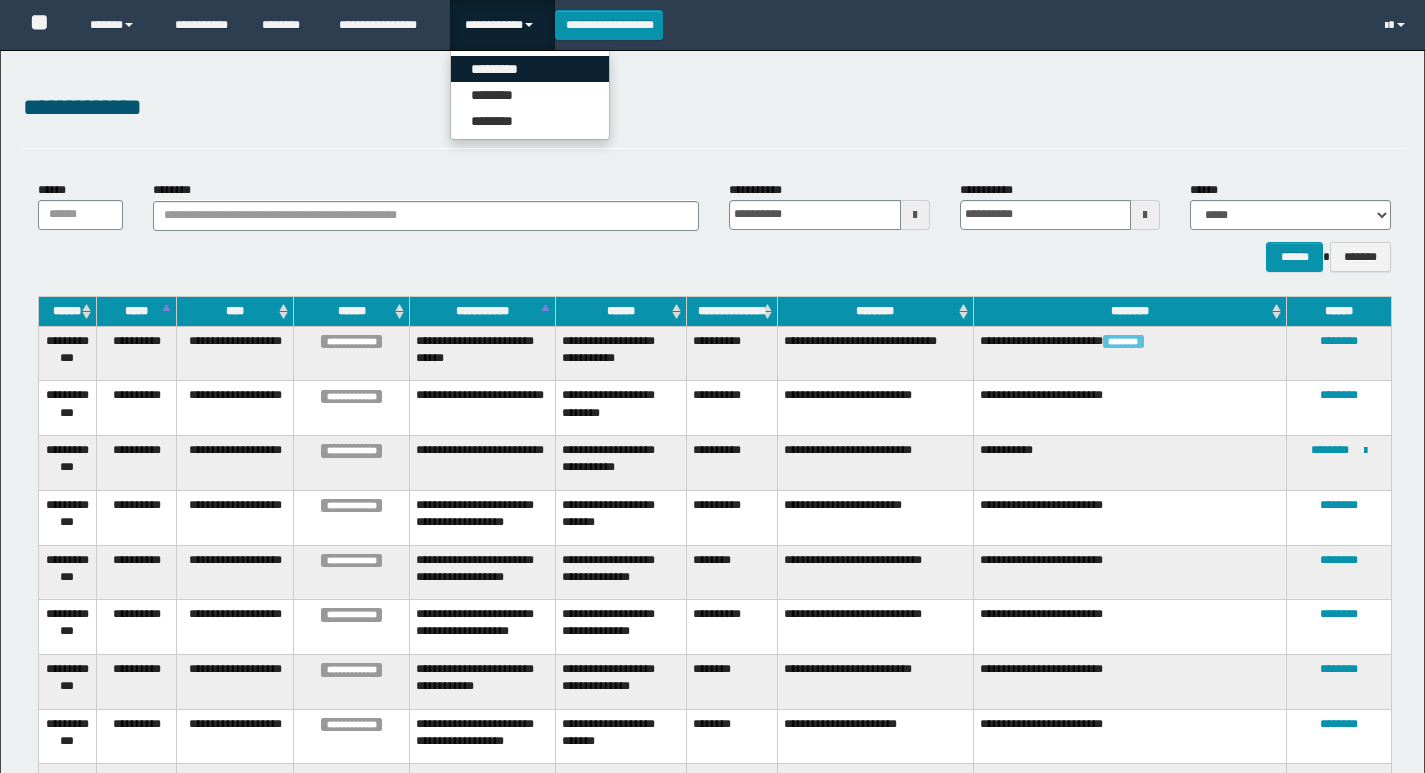 click on "*********" at bounding box center (530, 69) 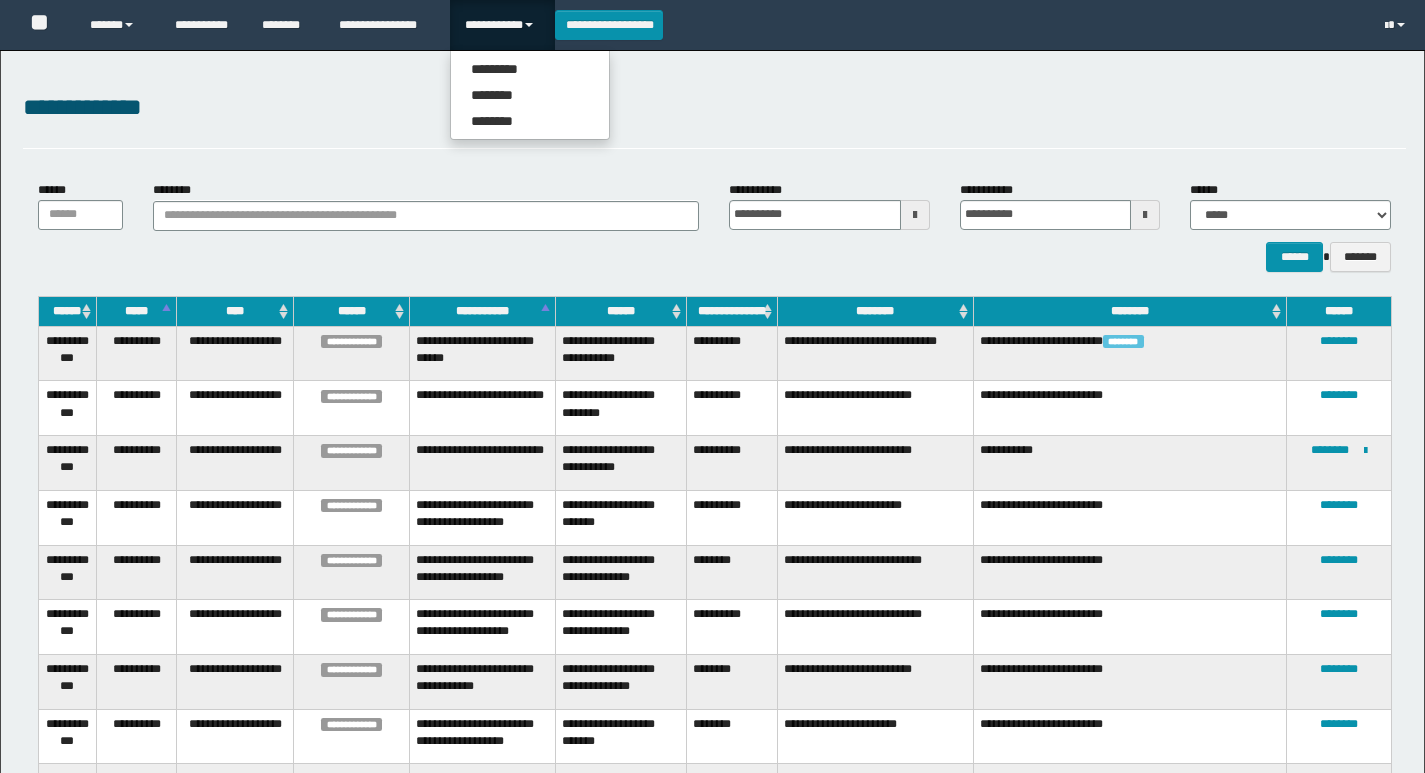 scroll, scrollTop: 0, scrollLeft: 0, axis: both 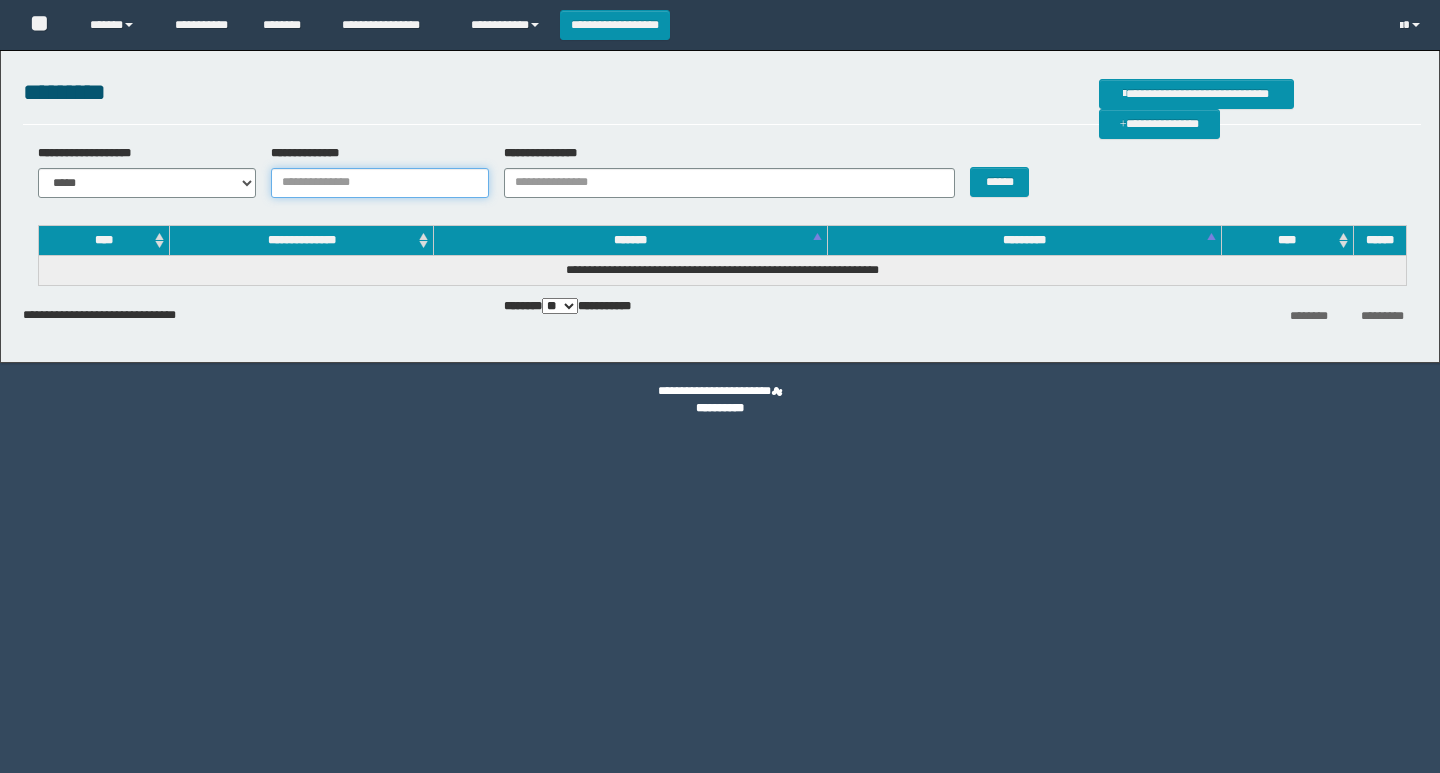 click on "**********" at bounding box center (380, 183) 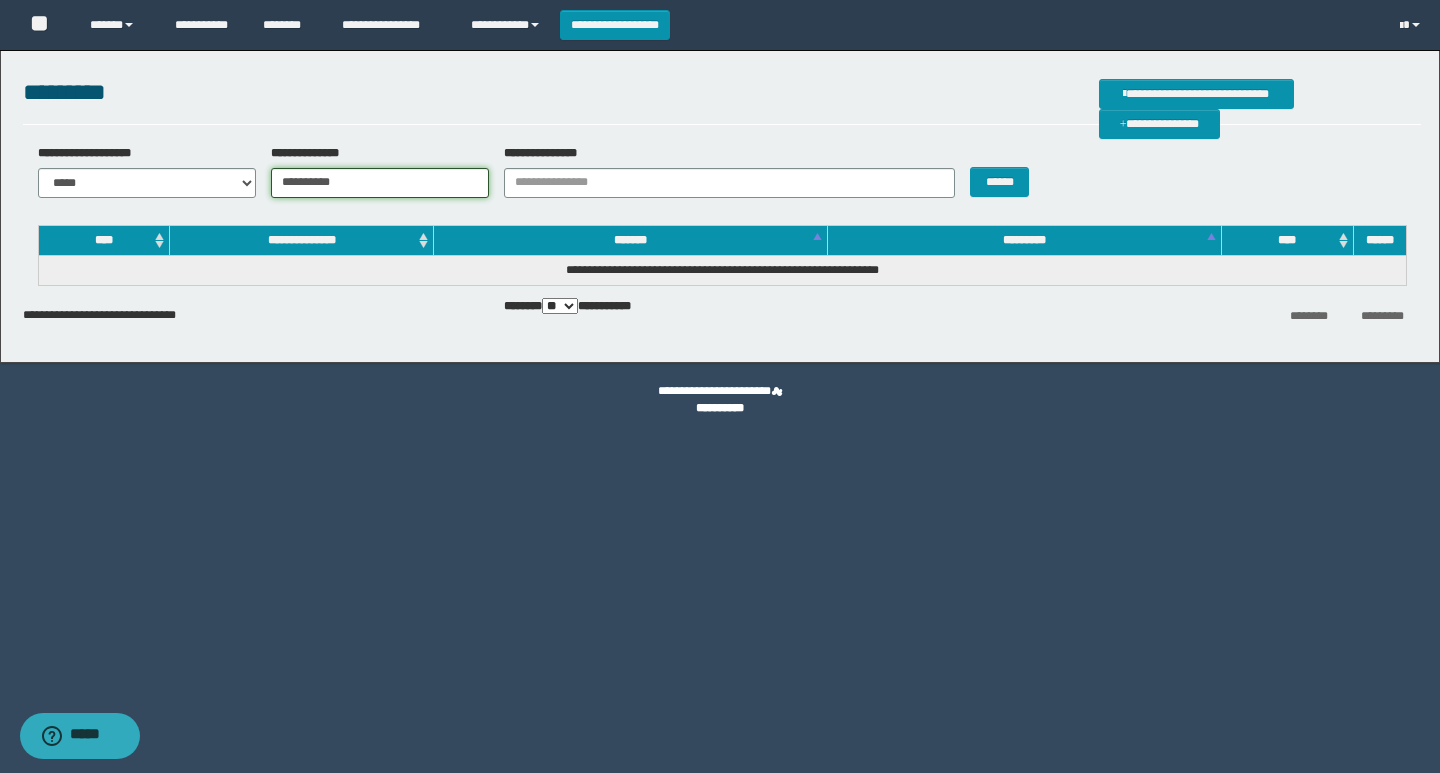 type on "**********" 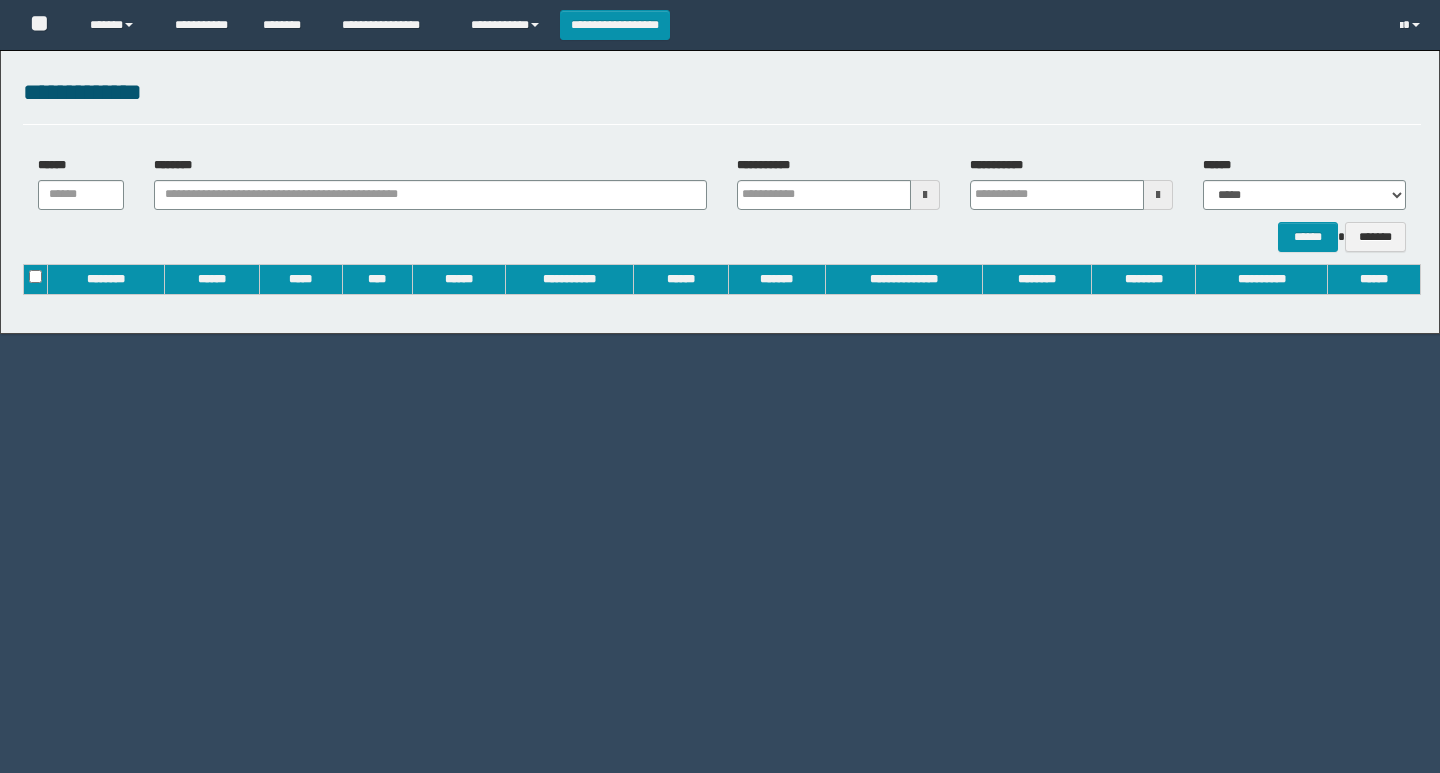 scroll, scrollTop: 0, scrollLeft: 0, axis: both 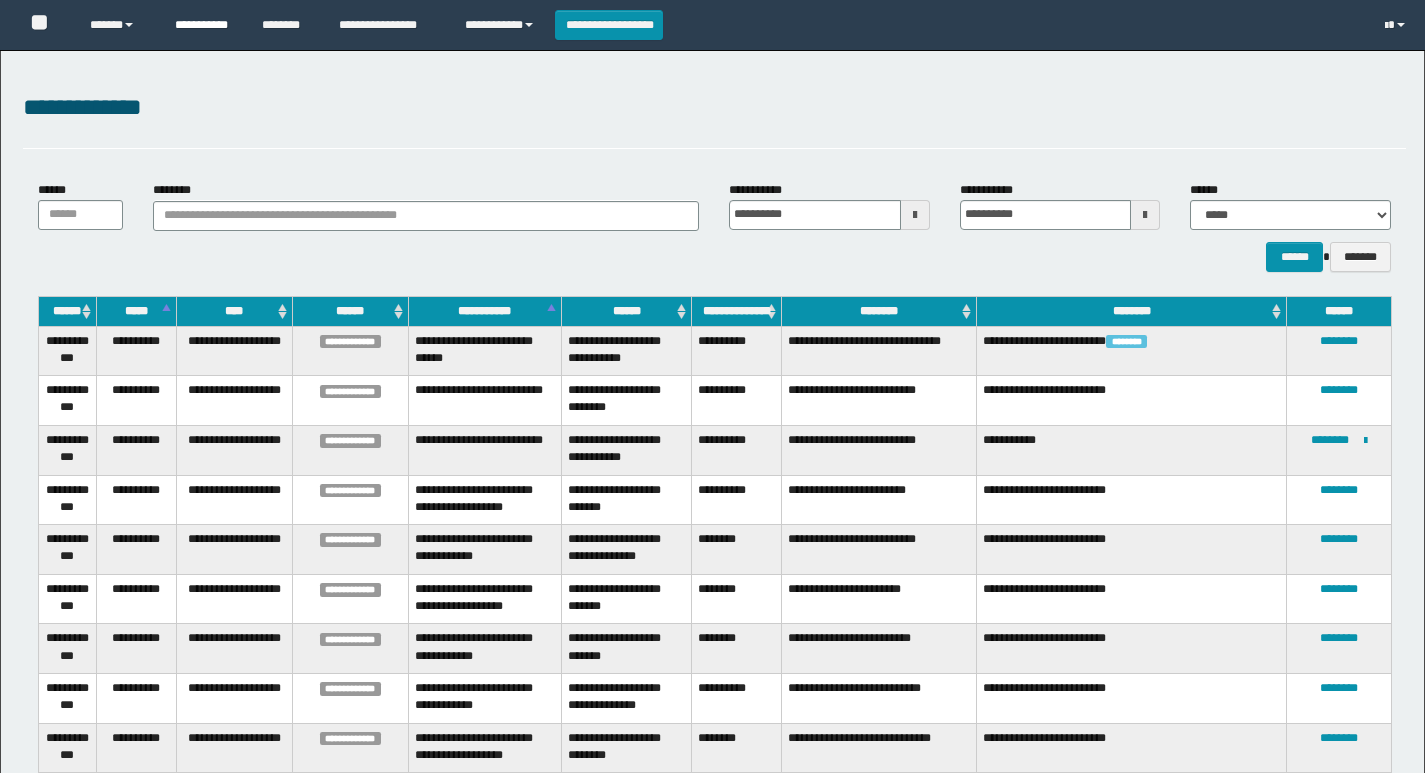 click on "**********" at bounding box center [203, 25] 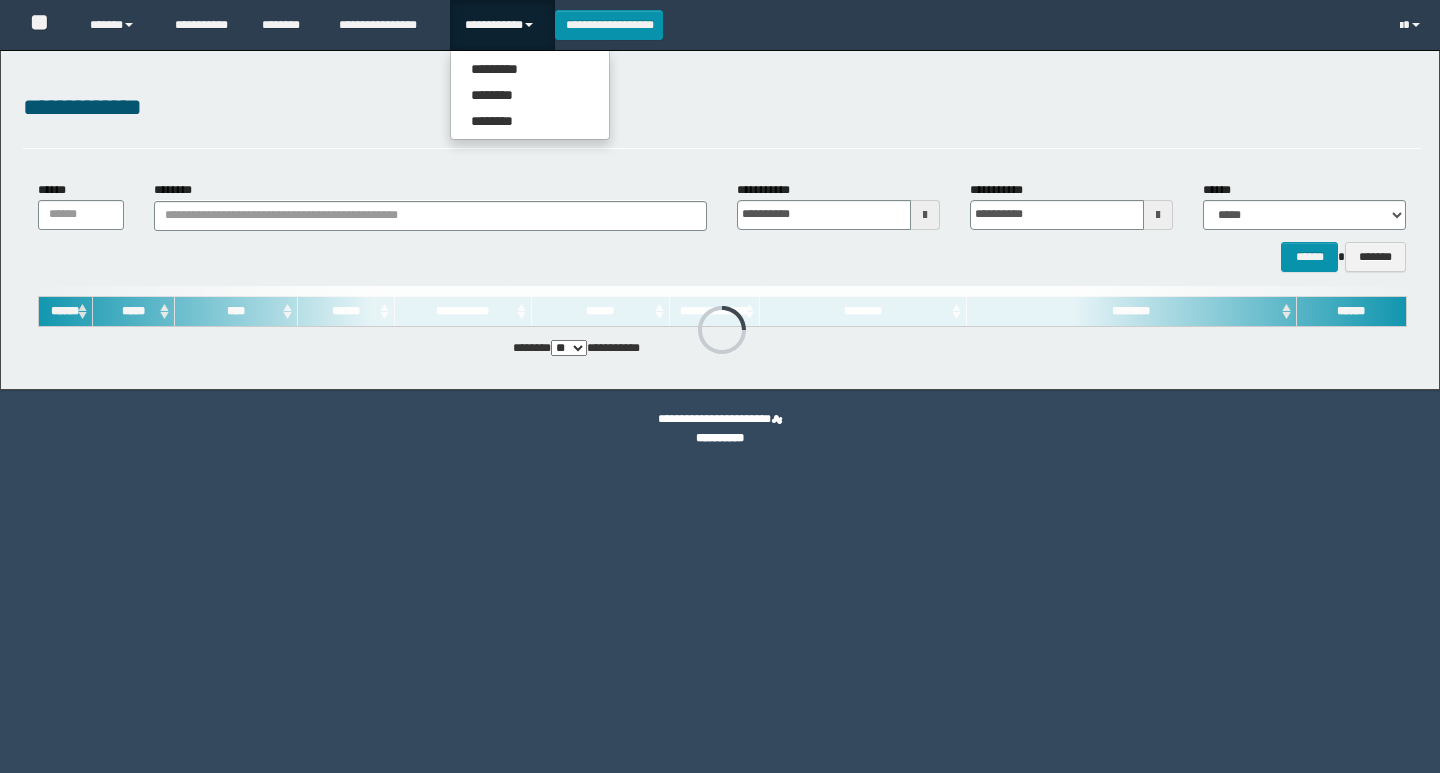 scroll, scrollTop: 0, scrollLeft: 0, axis: both 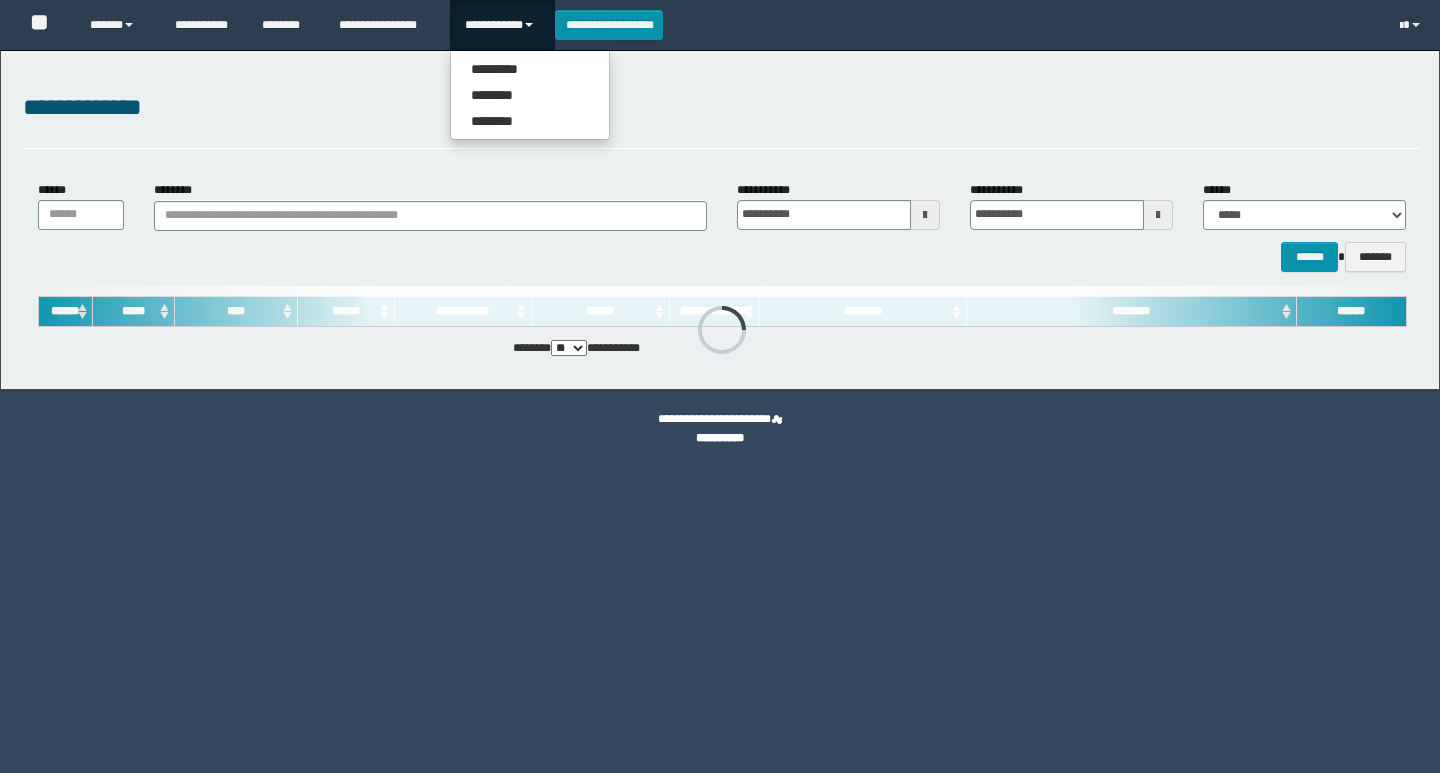 click on "*********
********
********" at bounding box center [530, 95] 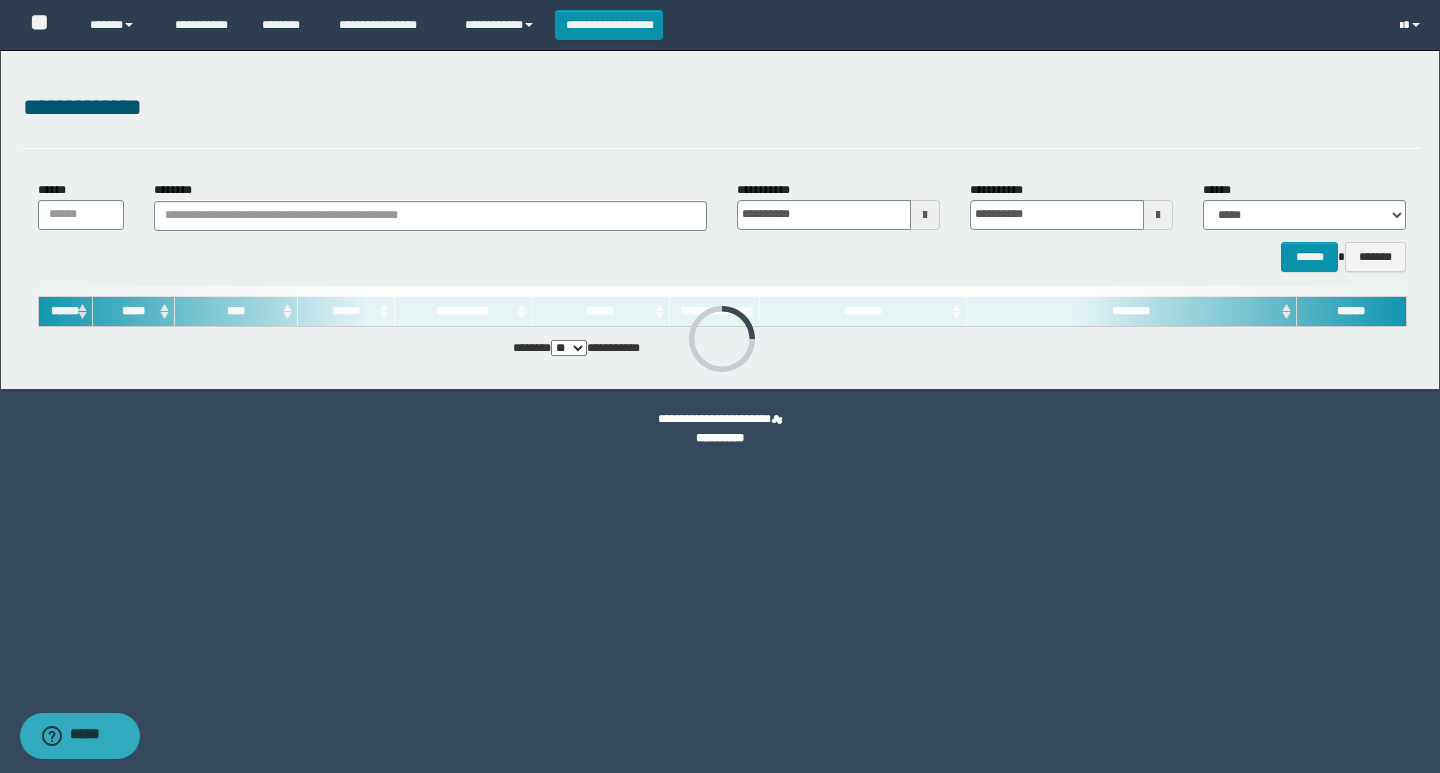 scroll, scrollTop: 0, scrollLeft: 0, axis: both 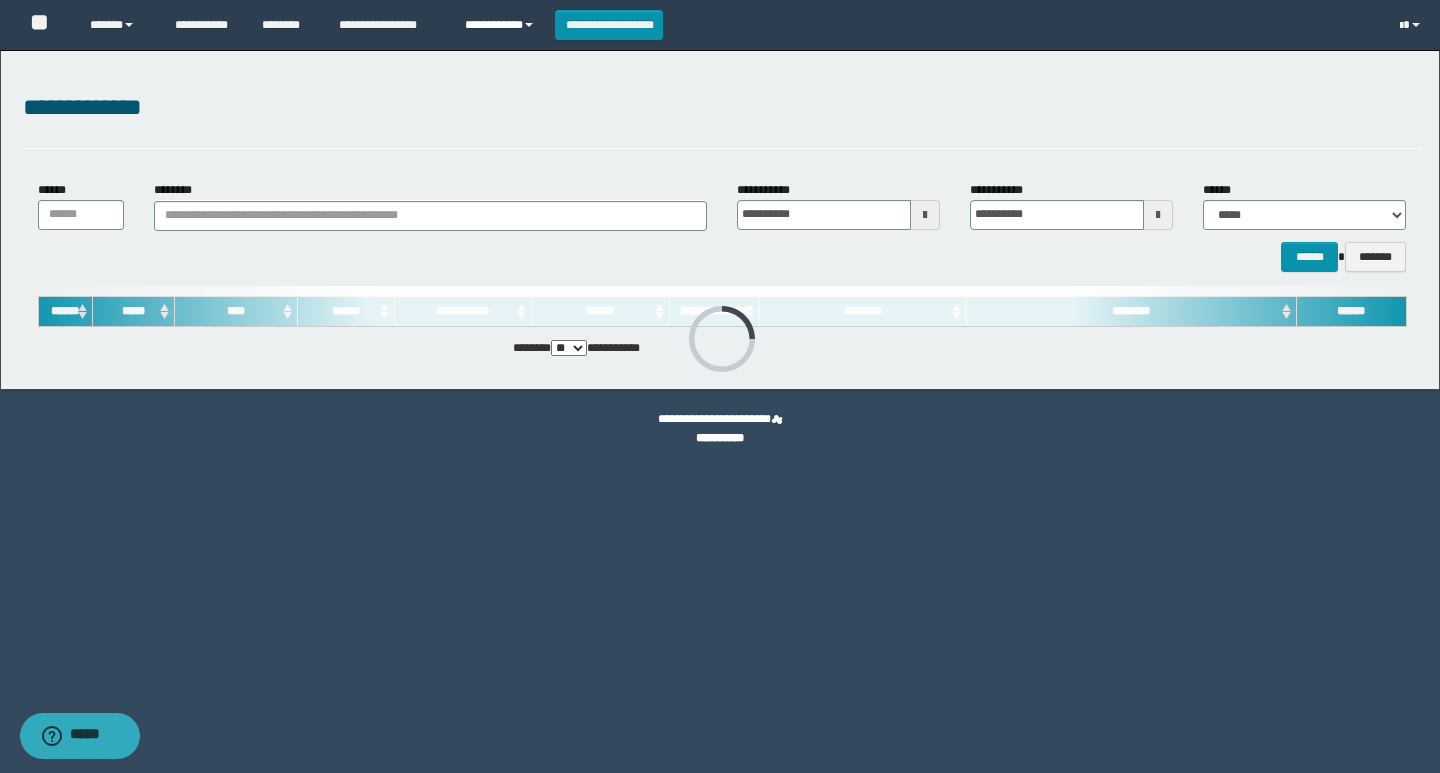 click on "**********" at bounding box center (502, 25) 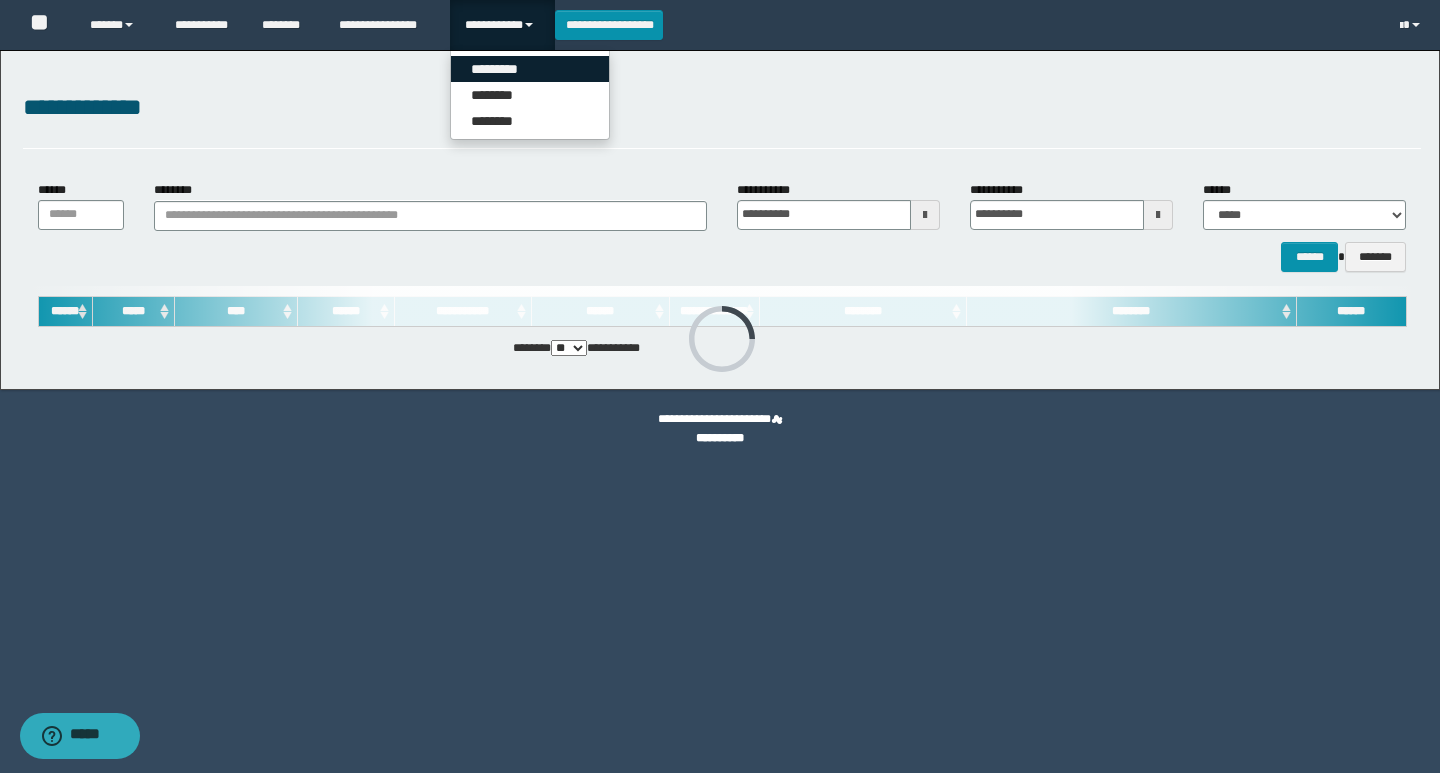click on "*********" at bounding box center [530, 69] 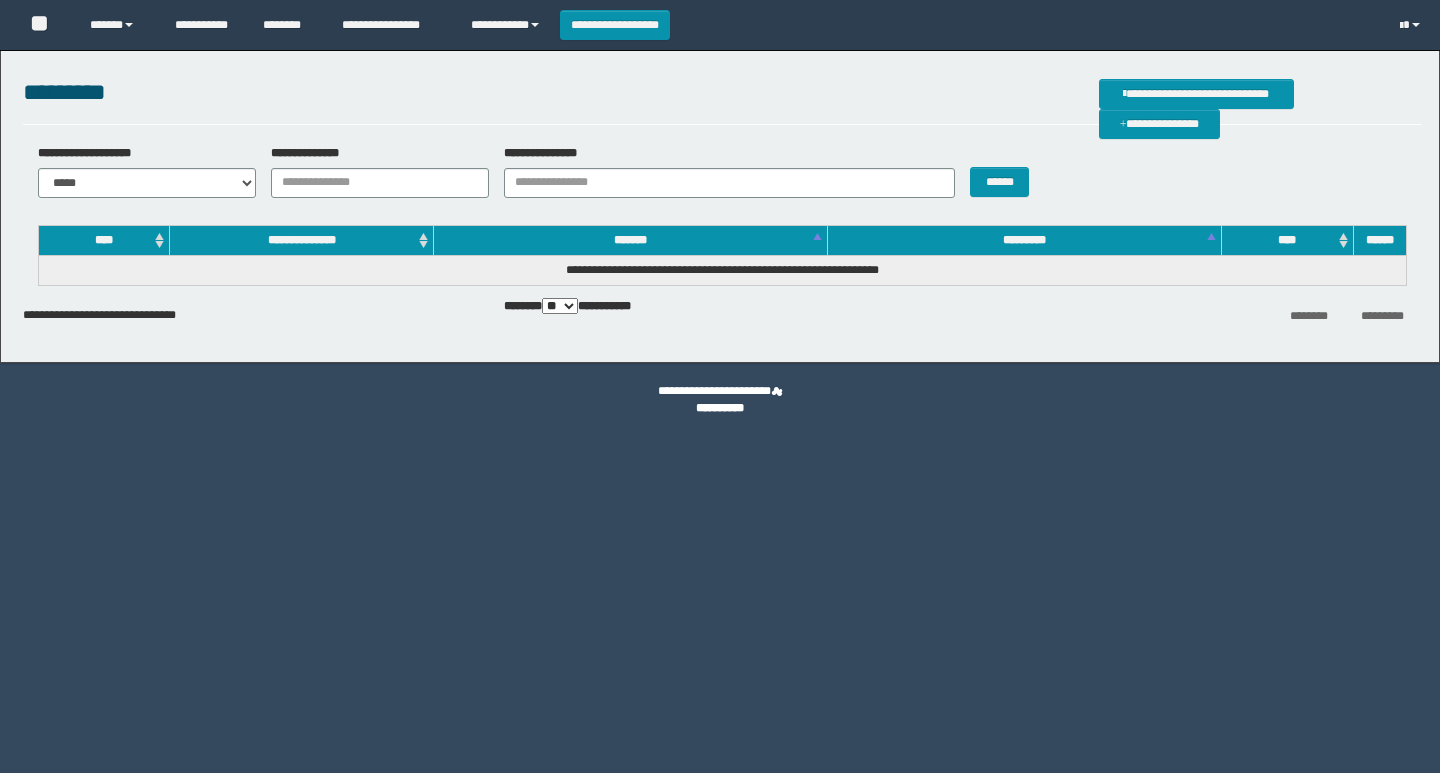 scroll, scrollTop: 0, scrollLeft: 0, axis: both 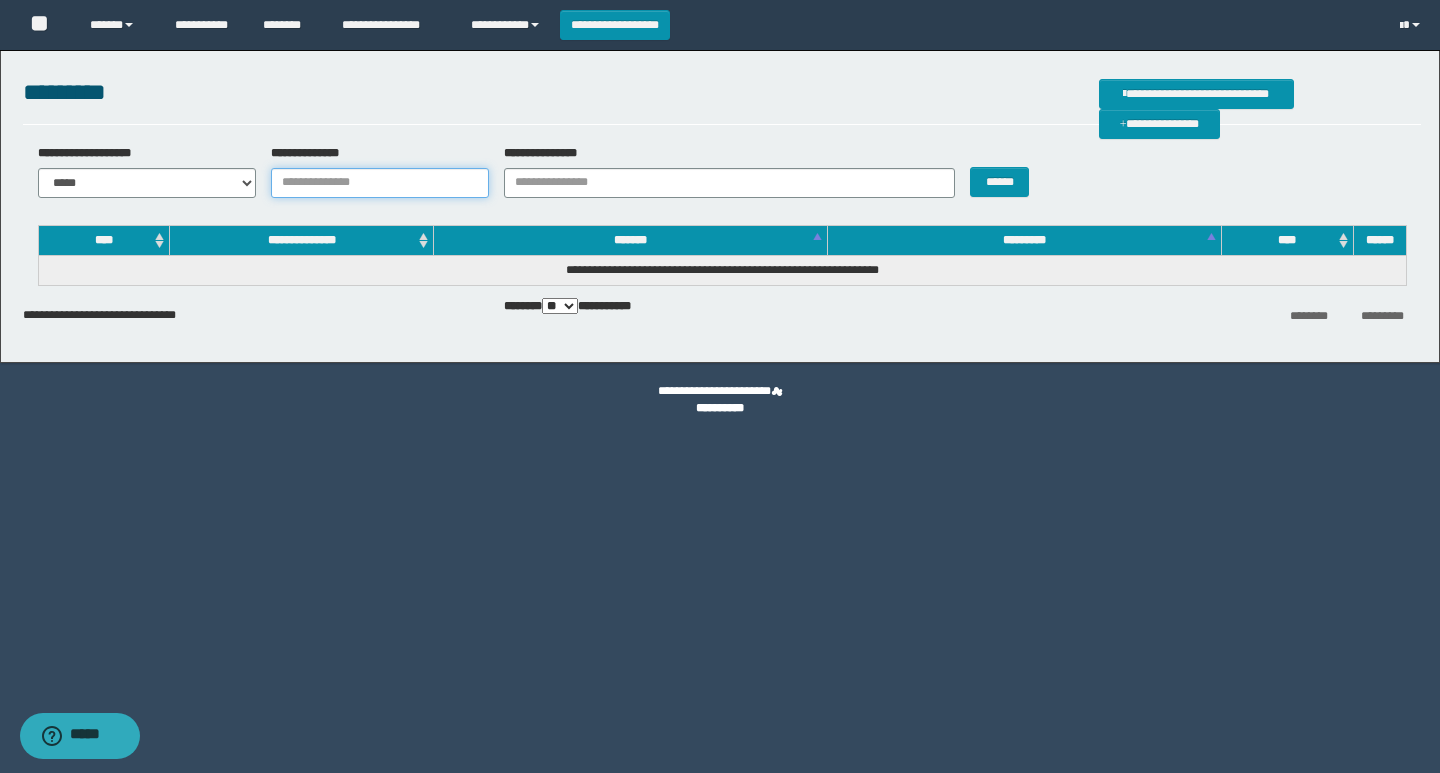click on "**********" at bounding box center (380, 183) 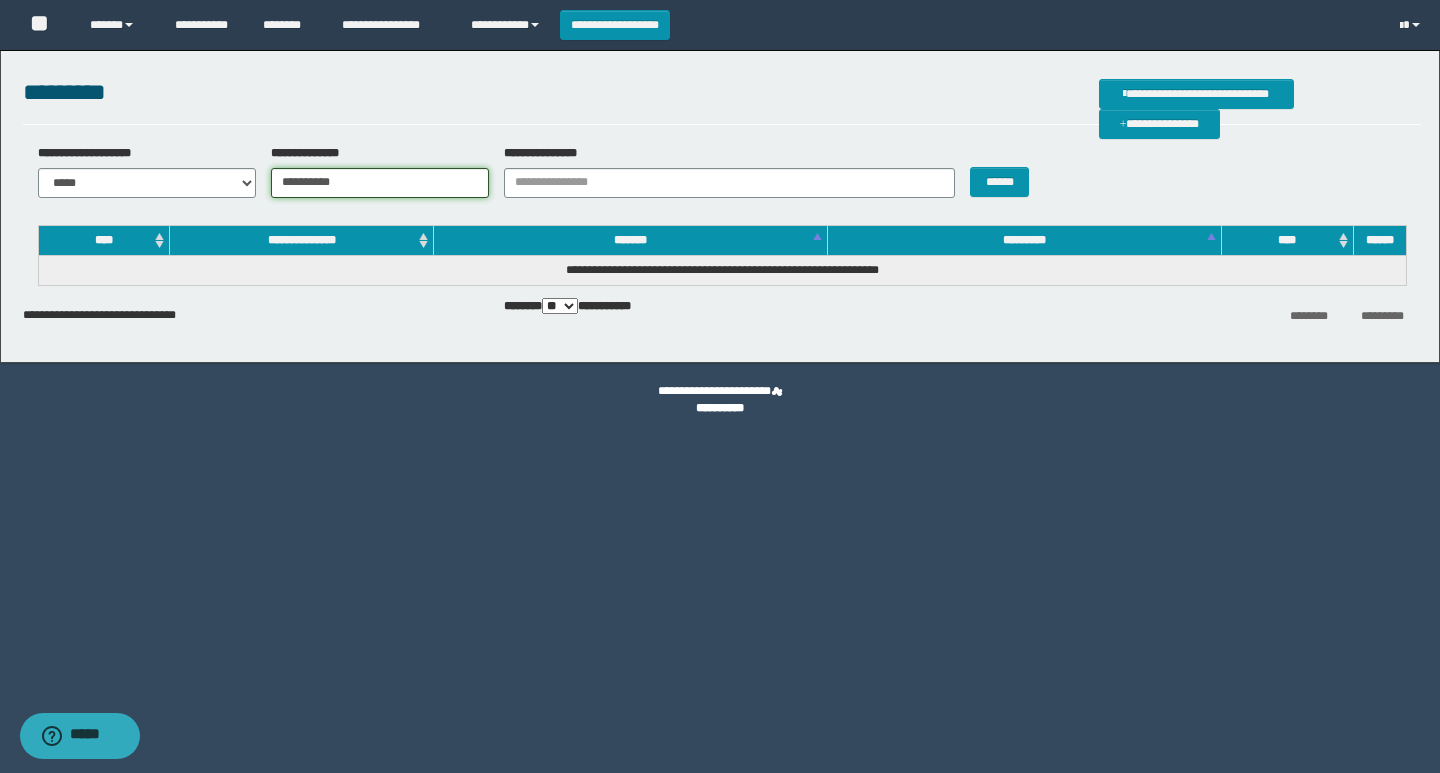 type on "**********" 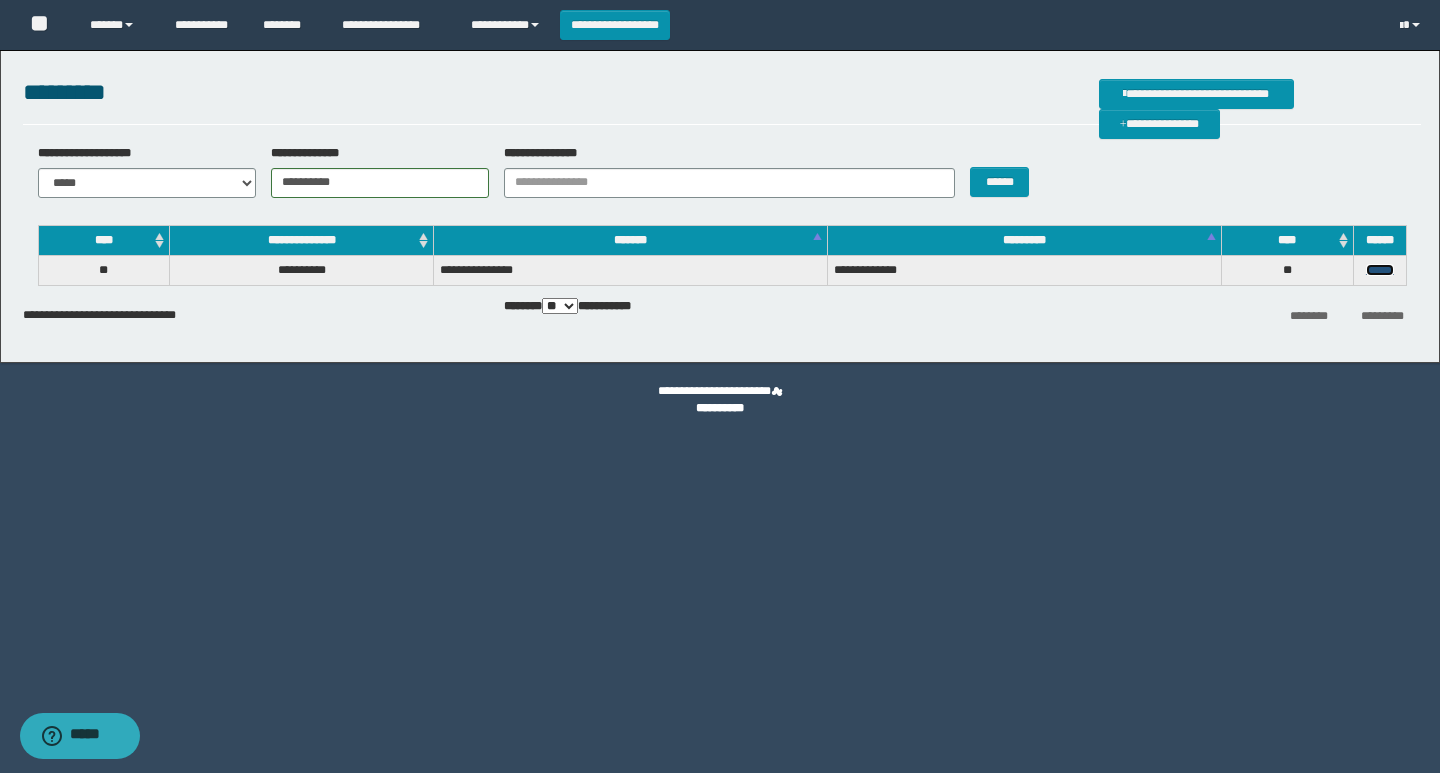 click on "******" at bounding box center [1380, 270] 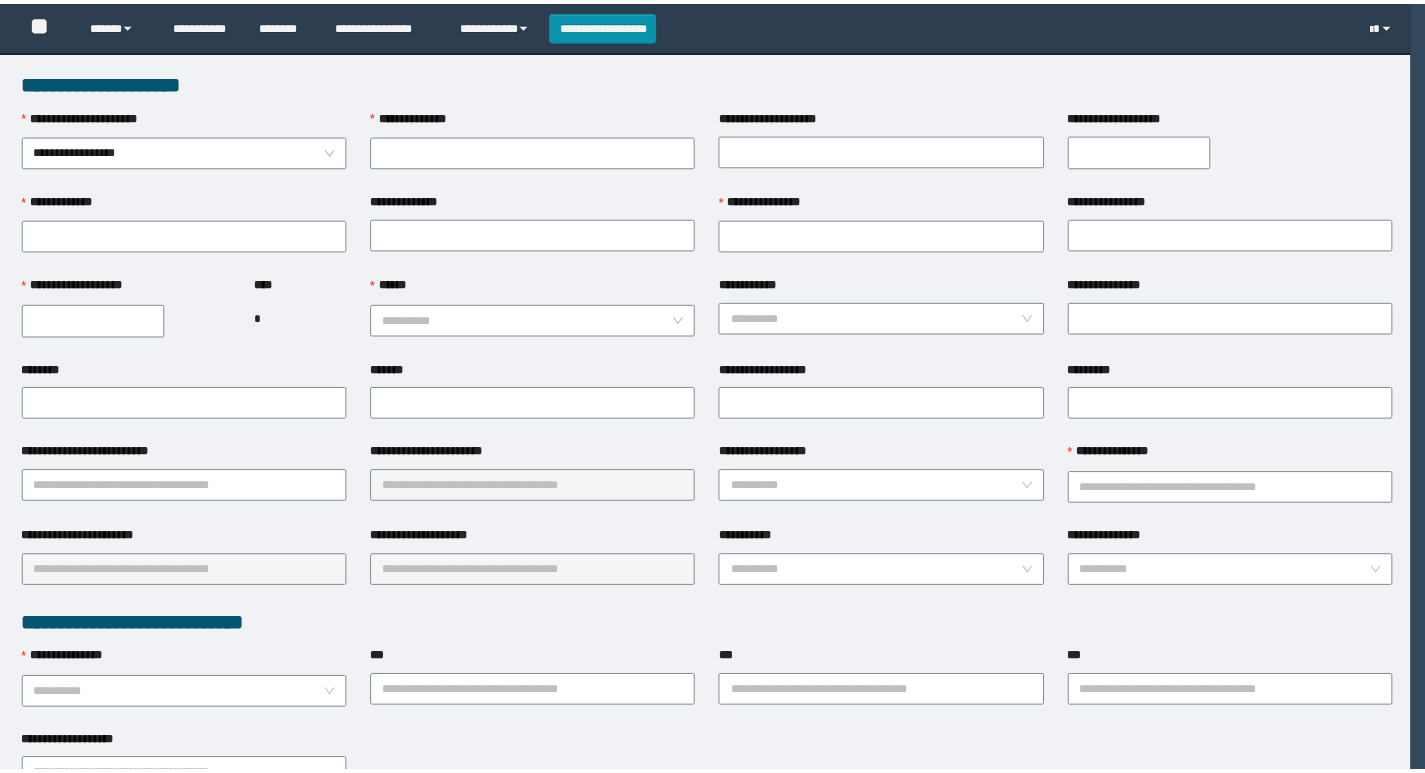 scroll, scrollTop: 0, scrollLeft: 0, axis: both 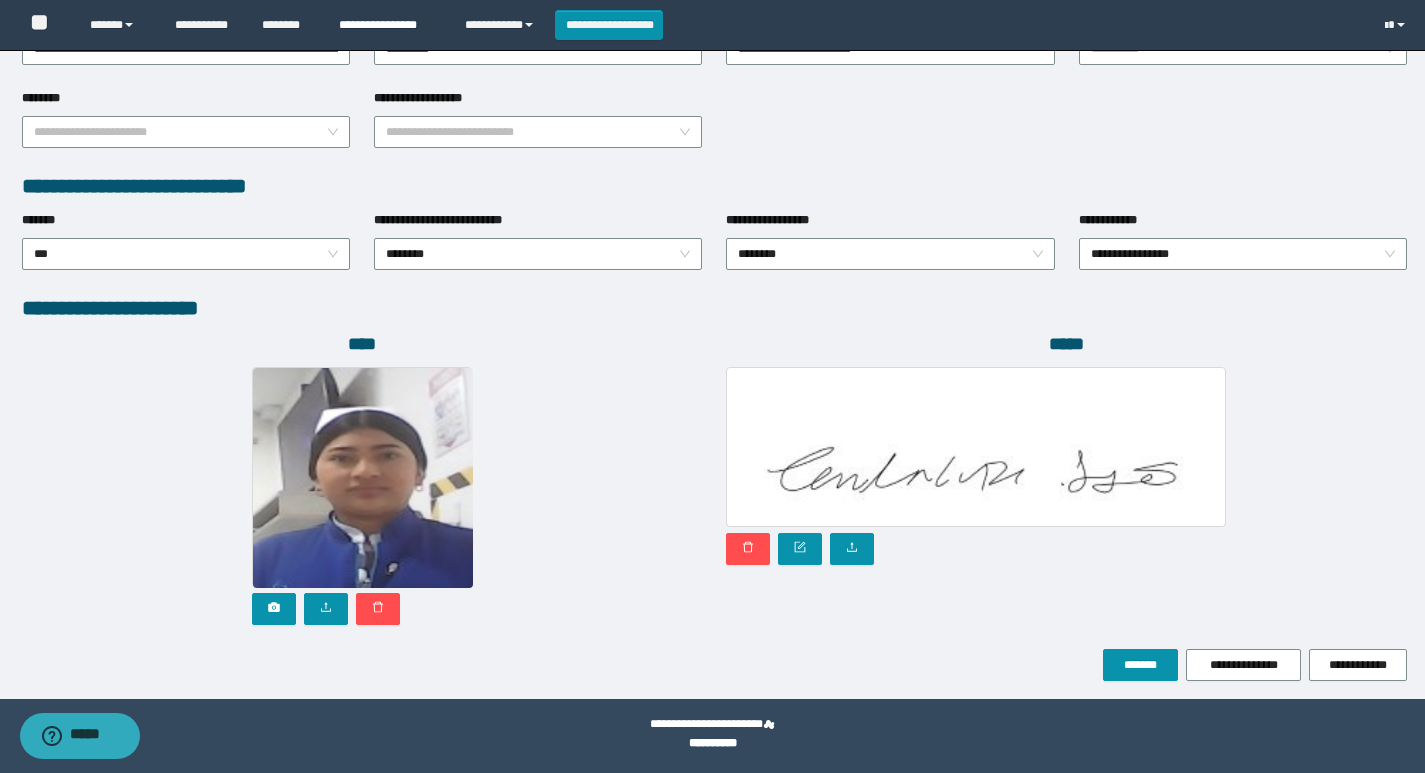click on "**********" at bounding box center [387, 25] 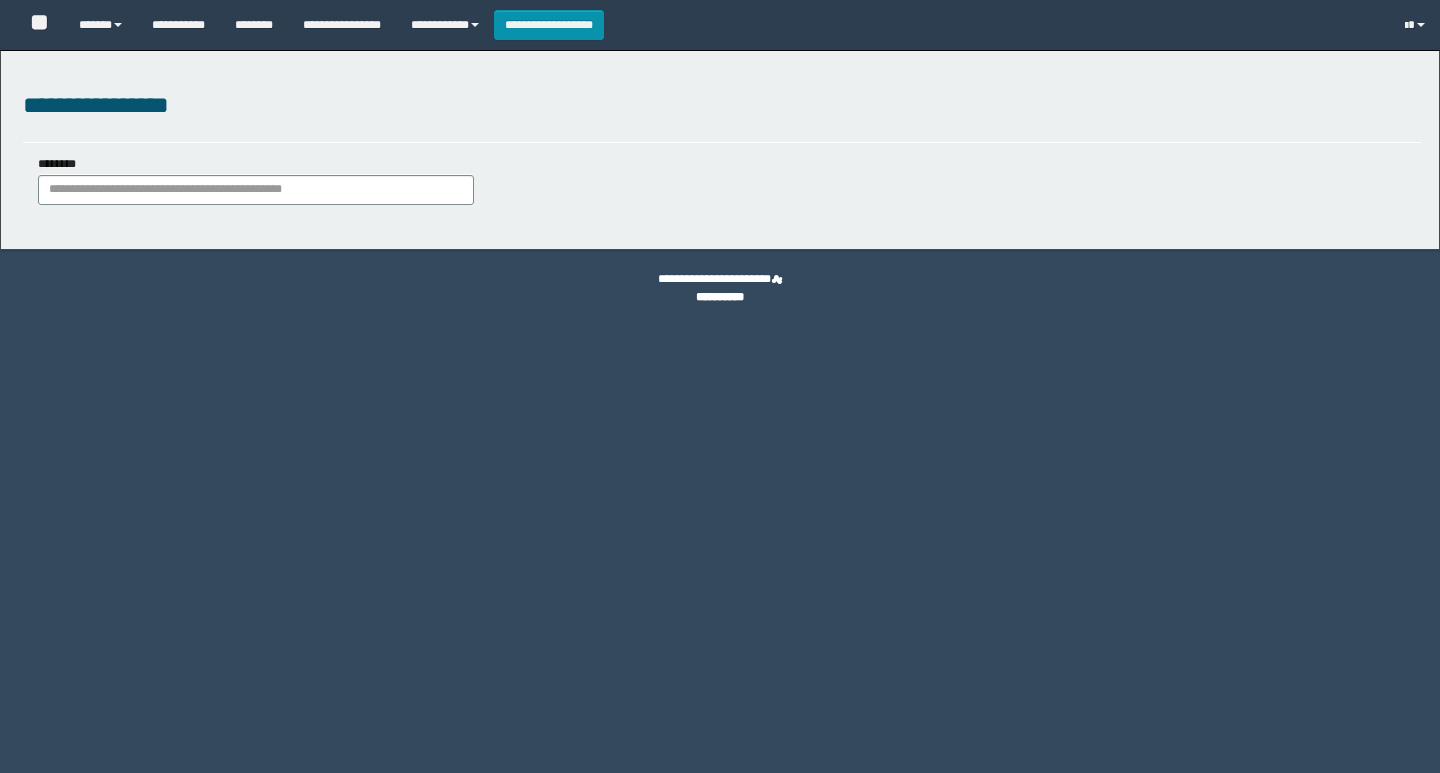 type on "********" 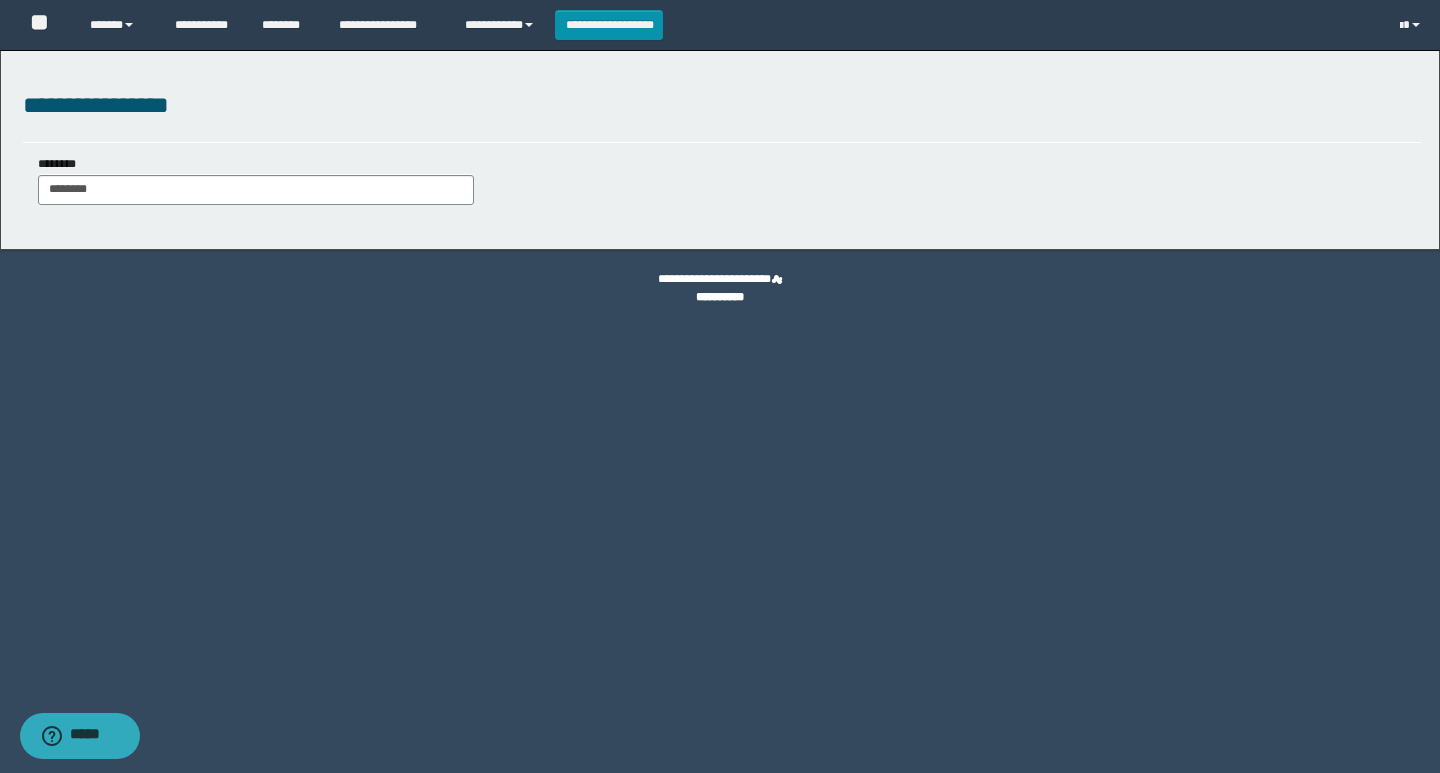 scroll, scrollTop: 0, scrollLeft: 0, axis: both 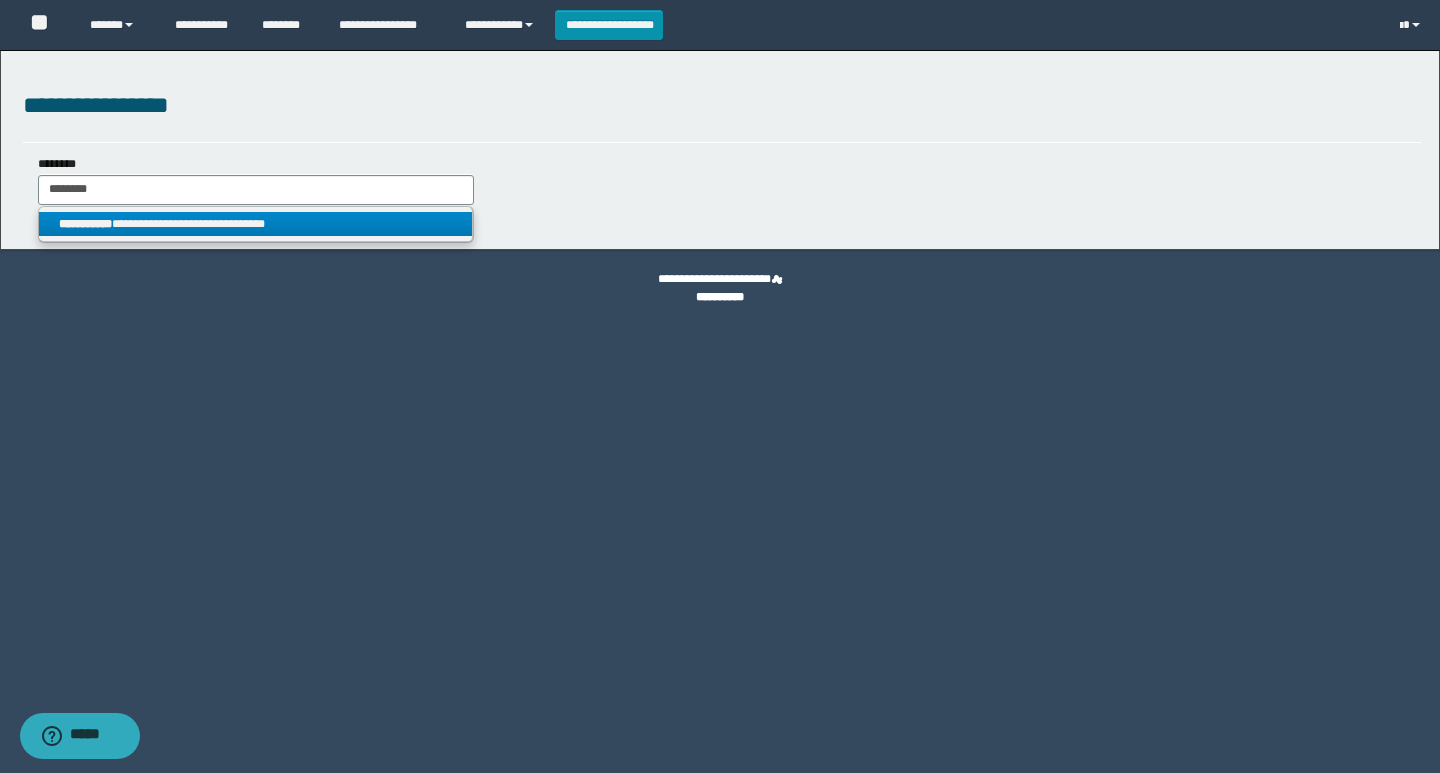 type on "********" 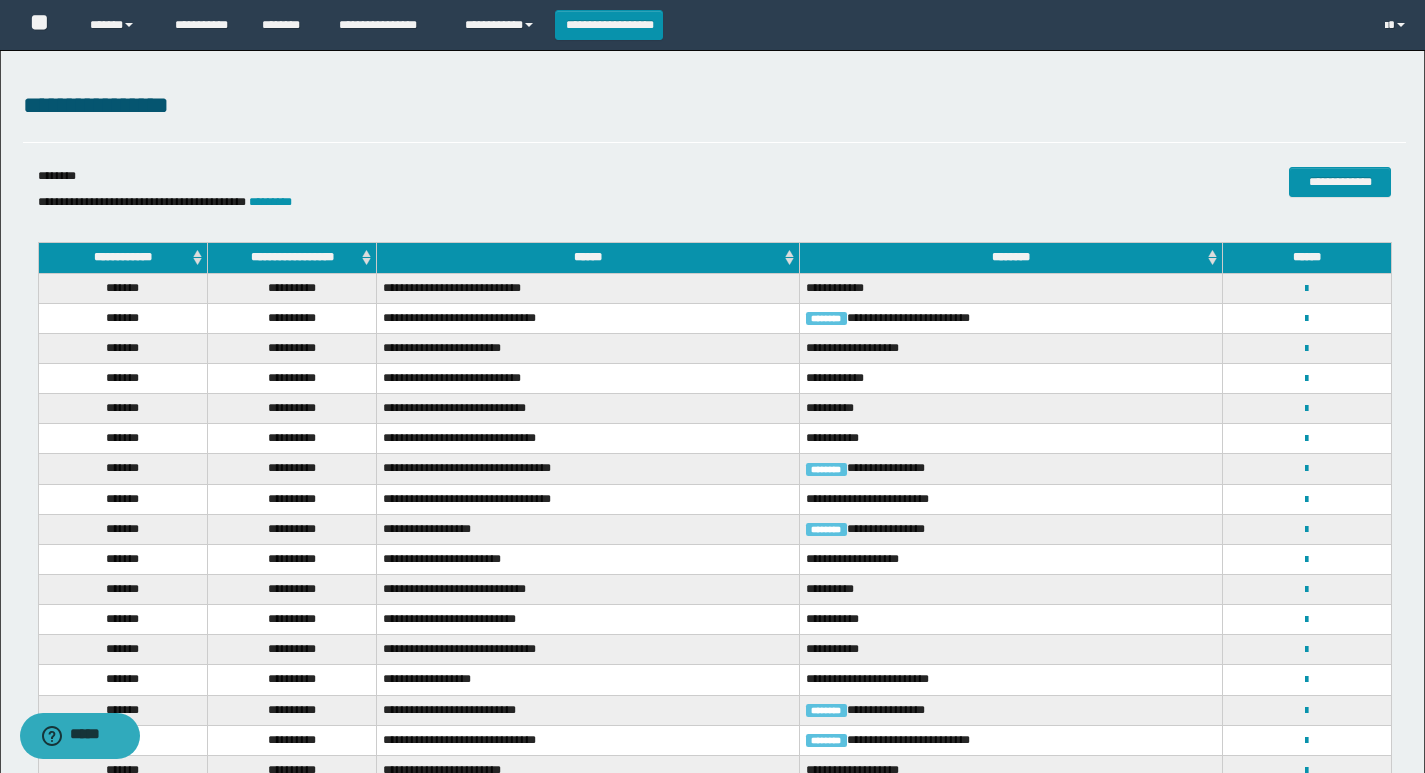 click on "**********" at bounding box center [291, 258] 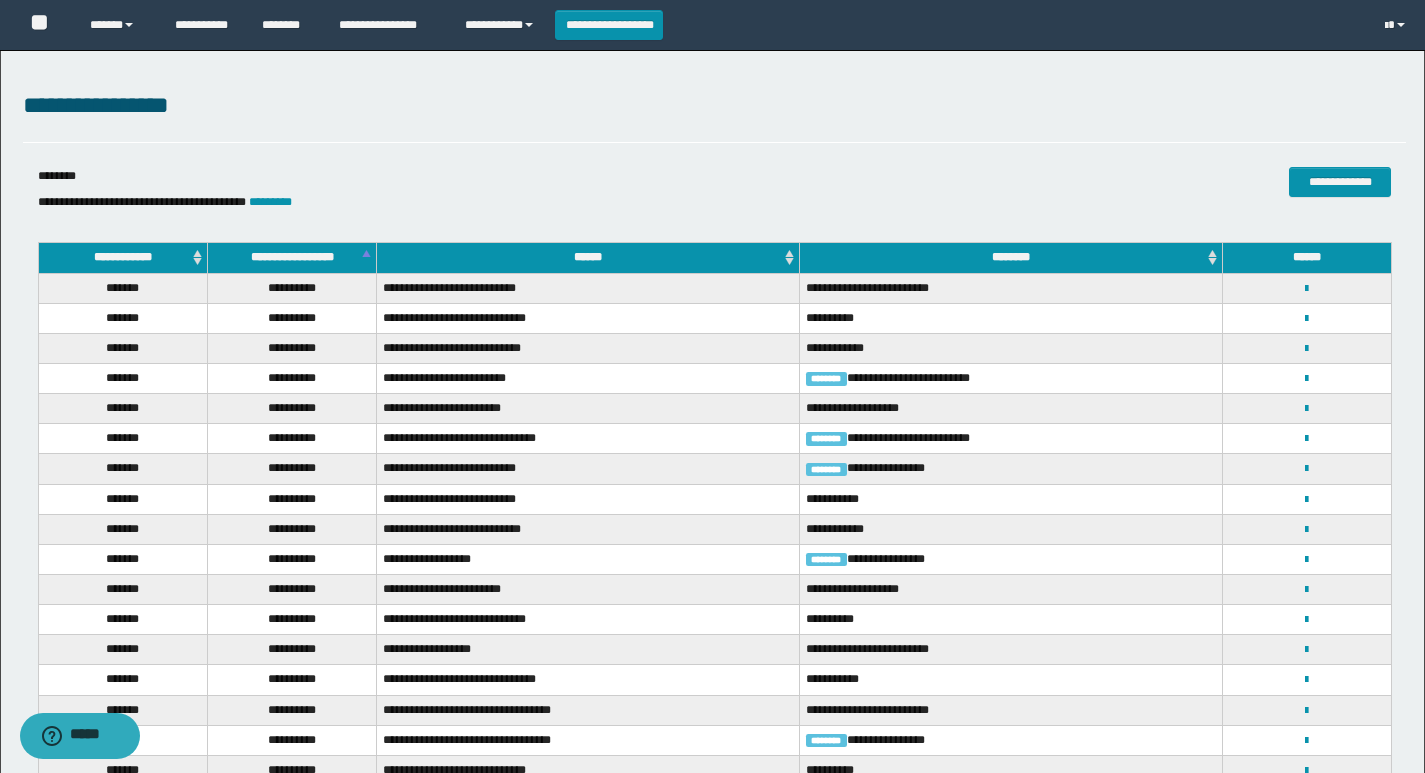 click on "**********" at bounding box center (291, 258) 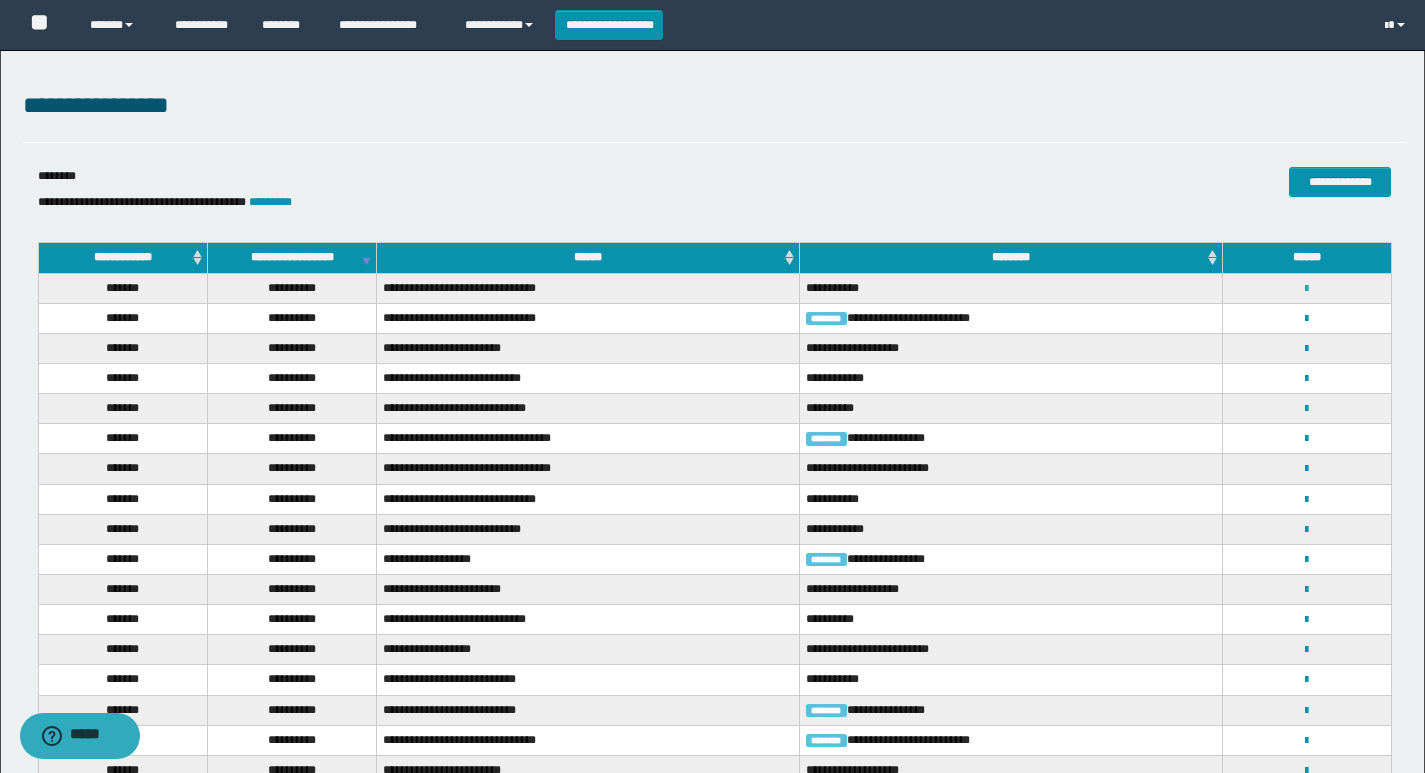 click at bounding box center (1306, 289) 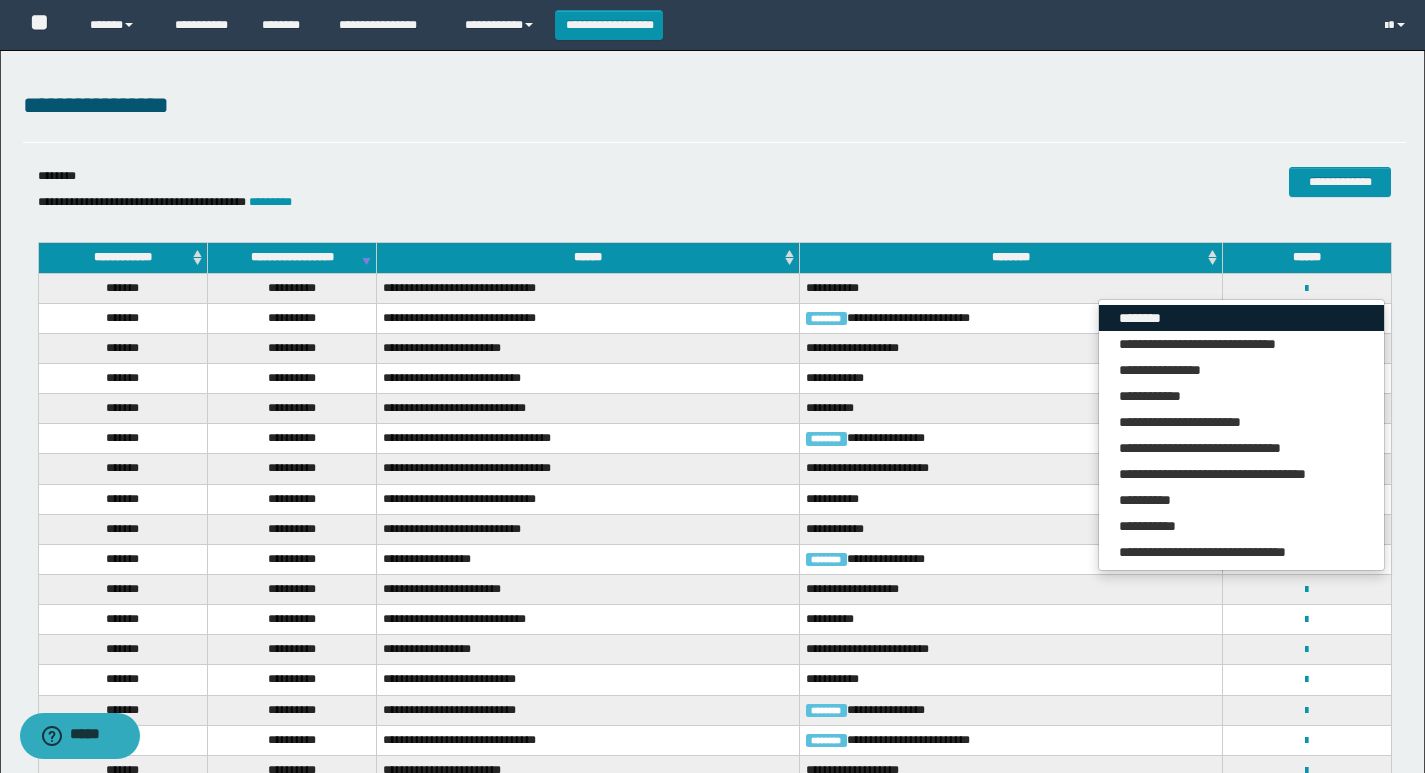 click on "********" at bounding box center [1241, 318] 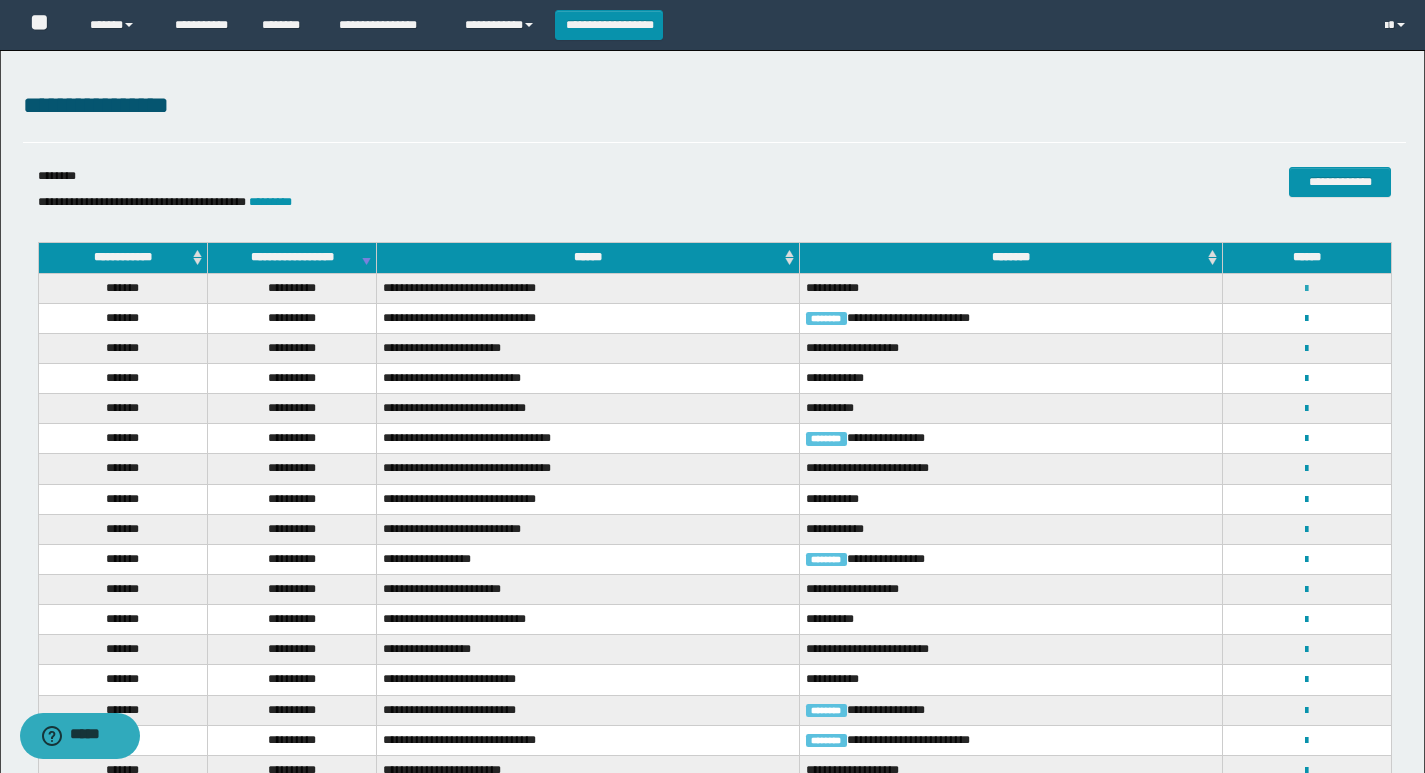 click at bounding box center [1306, 289] 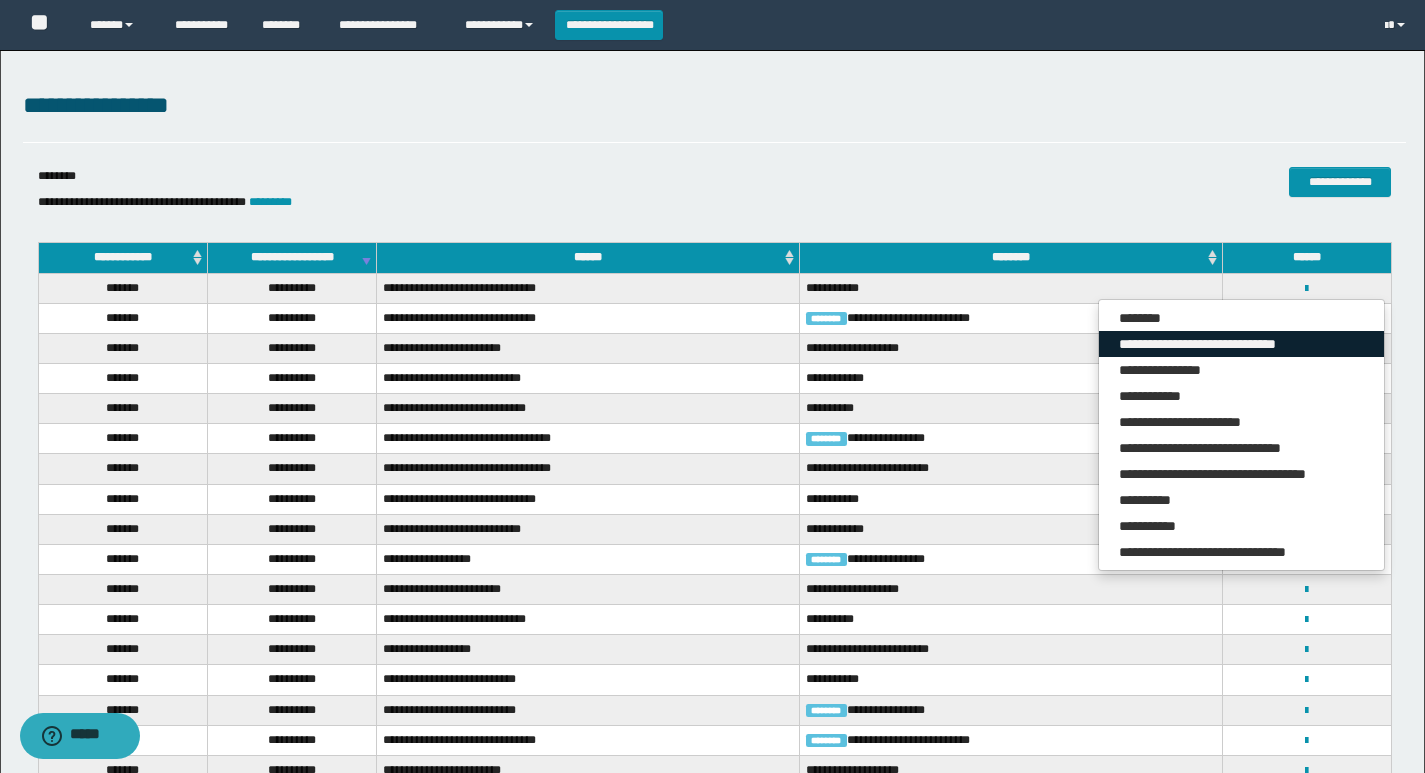 click on "**********" at bounding box center [1241, 344] 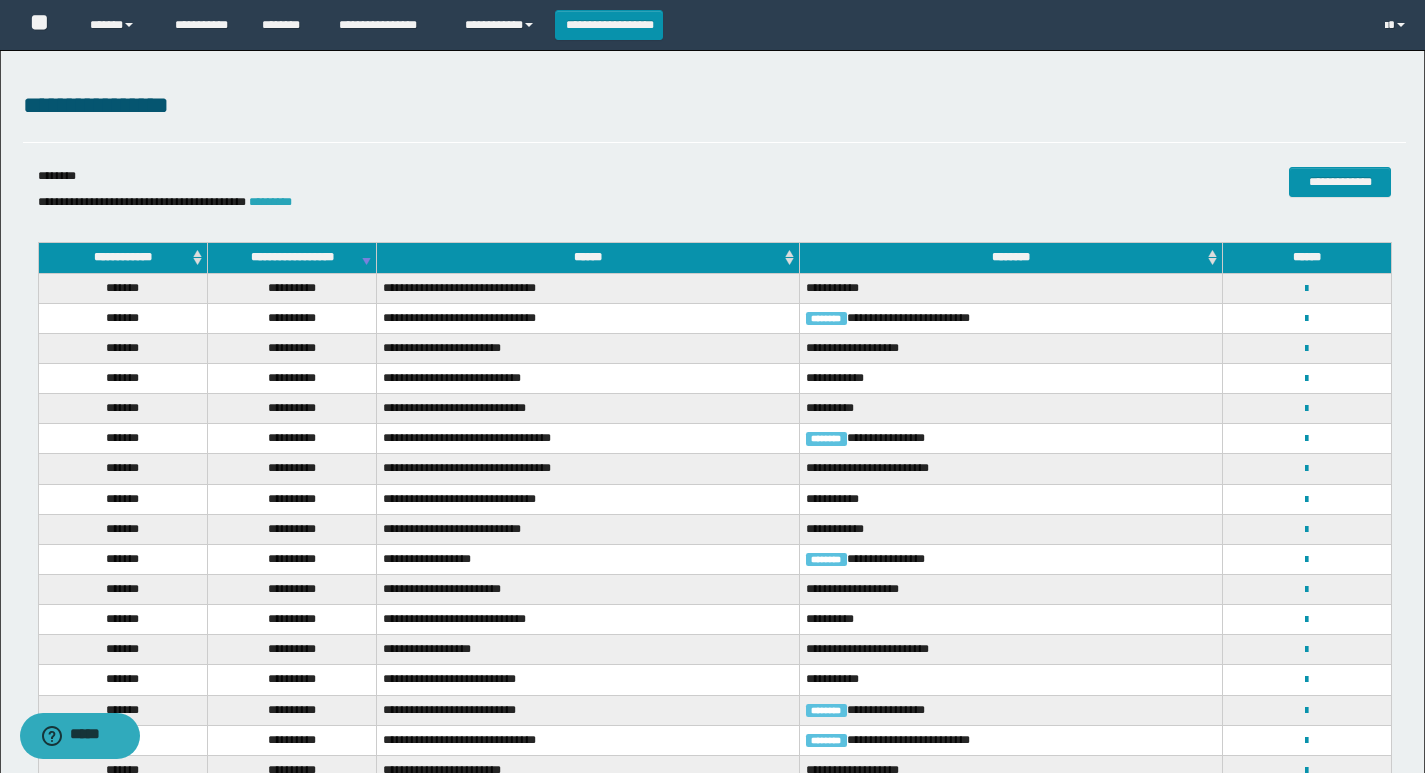 click on "*********" at bounding box center (270, 202) 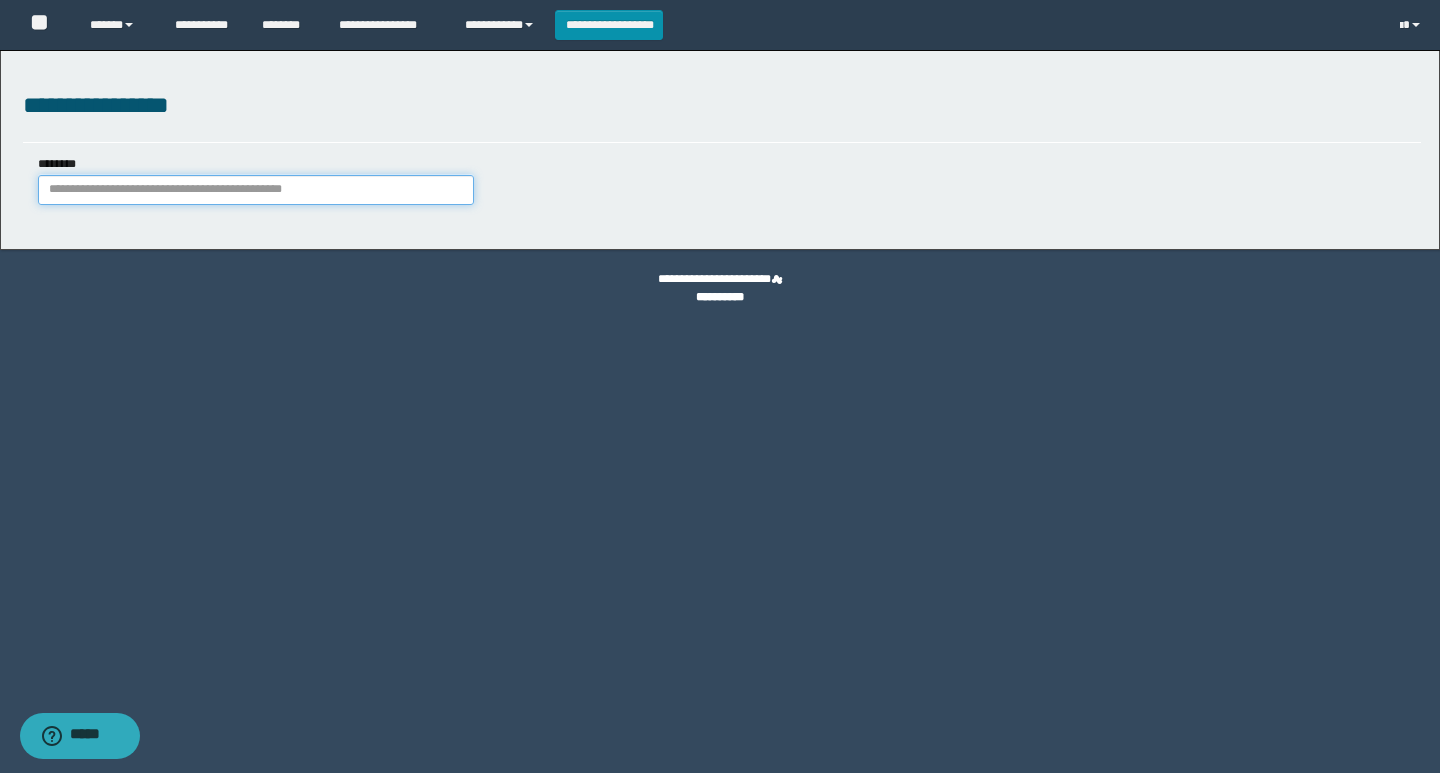 click on "********" at bounding box center [256, 190] 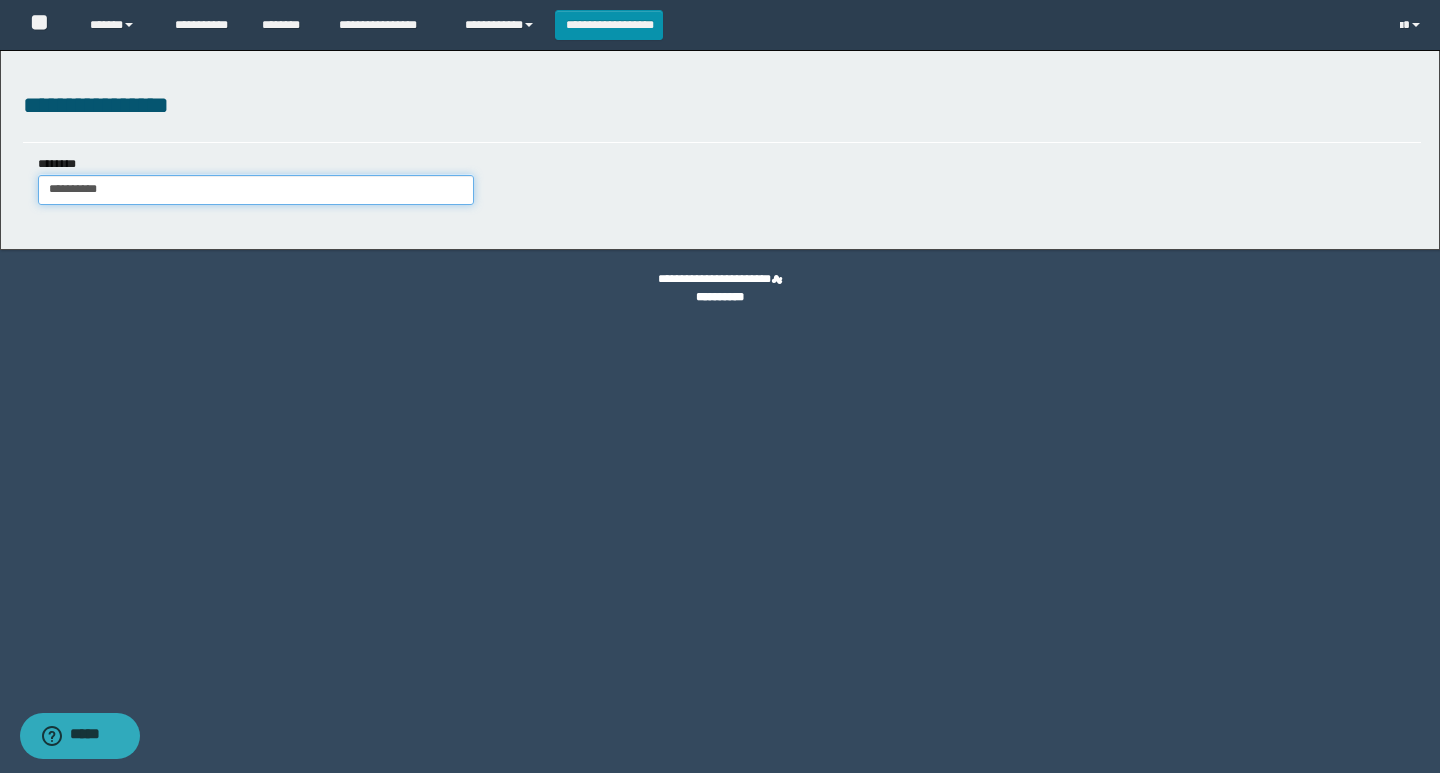 type on "**********" 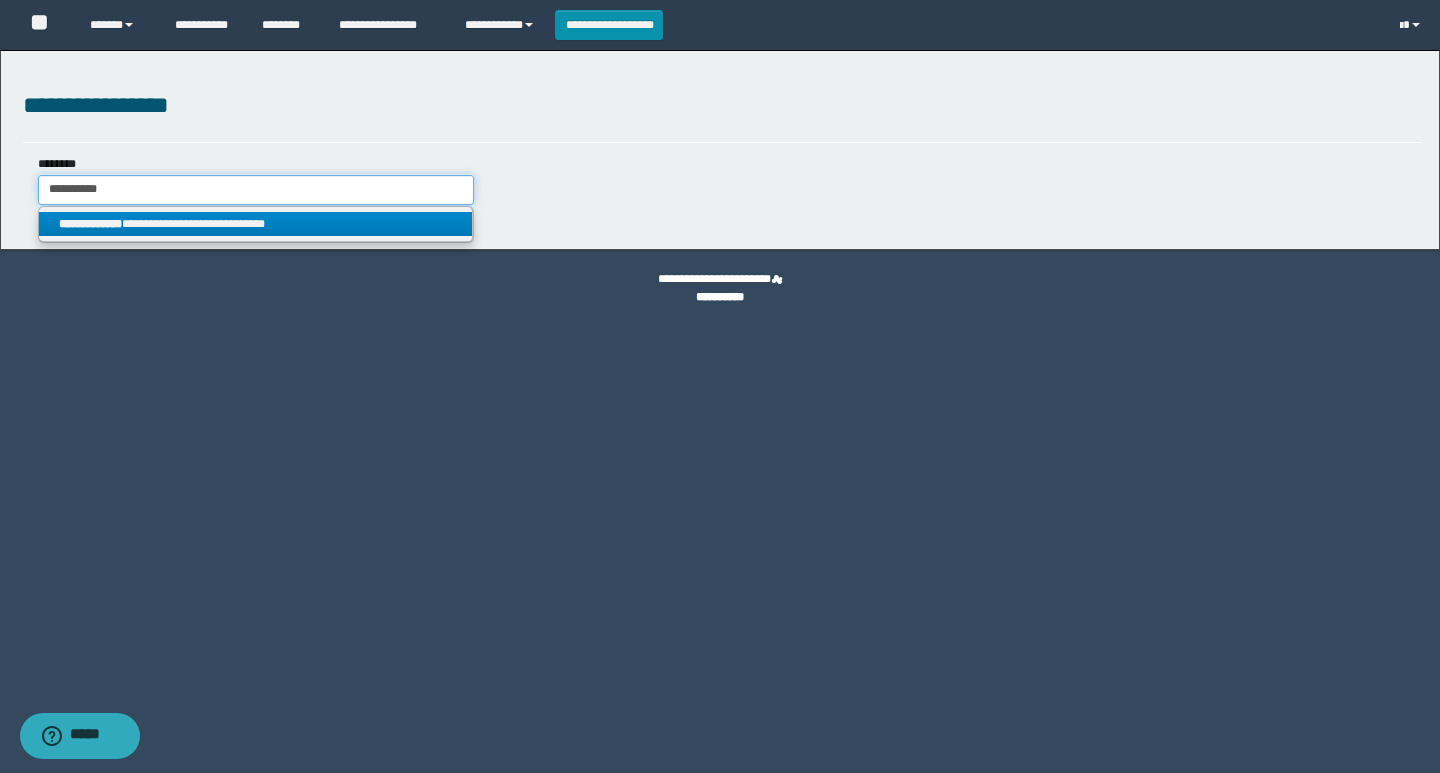 type on "**********" 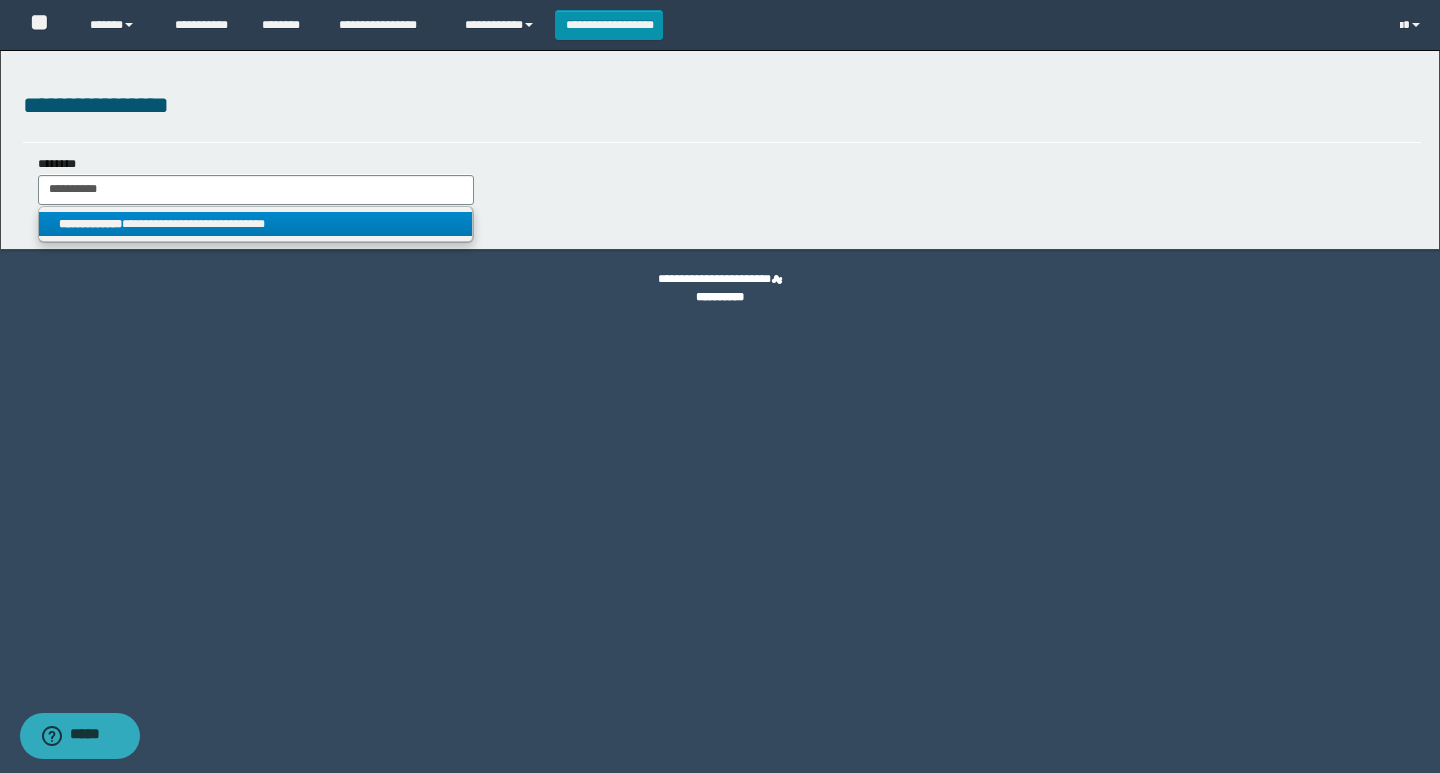 click on "**********" at bounding box center [255, 224] 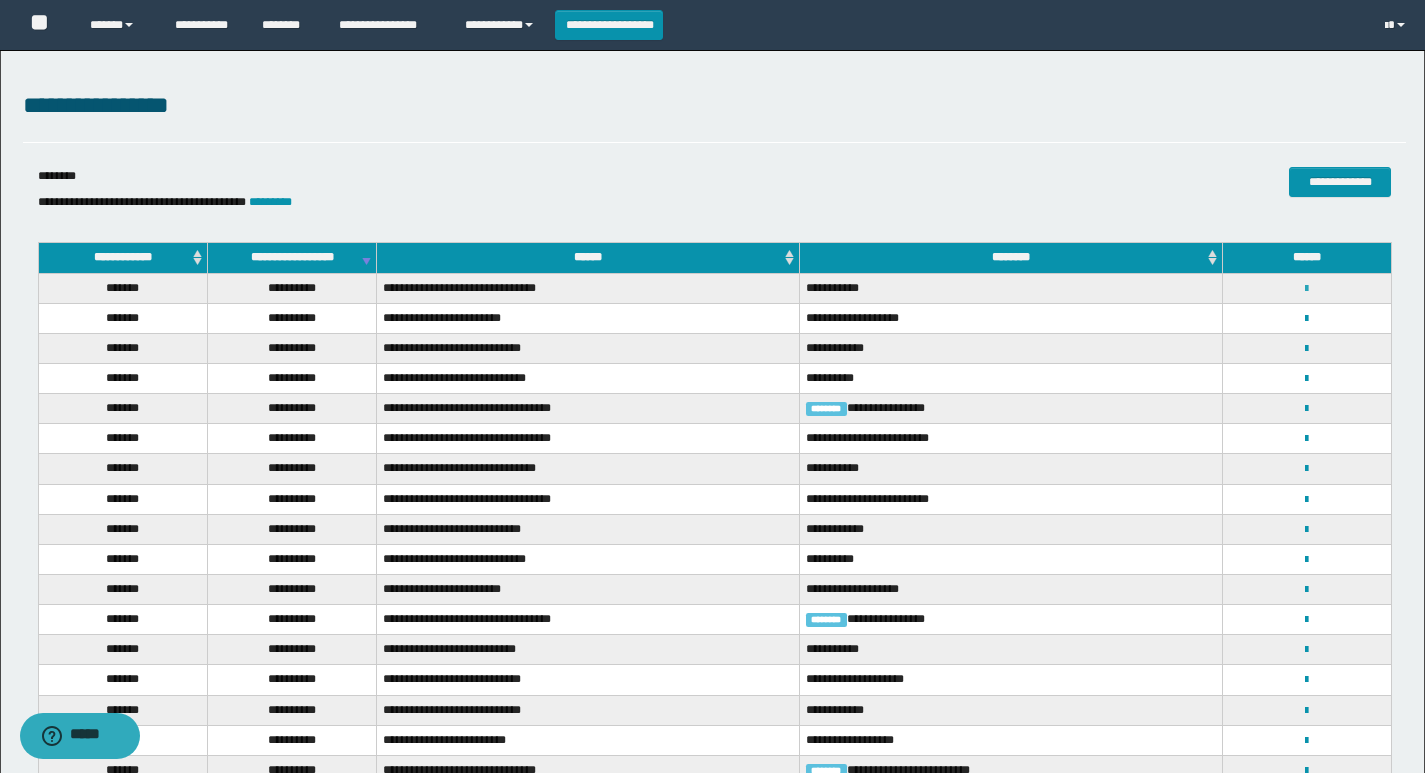 click at bounding box center (1306, 289) 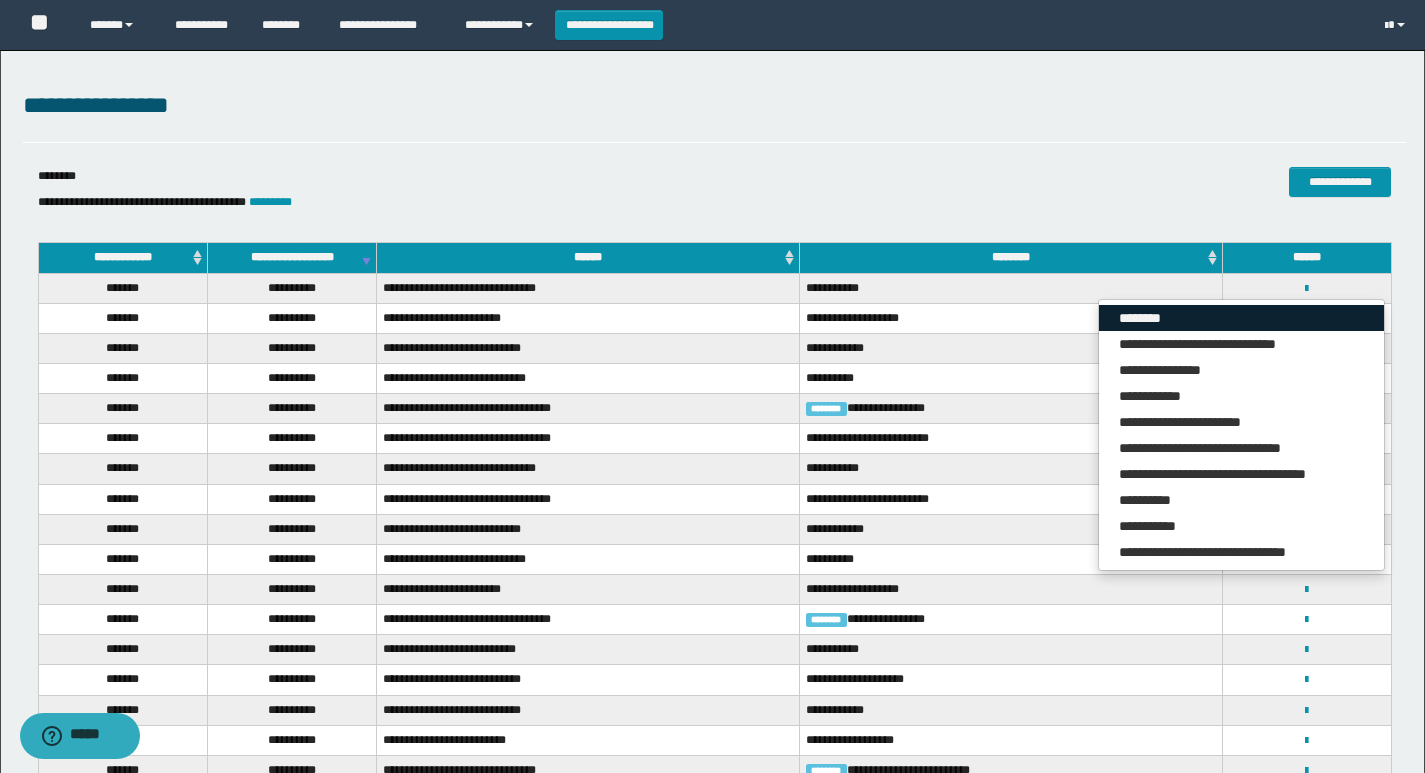 click on "********" at bounding box center [1241, 318] 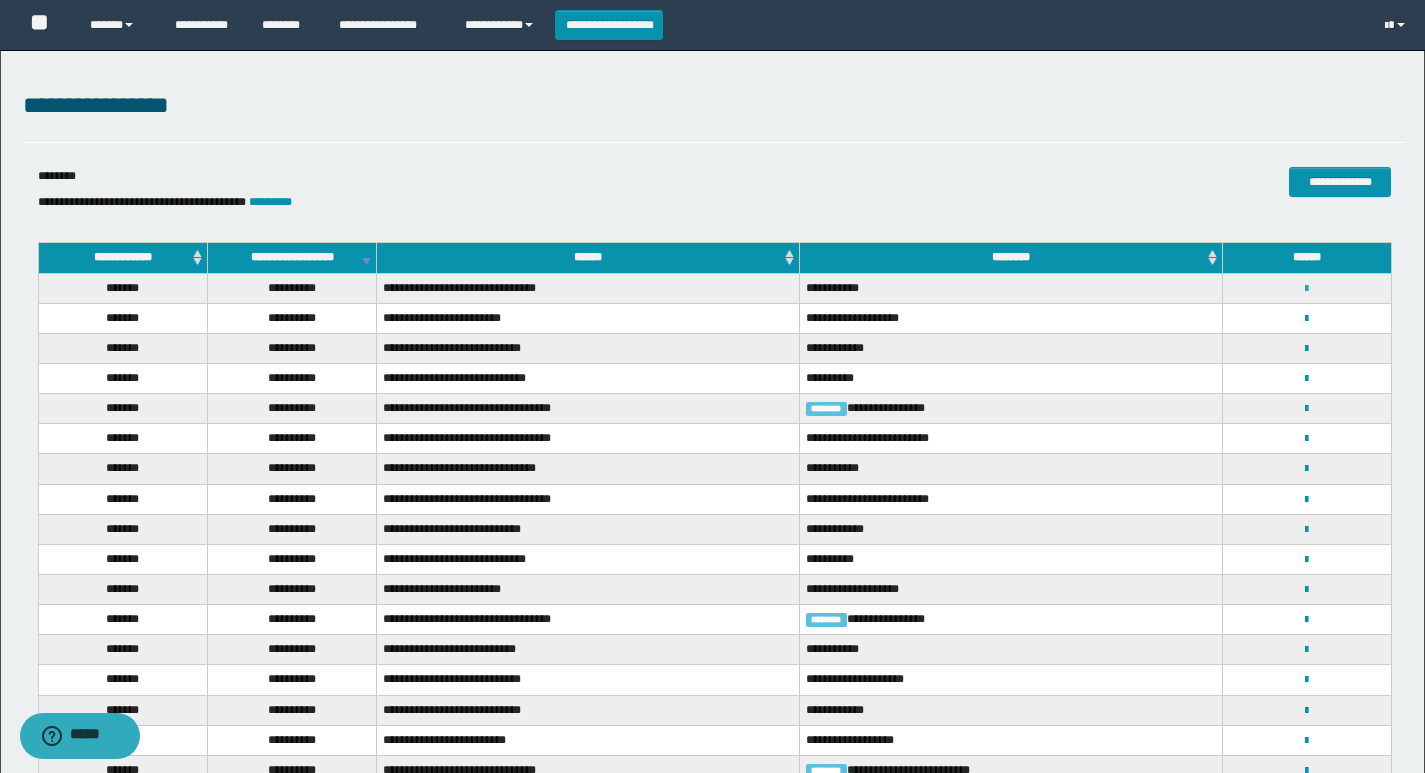 click at bounding box center (1306, 289) 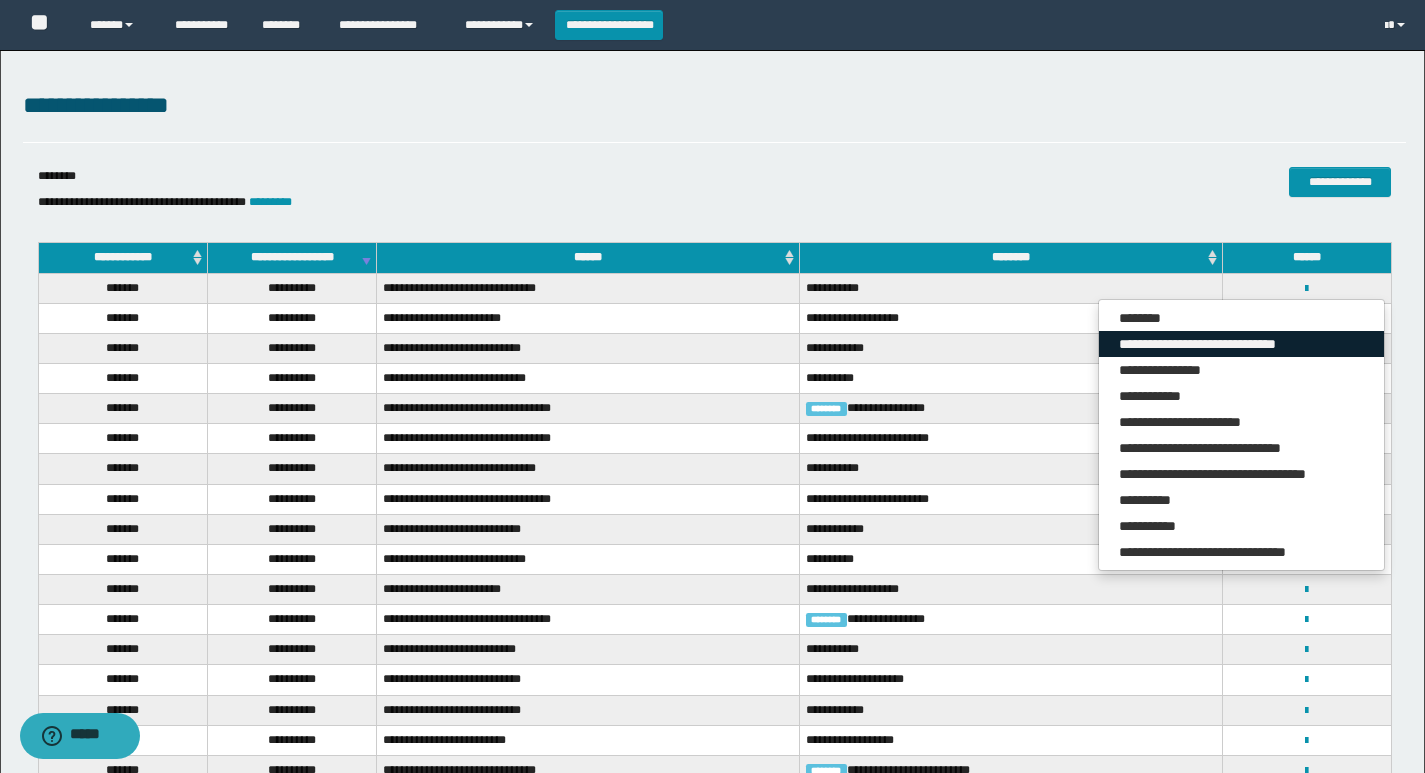 click on "**********" at bounding box center (1241, 344) 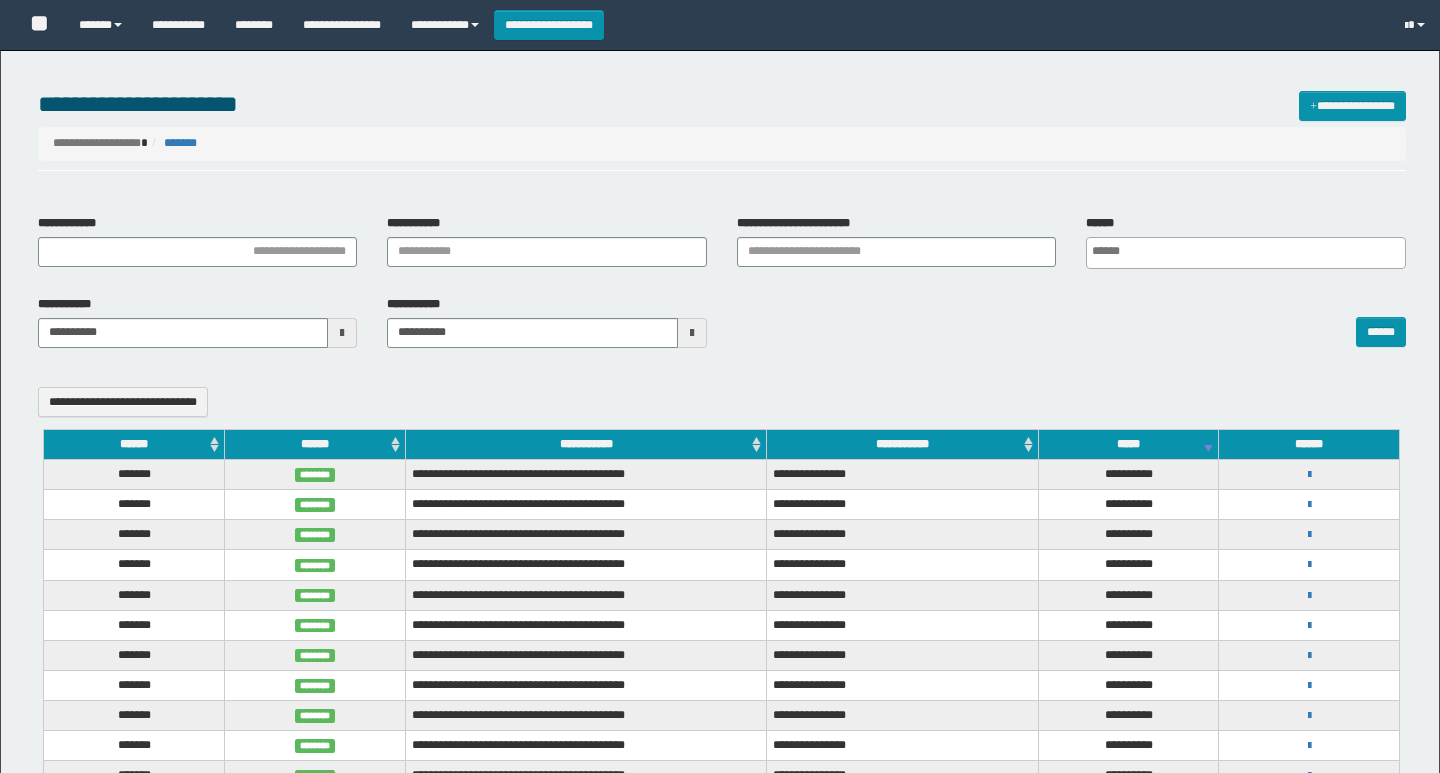 select 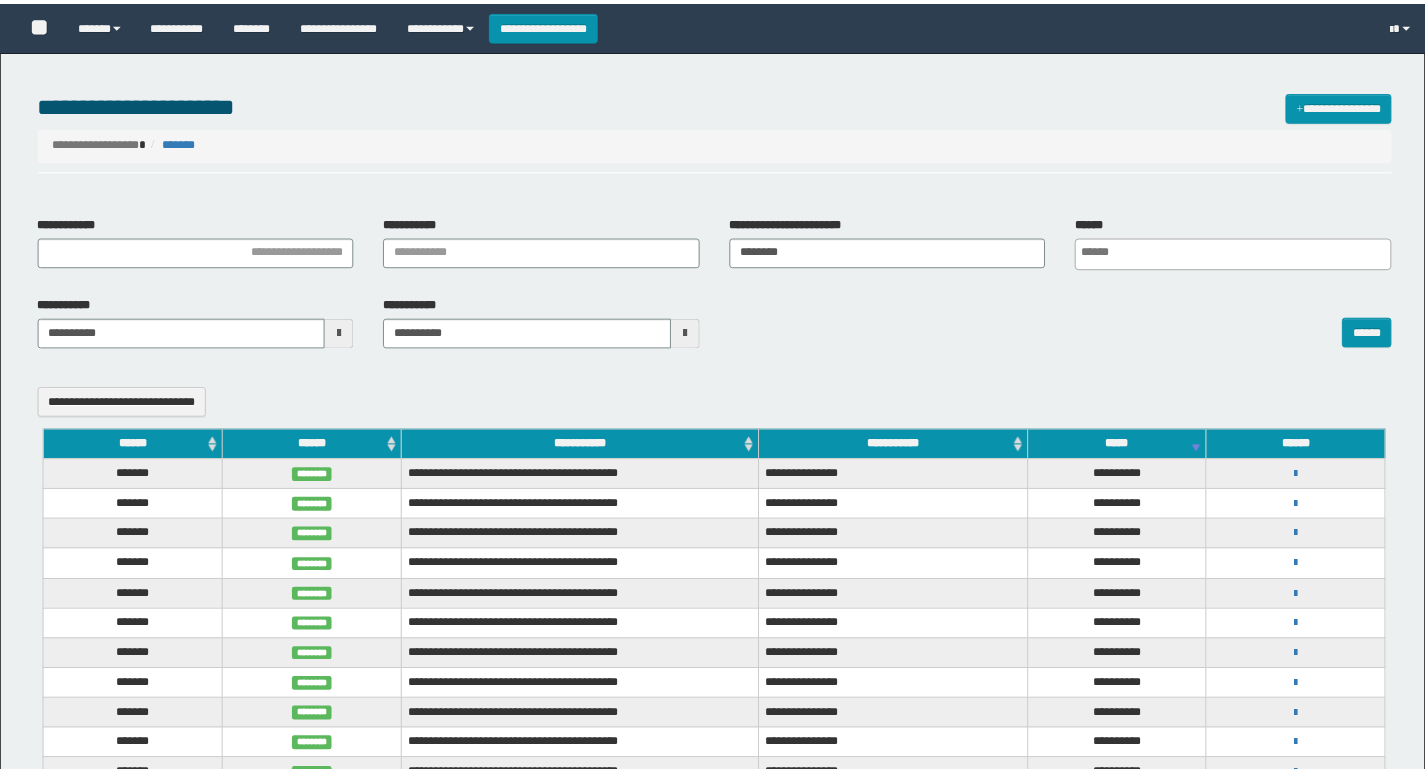 scroll, scrollTop: 0, scrollLeft: 0, axis: both 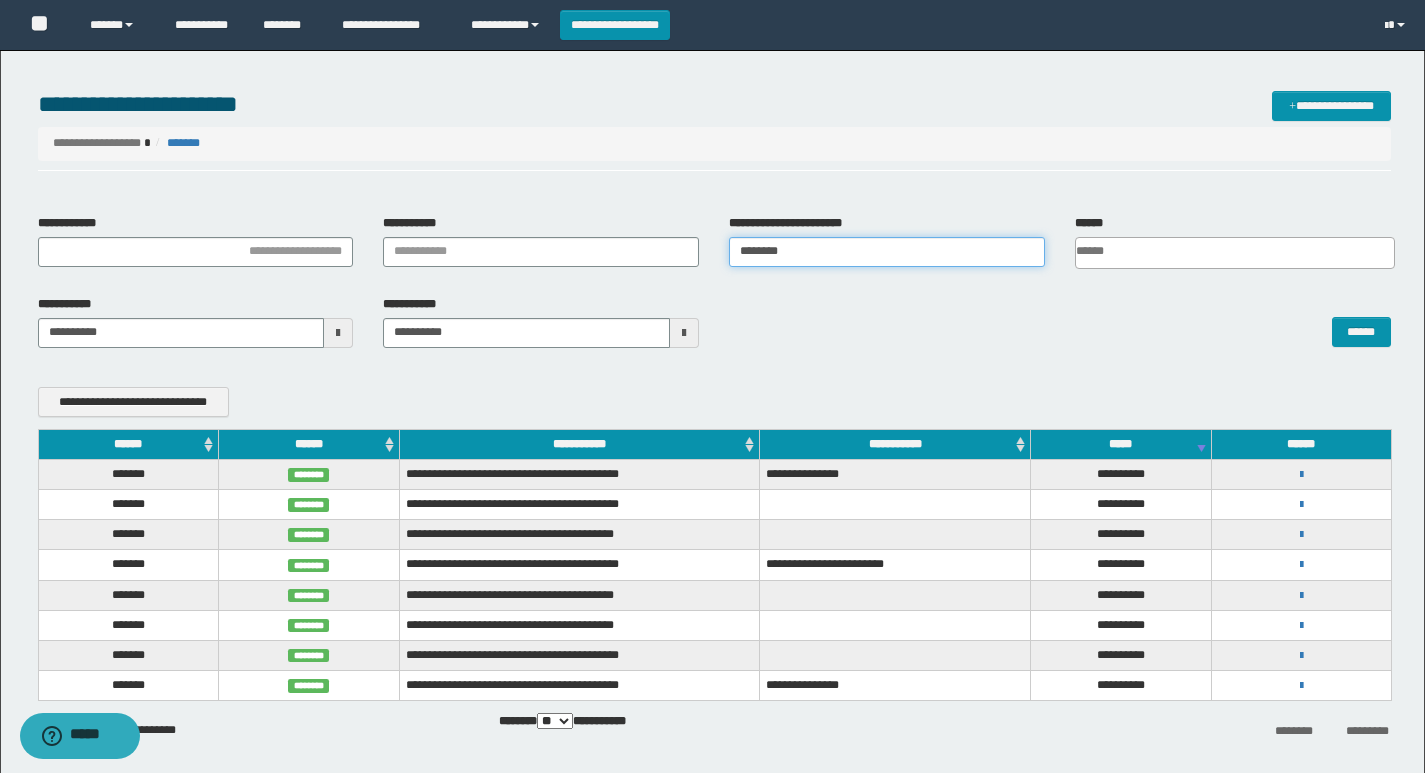 drag, startPoint x: 809, startPoint y: 244, endPoint x: 705, endPoint y: 261, distance: 105.380264 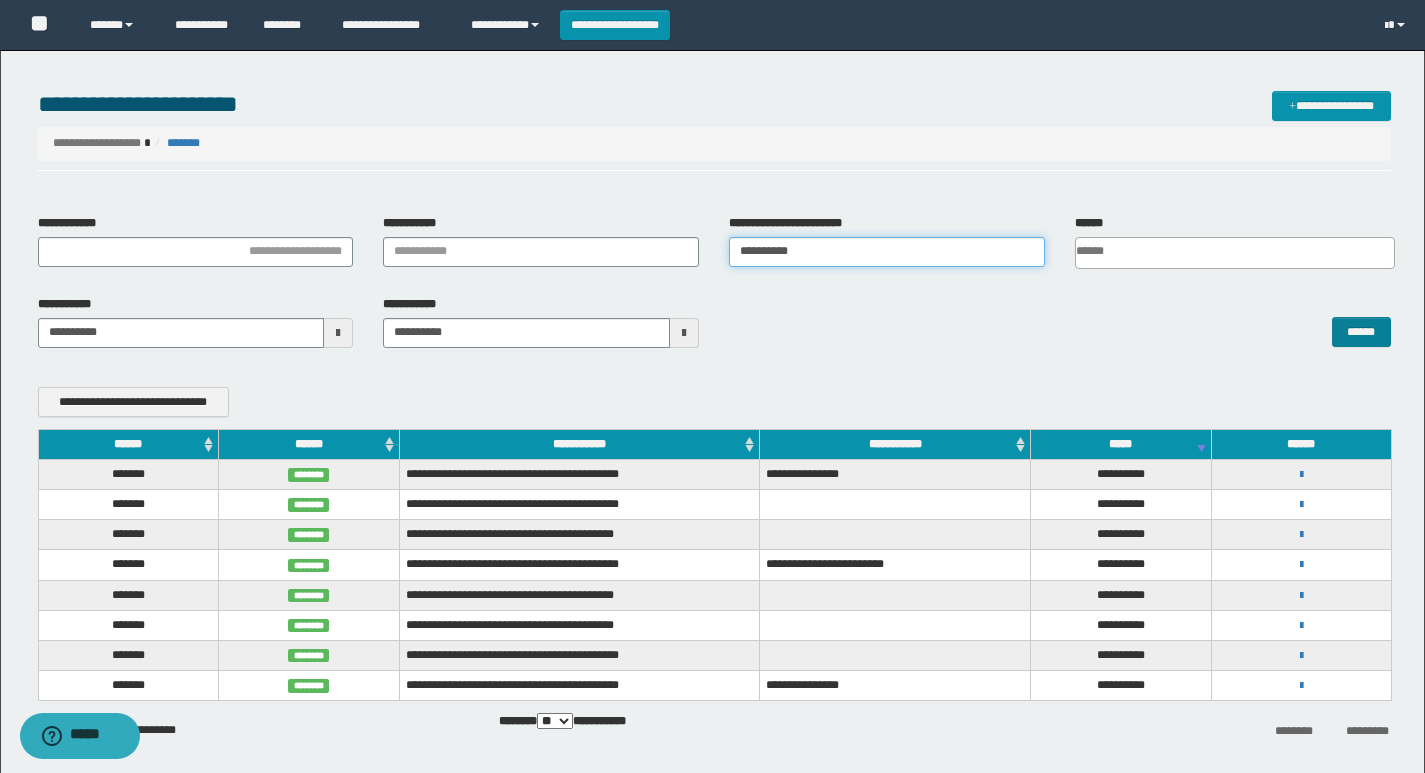 type on "**********" 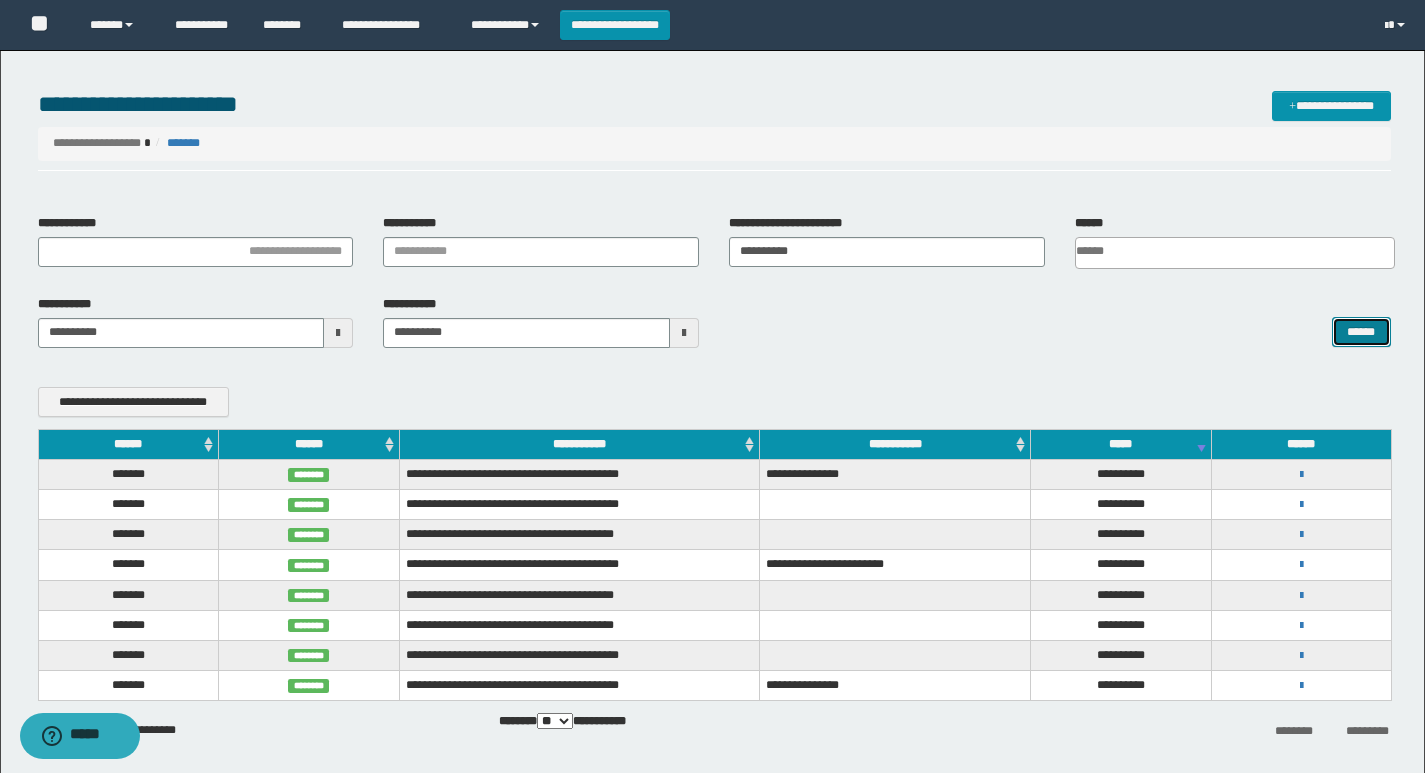 click on "******" at bounding box center [1361, 332] 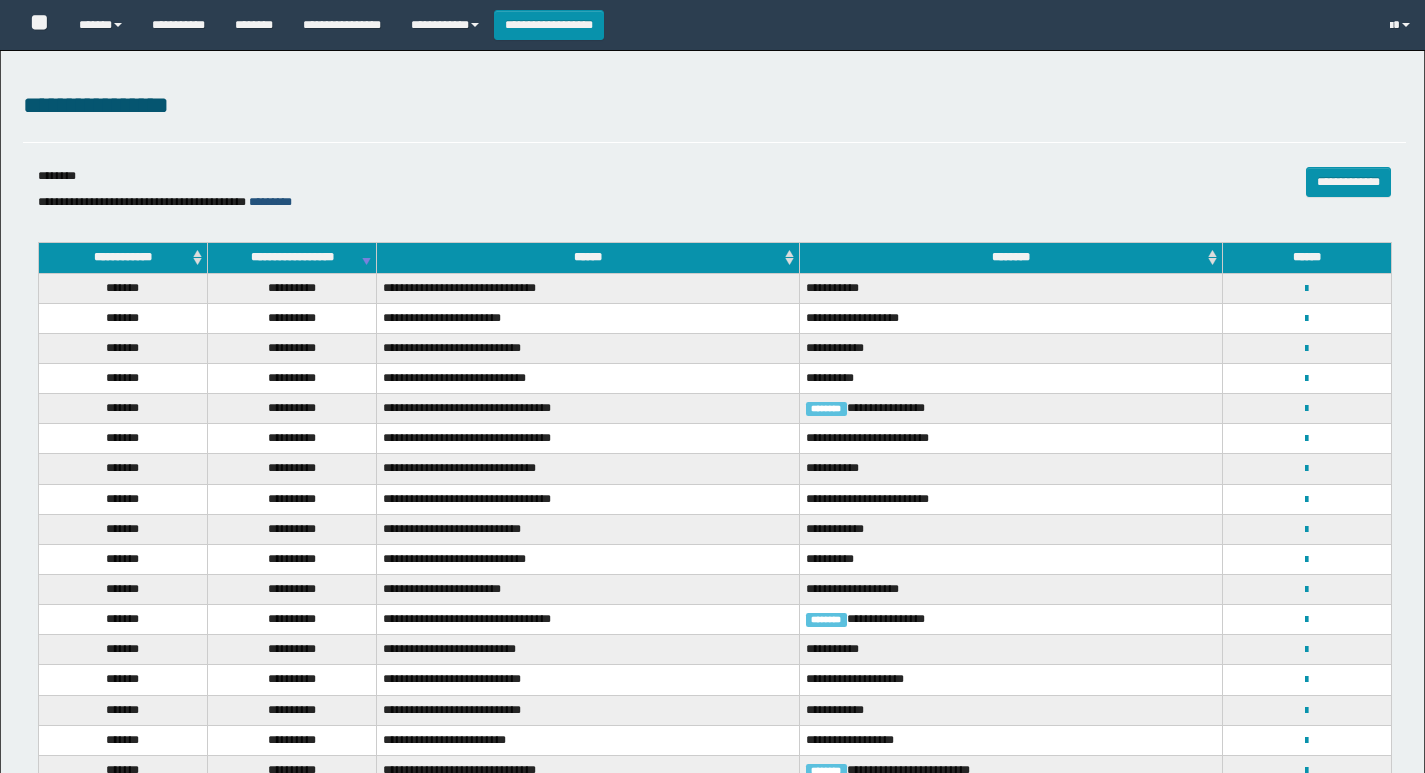 drag, startPoint x: 0, startPoint y: 0, endPoint x: 284, endPoint y: 198, distance: 346.20804 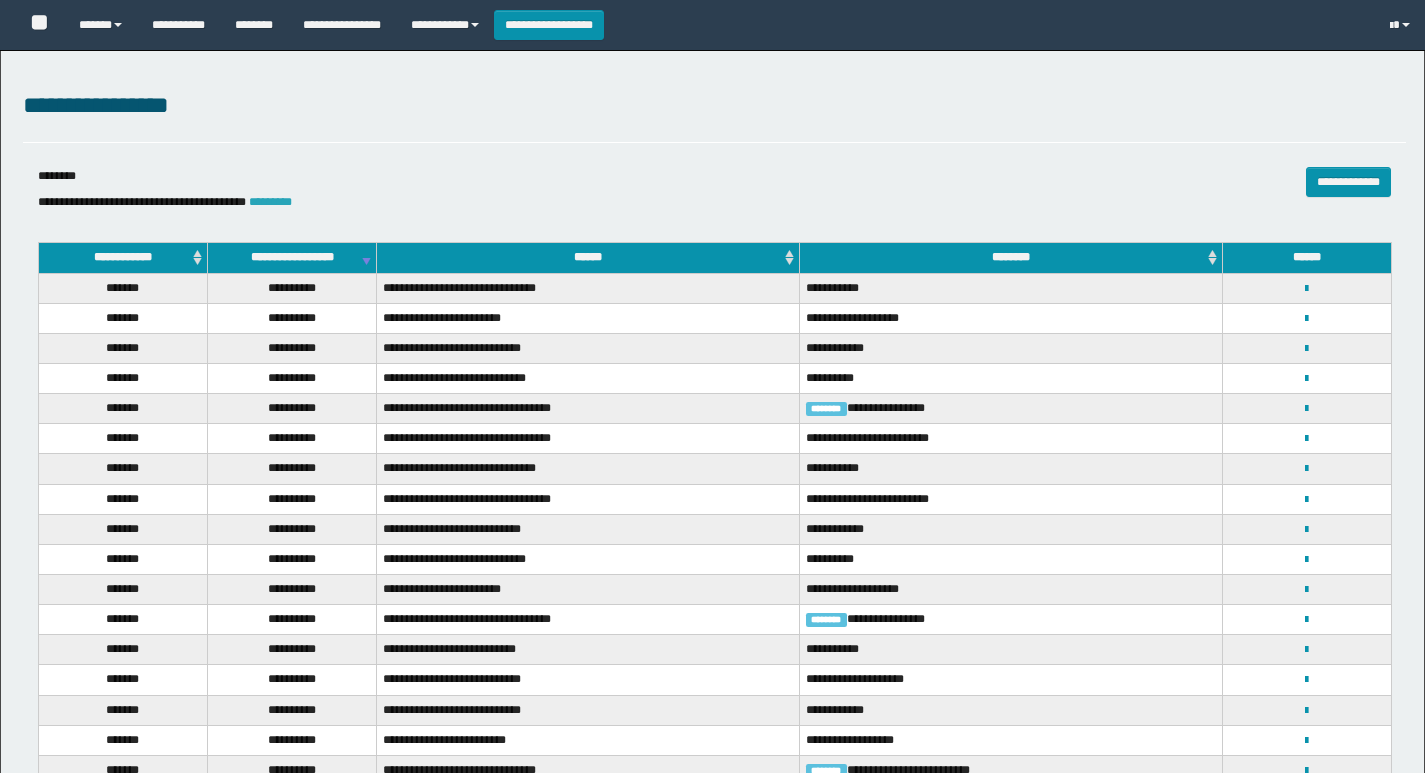 click on "*********" at bounding box center (270, 202) 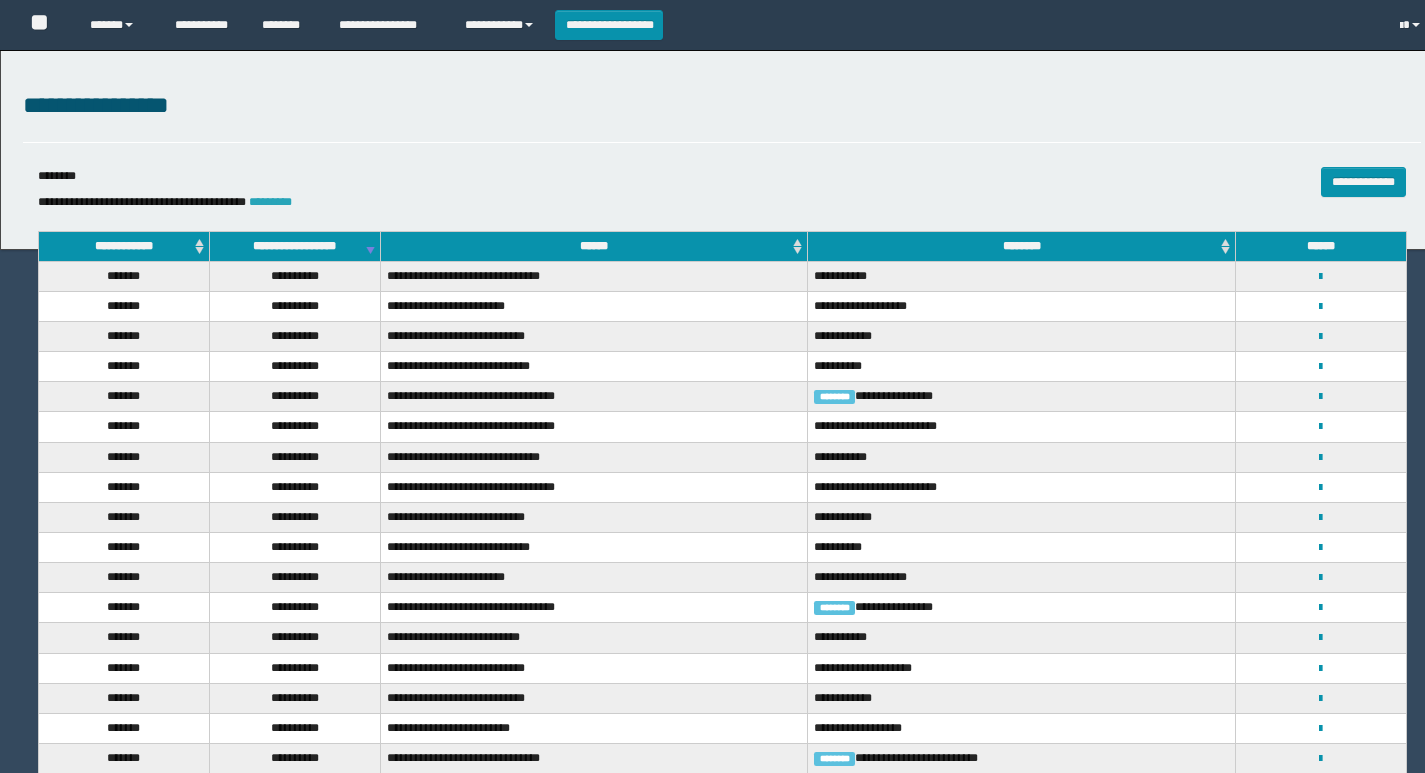 click on "********" at bounding box center [0, 0] 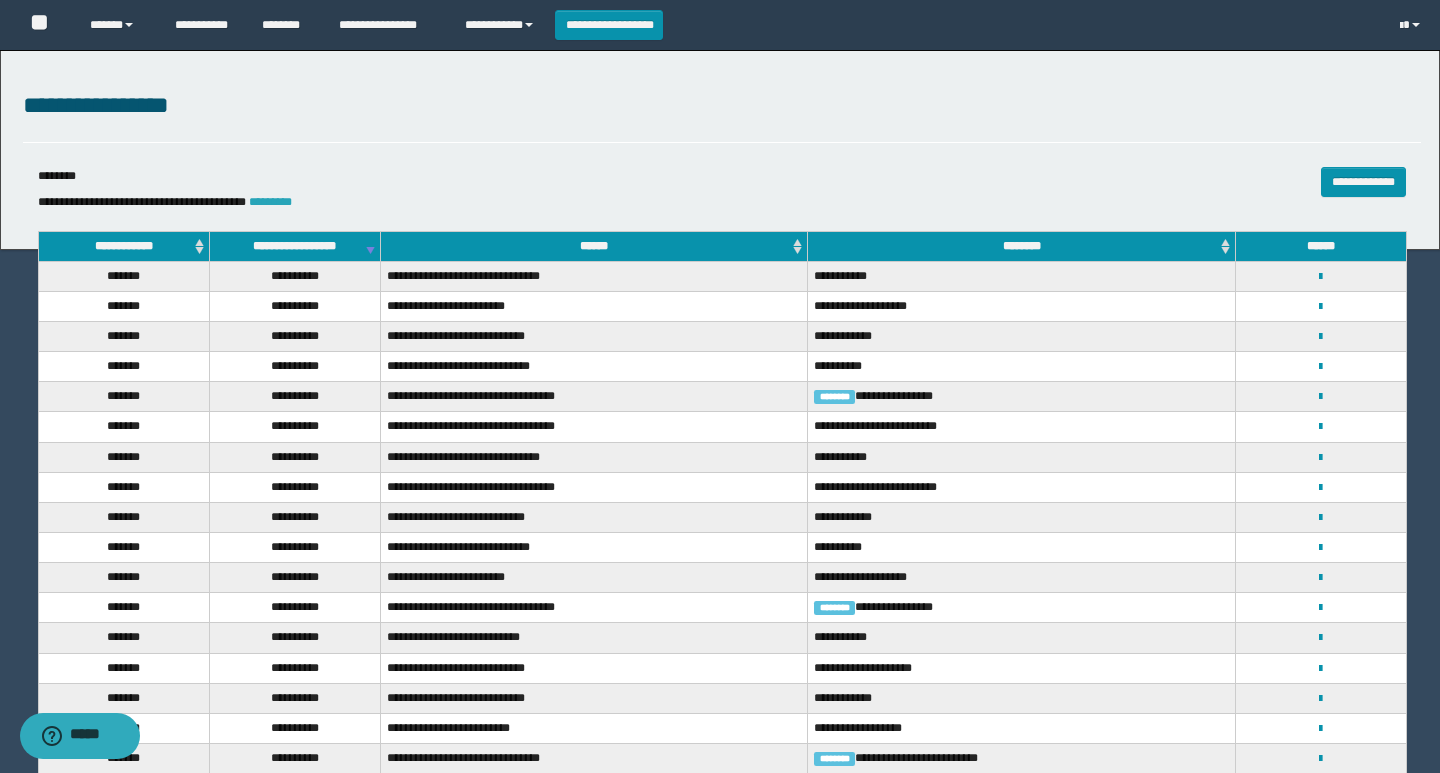 scroll, scrollTop: 0, scrollLeft: 0, axis: both 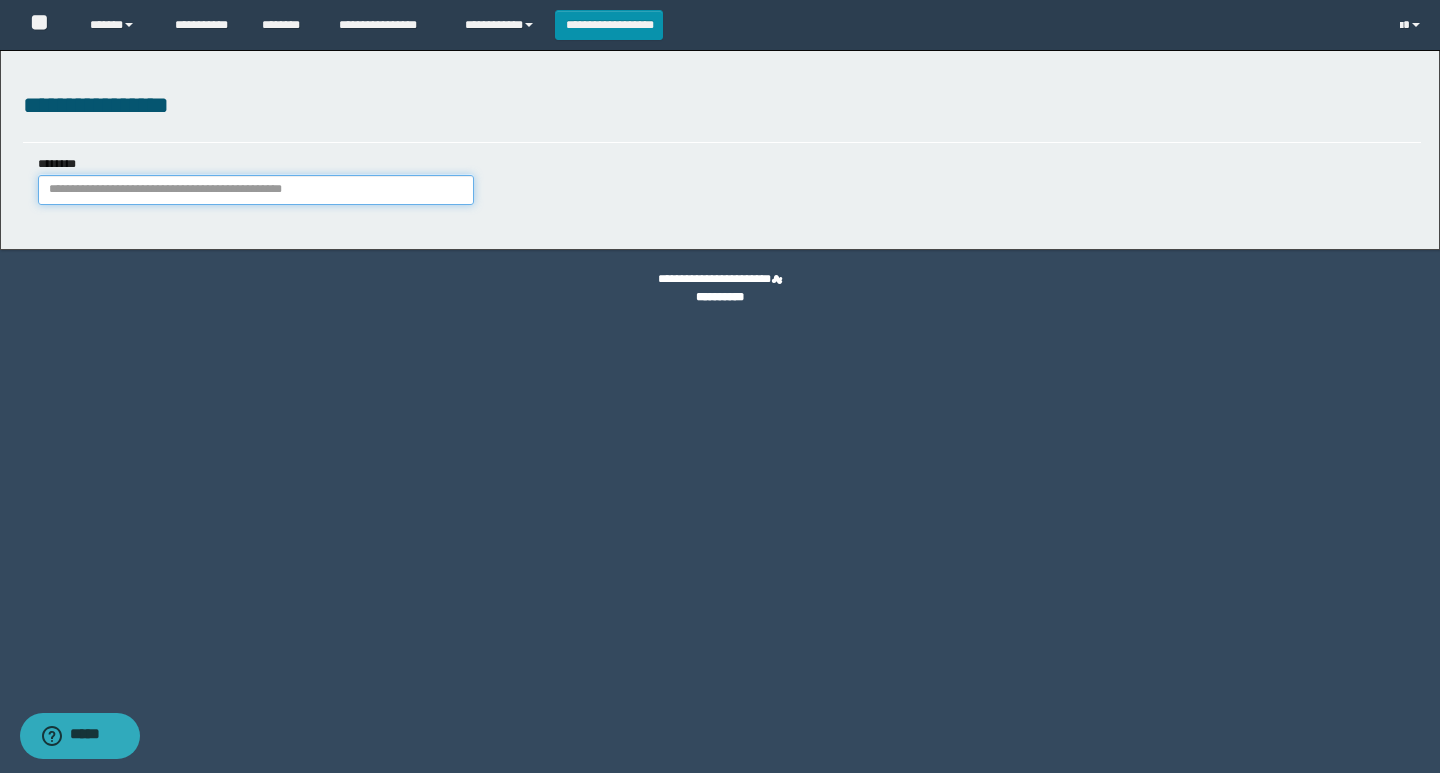 paste on "**********" 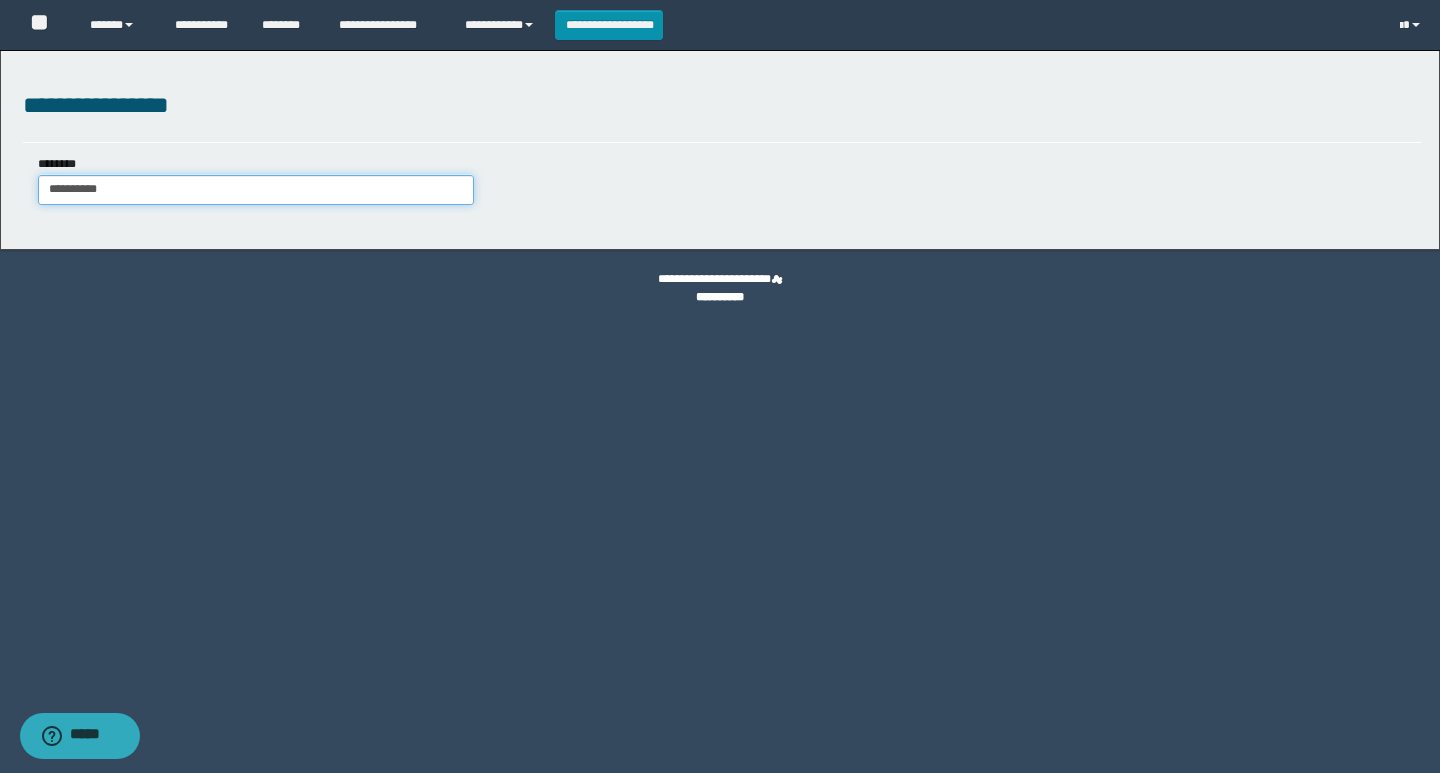 click on "**********" at bounding box center (256, 190) 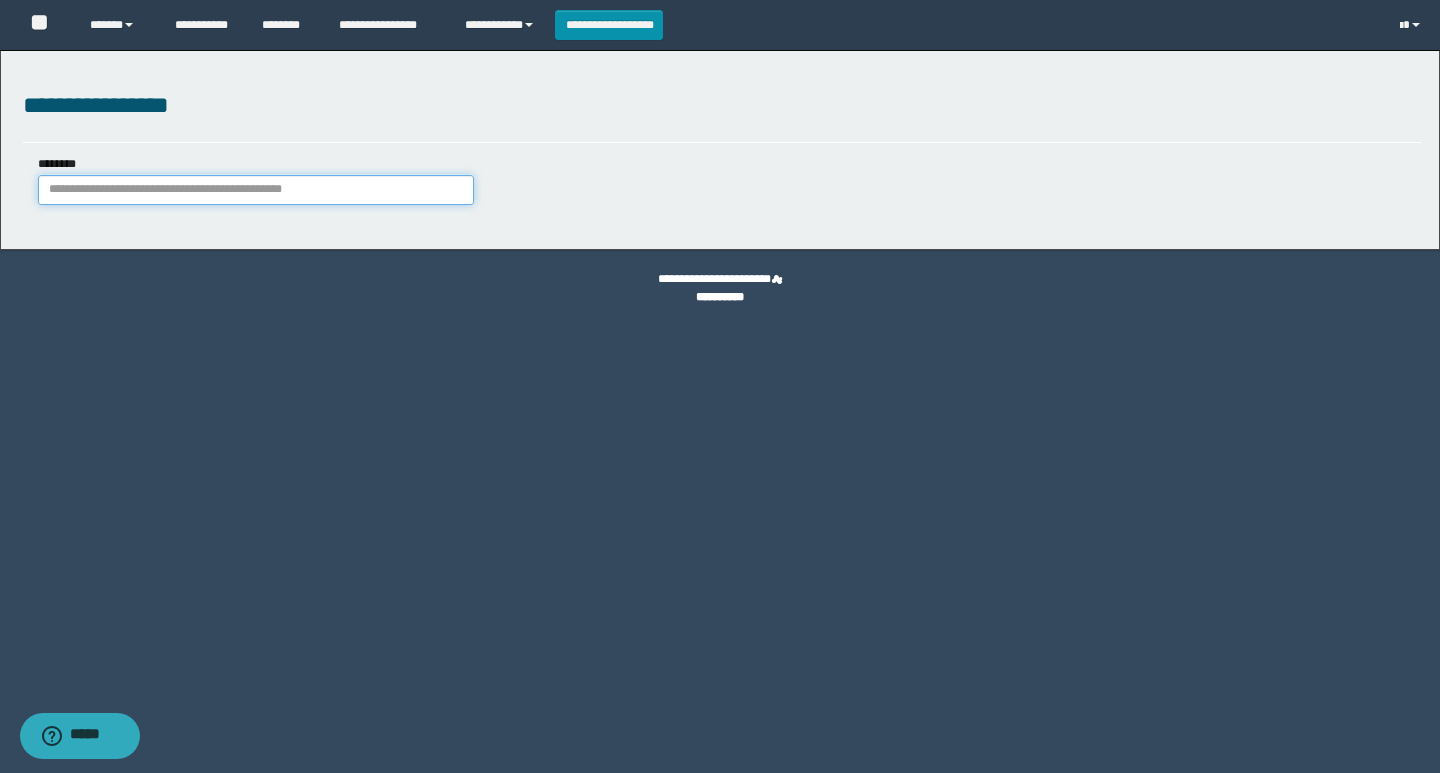 paste on "**********" 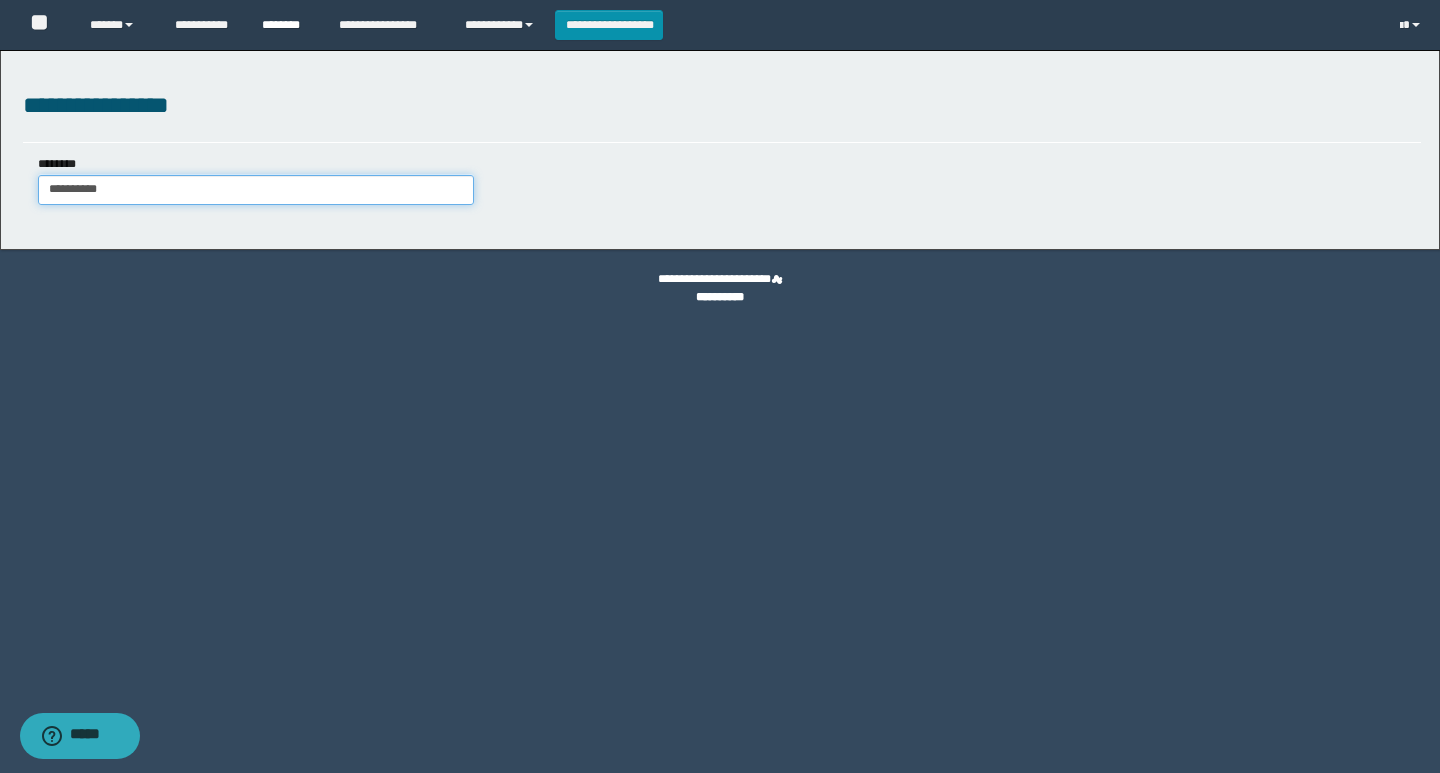 type on "**********" 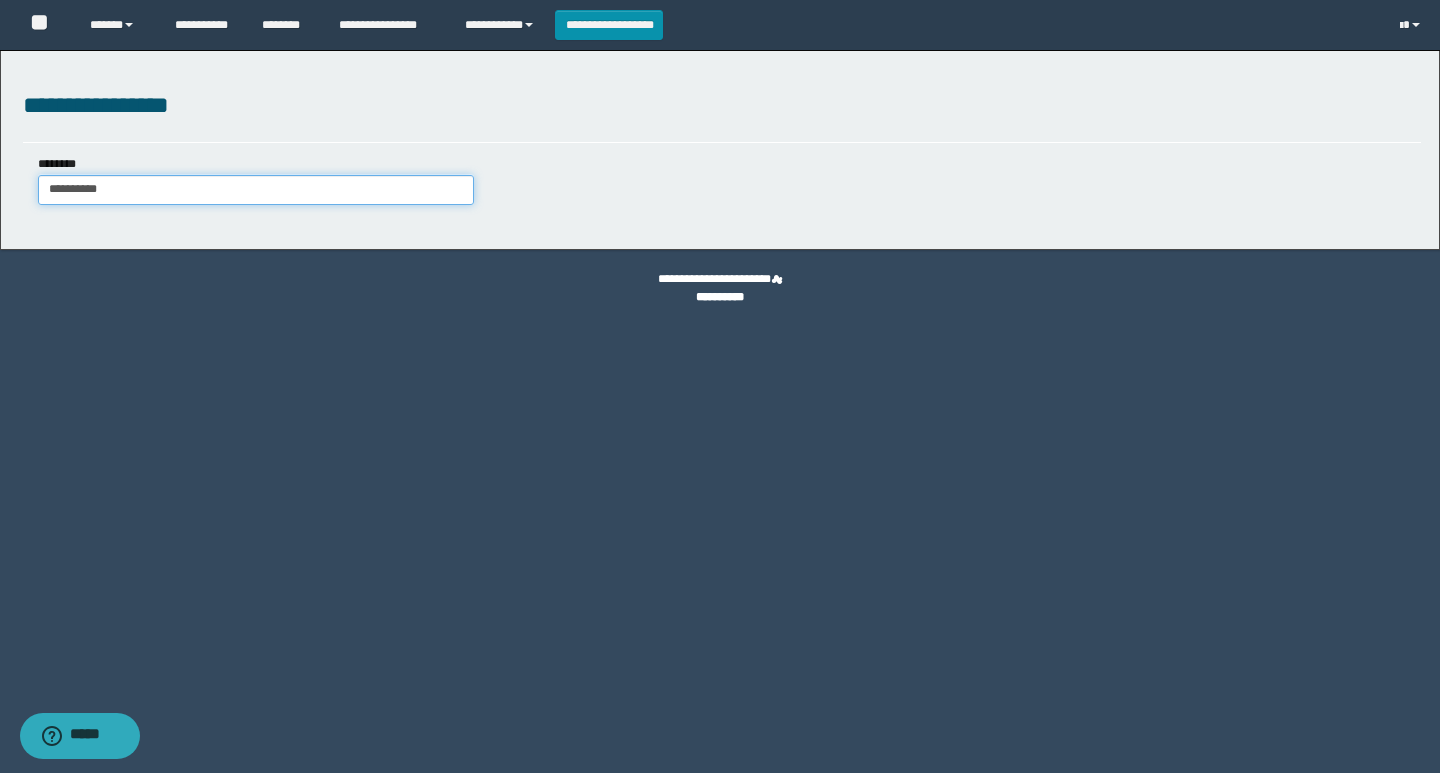 drag, startPoint x: 254, startPoint y: 193, endPoint x: 0, endPoint y: 222, distance: 255.65015 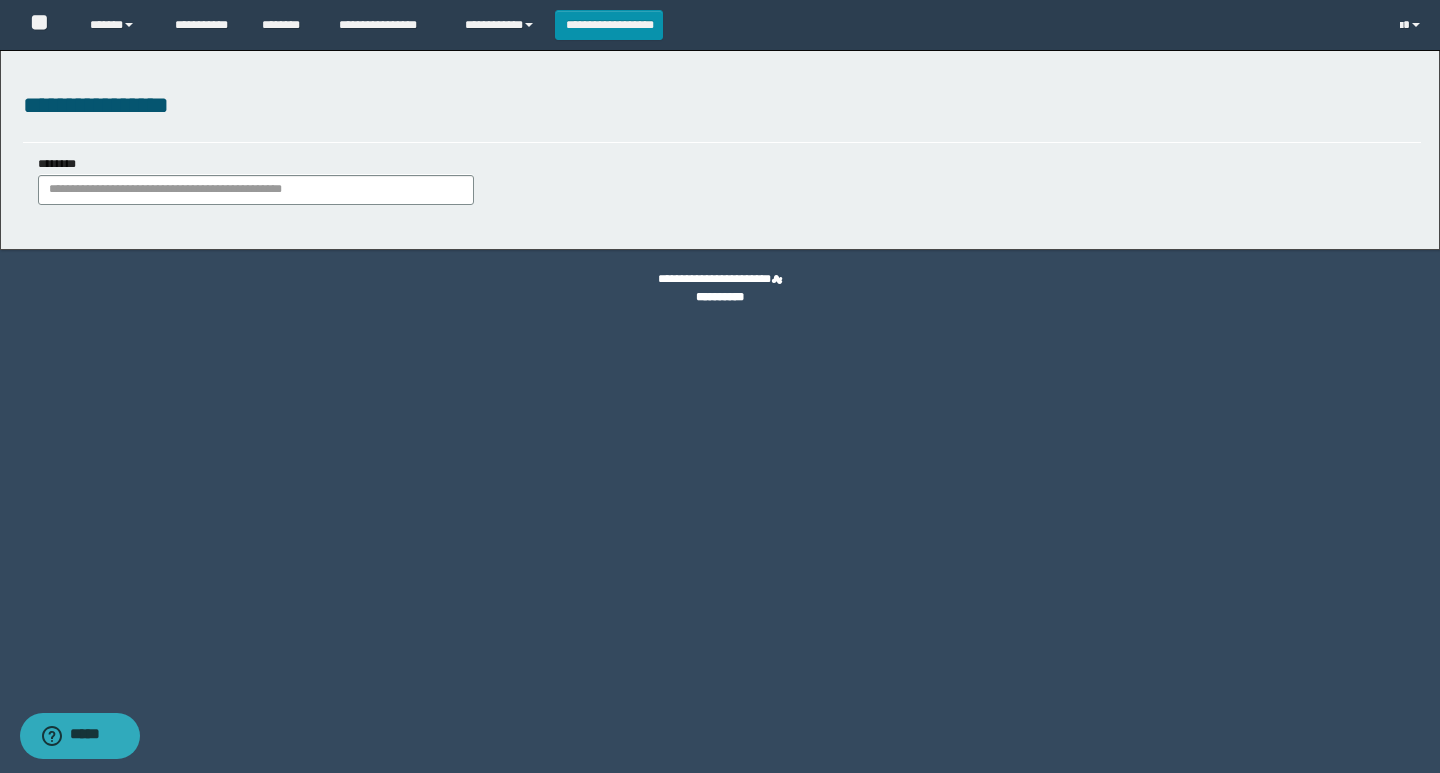 scroll, scrollTop: 0, scrollLeft: 0, axis: both 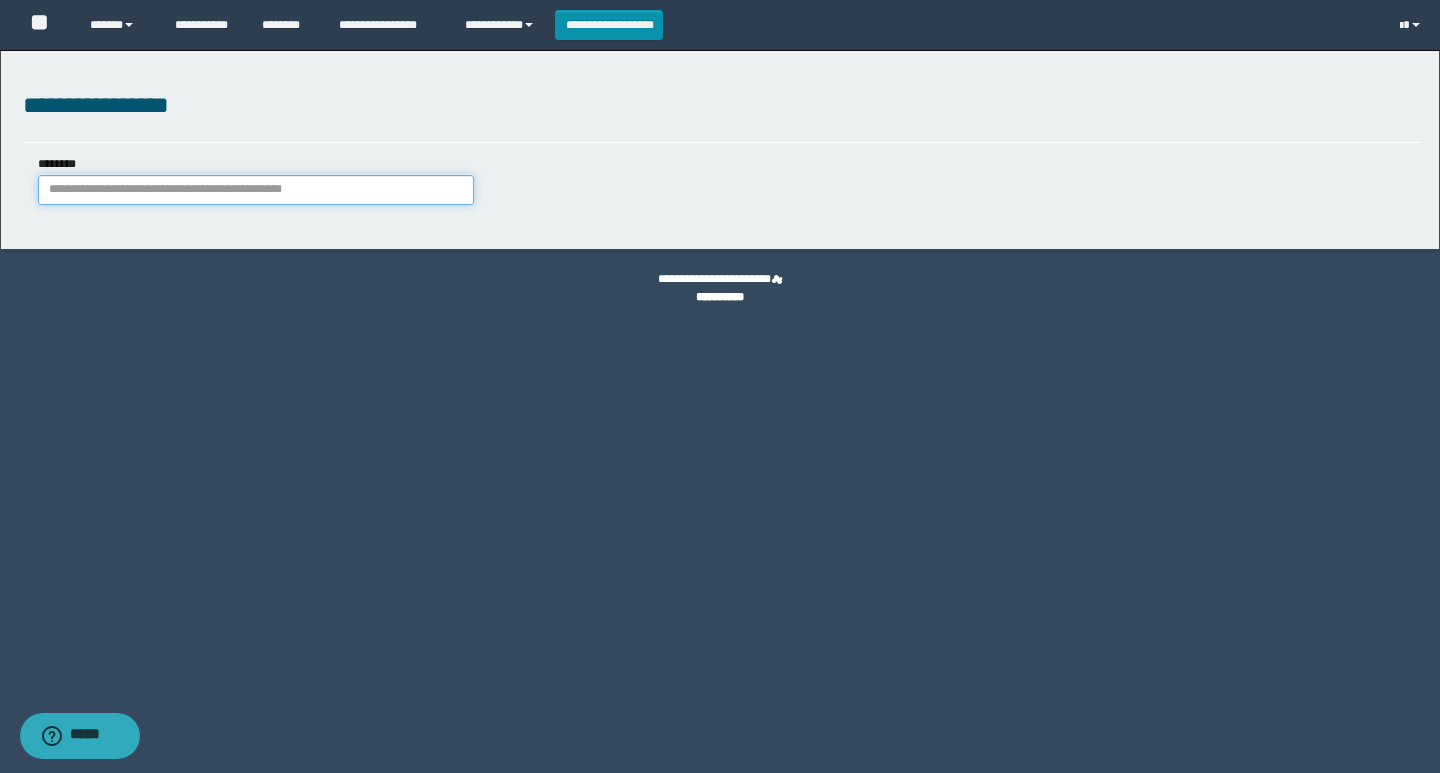 click on "********" at bounding box center (256, 190) 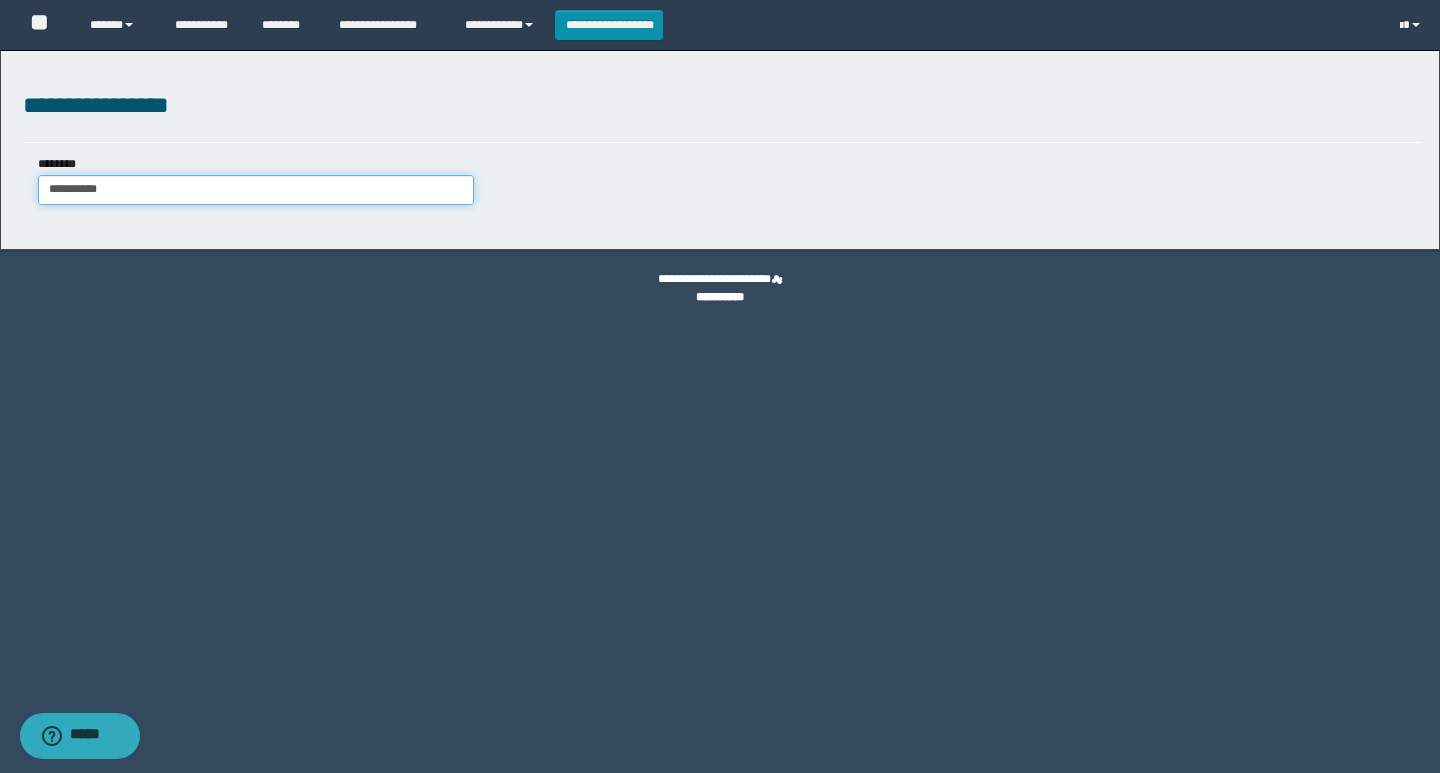 type on "**********" 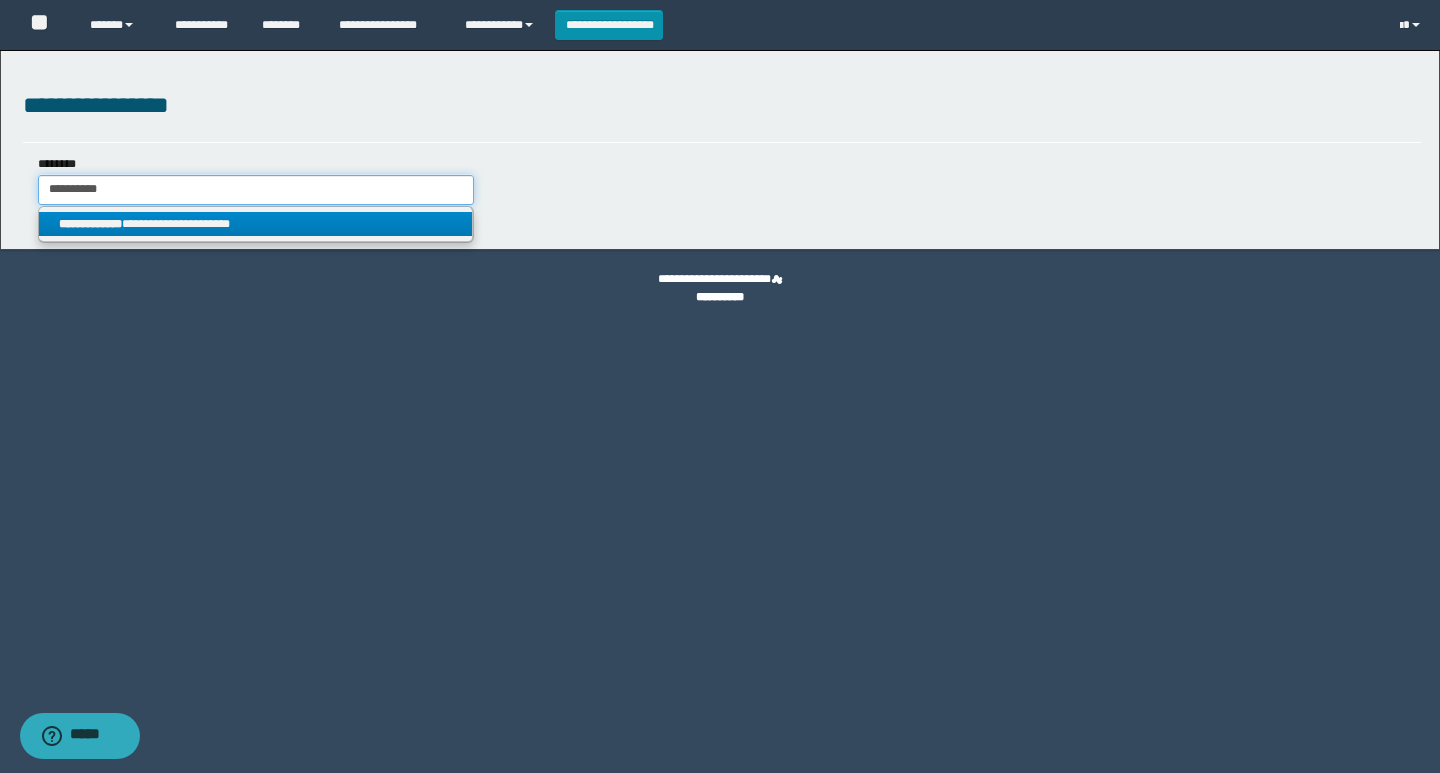 type on "**********" 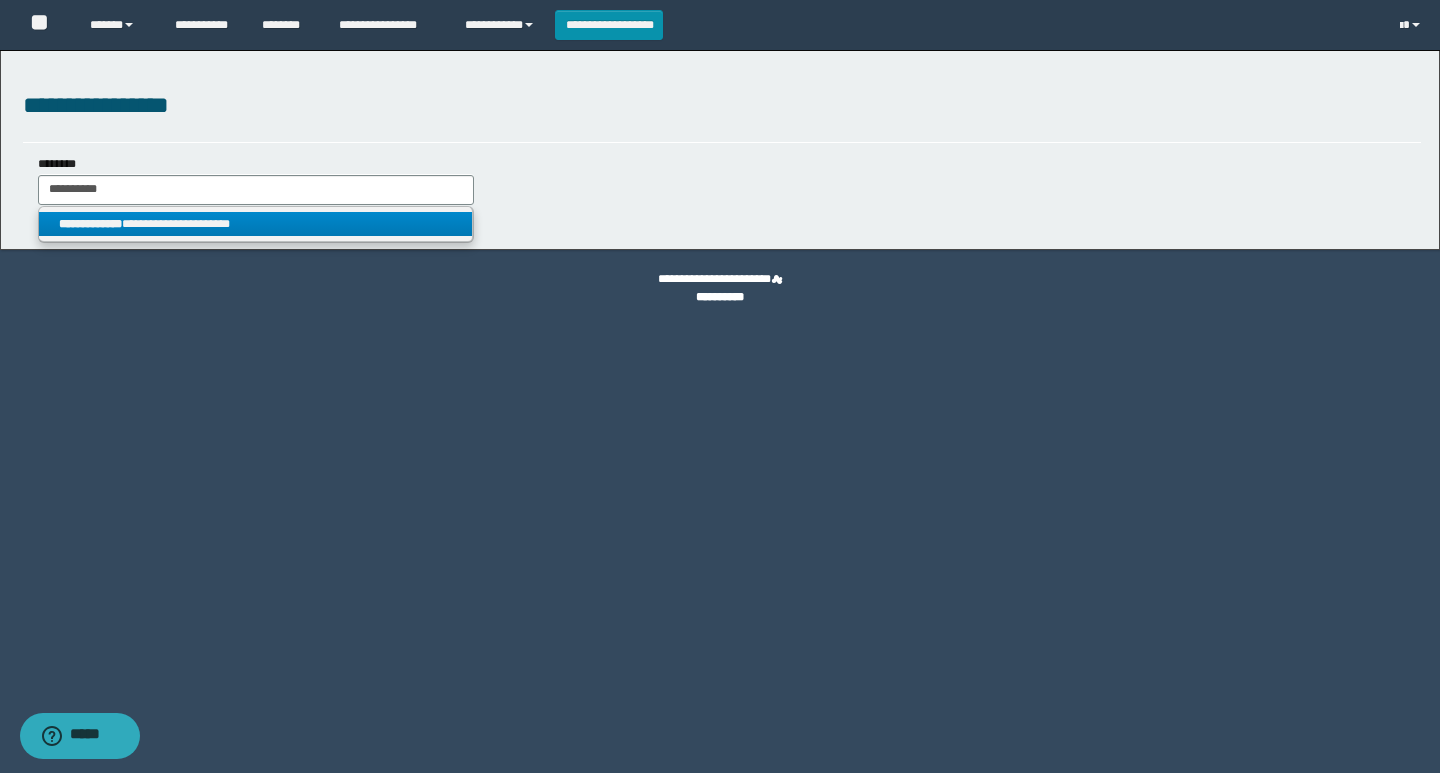 click on "**********" at bounding box center [90, 224] 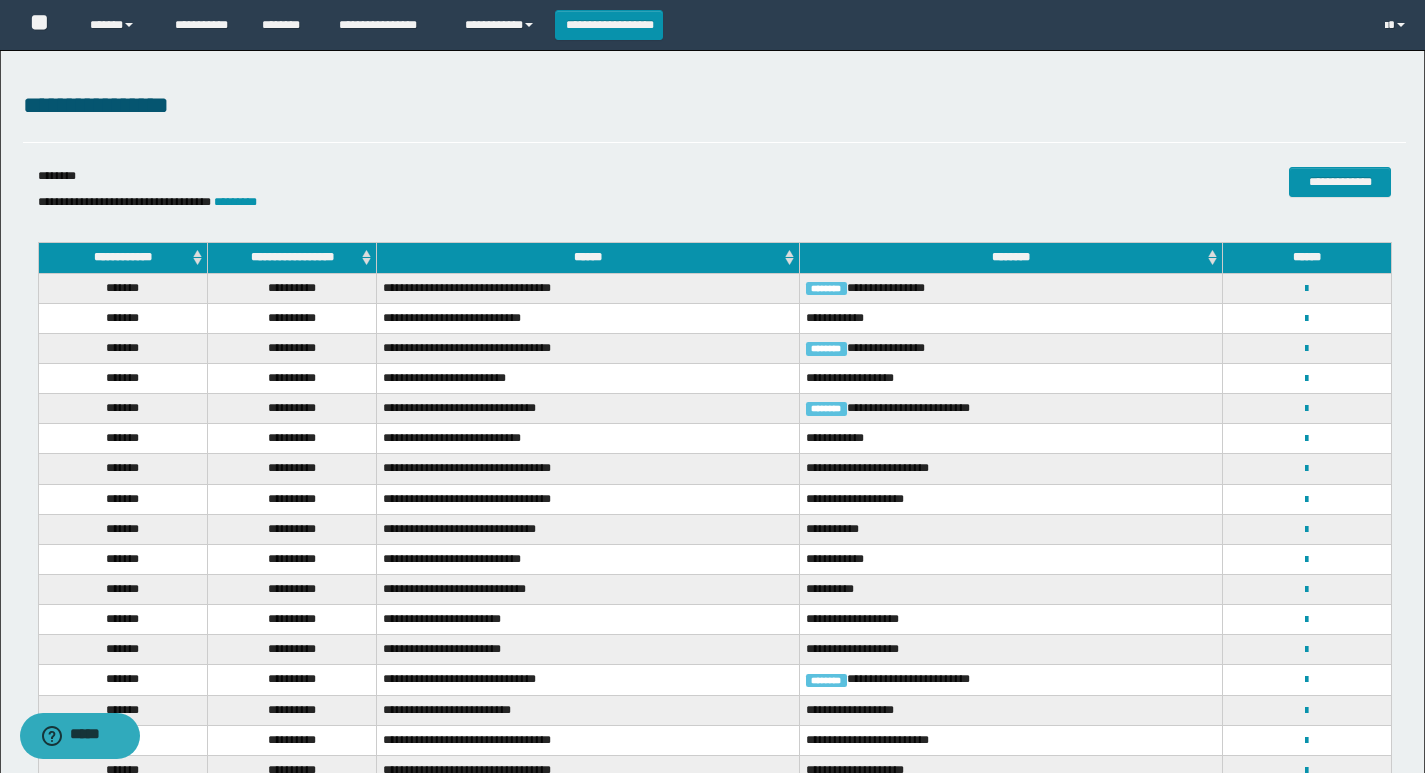 click on "**********" at bounding box center [291, 258] 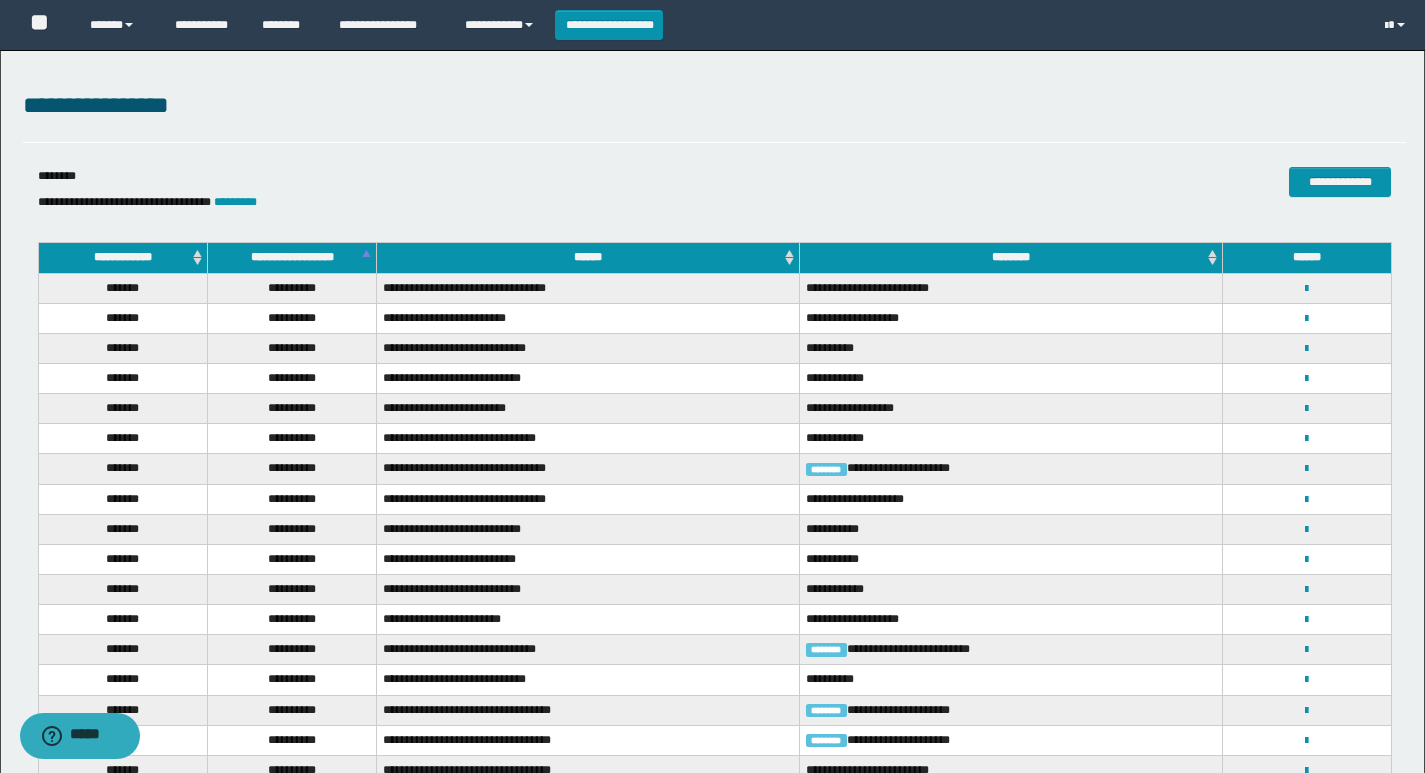 click on "**********" at bounding box center [291, 258] 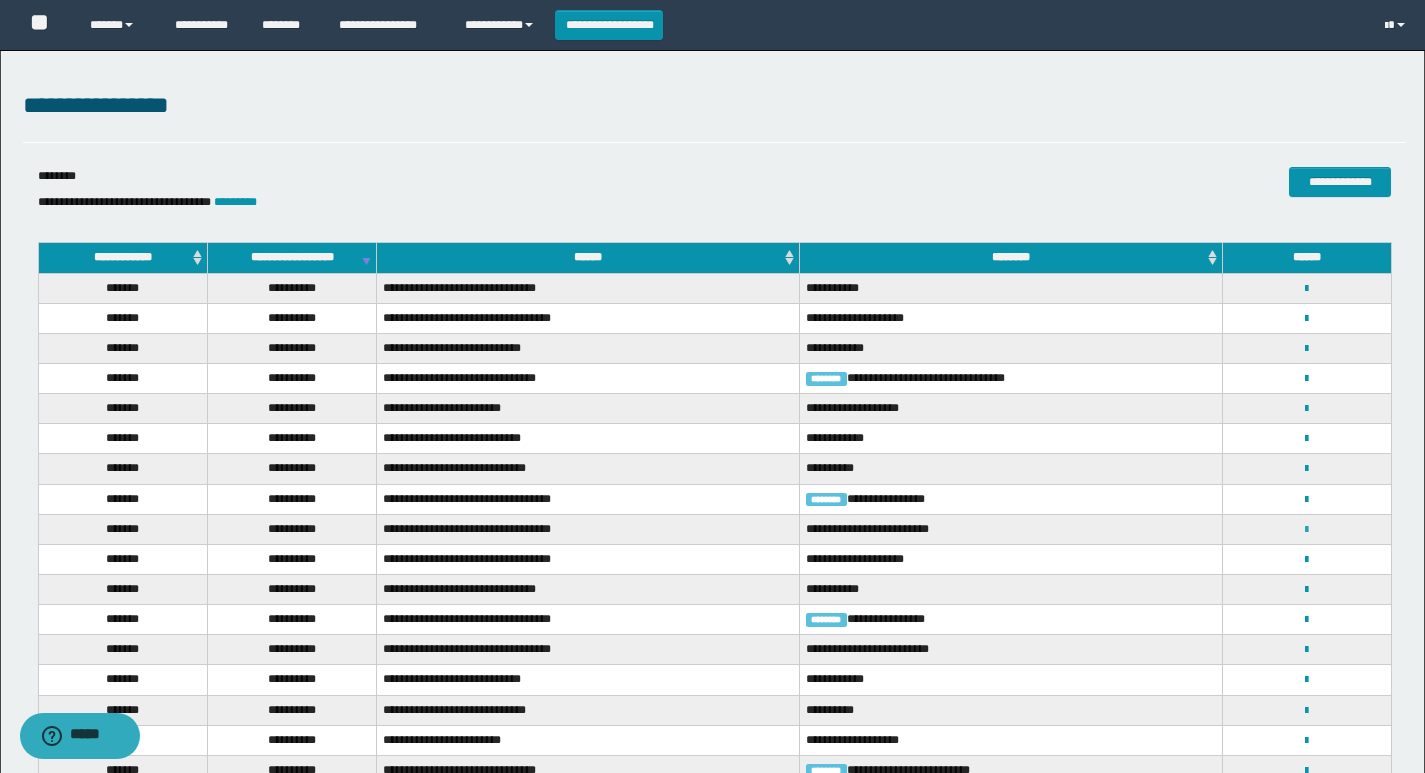 click at bounding box center (1306, 530) 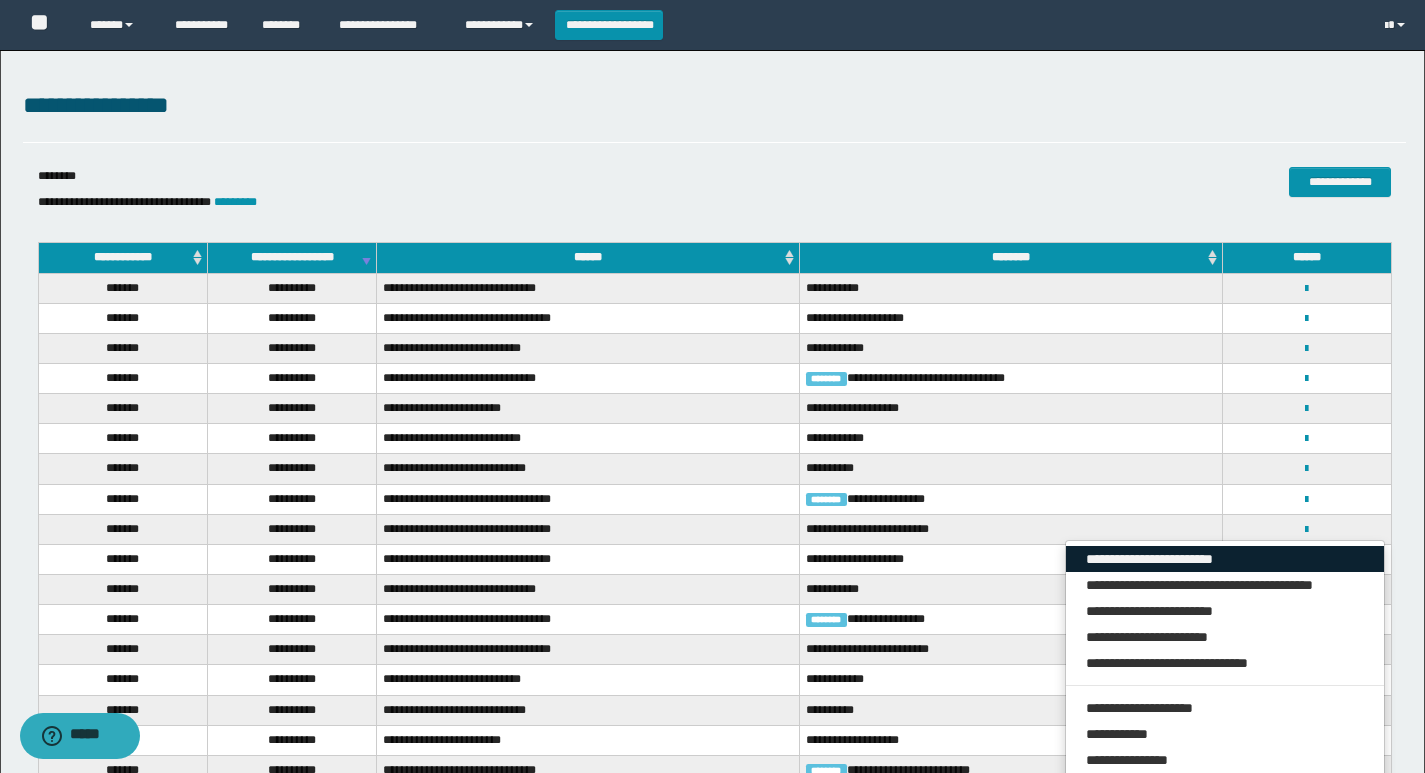 click on "**********" at bounding box center (1225, 559) 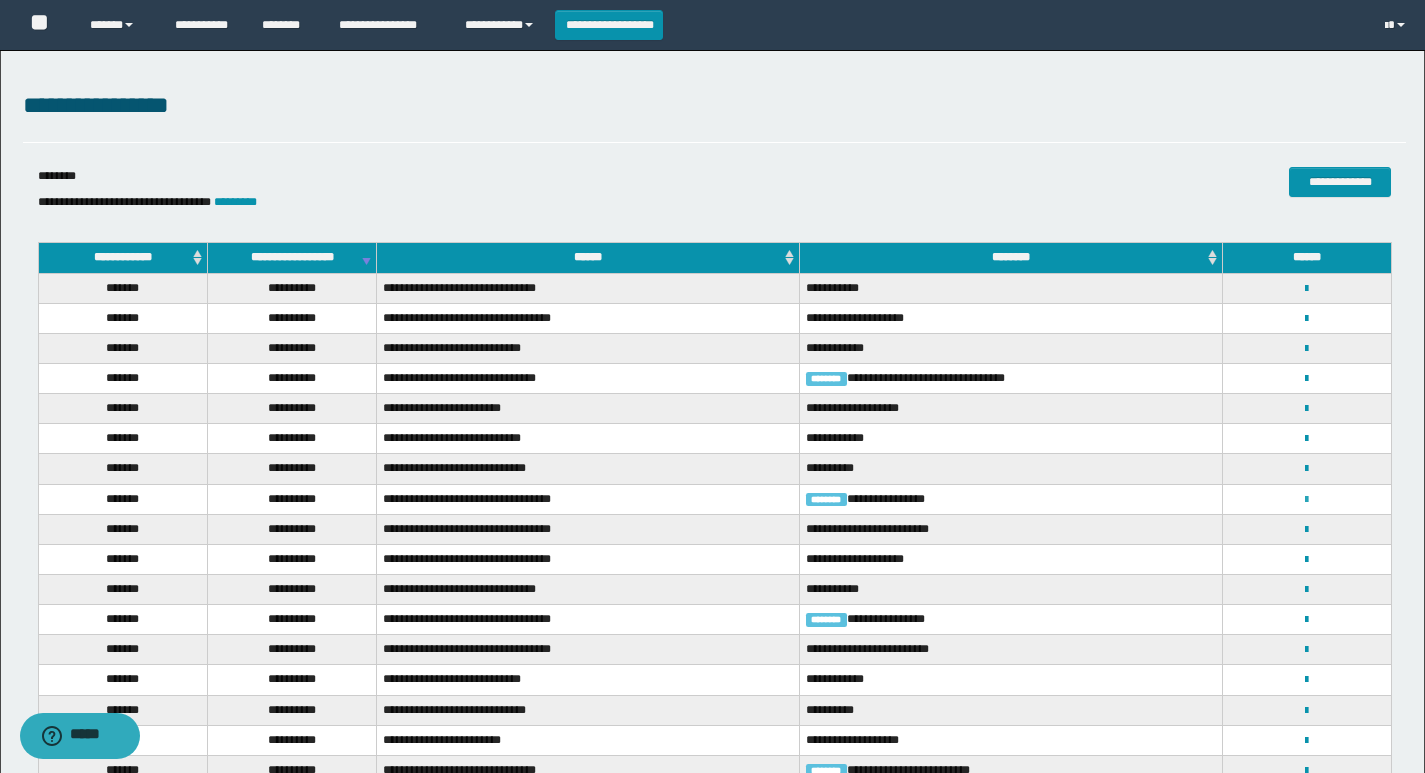 click at bounding box center (1306, 500) 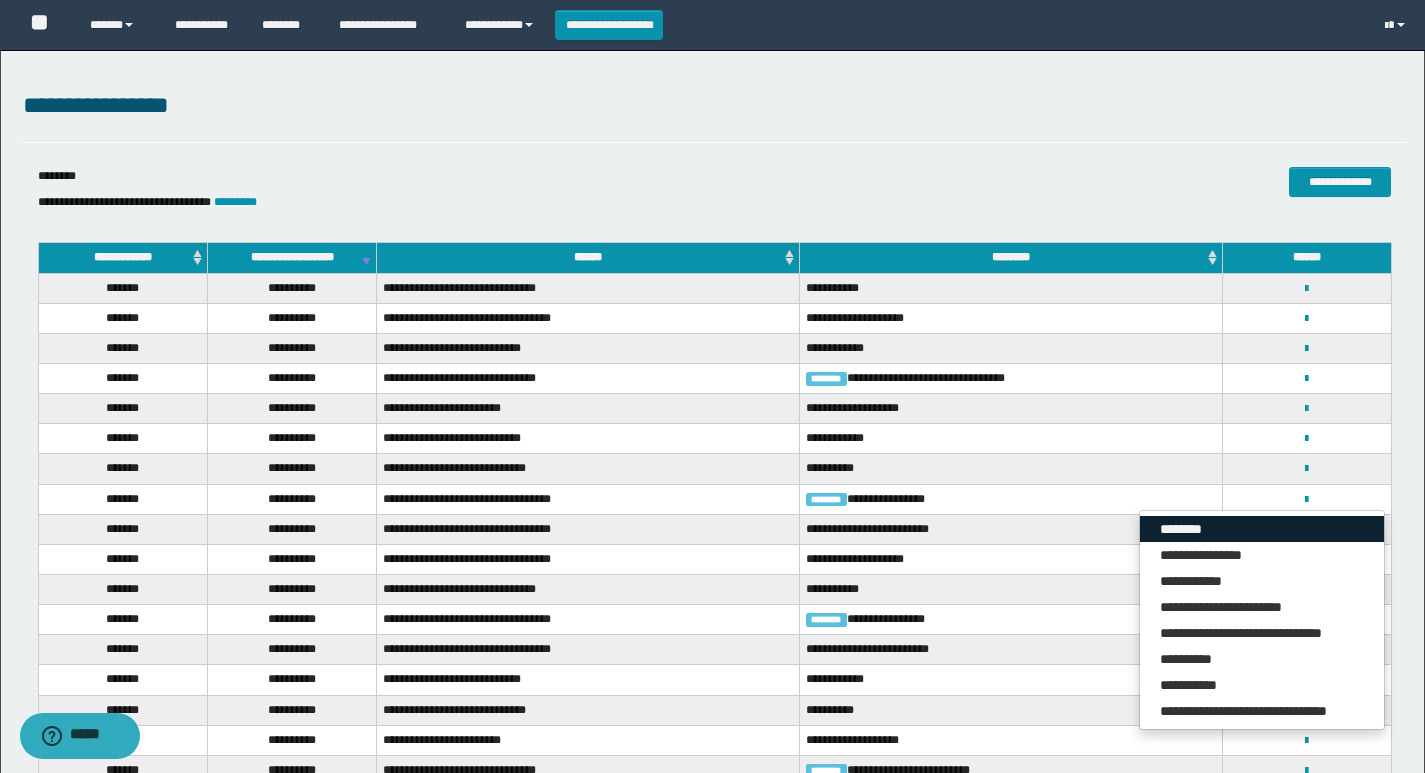 click on "********" at bounding box center (1262, 529) 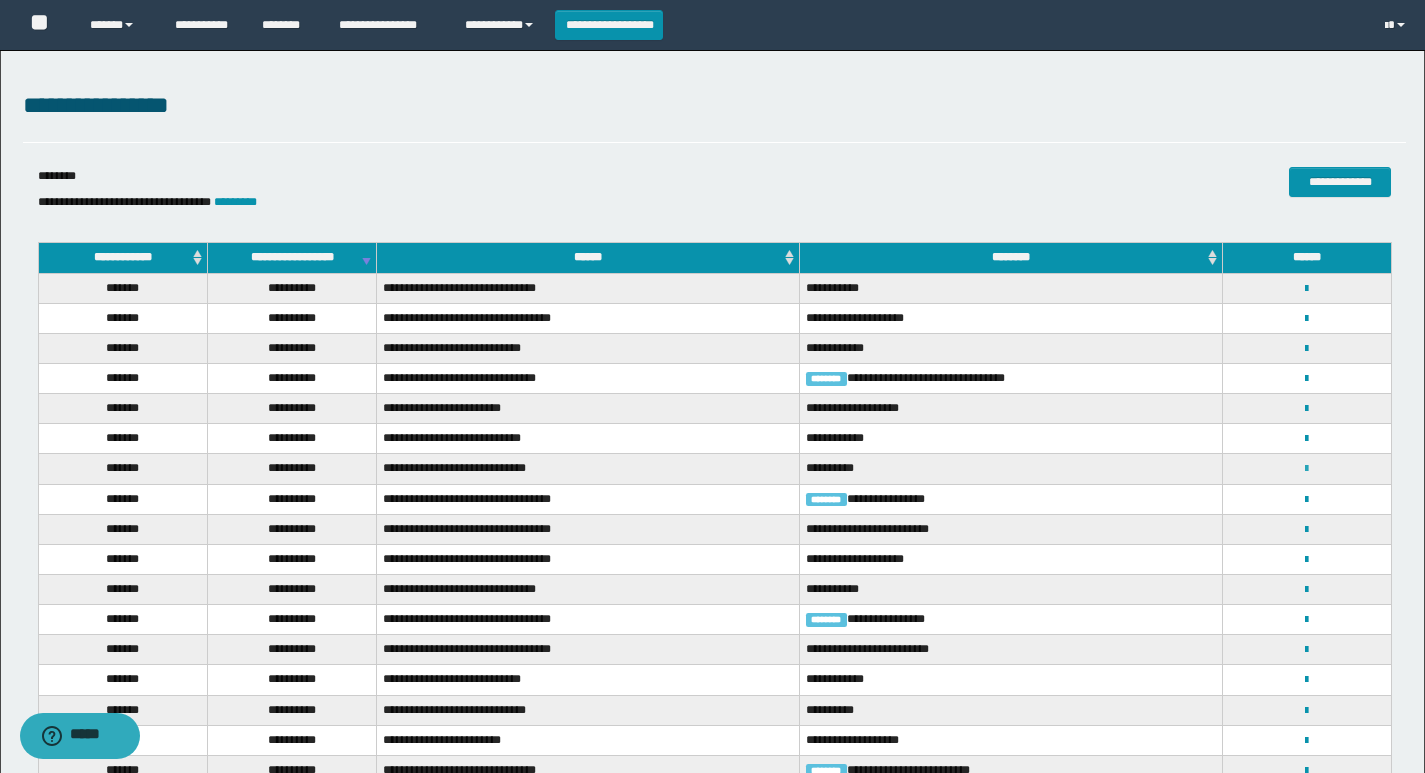 click at bounding box center (1306, 469) 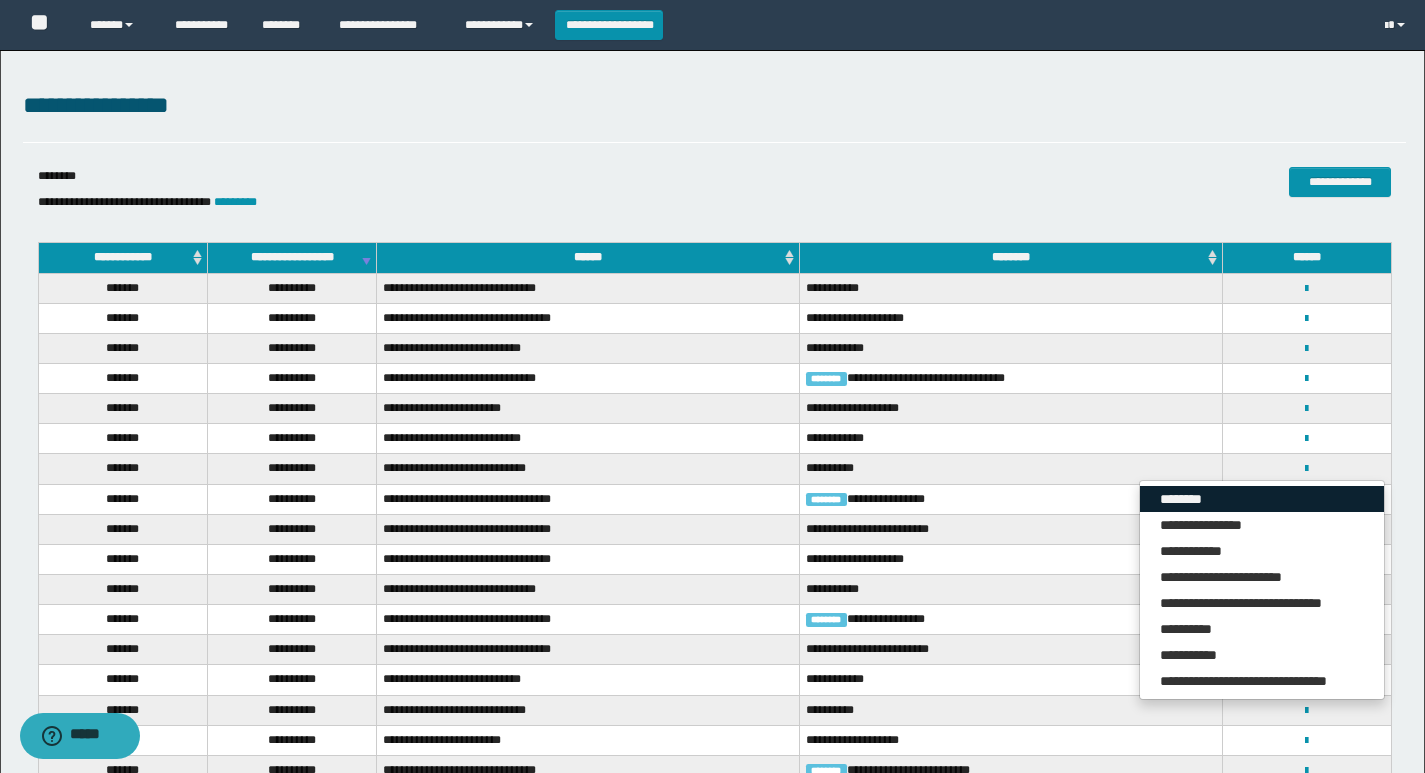 click on "********" at bounding box center [1262, 499] 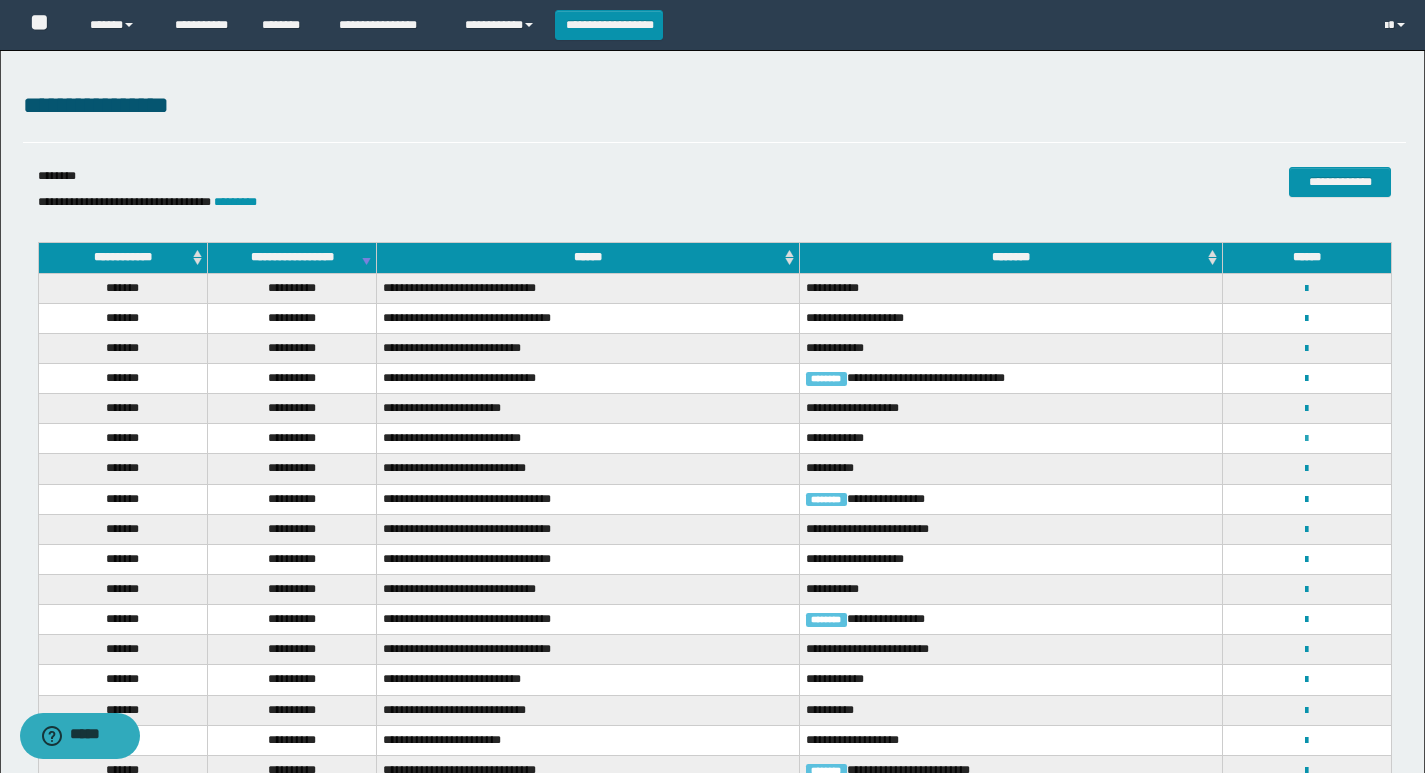 click at bounding box center (1306, 439) 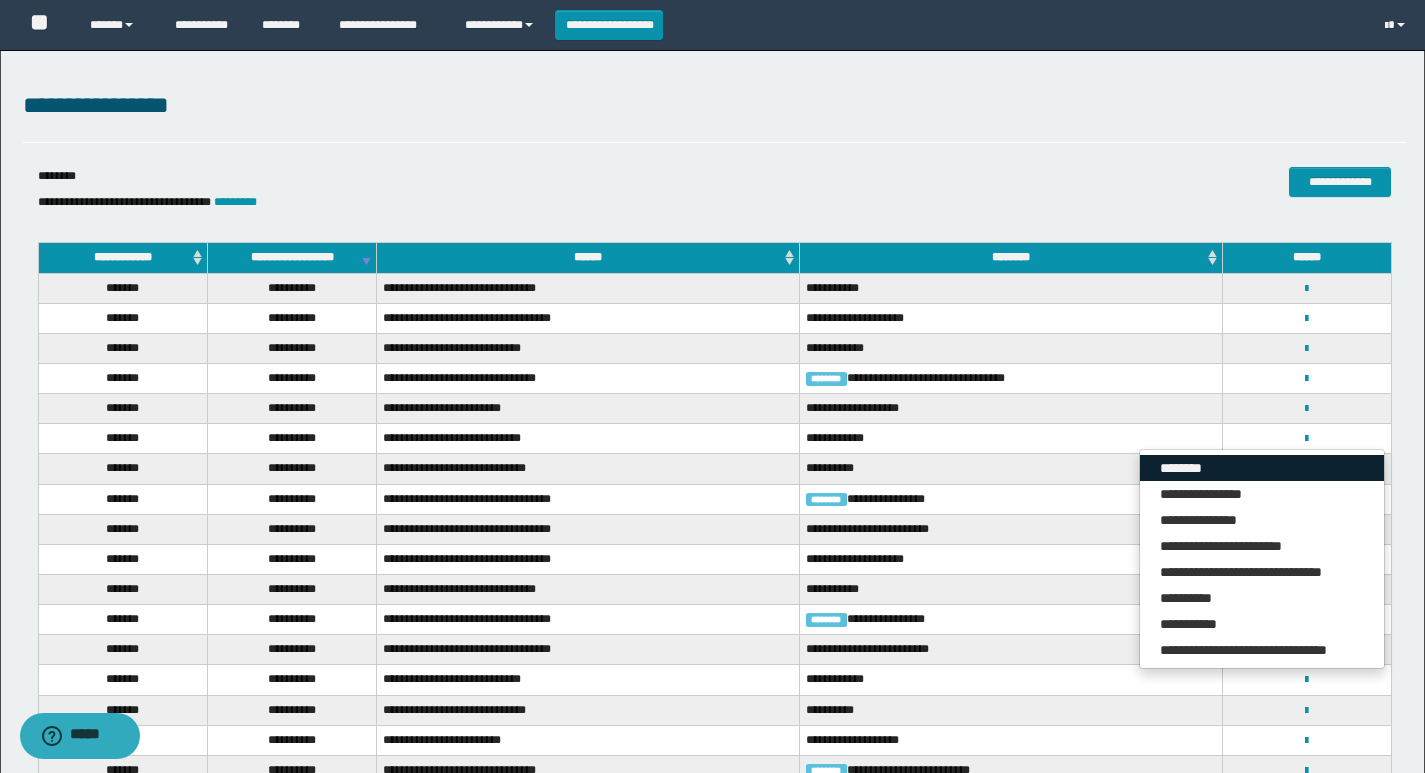 click on "********" at bounding box center (1262, 468) 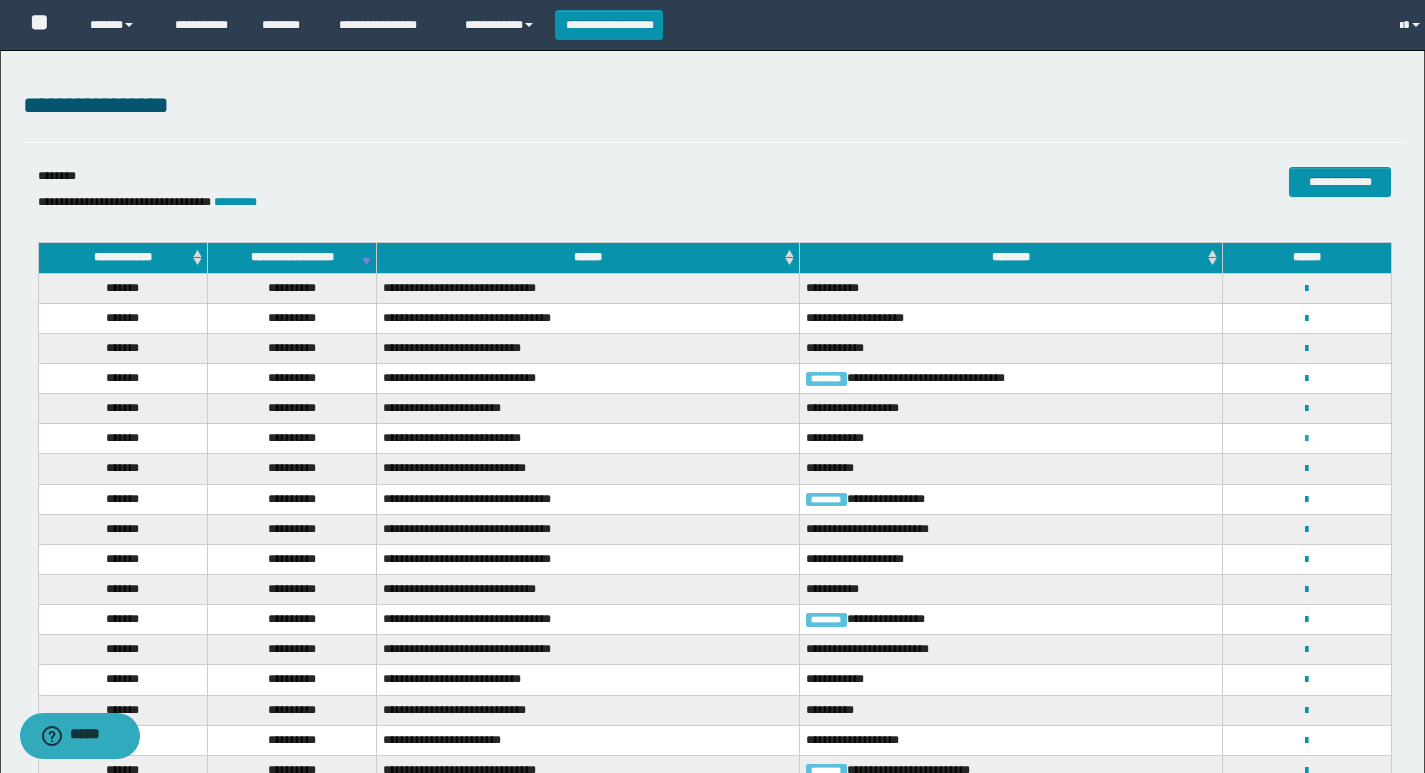 click at bounding box center (1306, 439) 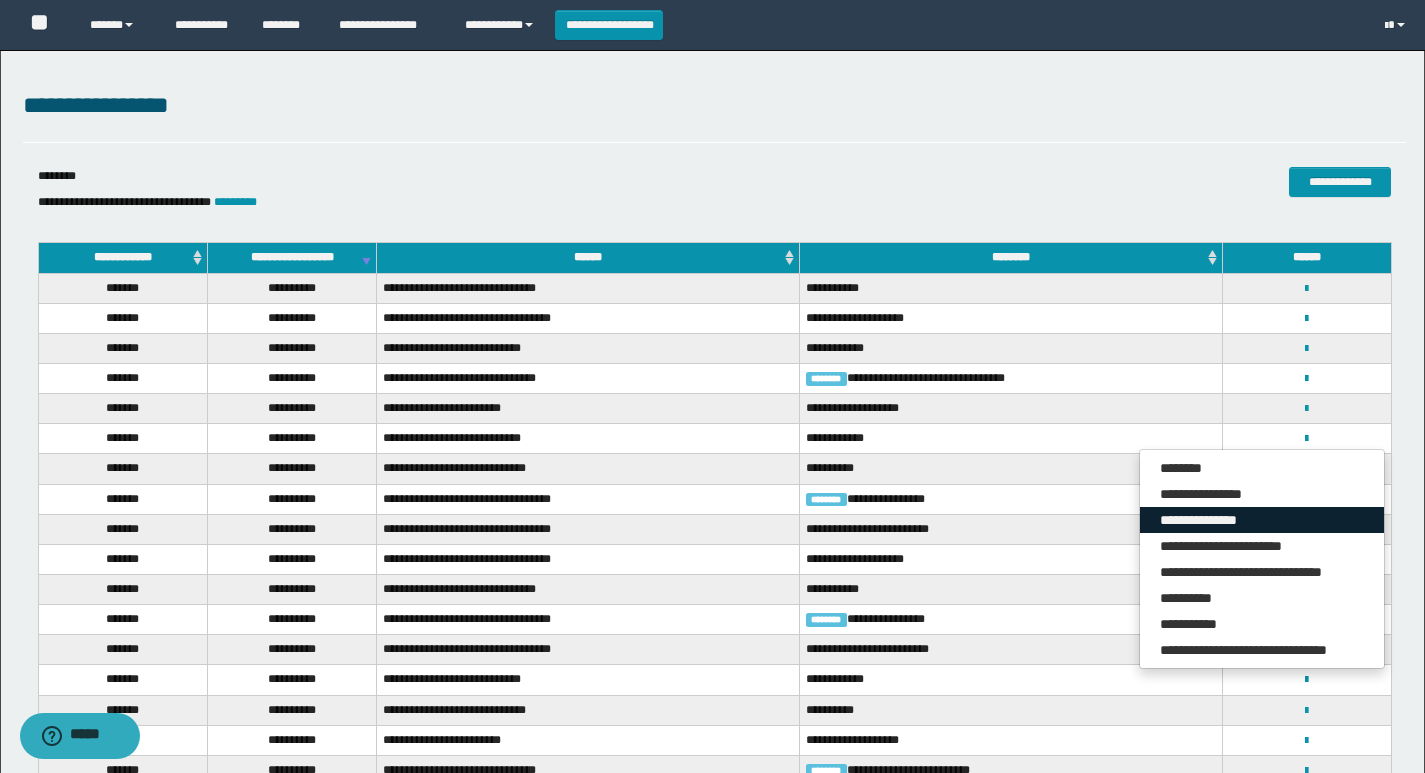 drag, startPoint x: 1225, startPoint y: 514, endPoint x: 1151, endPoint y: 507, distance: 74.330345 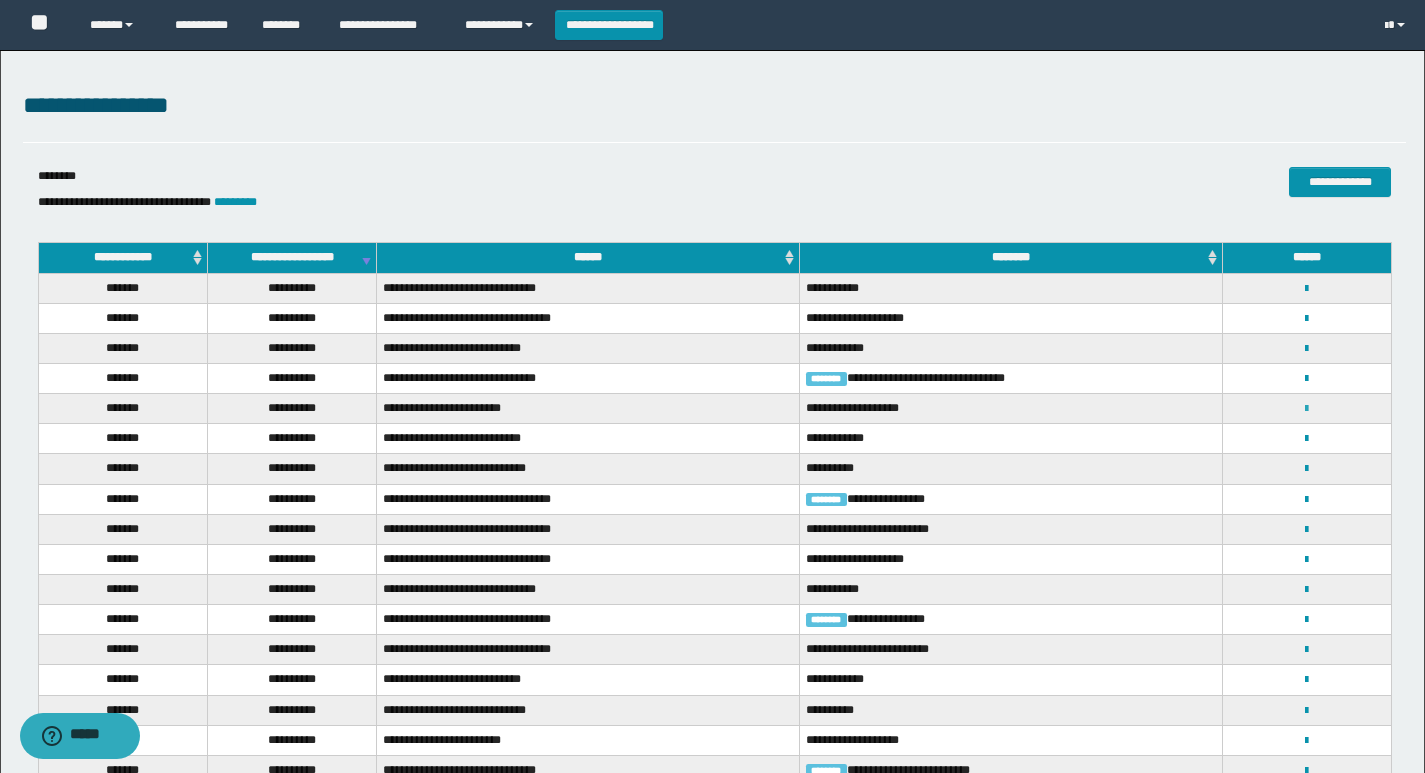 drag, startPoint x: 1306, startPoint y: 408, endPoint x: 1286, endPoint y: 419, distance: 22.825424 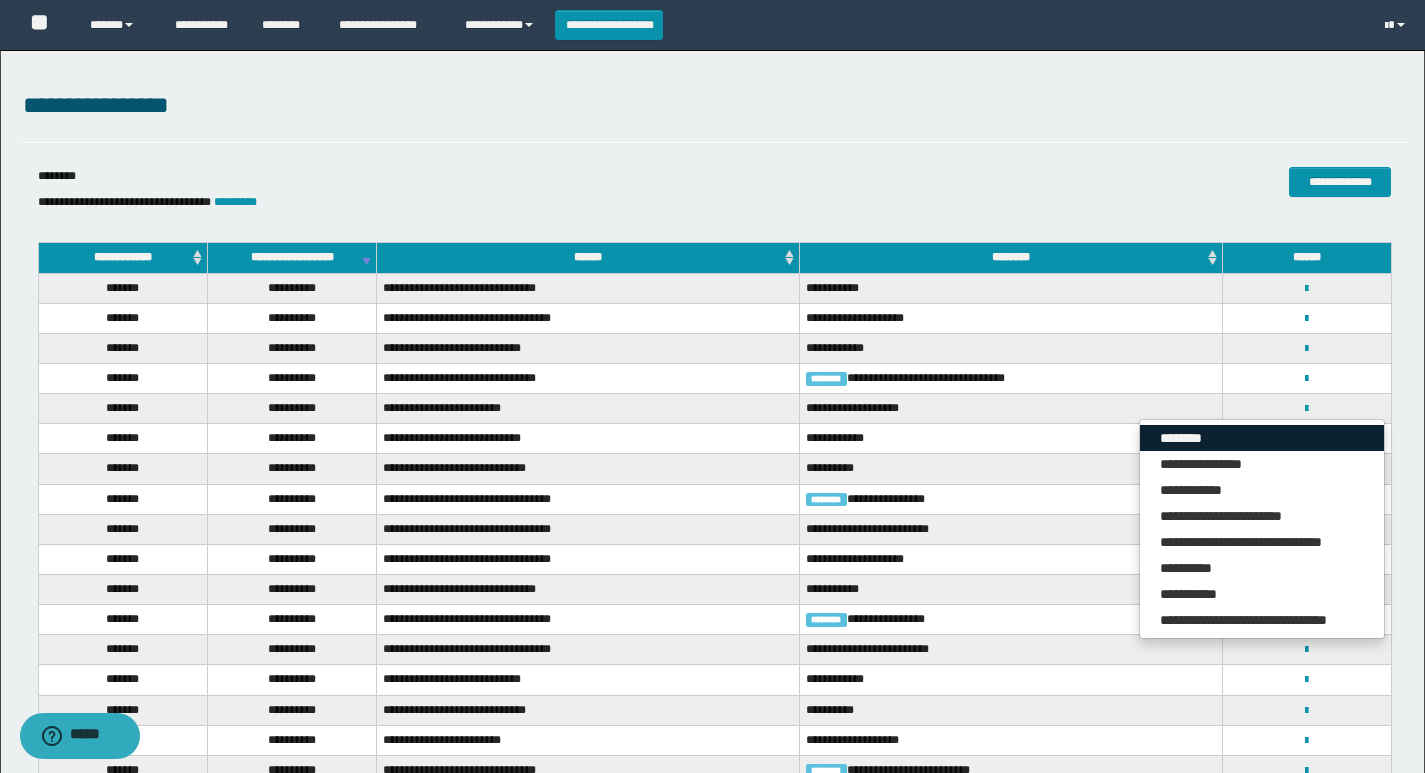 click on "********" at bounding box center (1262, 438) 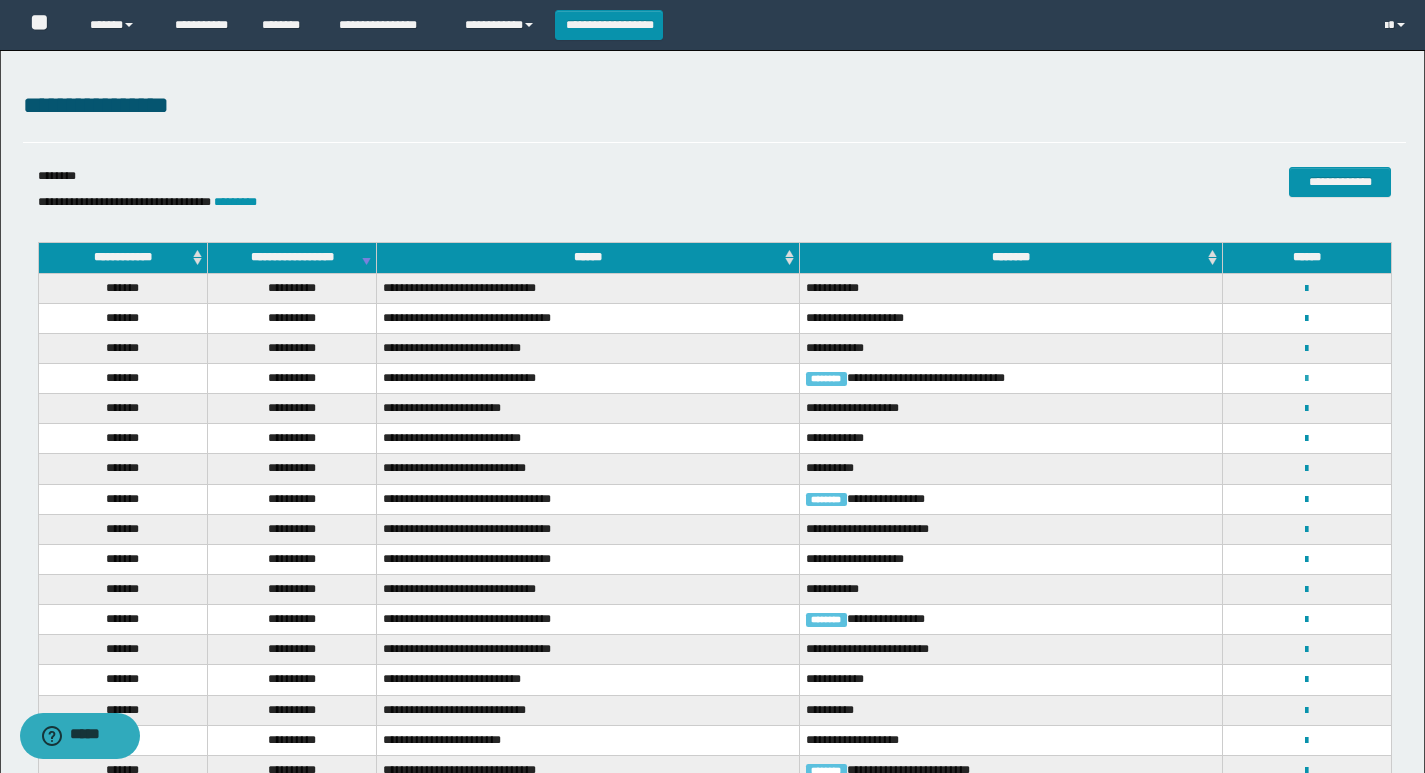 click at bounding box center (1306, 379) 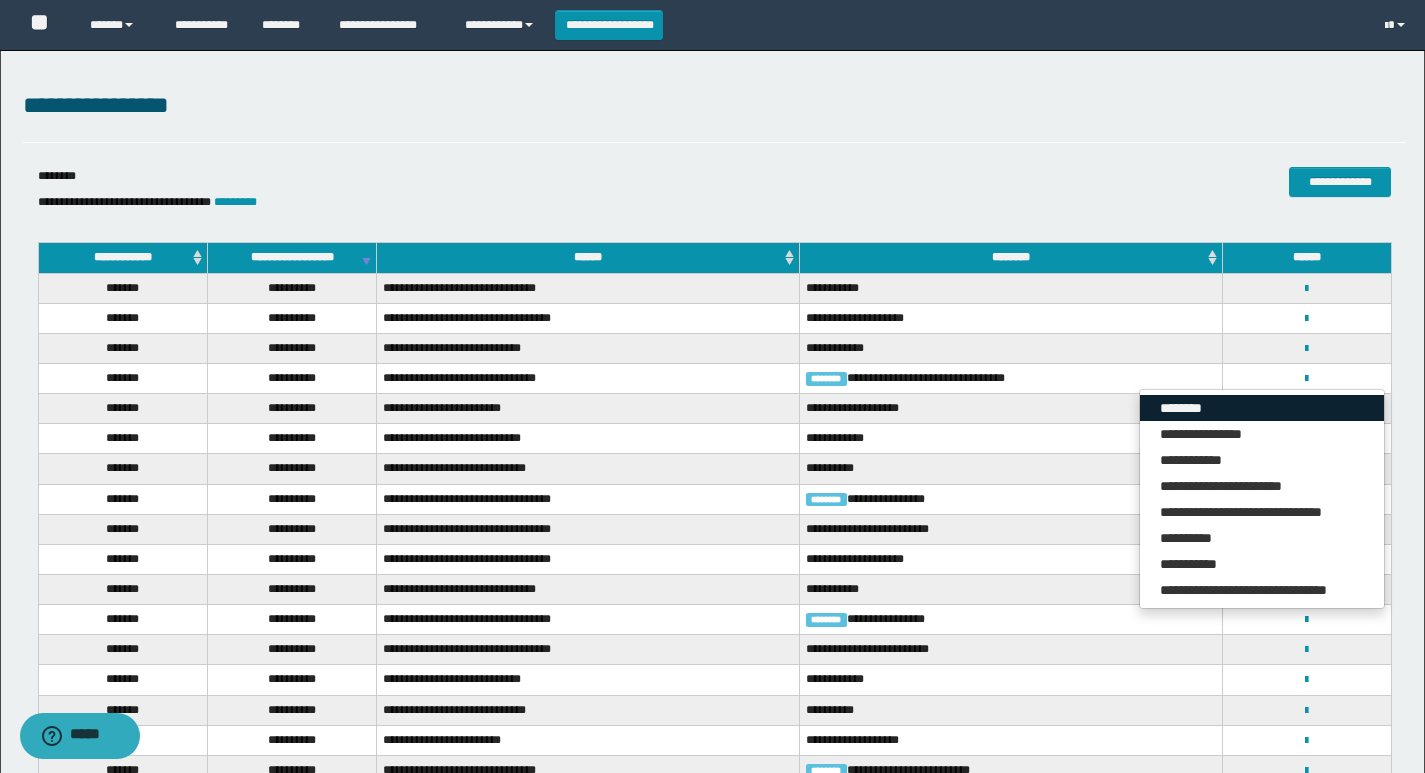 click on "********" at bounding box center [1262, 408] 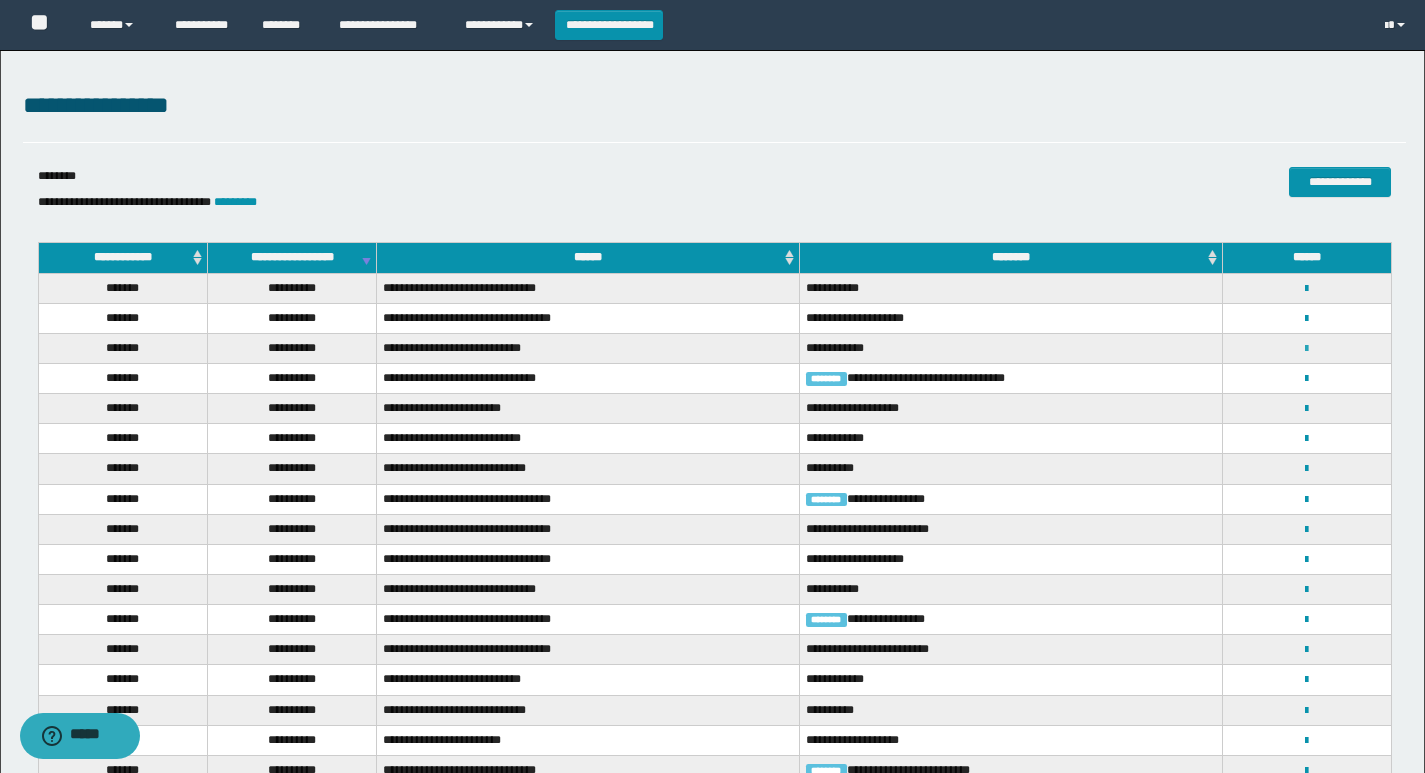 click at bounding box center (1306, 349) 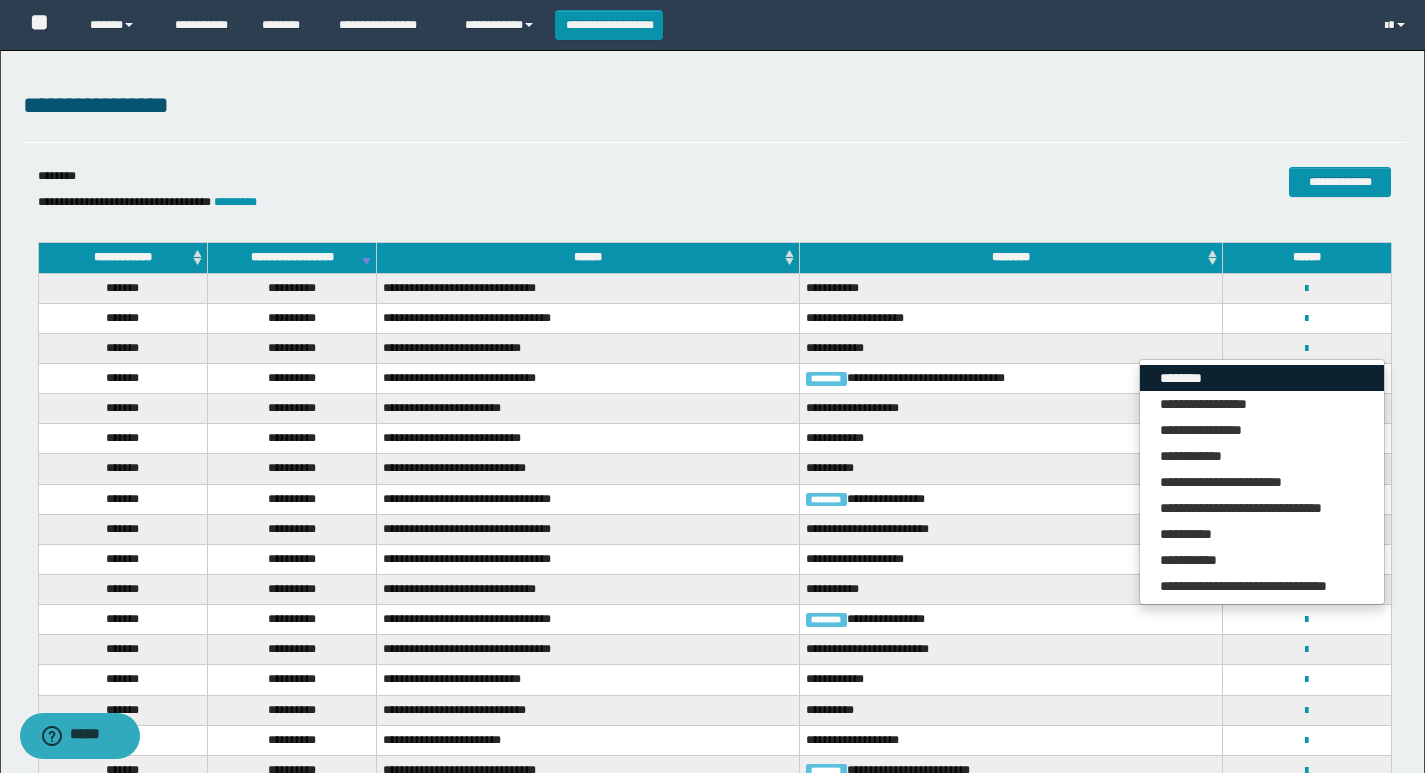 click on "********" at bounding box center [1262, 378] 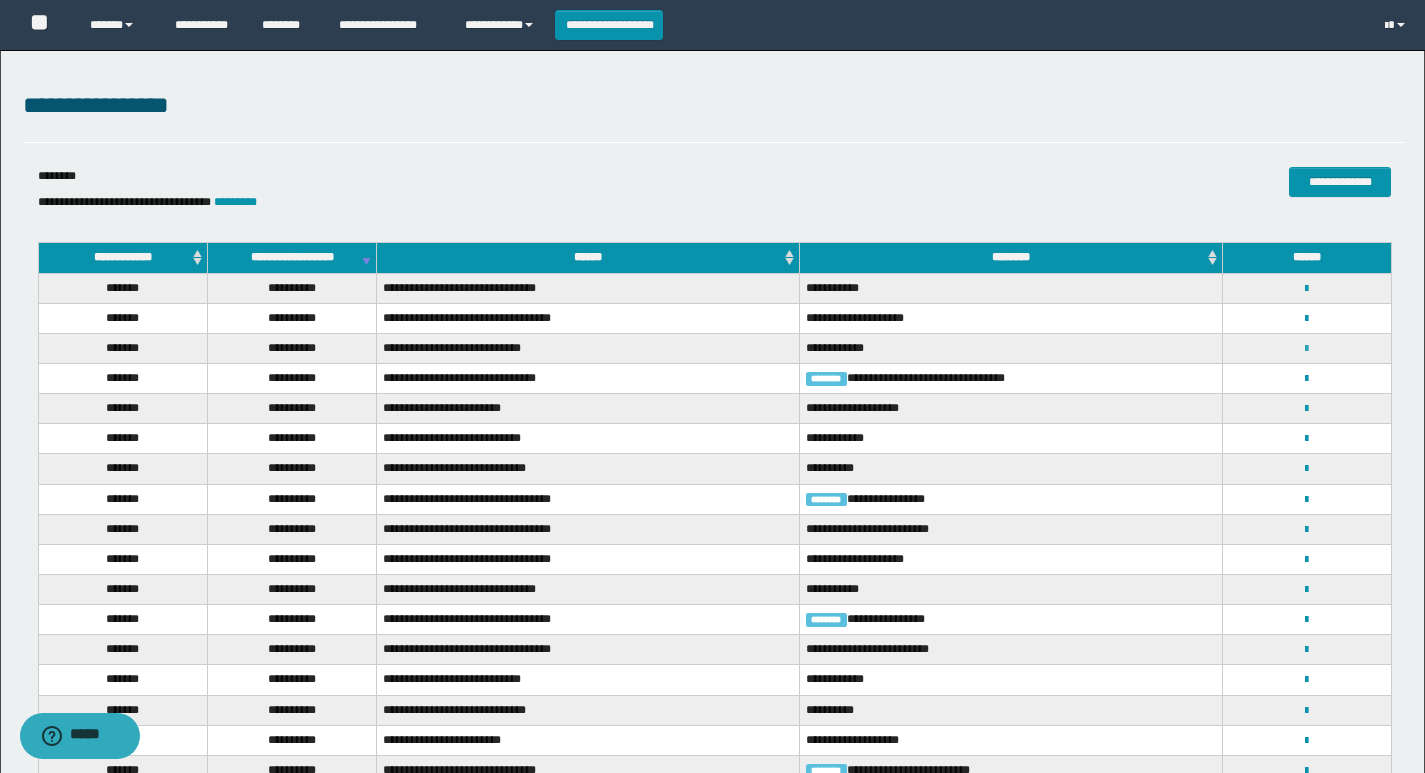 click at bounding box center (1306, 349) 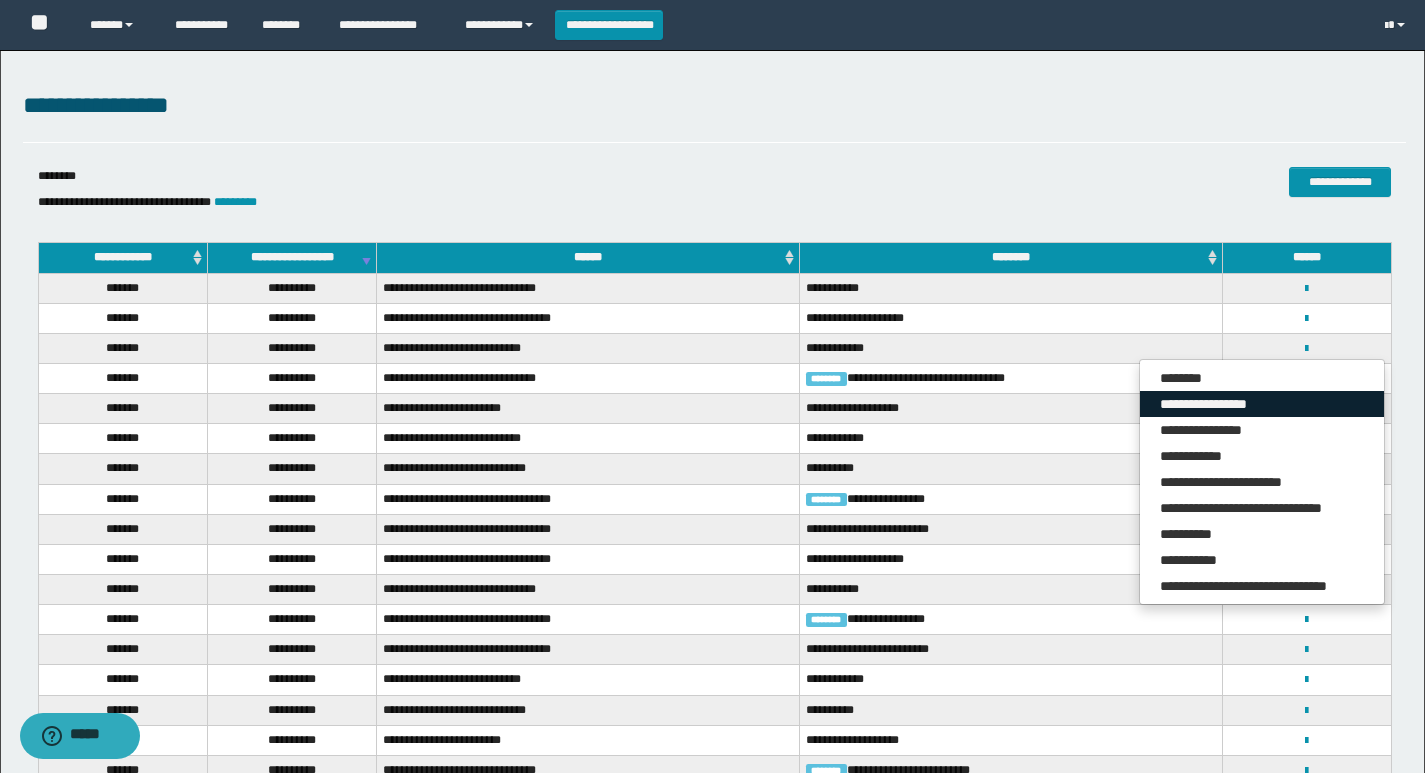 click on "**********" at bounding box center [1262, 404] 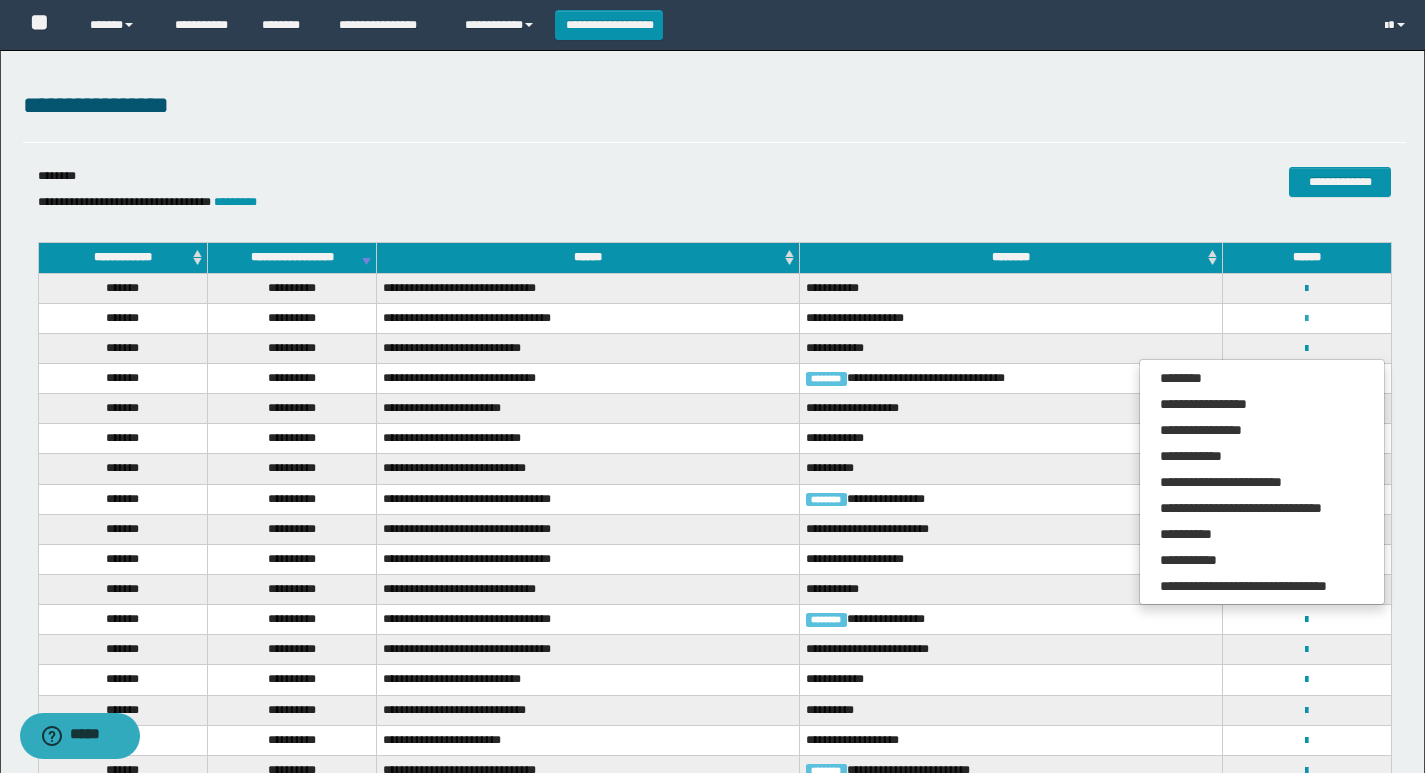 click at bounding box center [1306, 319] 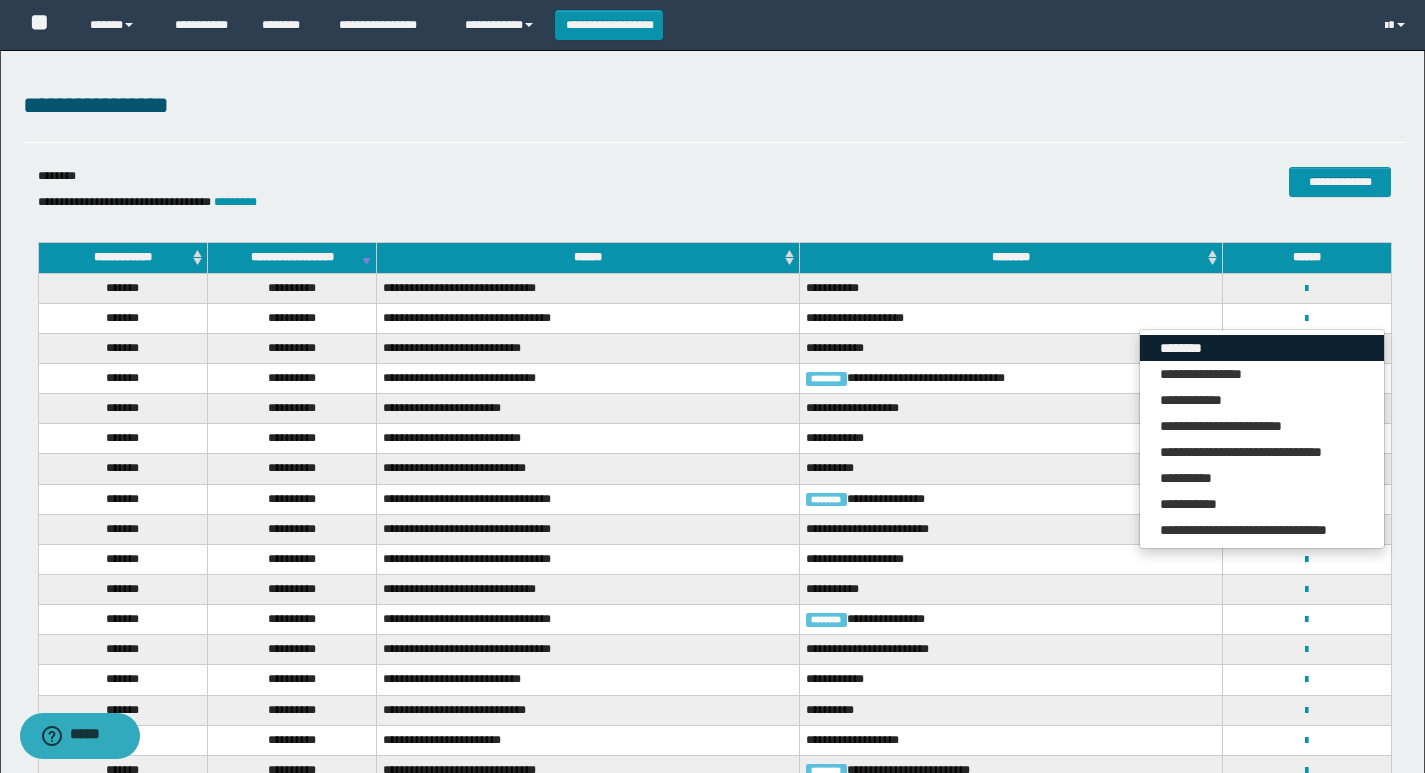 click on "********" at bounding box center (1262, 348) 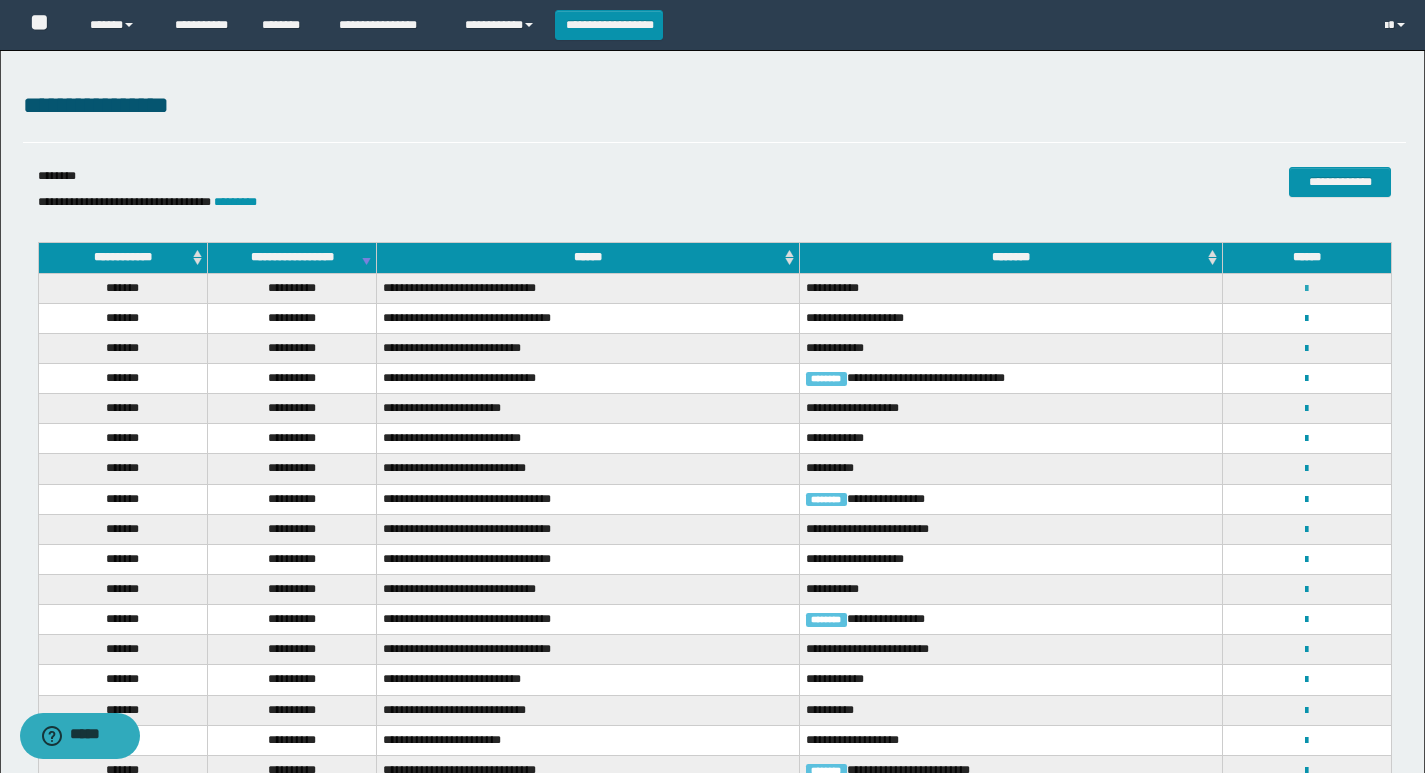 click at bounding box center [1306, 289] 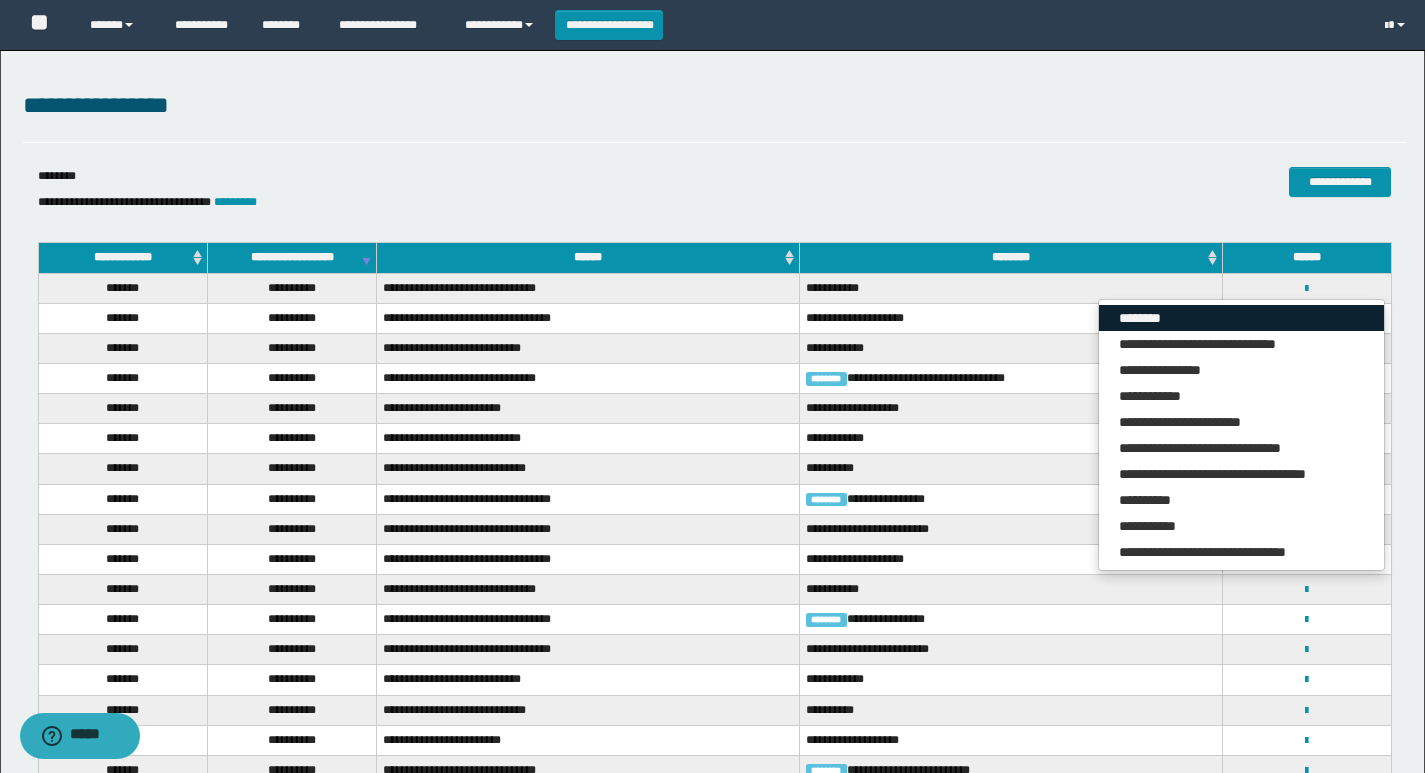 click on "********" at bounding box center (1241, 318) 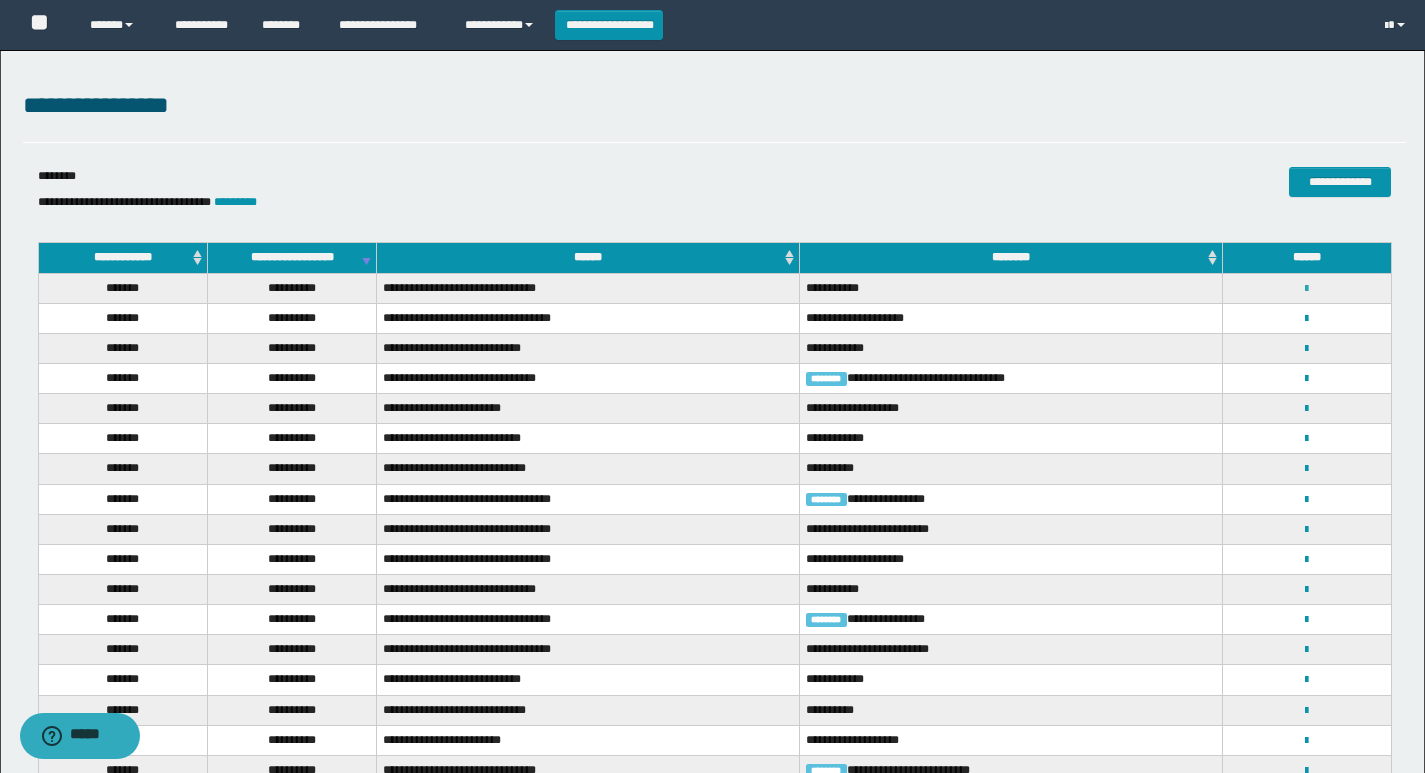 click at bounding box center [1306, 289] 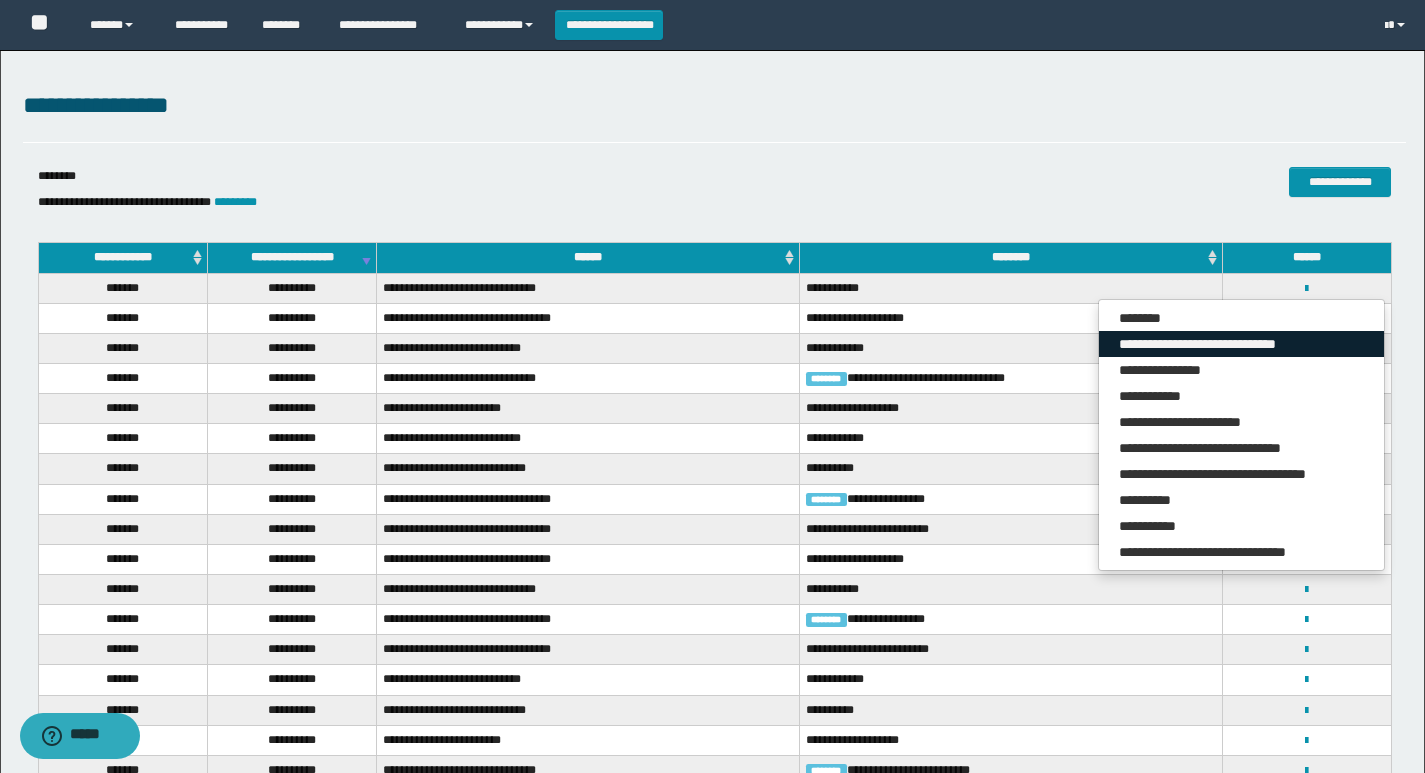 click on "**********" at bounding box center [1241, 344] 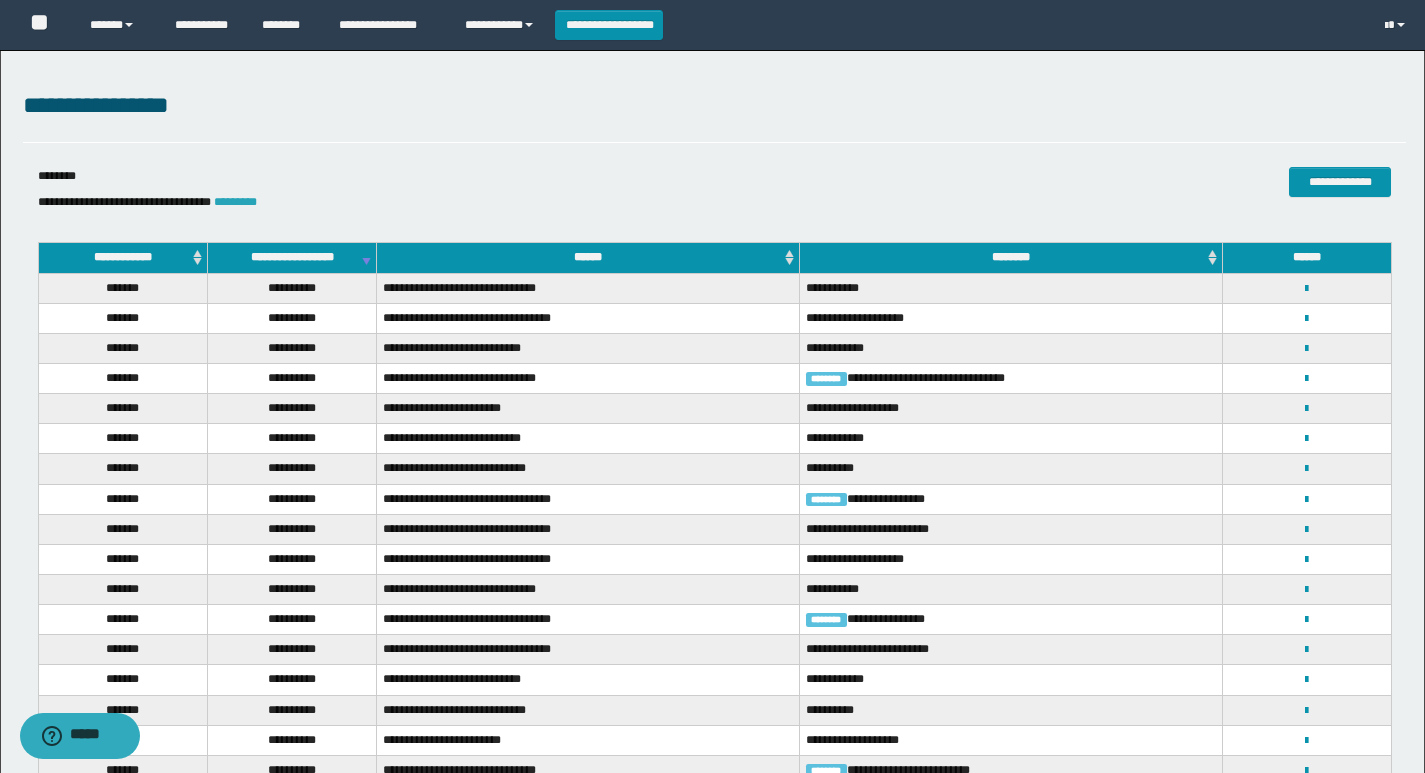 click on "*********" at bounding box center (235, 202) 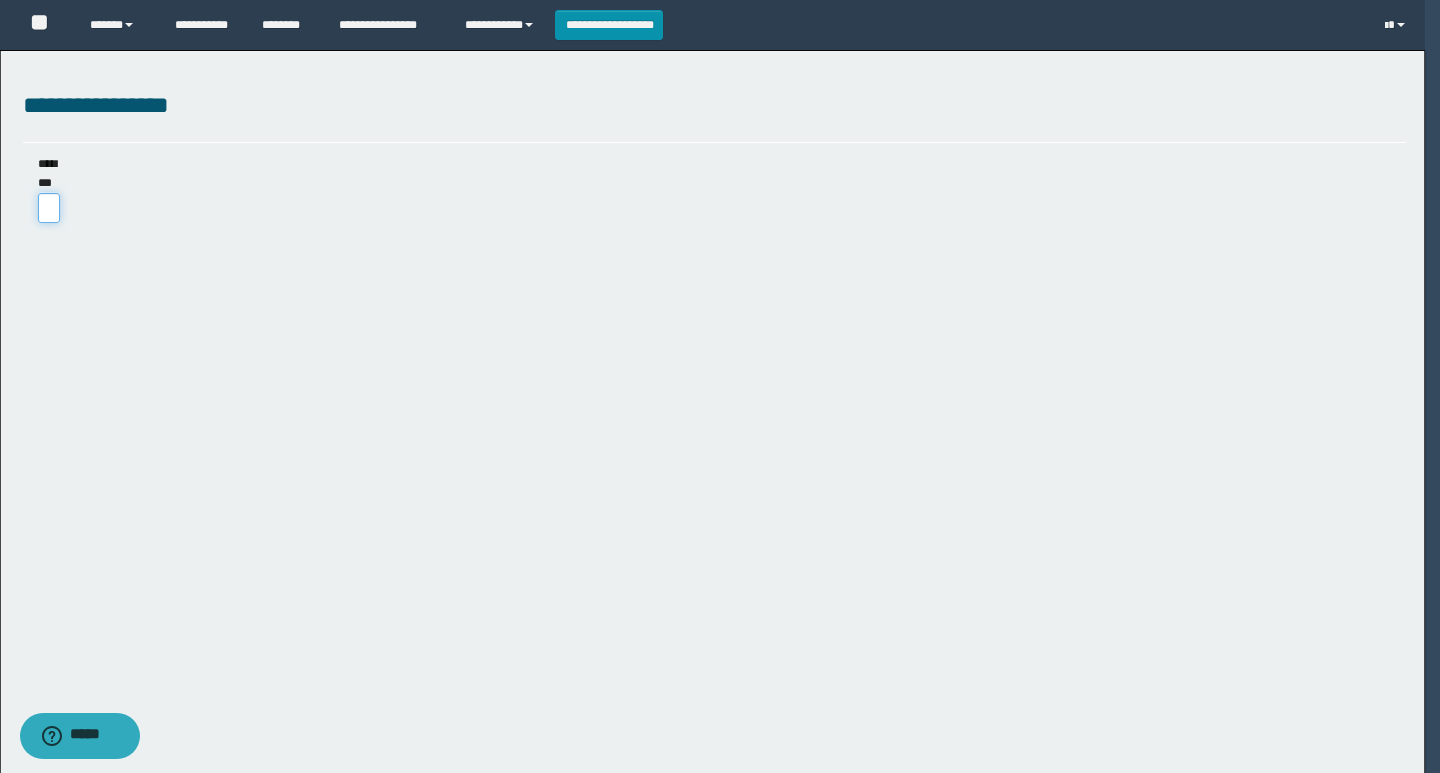 click on "********" at bounding box center (49, 208) 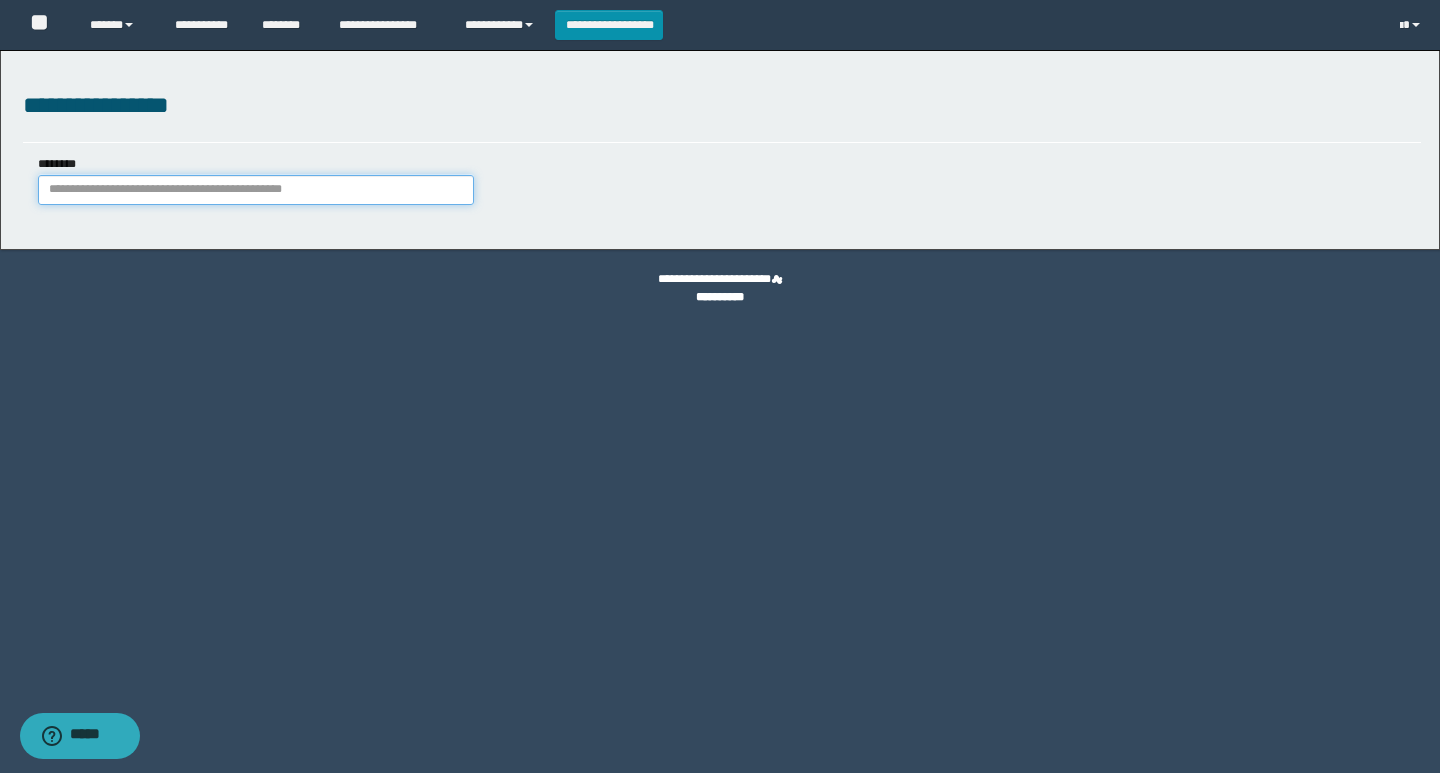 paste on "**********" 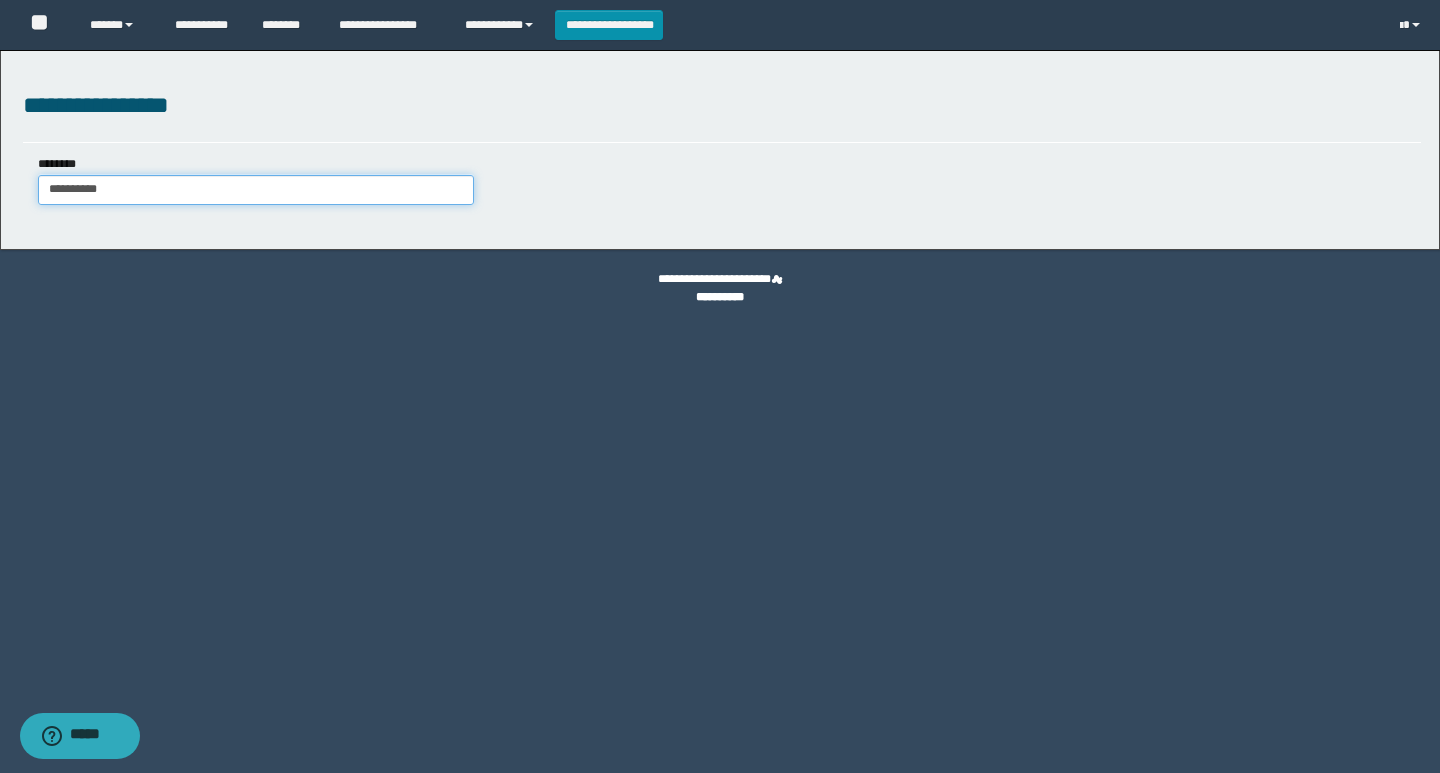 type on "**********" 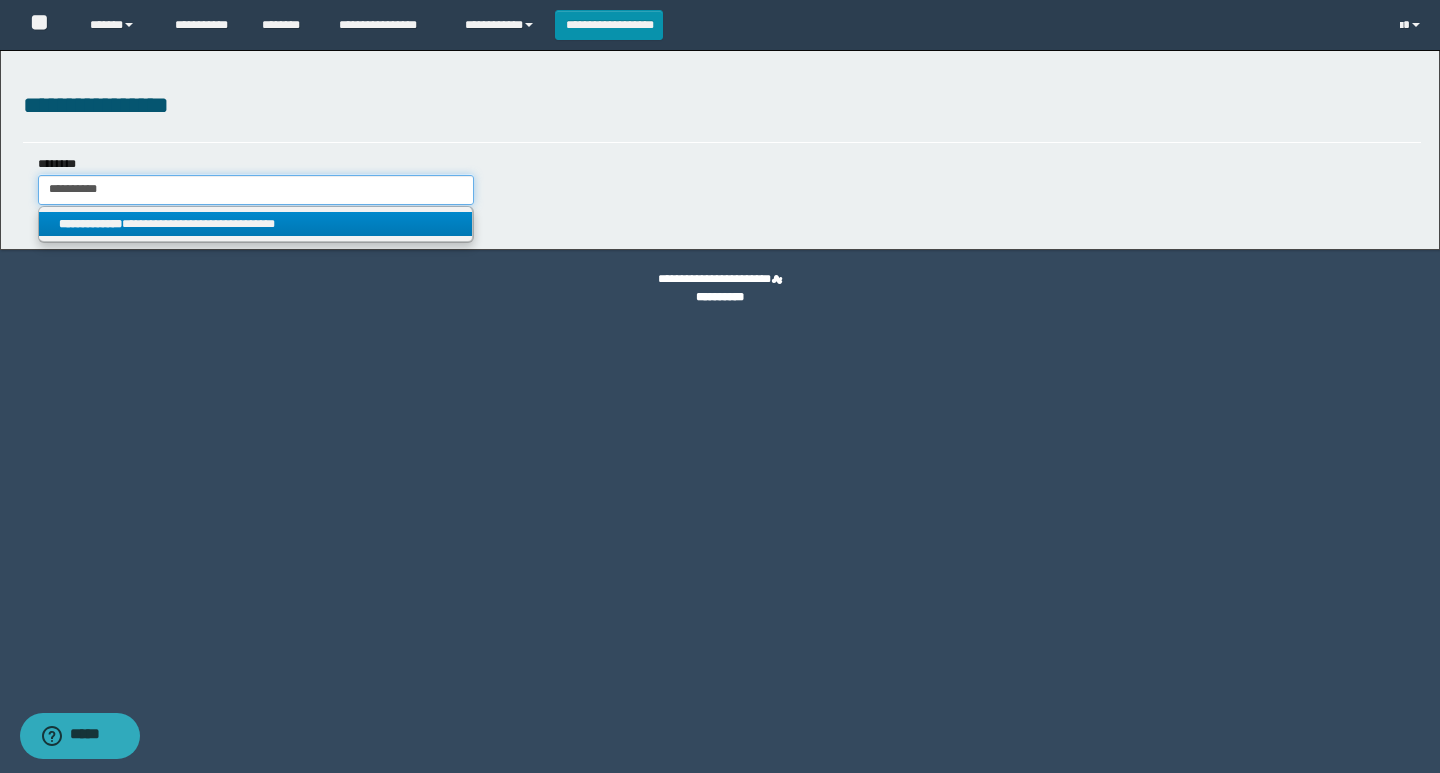 type on "**********" 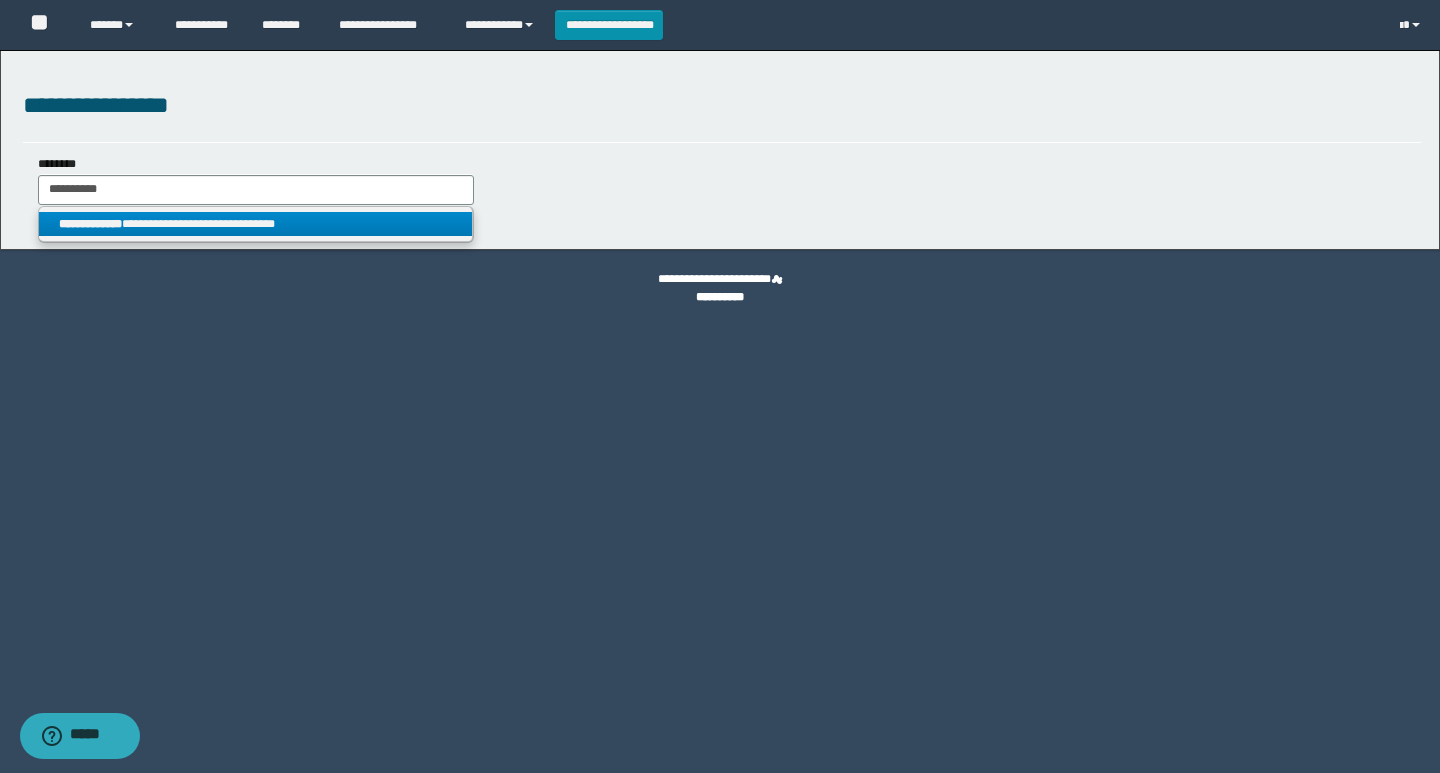 click on "**********" at bounding box center (255, 224) 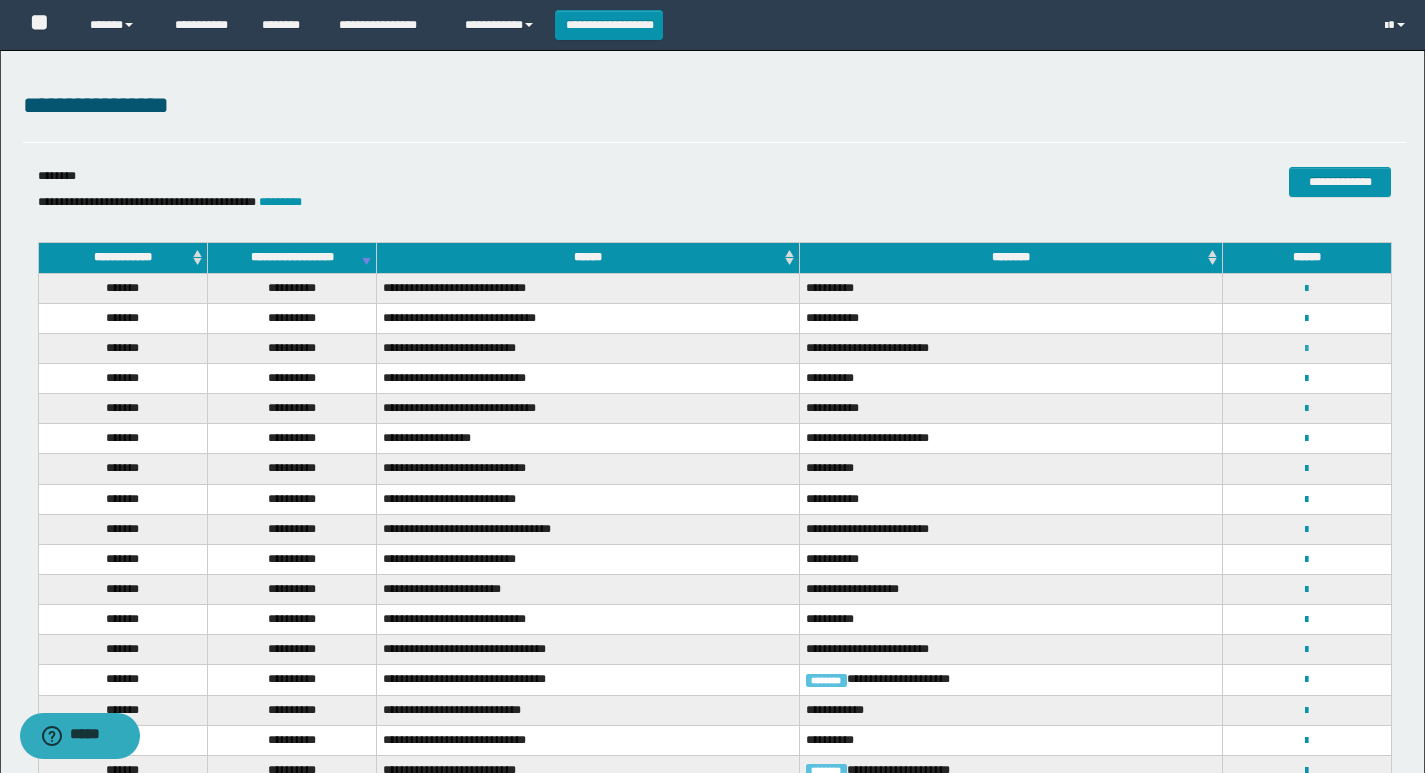 click at bounding box center [1306, 349] 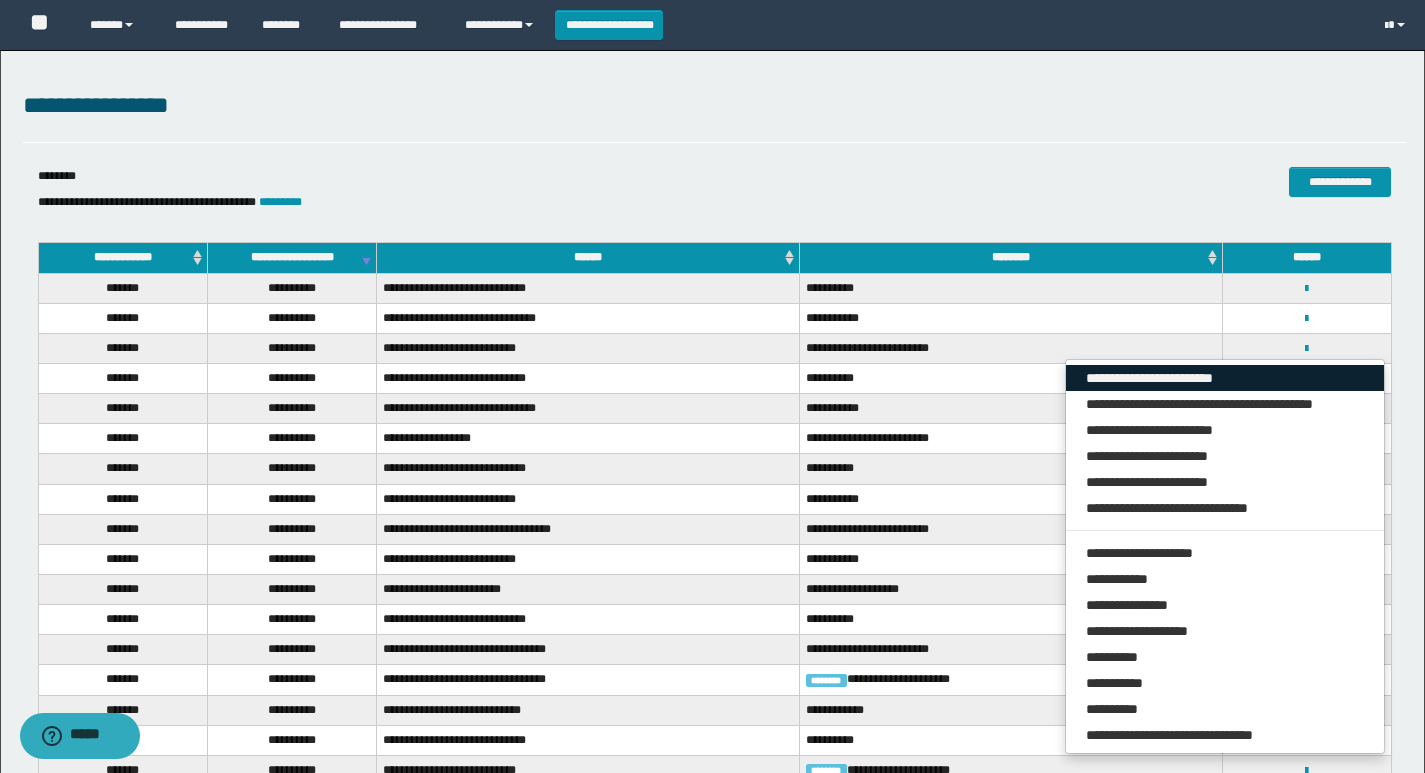 click on "**********" at bounding box center (1225, 378) 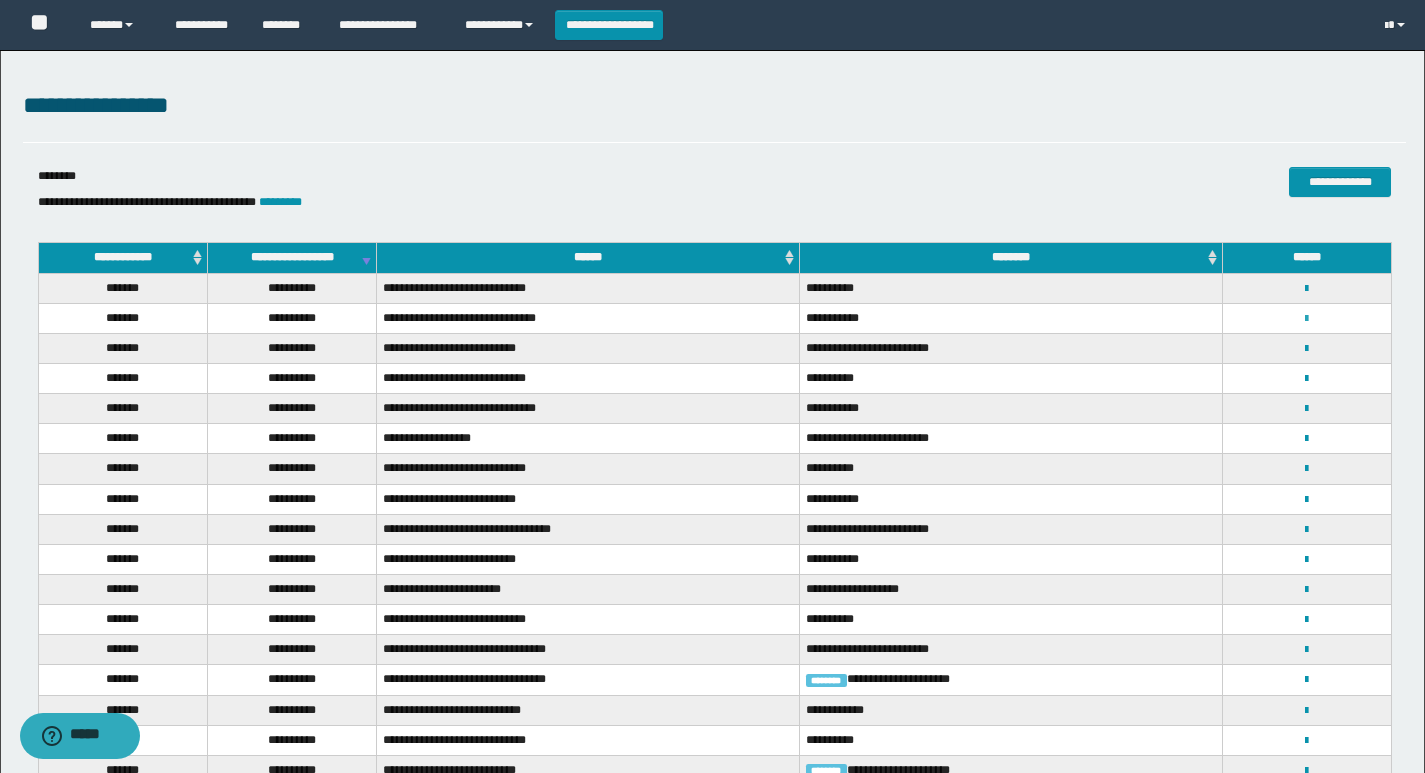 click at bounding box center [1306, 319] 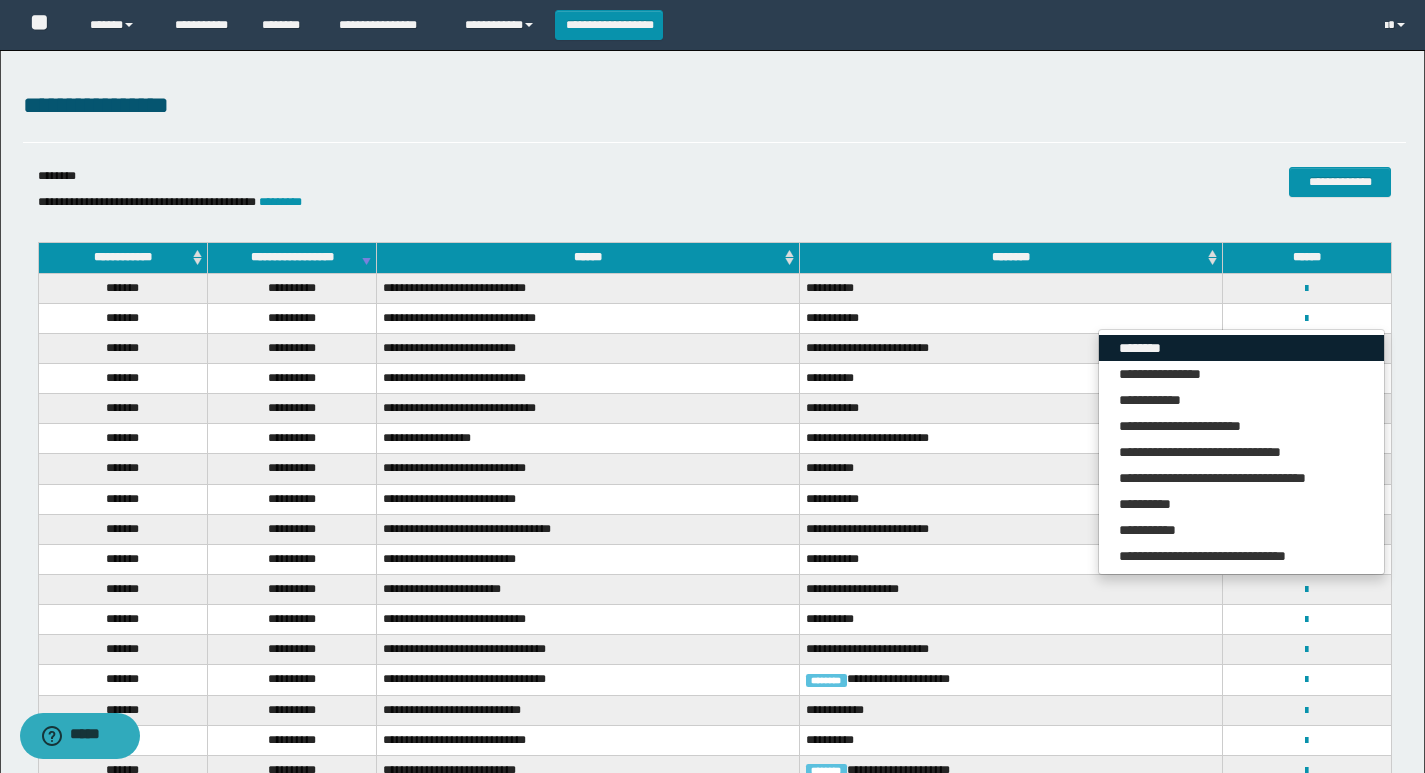 click on "********" at bounding box center [1241, 348] 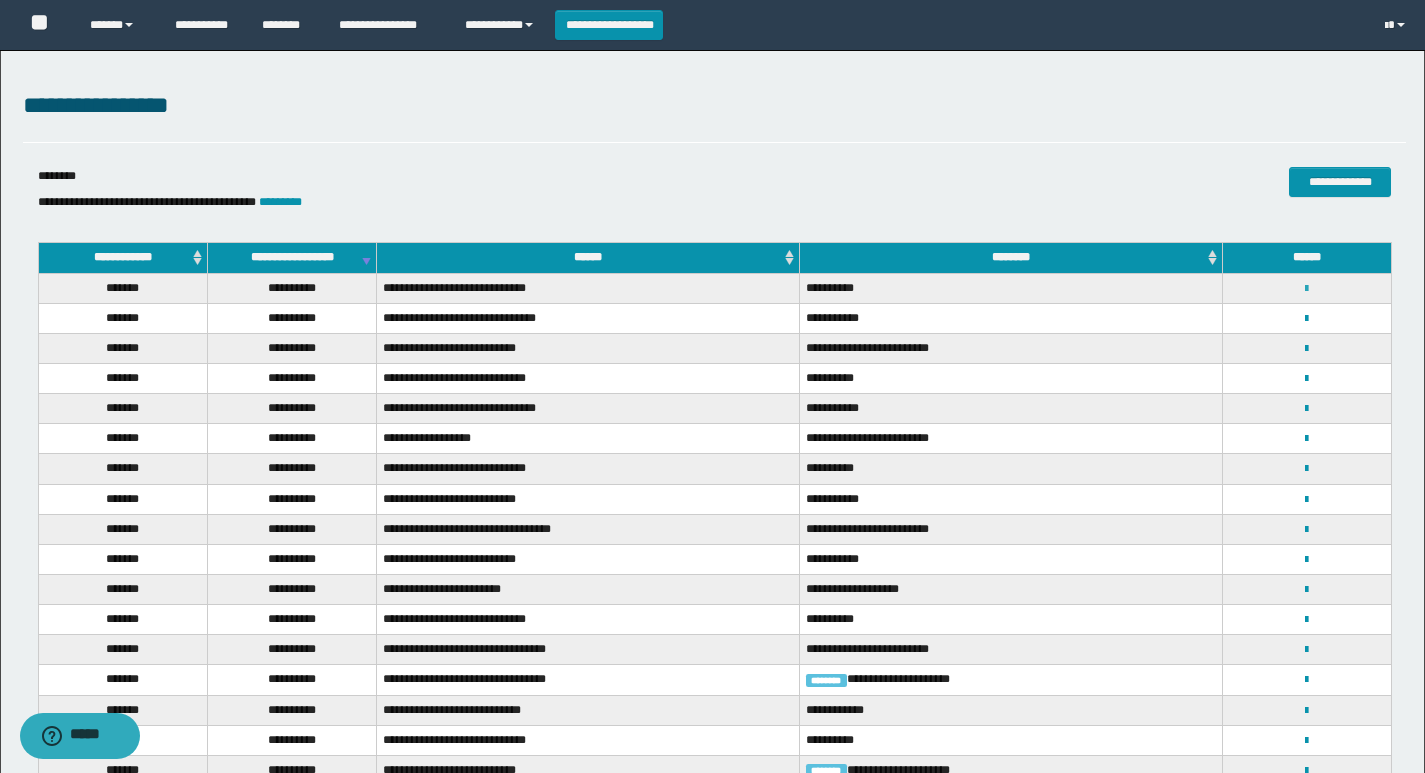 click at bounding box center (1306, 289) 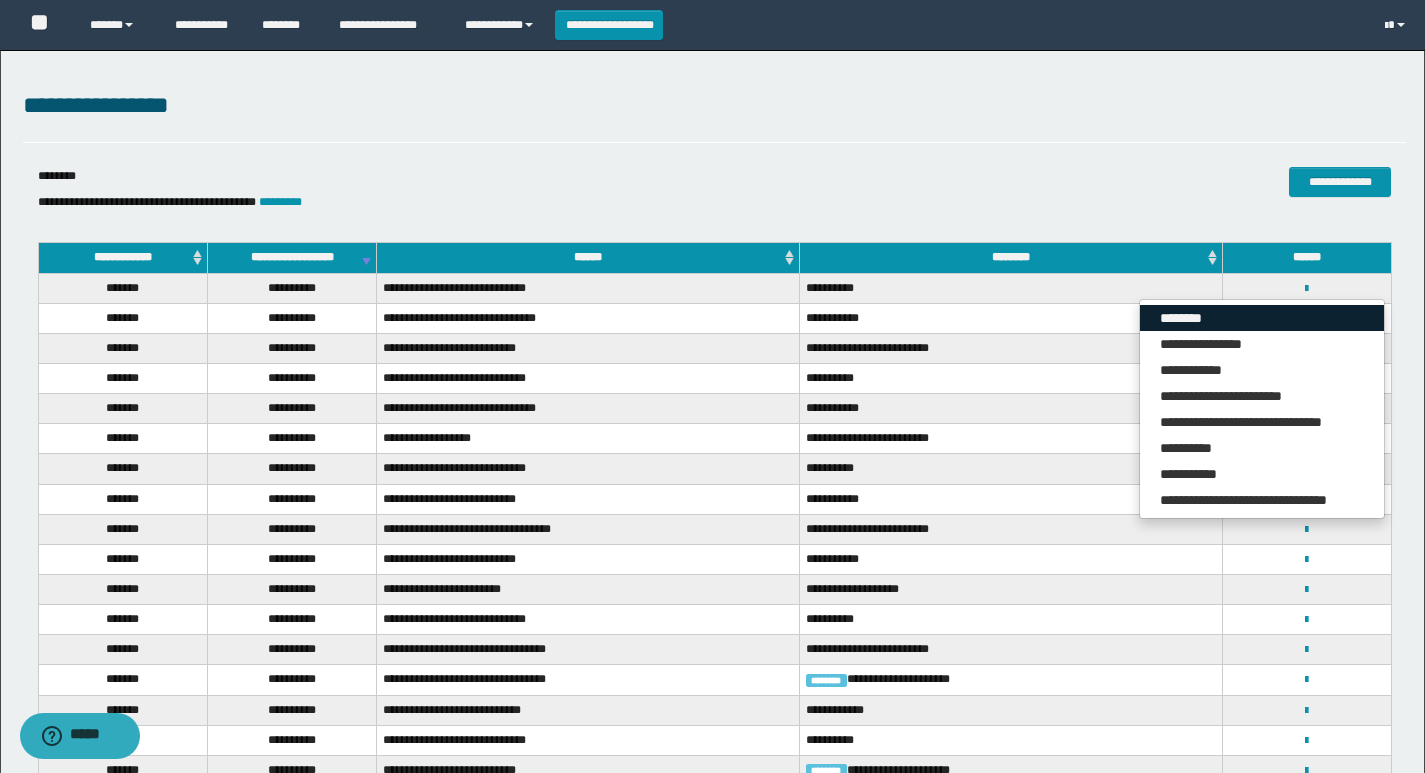 click on "********" at bounding box center [1262, 318] 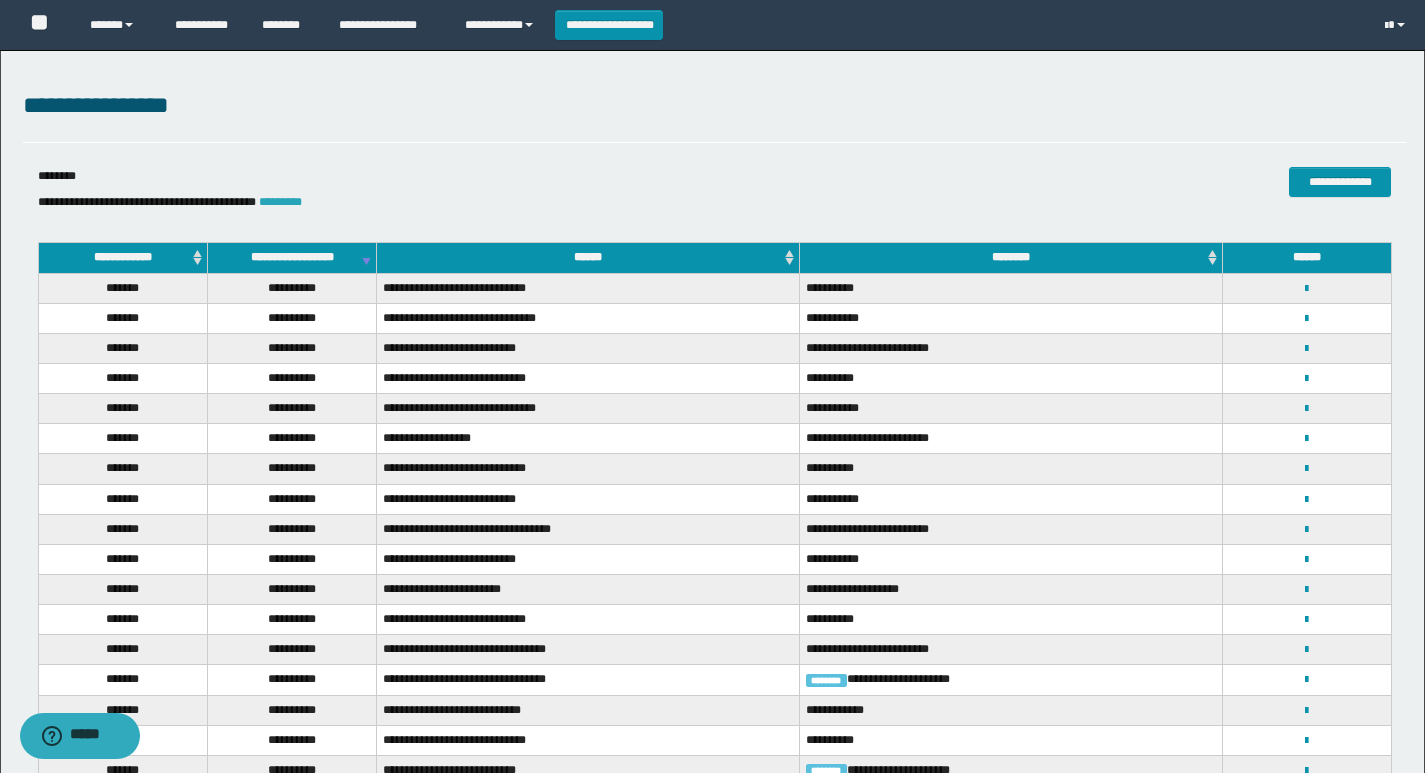 click on "*********" at bounding box center (280, 202) 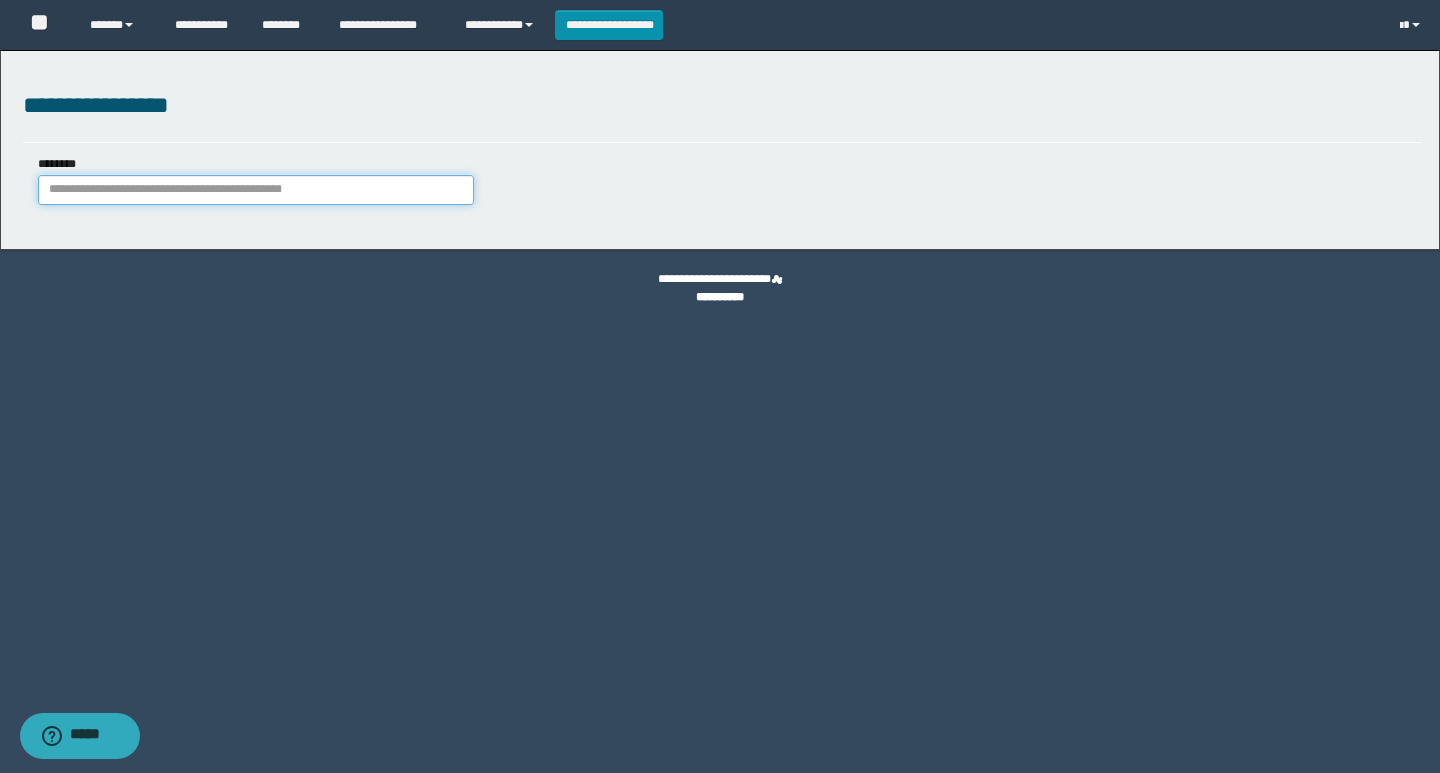 click on "********" at bounding box center (256, 190) 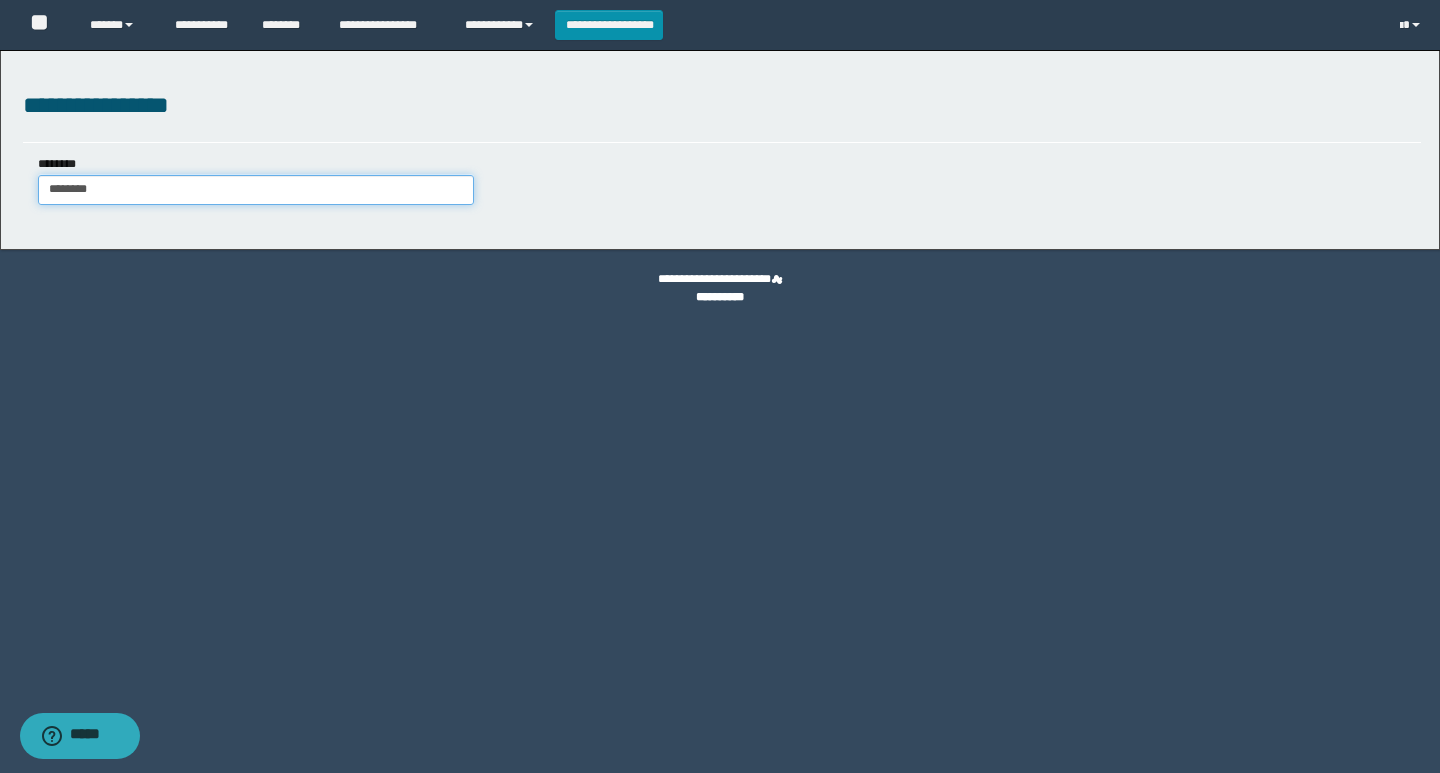 type on "********" 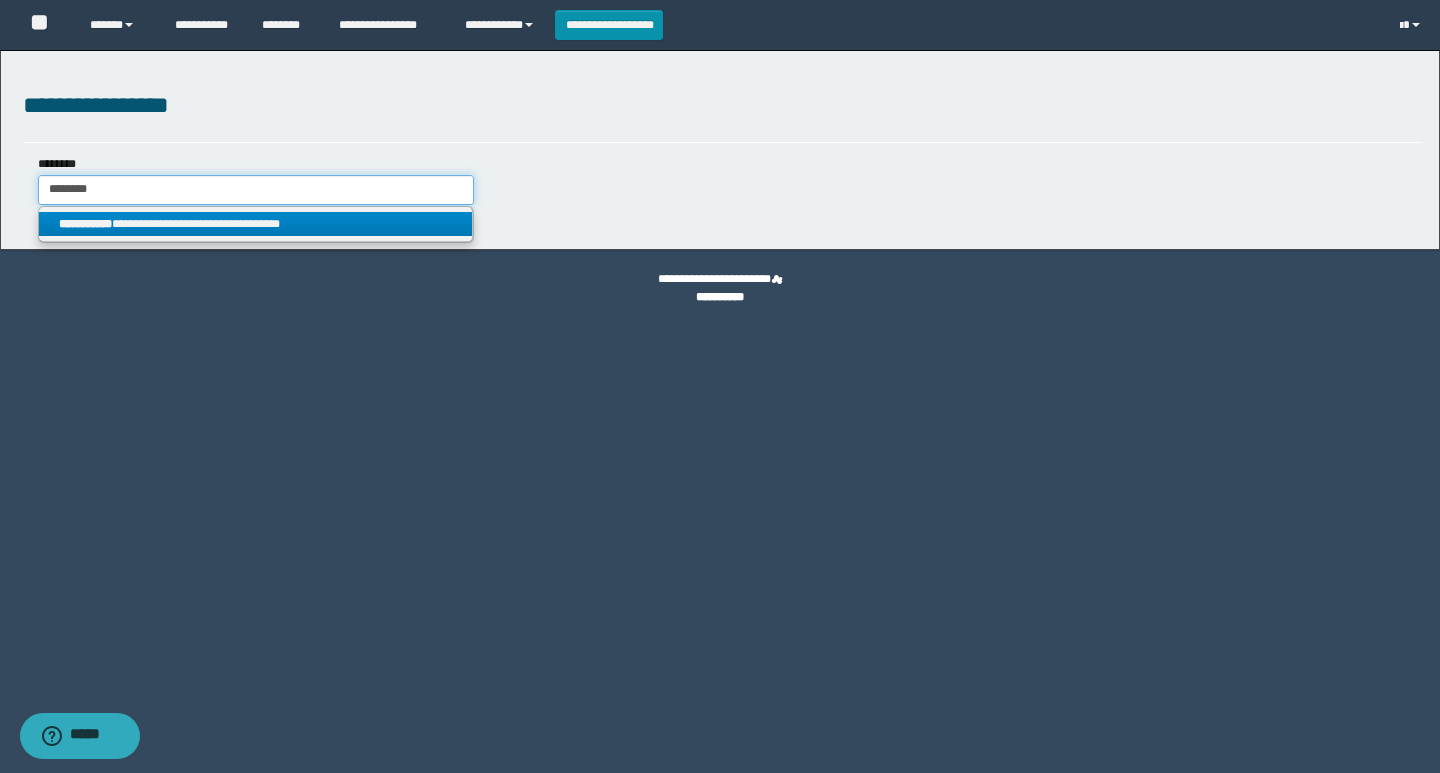 type on "********" 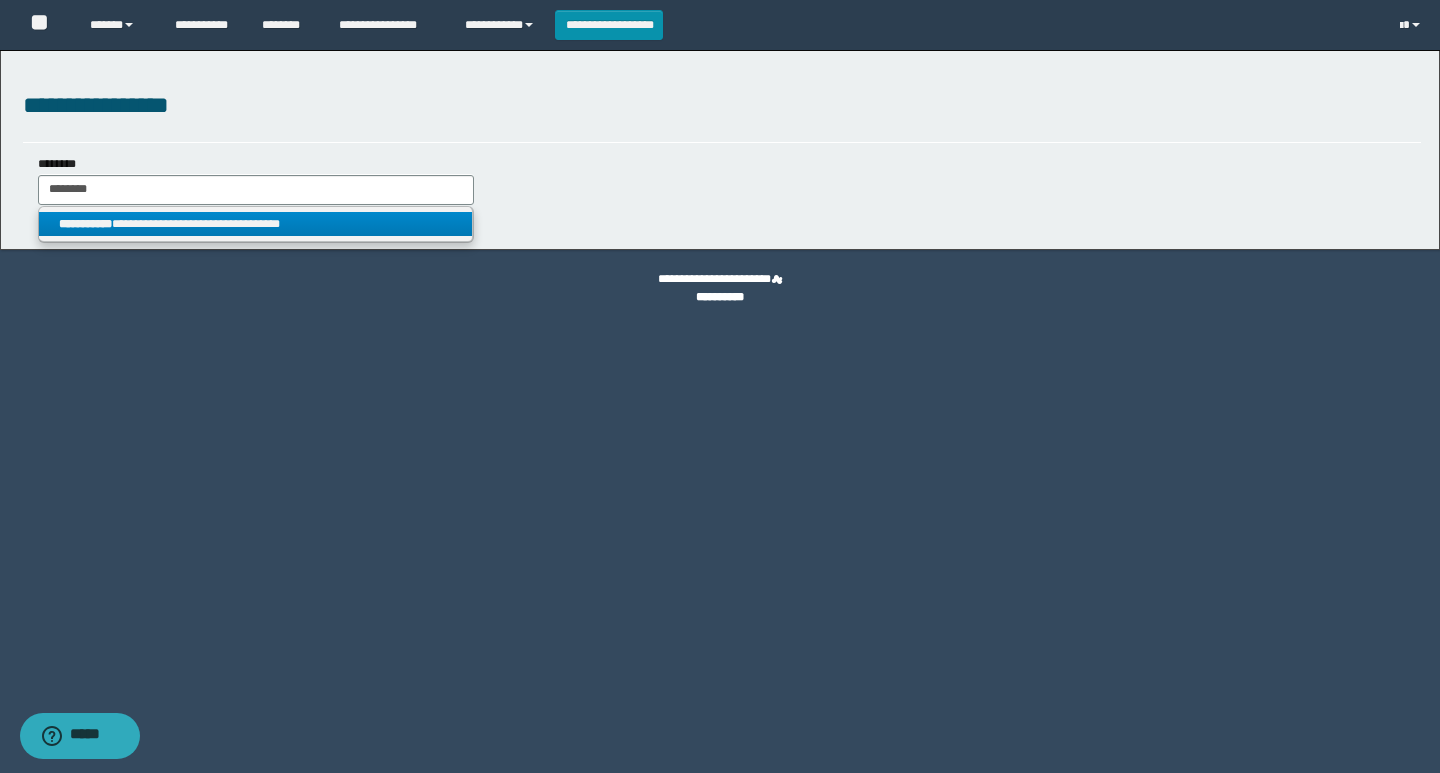 click on "**********" at bounding box center [255, 224] 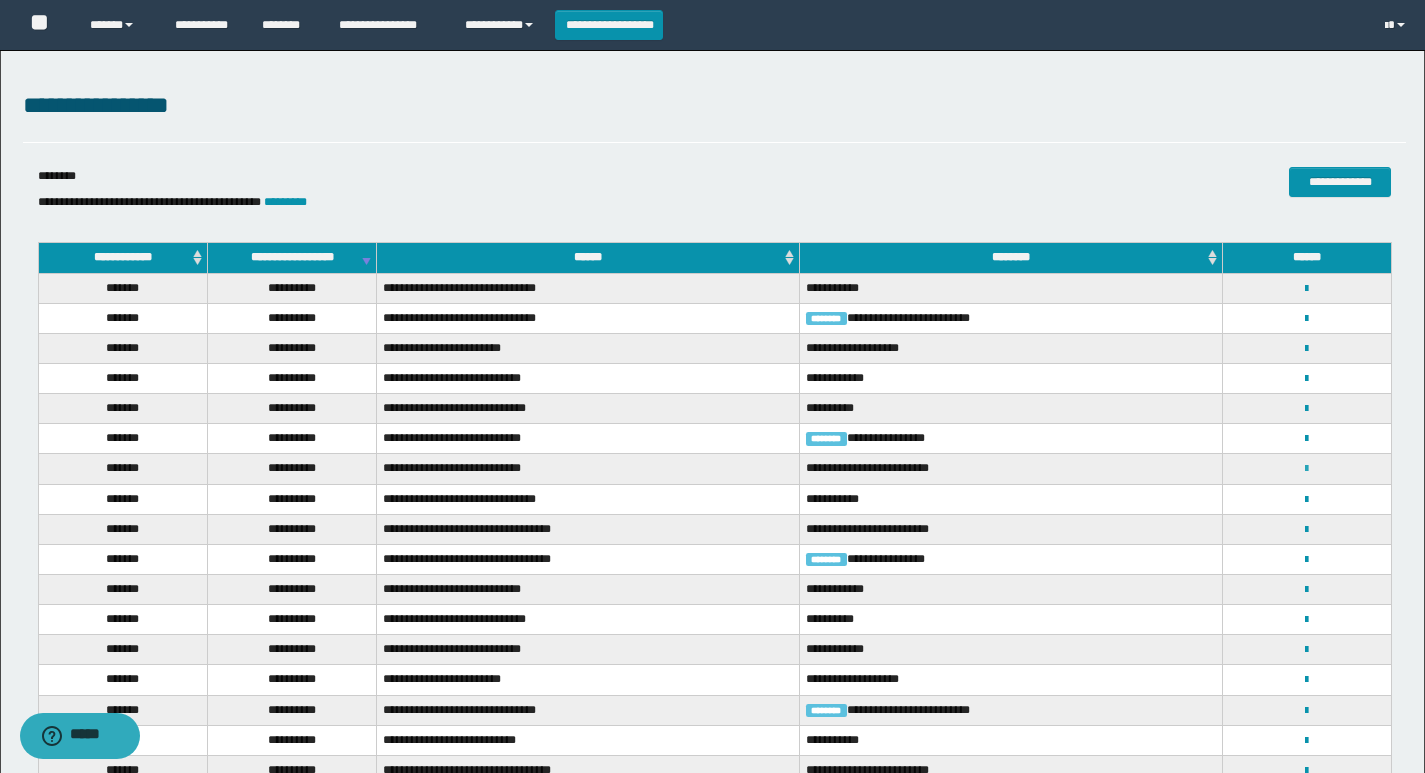 click at bounding box center [1306, 469] 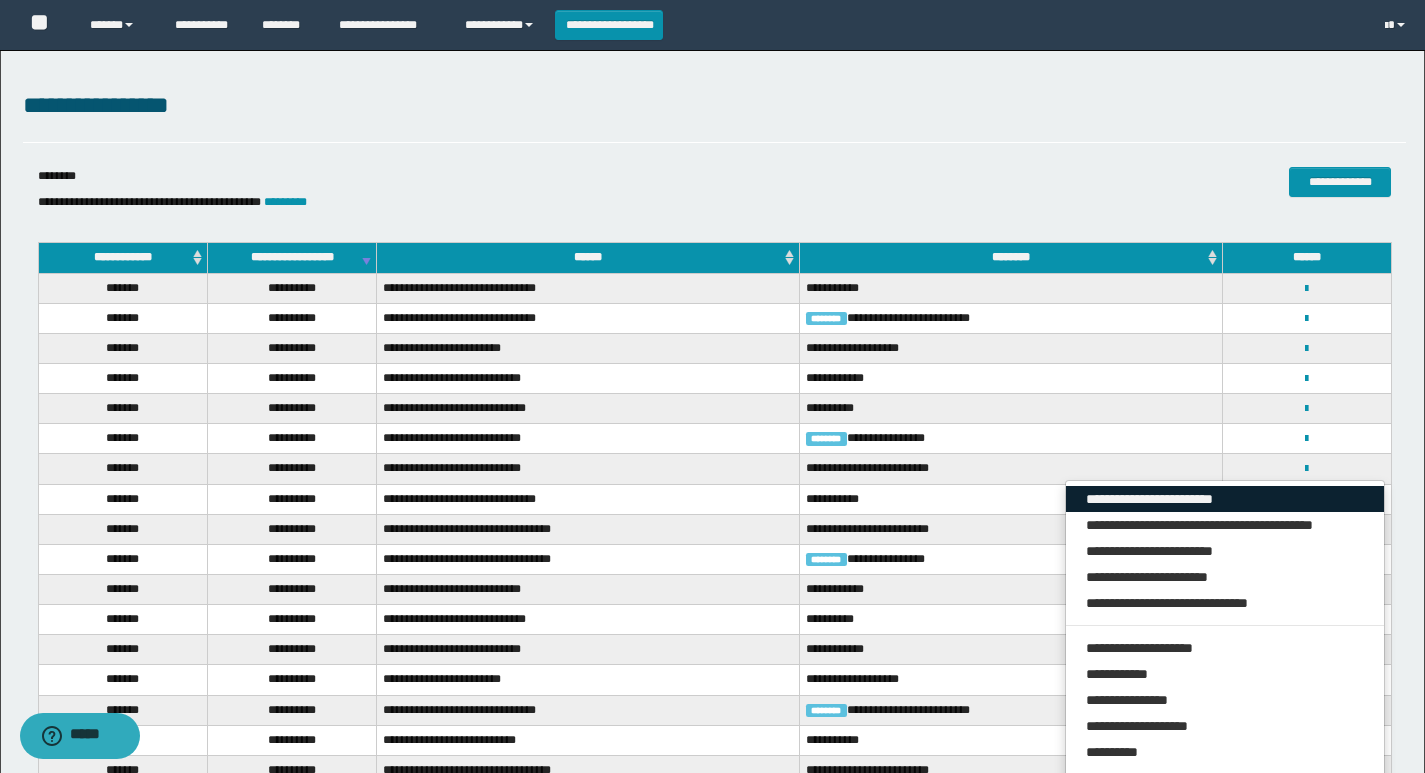 click on "**********" at bounding box center [1225, 499] 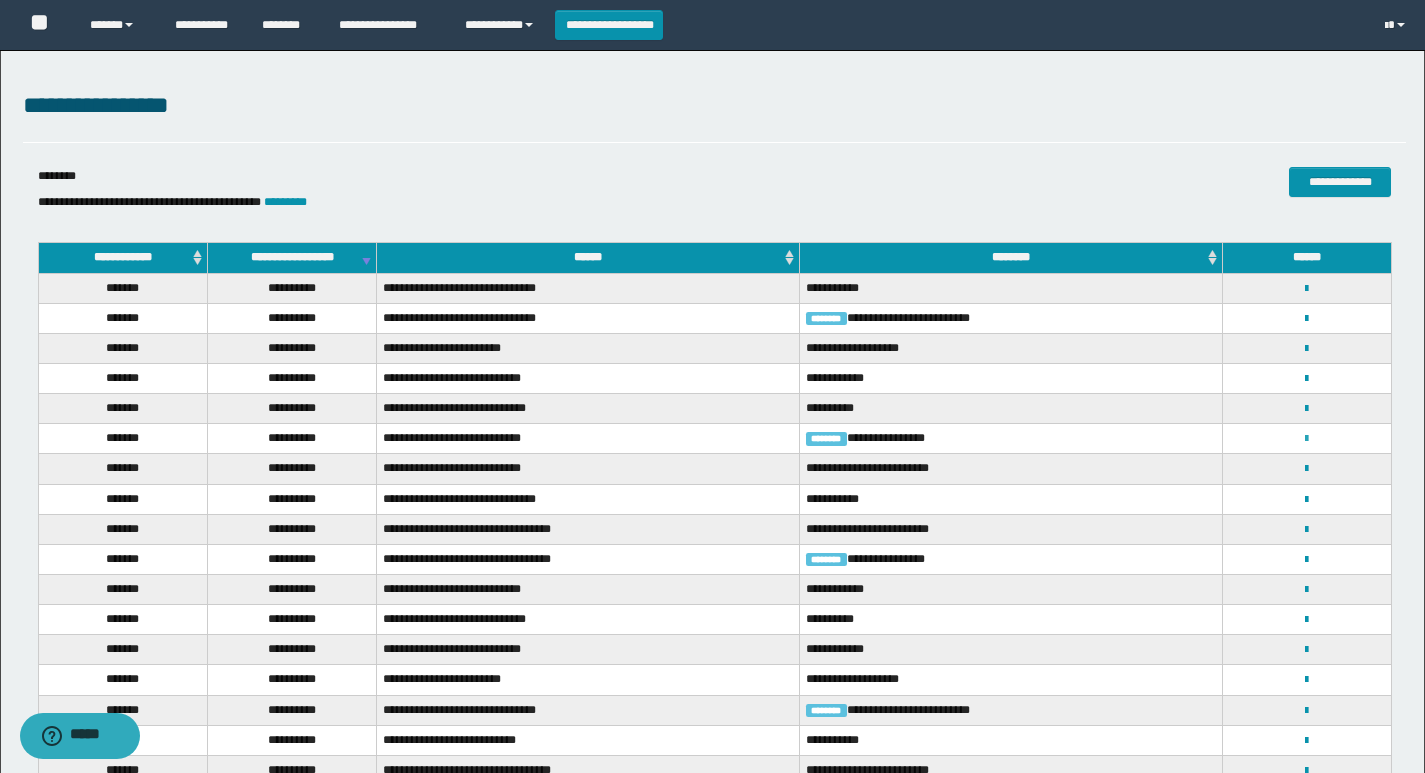 click at bounding box center [1306, 439] 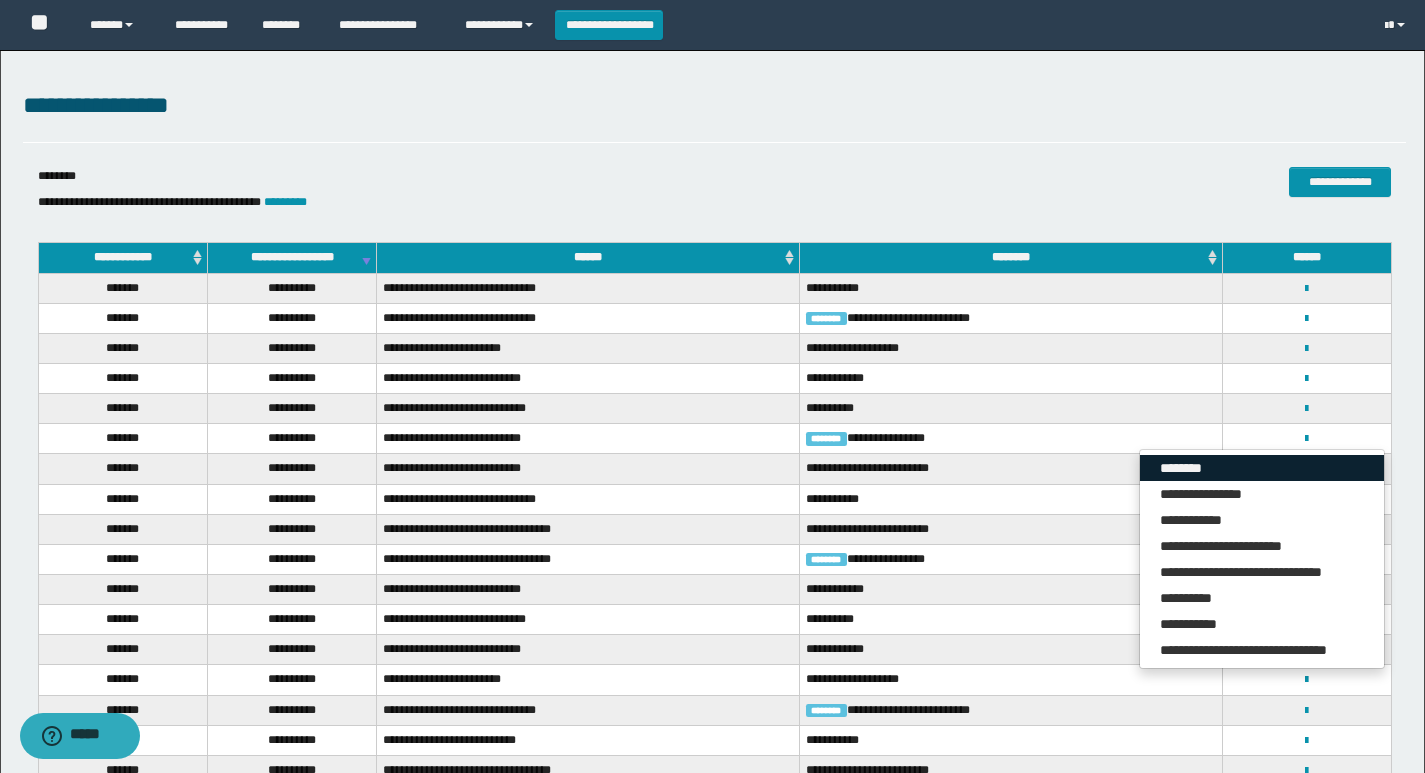 click on "********" at bounding box center [1262, 468] 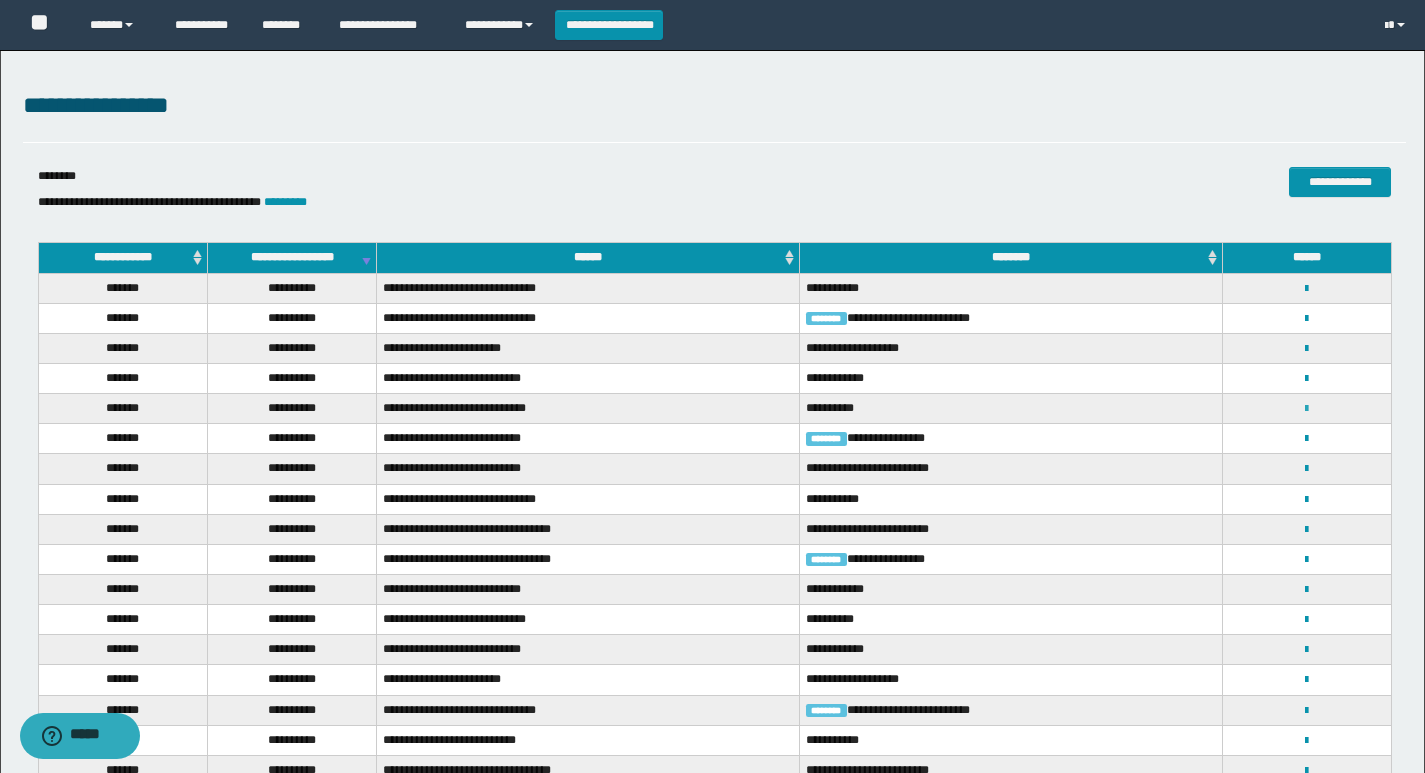 click at bounding box center [1306, 409] 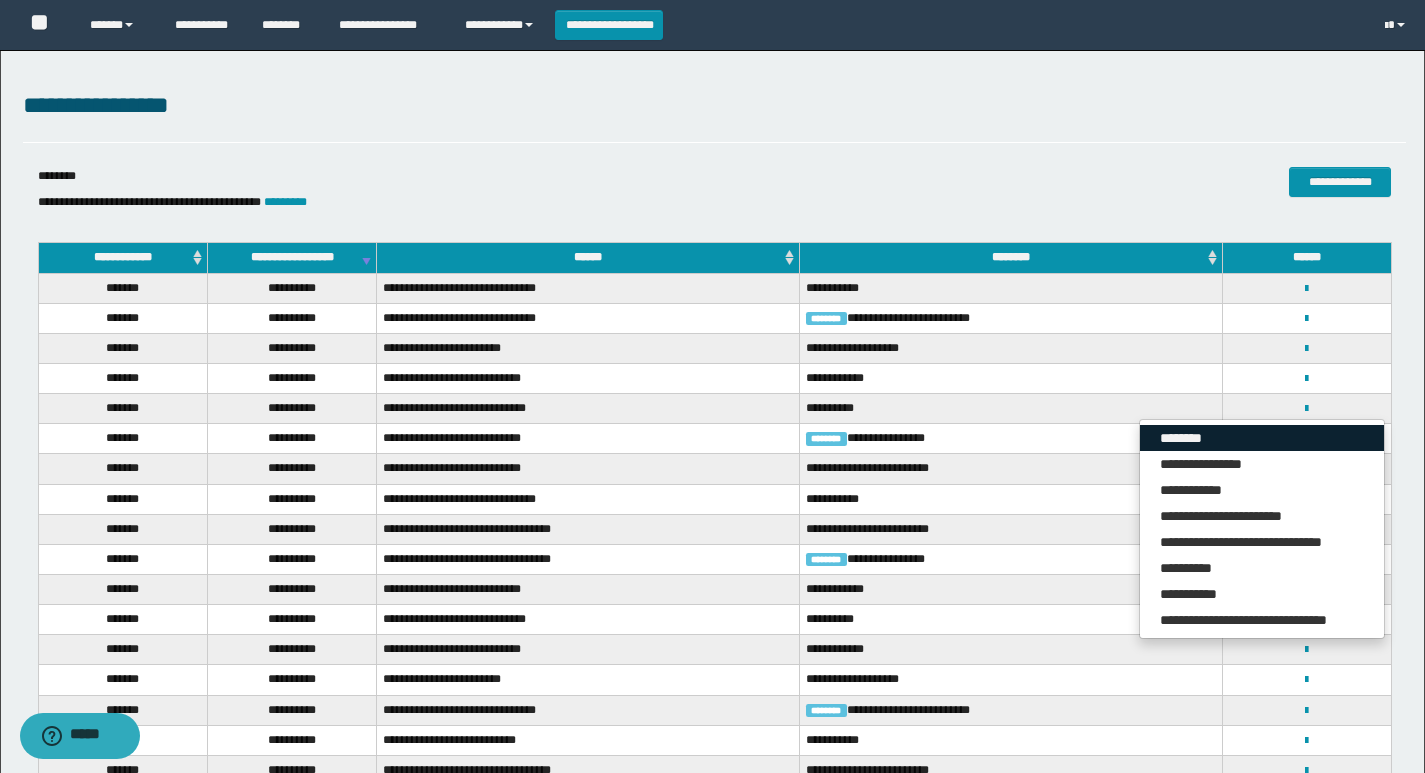 click on "********" at bounding box center [1262, 438] 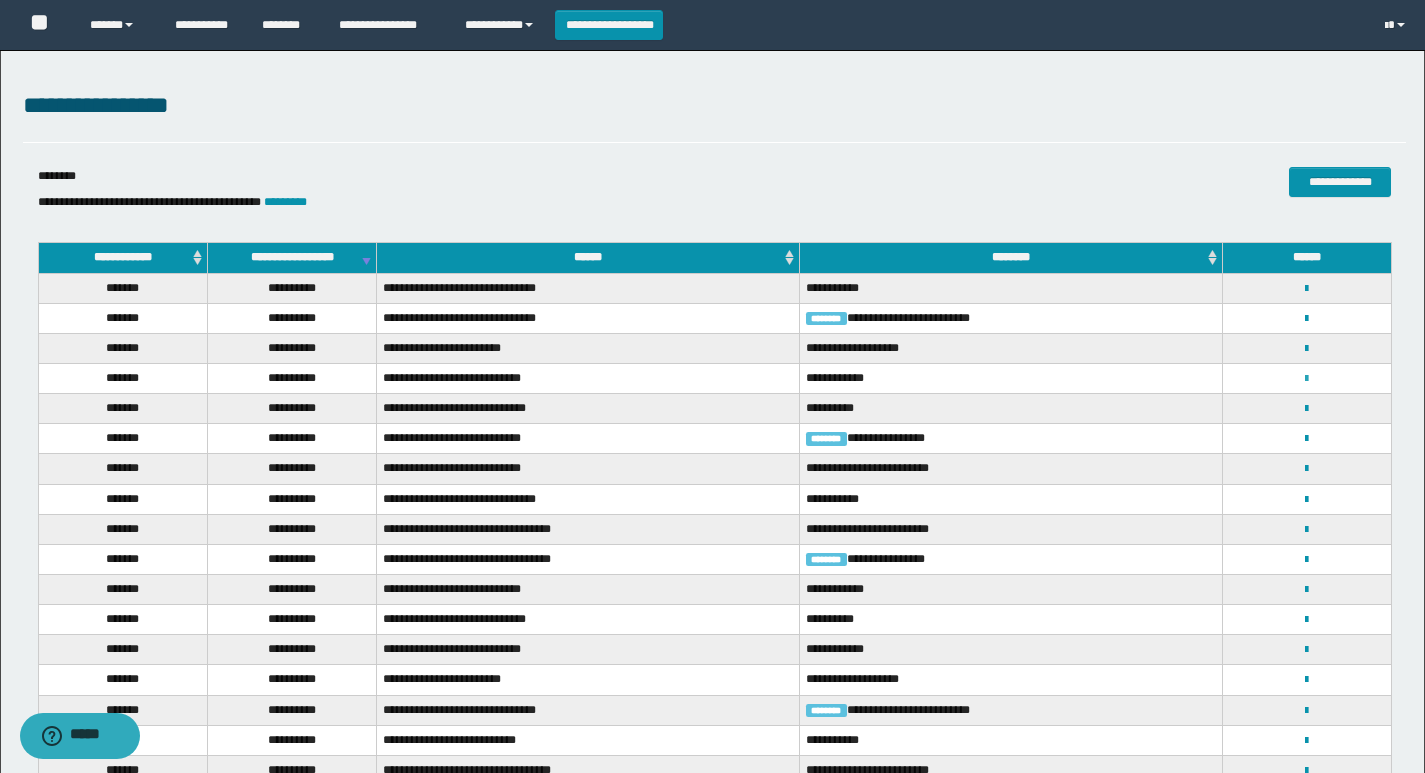 click at bounding box center (1306, 379) 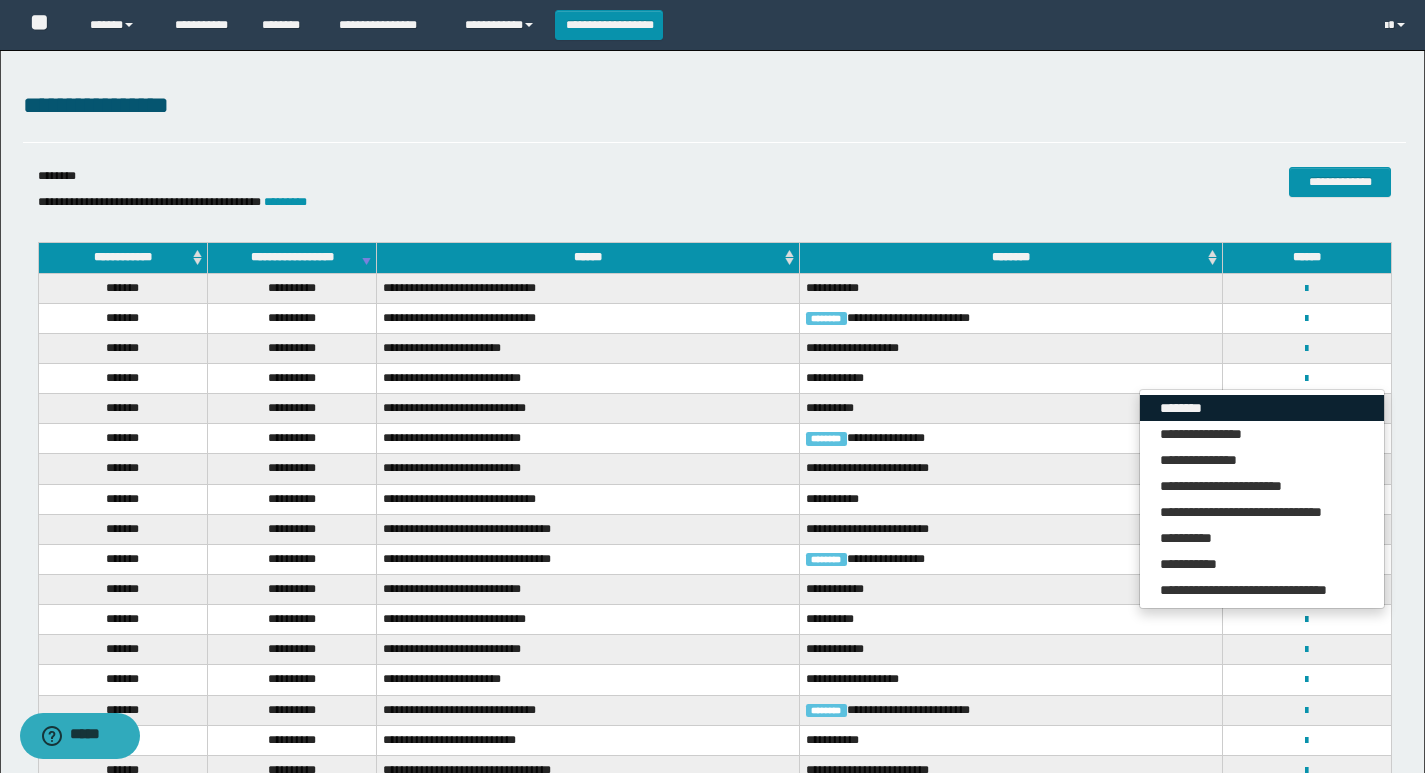 click on "********" at bounding box center [1262, 408] 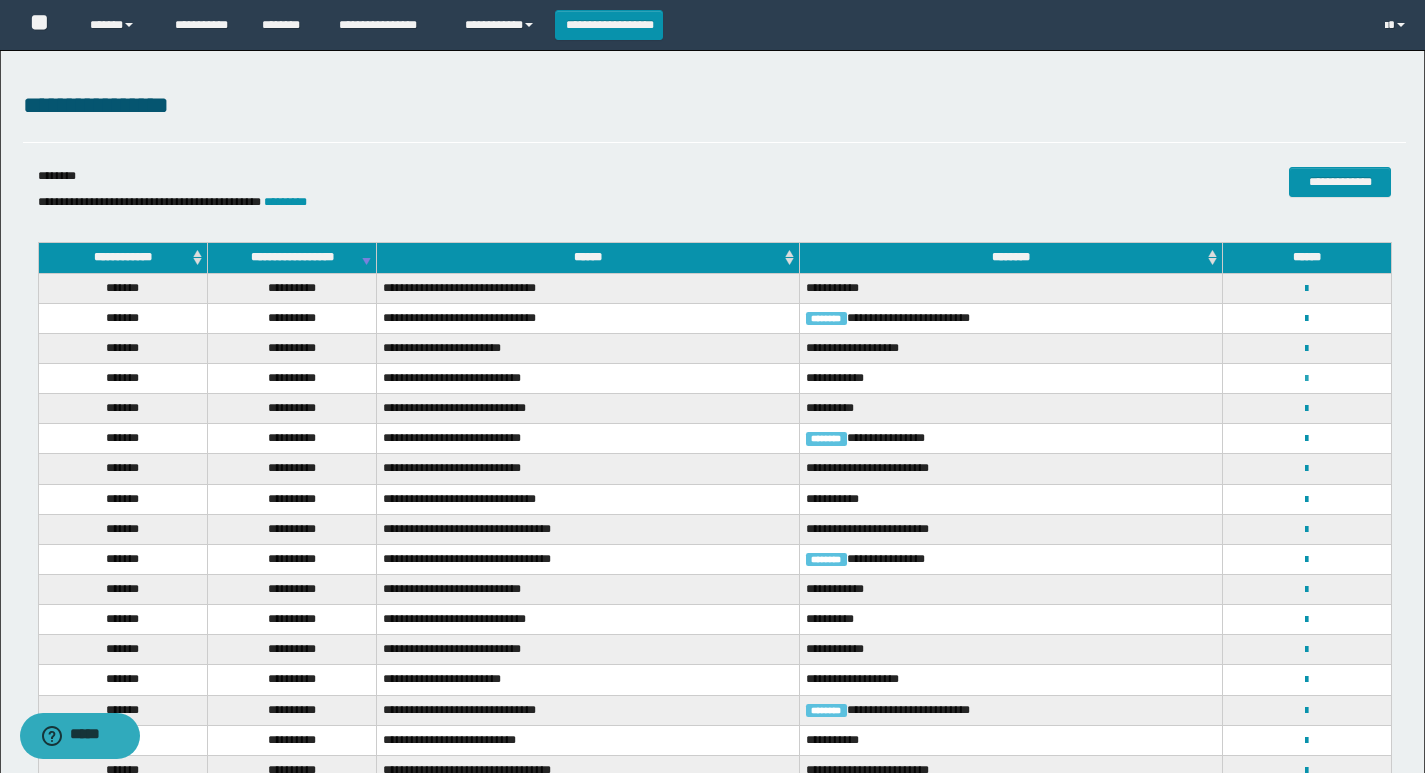 click at bounding box center (1306, 379) 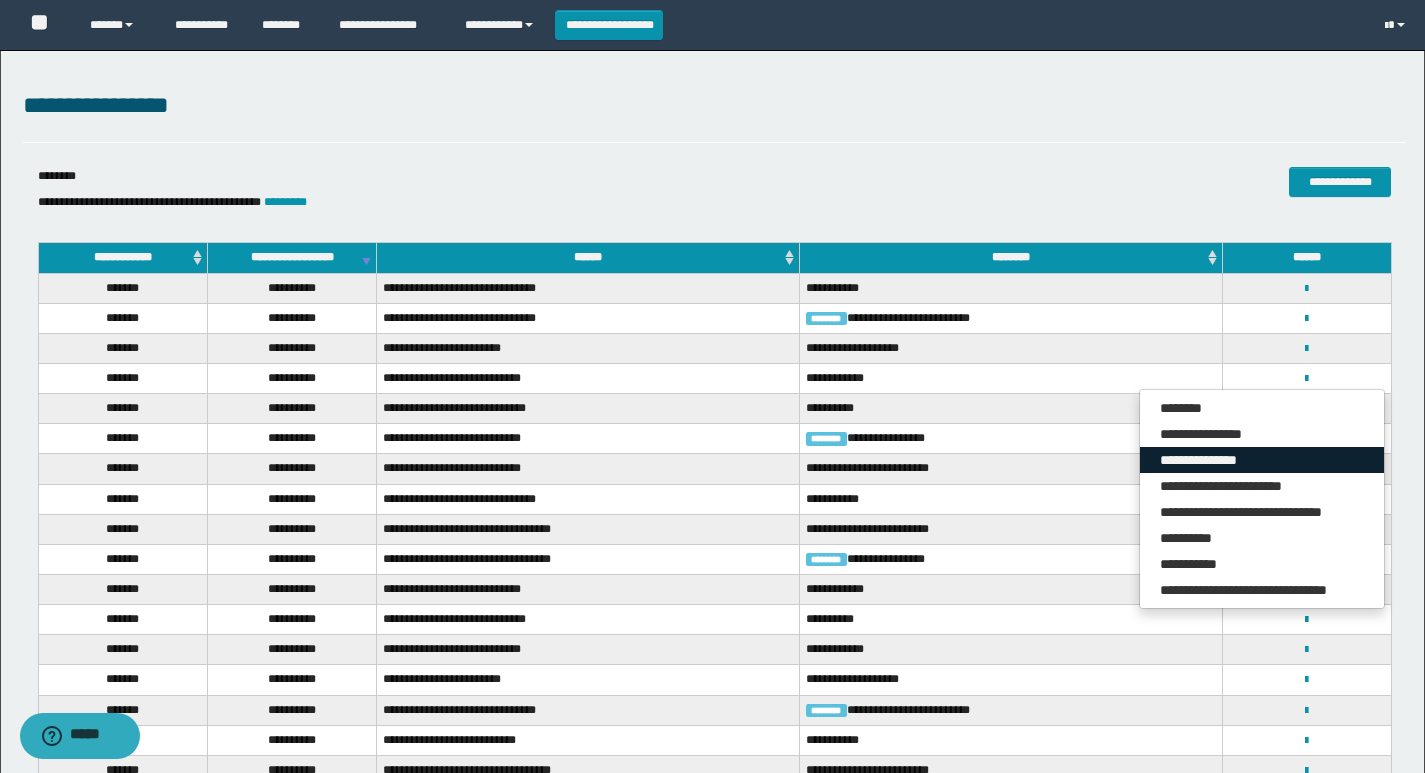 click on "**********" at bounding box center [1262, 460] 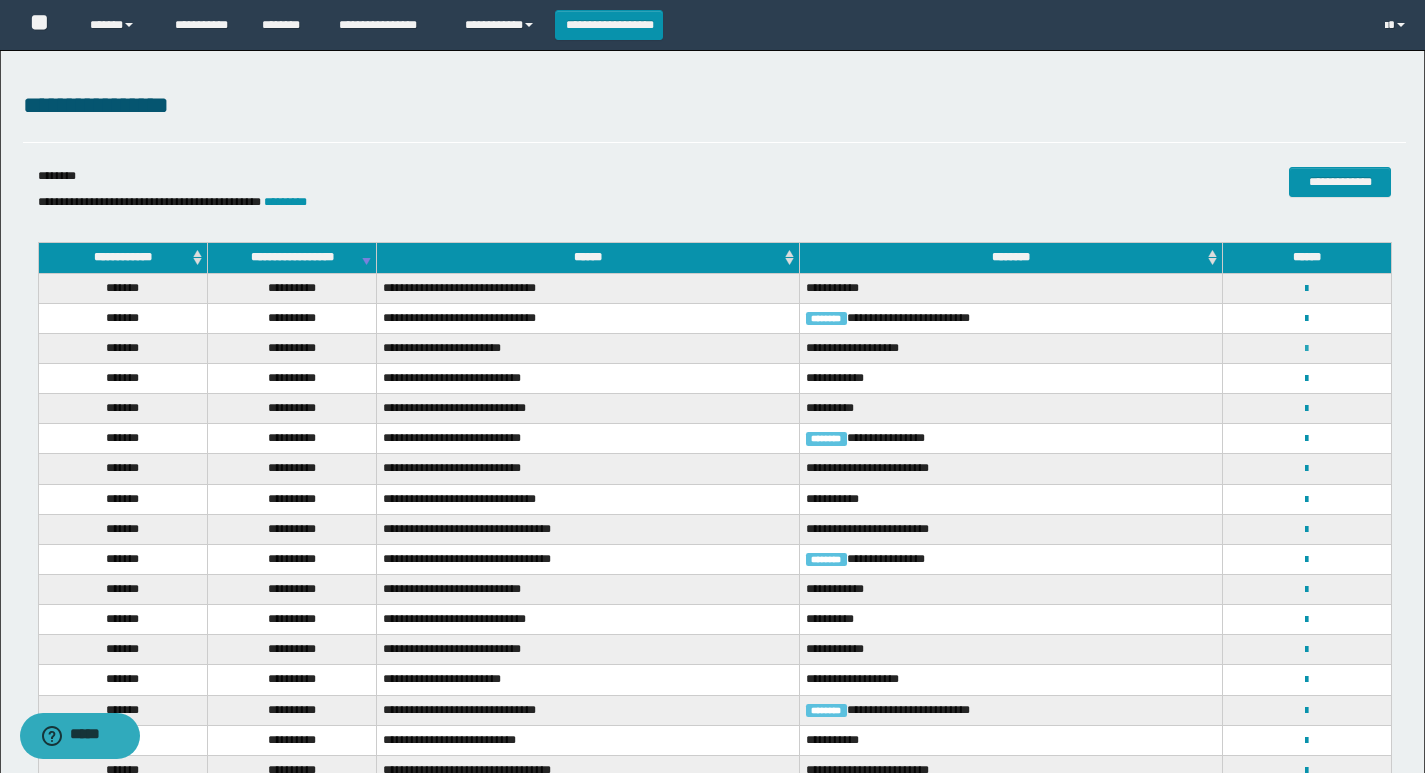 click at bounding box center [1306, 349] 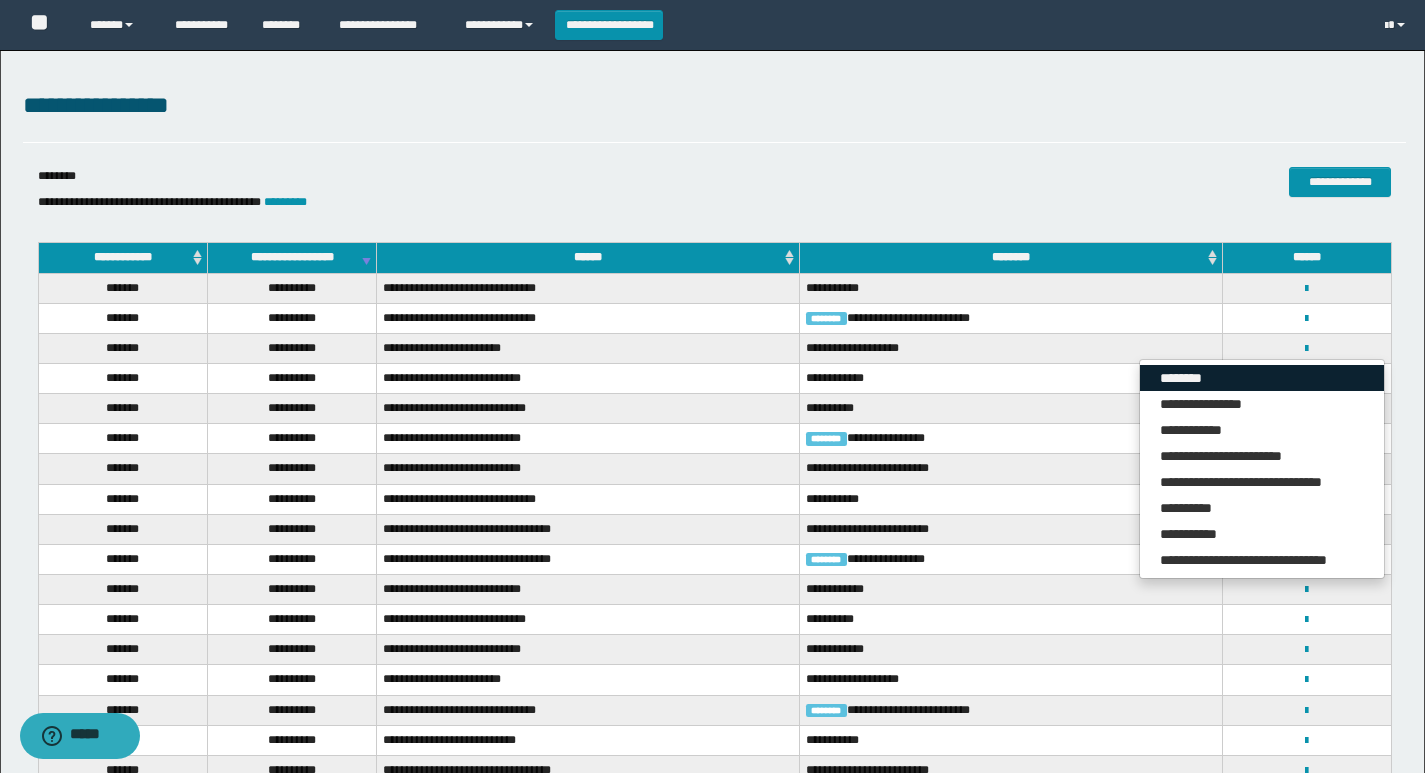 click on "********" at bounding box center [1262, 378] 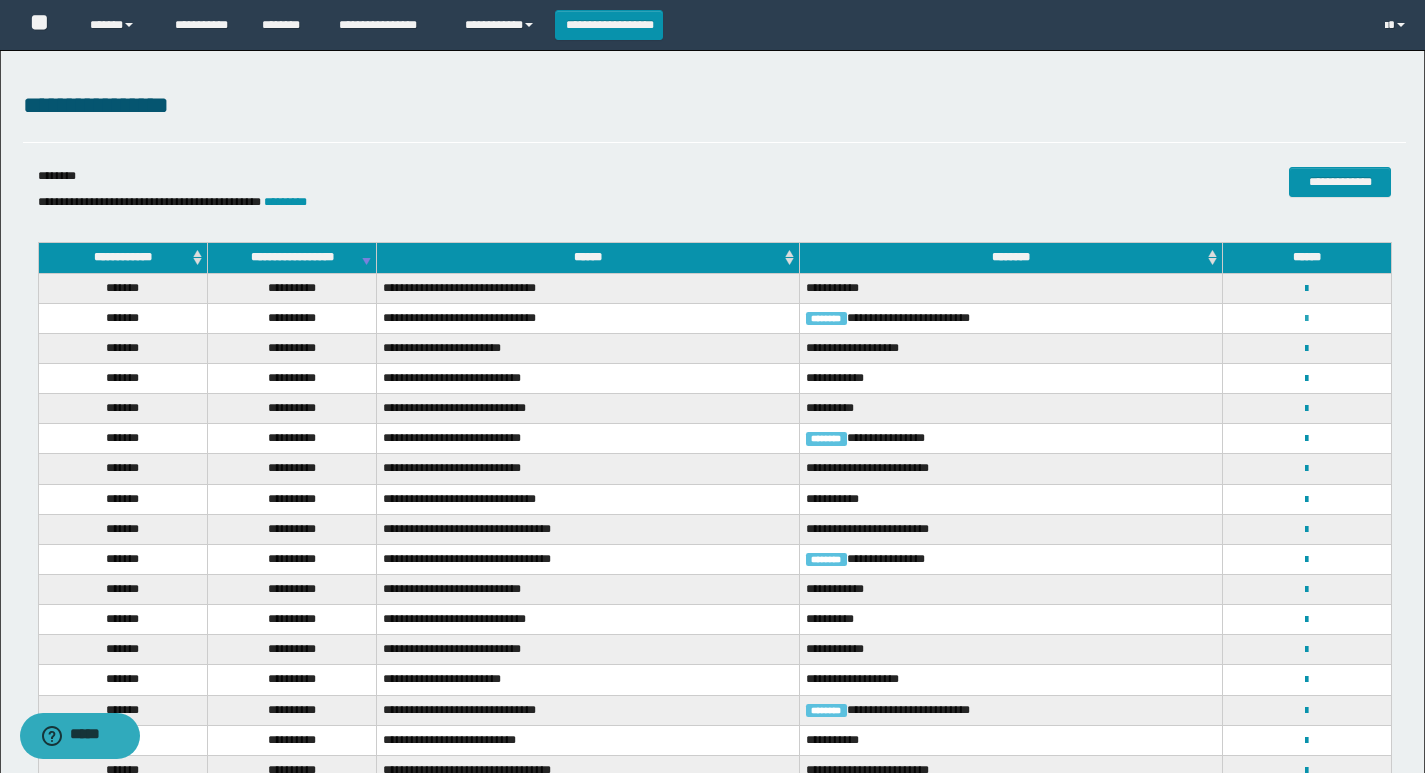click at bounding box center (1306, 319) 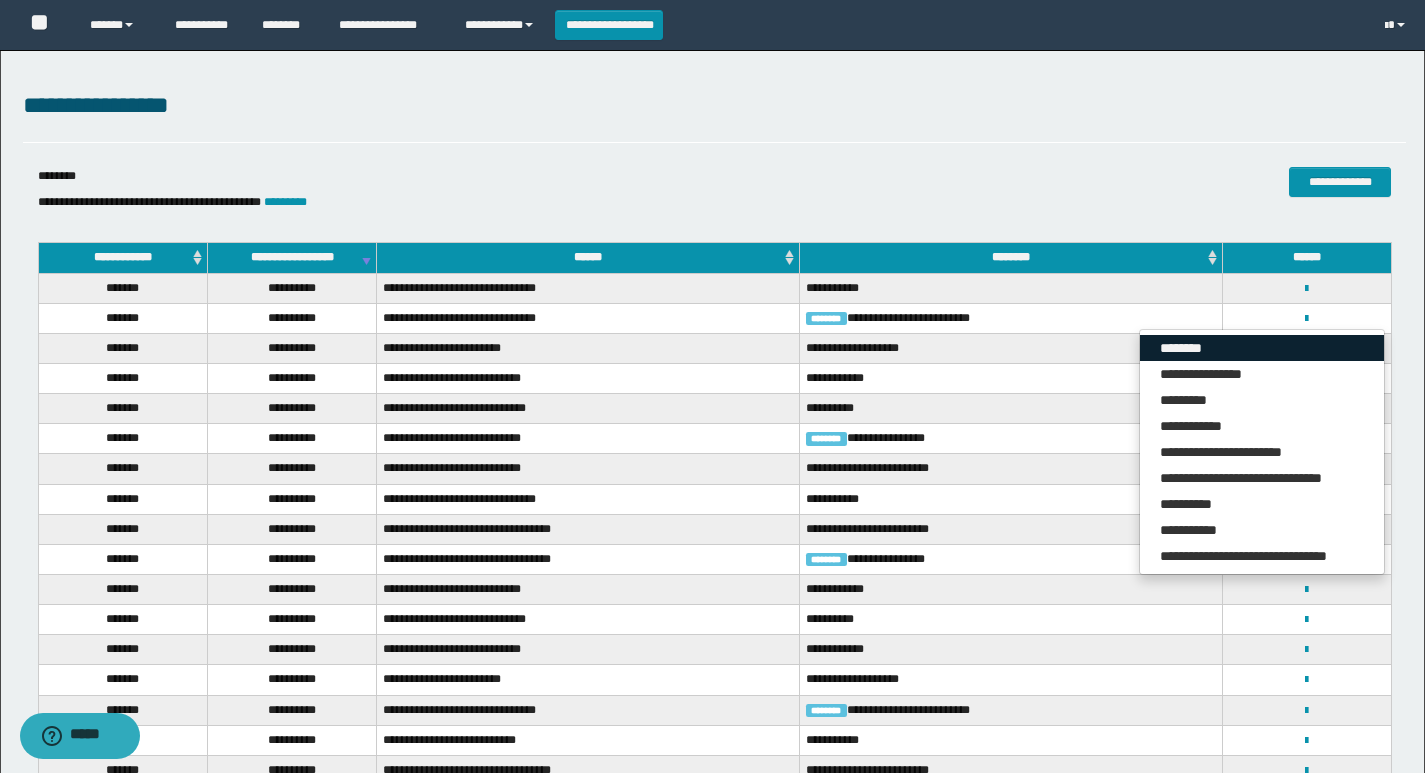 click on "********" at bounding box center (1262, 348) 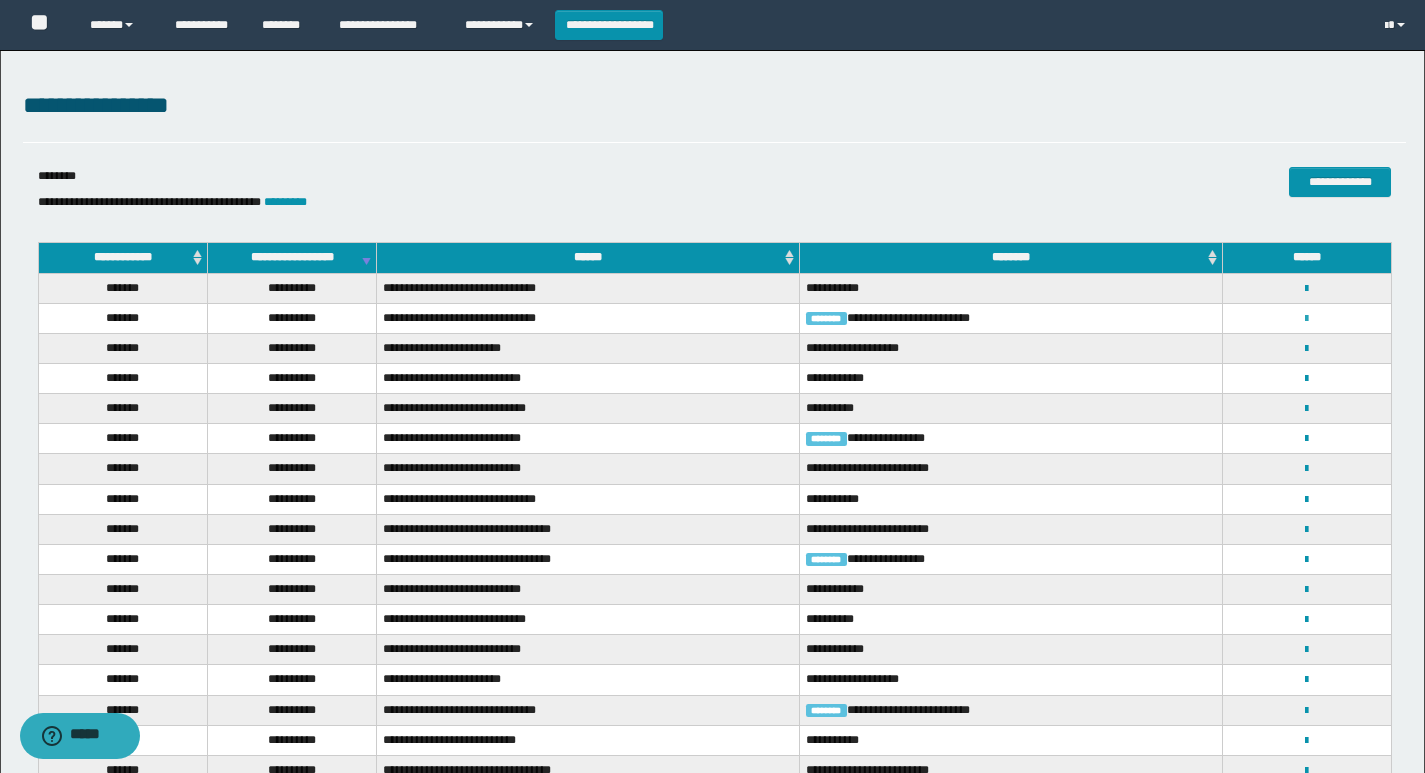 click at bounding box center [1306, 319] 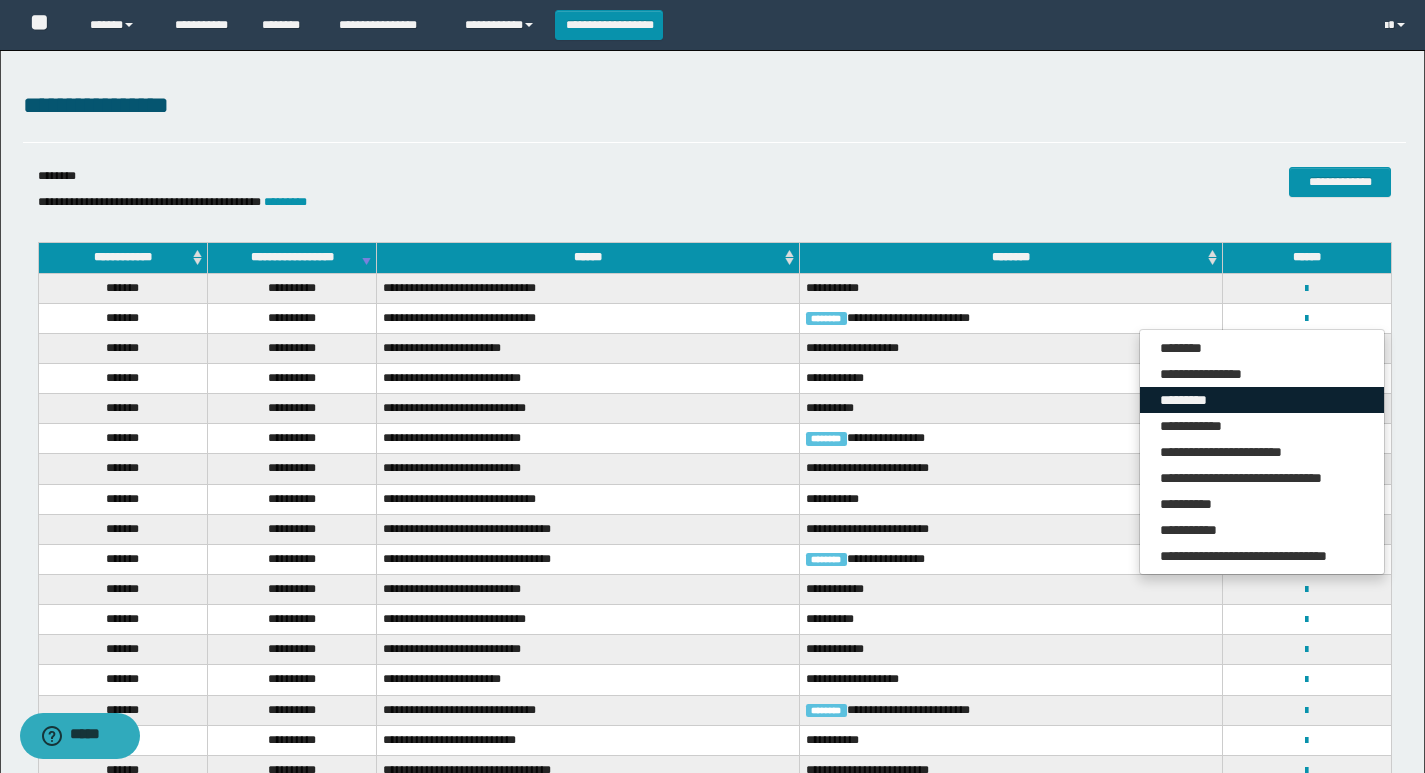click on "*********" at bounding box center (1262, 400) 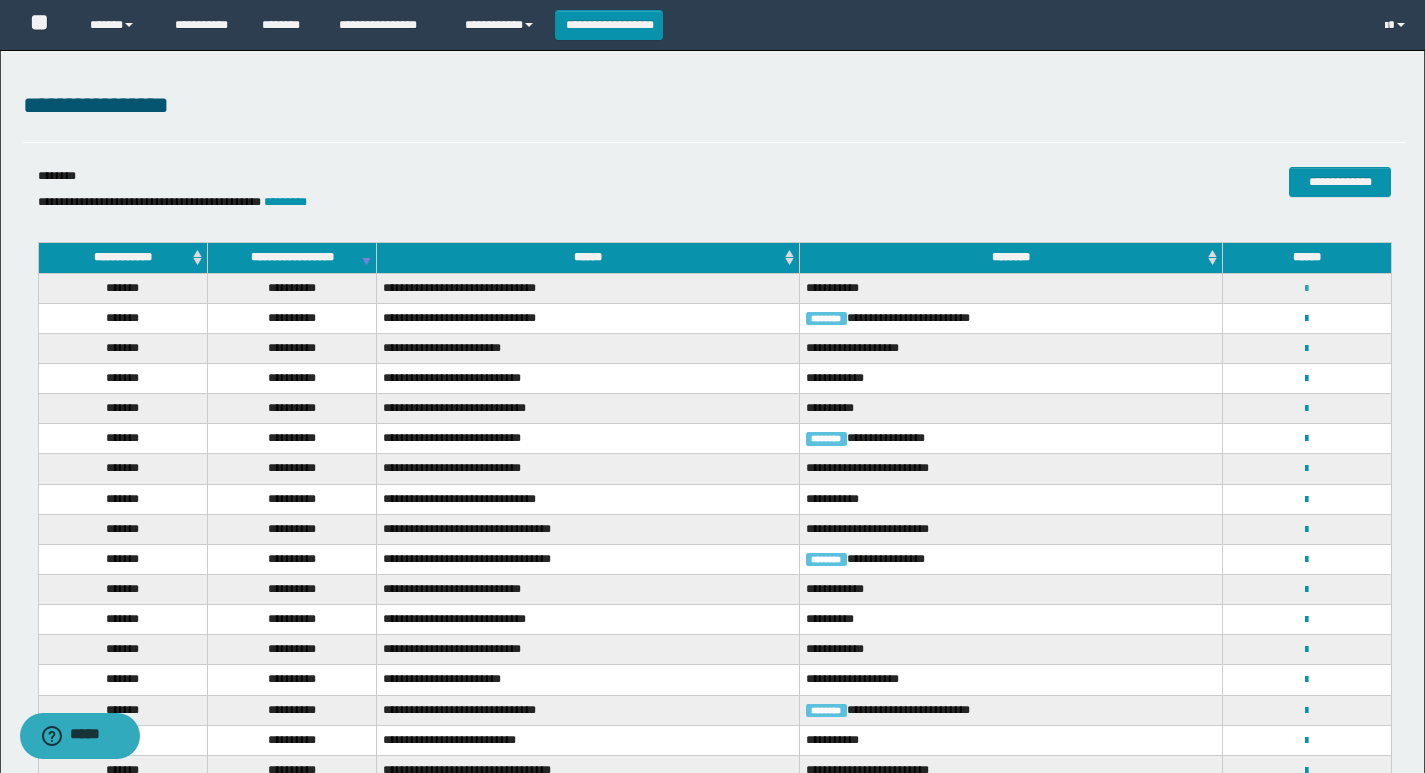 click at bounding box center (1306, 289) 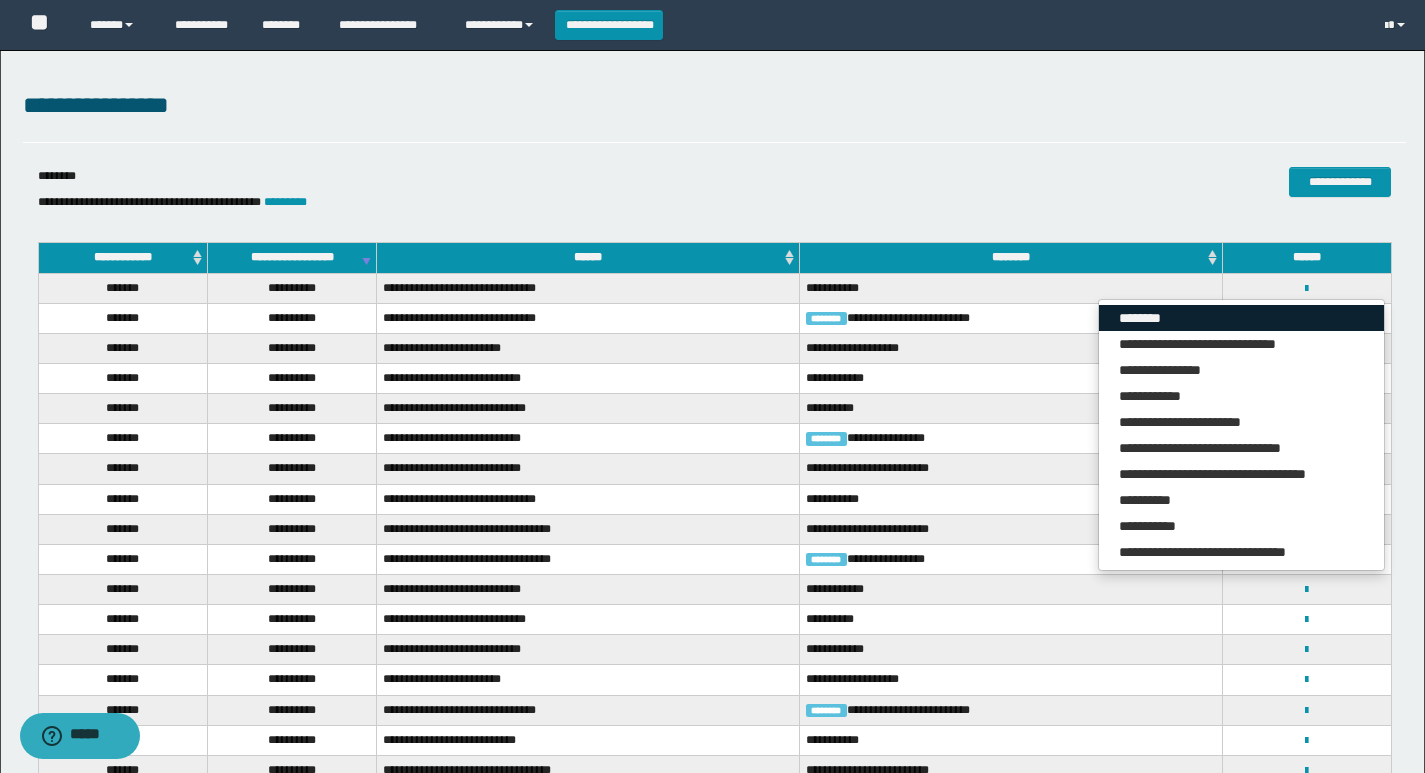 click on "********" at bounding box center [1241, 318] 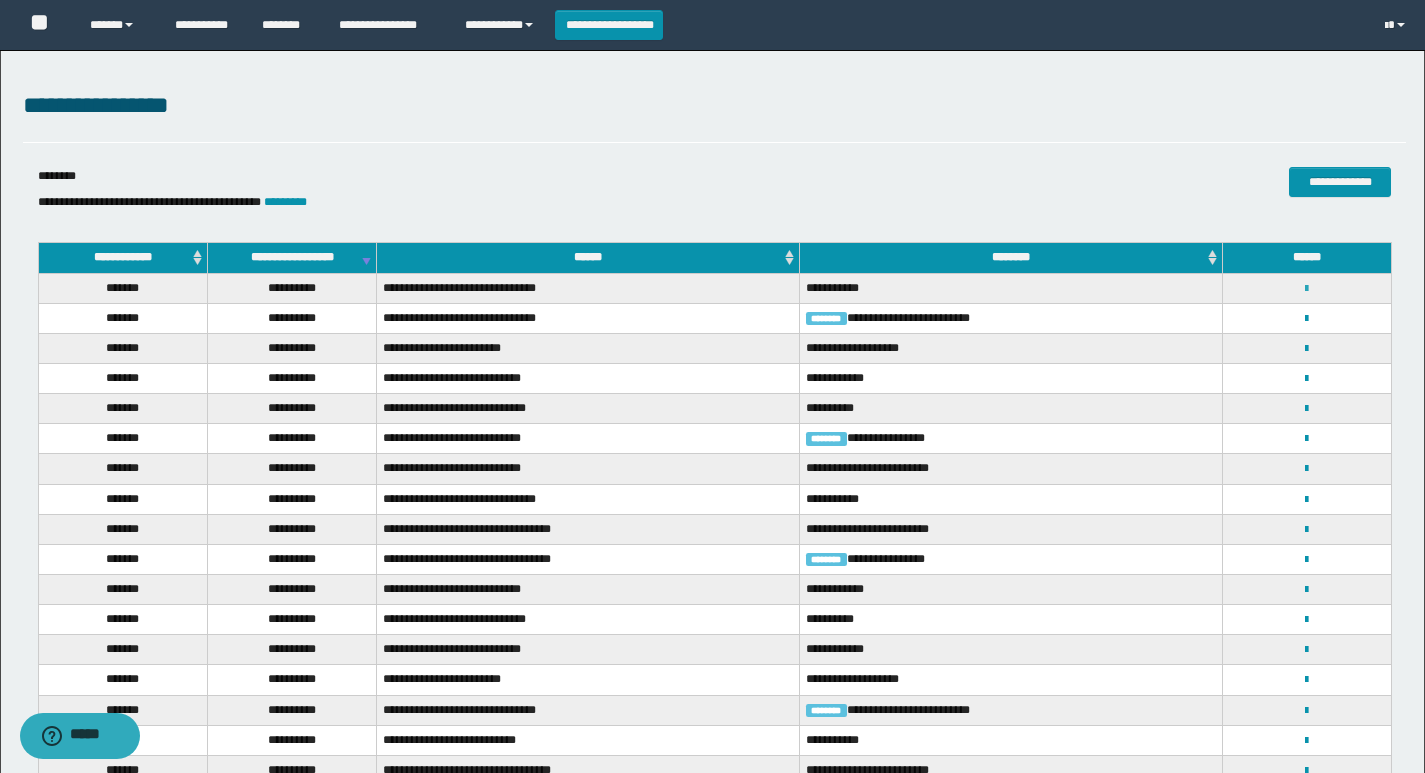 click at bounding box center [1306, 289] 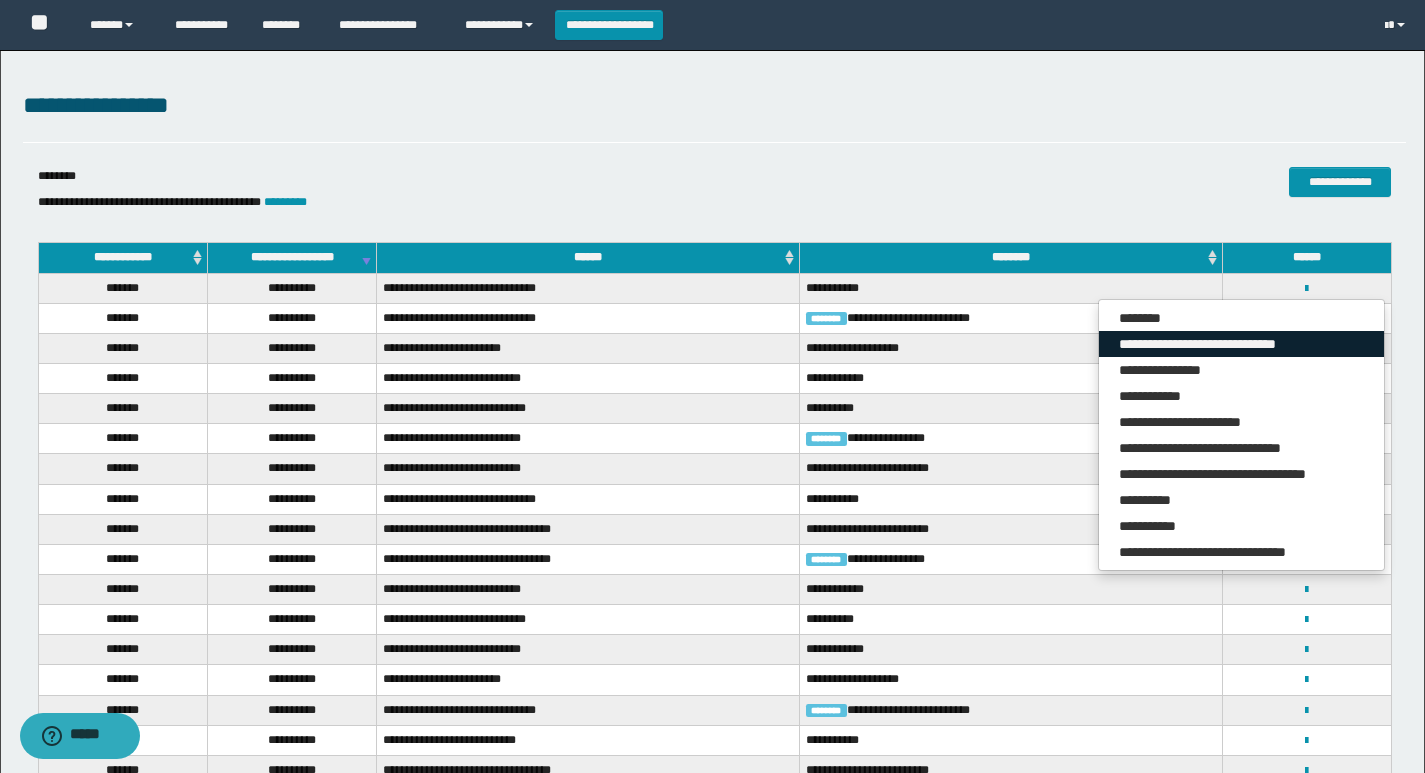 click on "**********" at bounding box center (1241, 344) 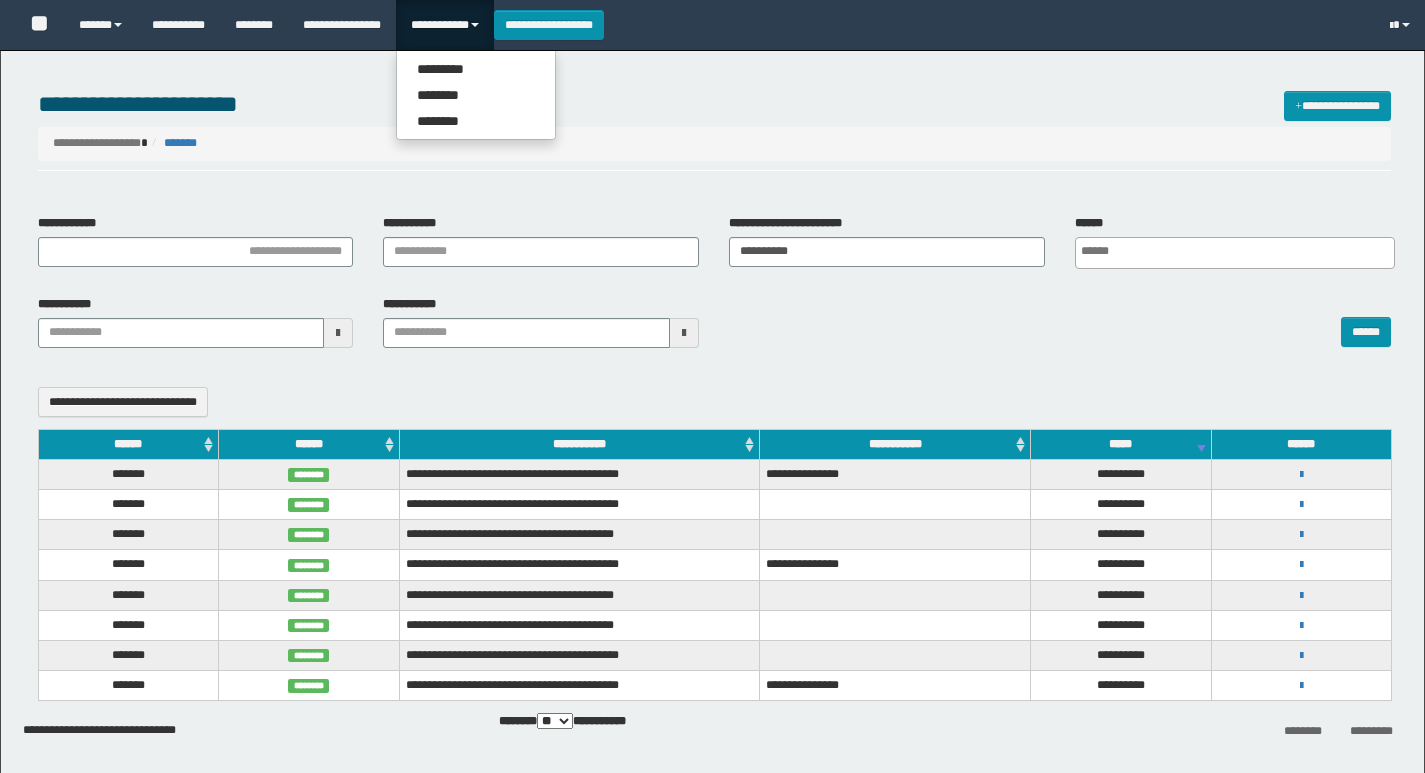 select 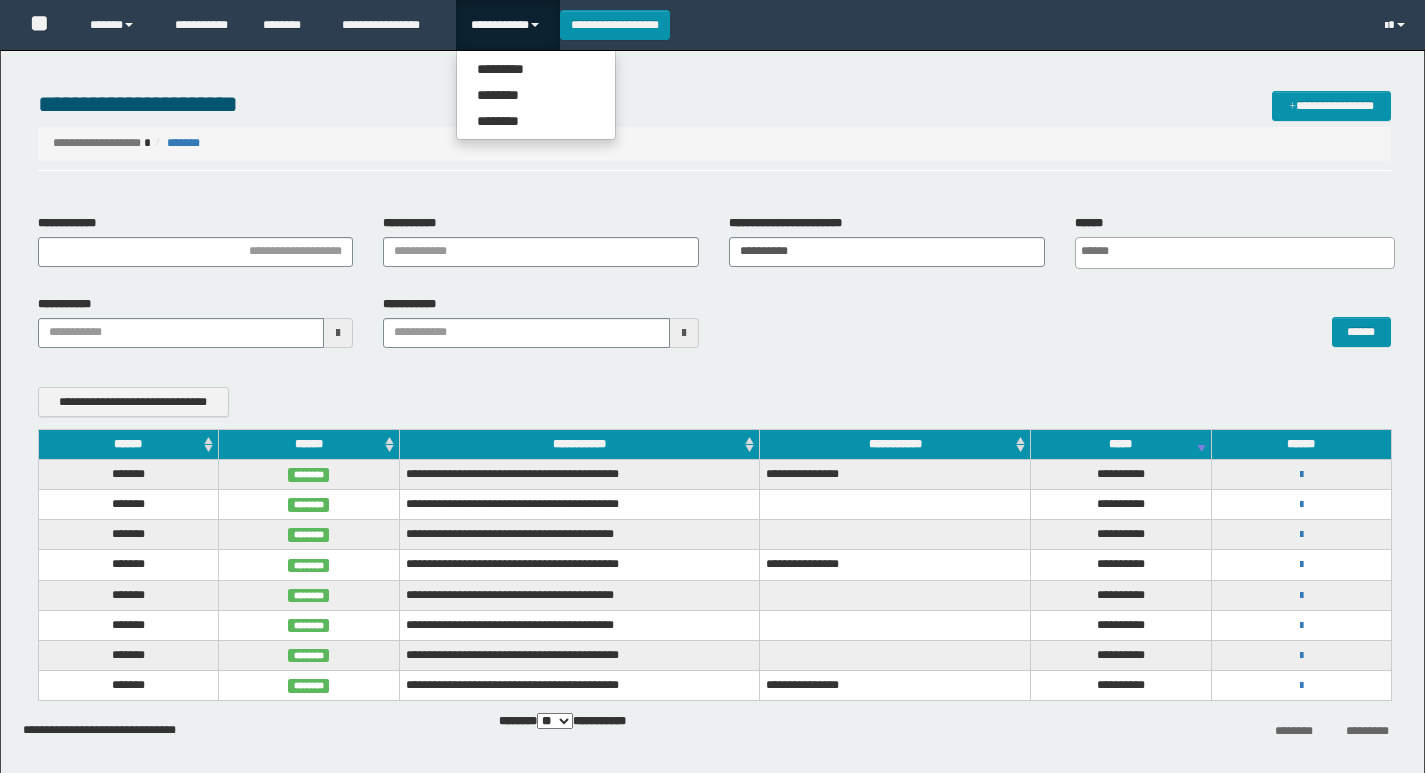 scroll, scrollTop: 0, scrollLeft: 0, axis: both 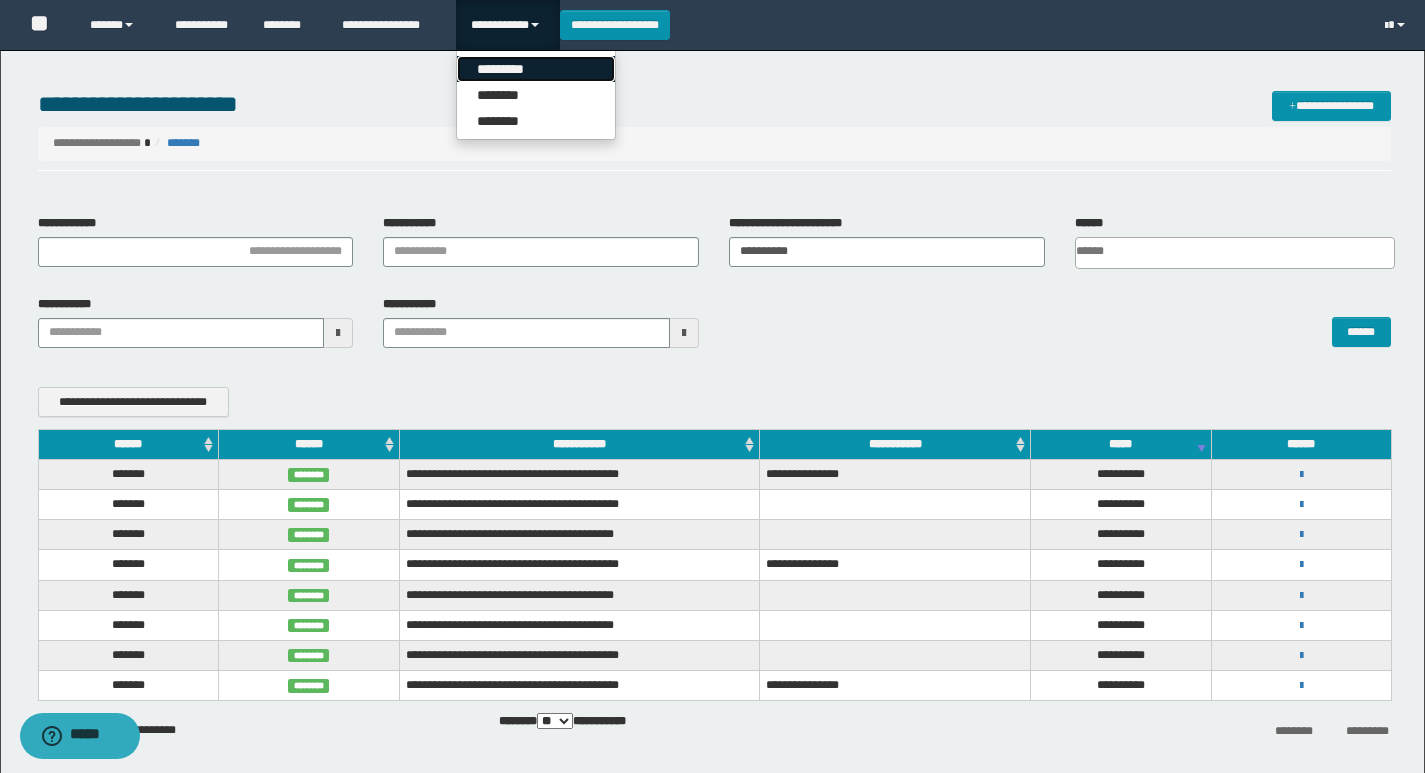 click on "*********" at bounding box center (536, 69) 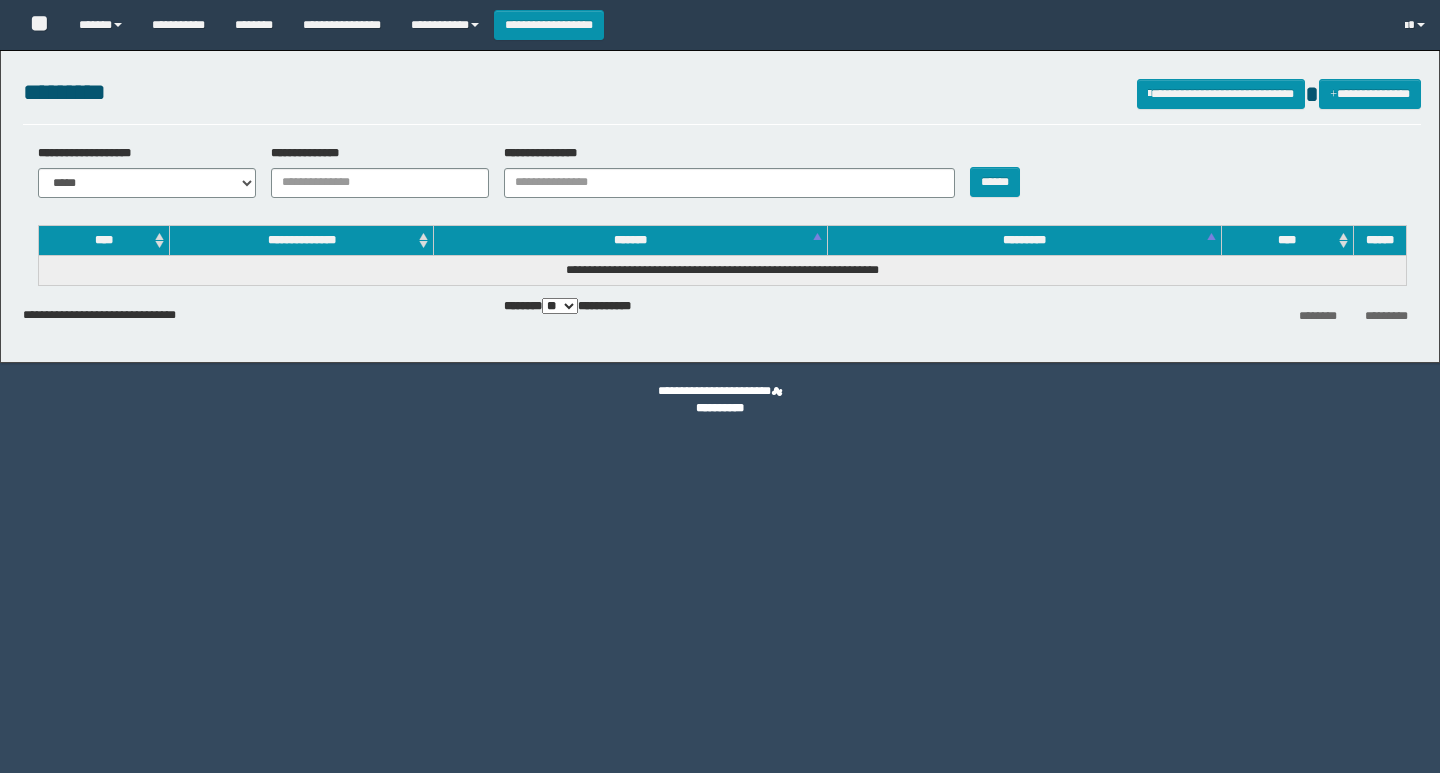 click on "**********" at bounding box center (380, 183) 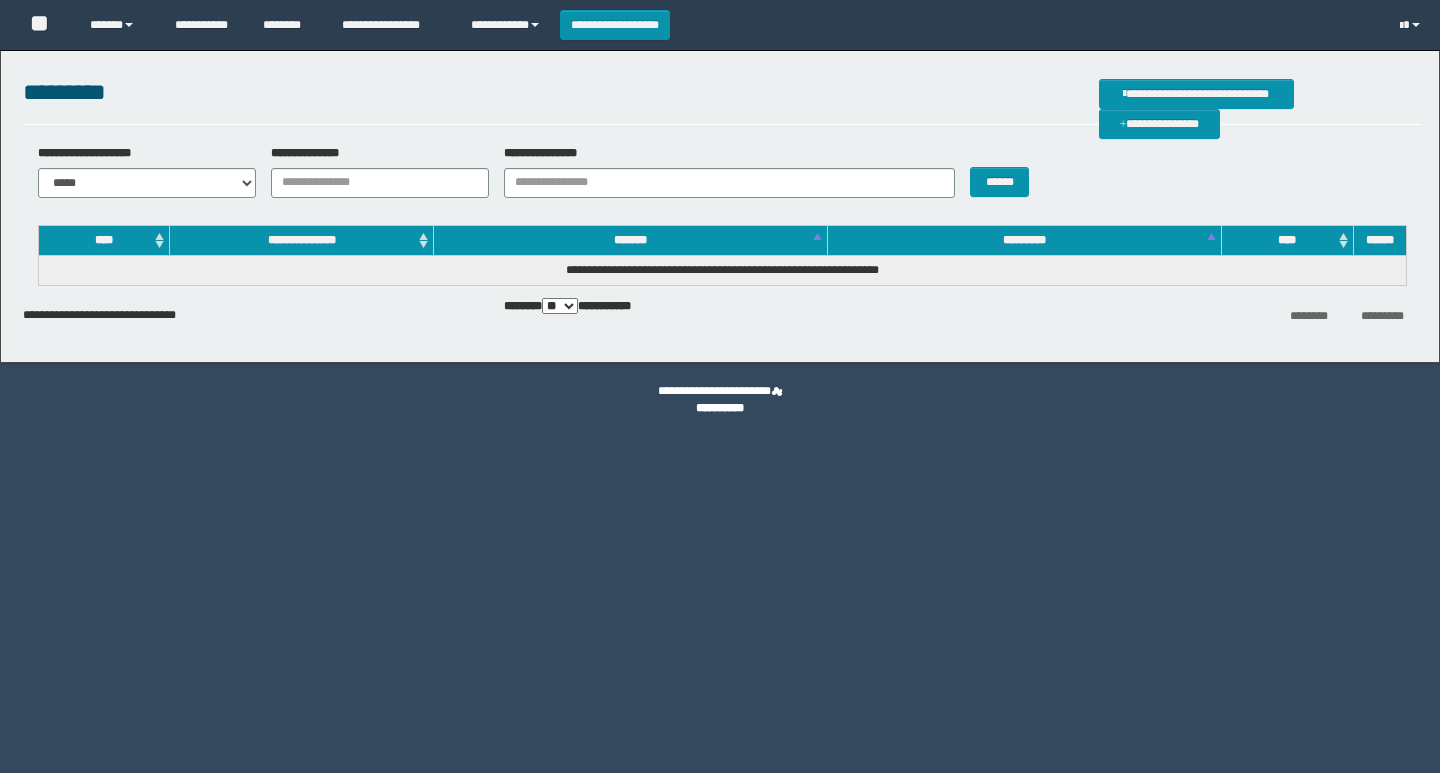 scroll, scrollTop: 0, scrollLeft: 0, axis: both 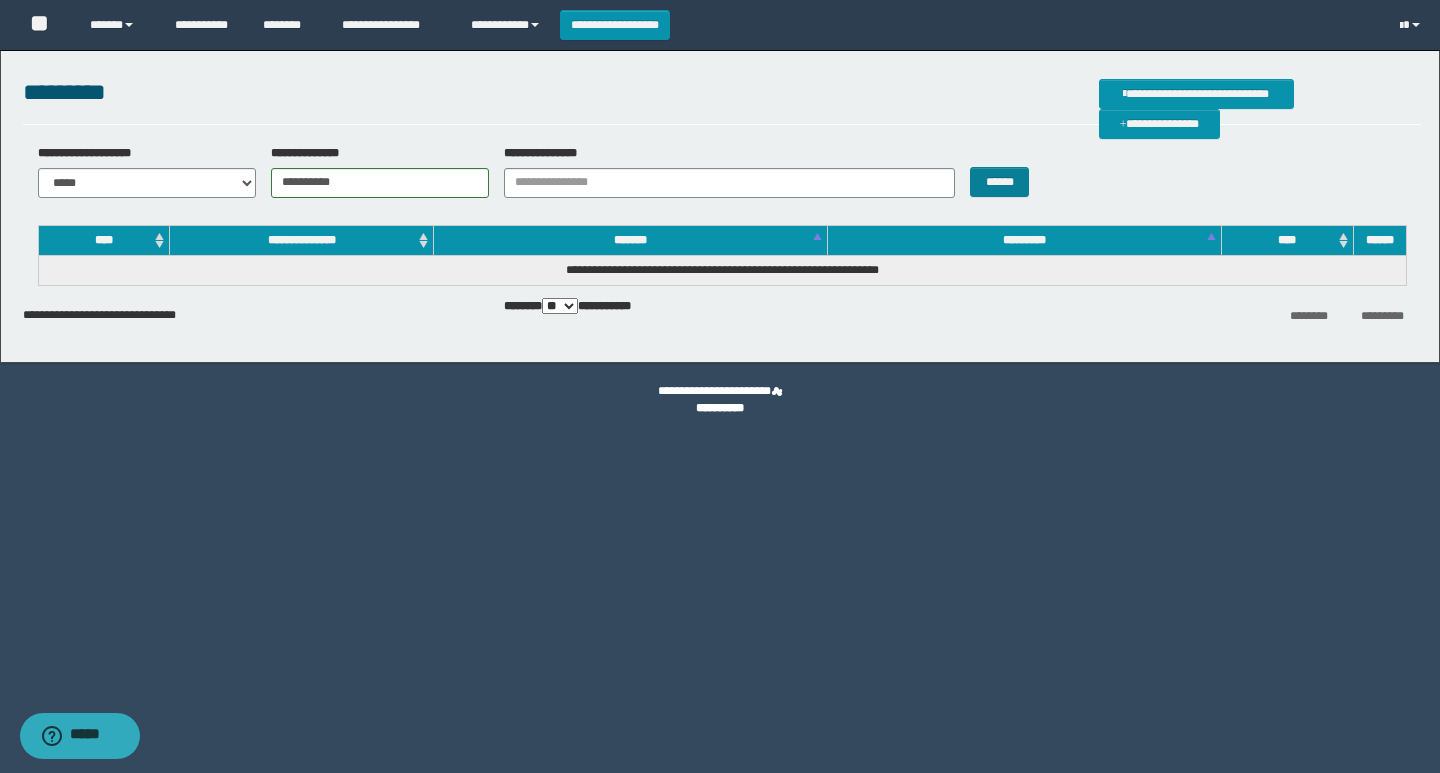 type on "**********" 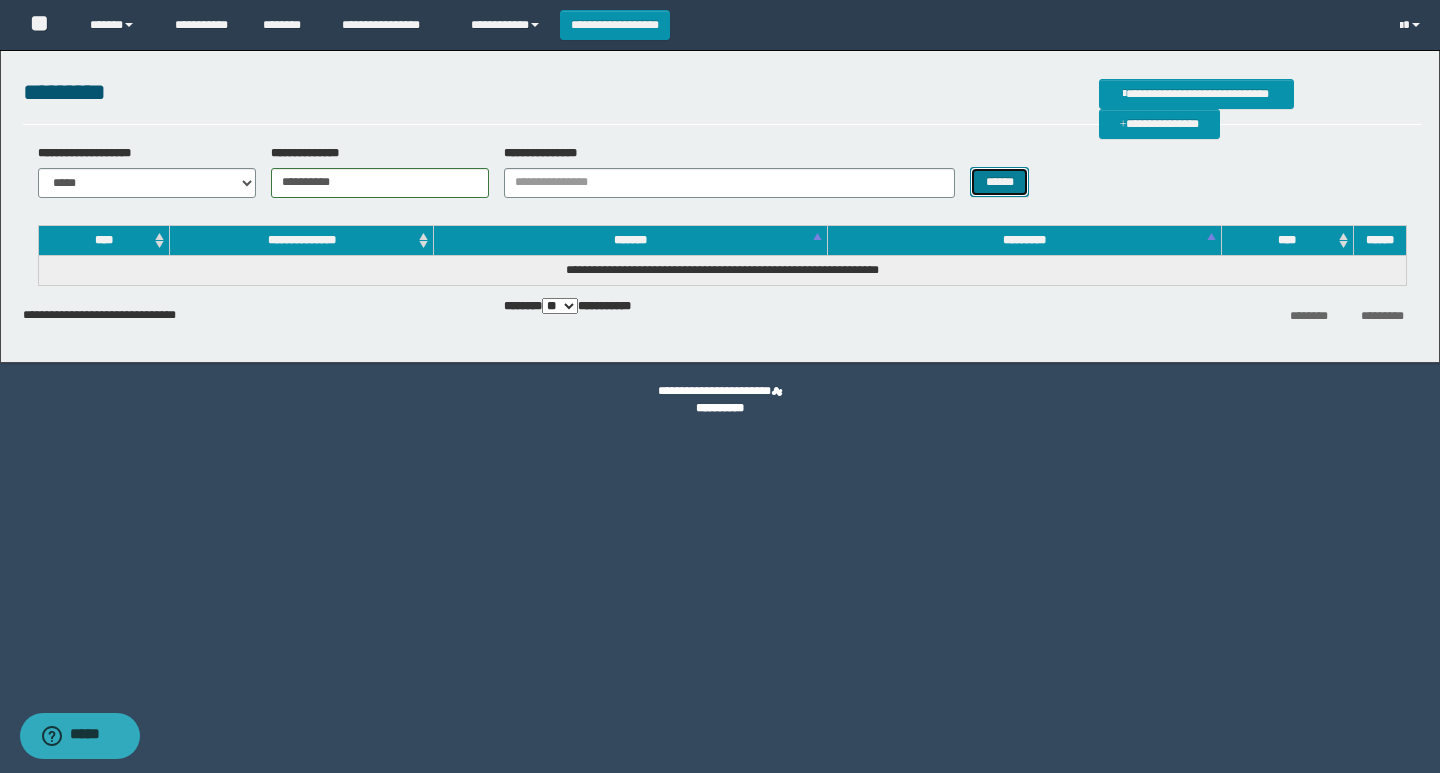 click on "******" at bounding box center [999, 182] 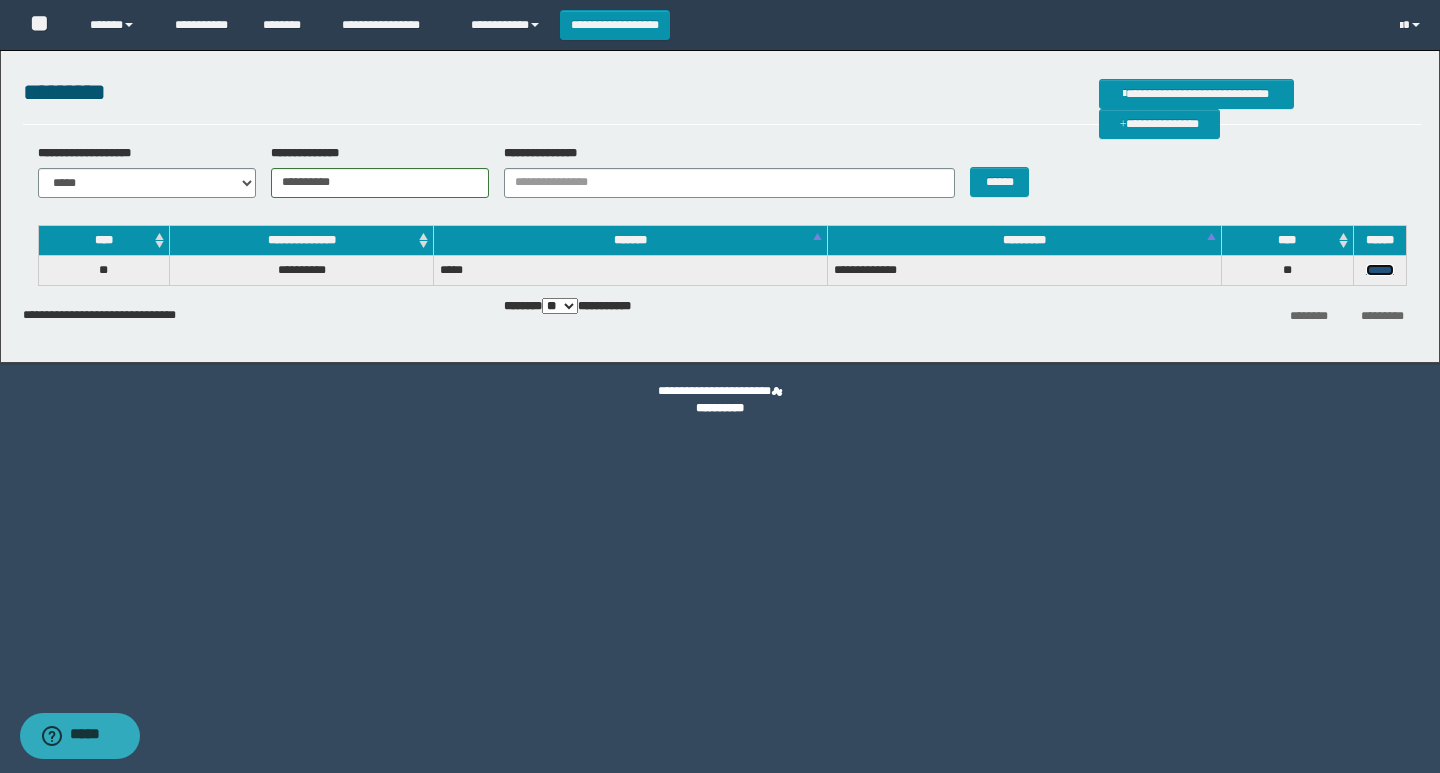 click on "******" at bounding box center [1380, 270] 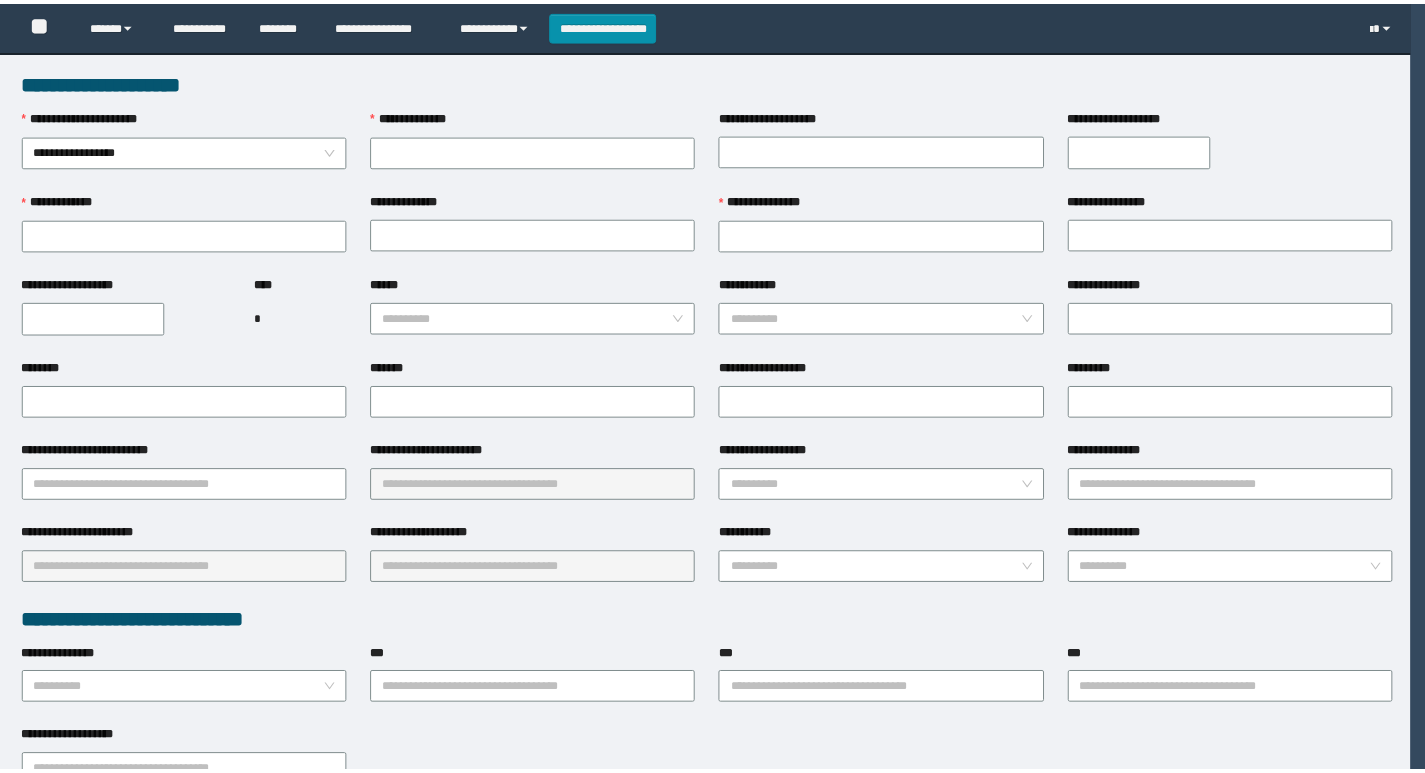 scroll, scrollTop: 0, scrollLeft: 0, axis: both 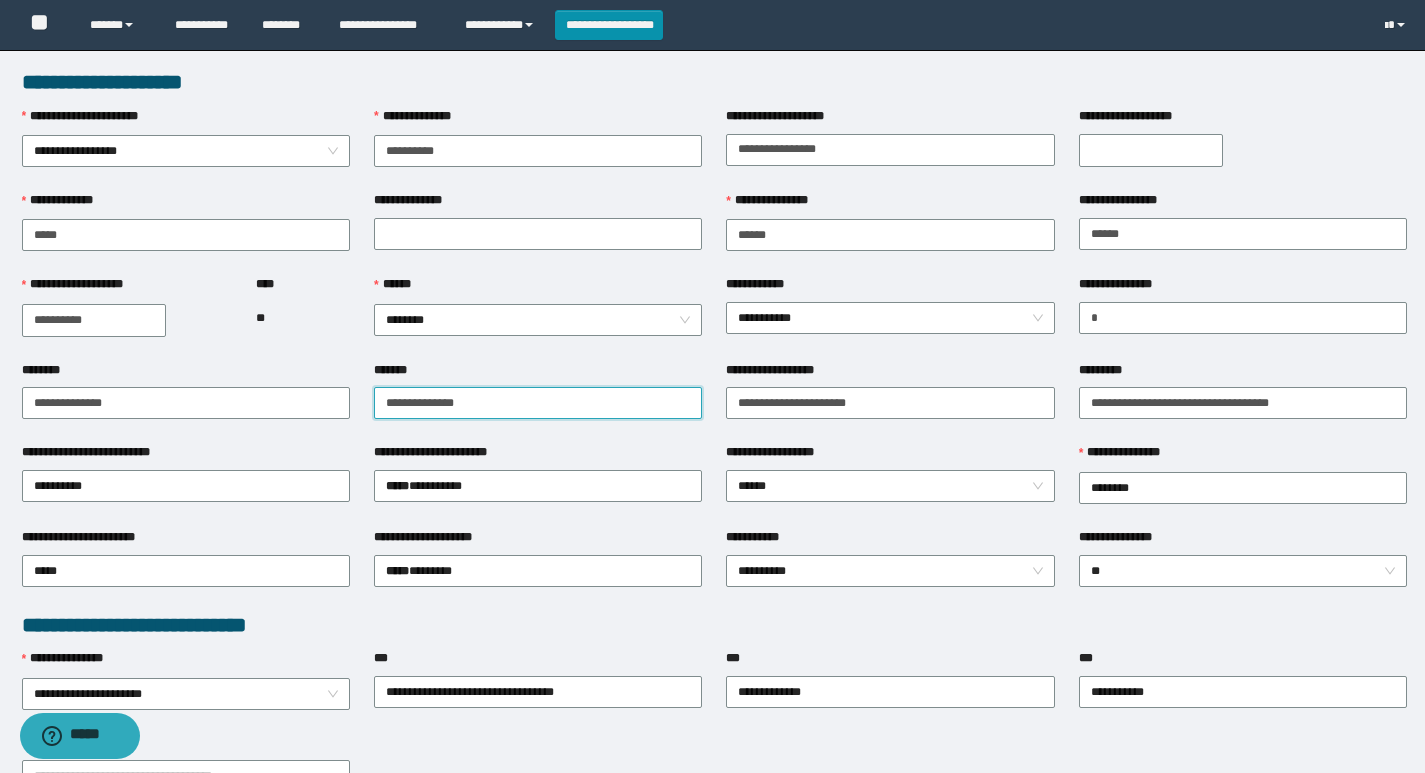 type on "**********" 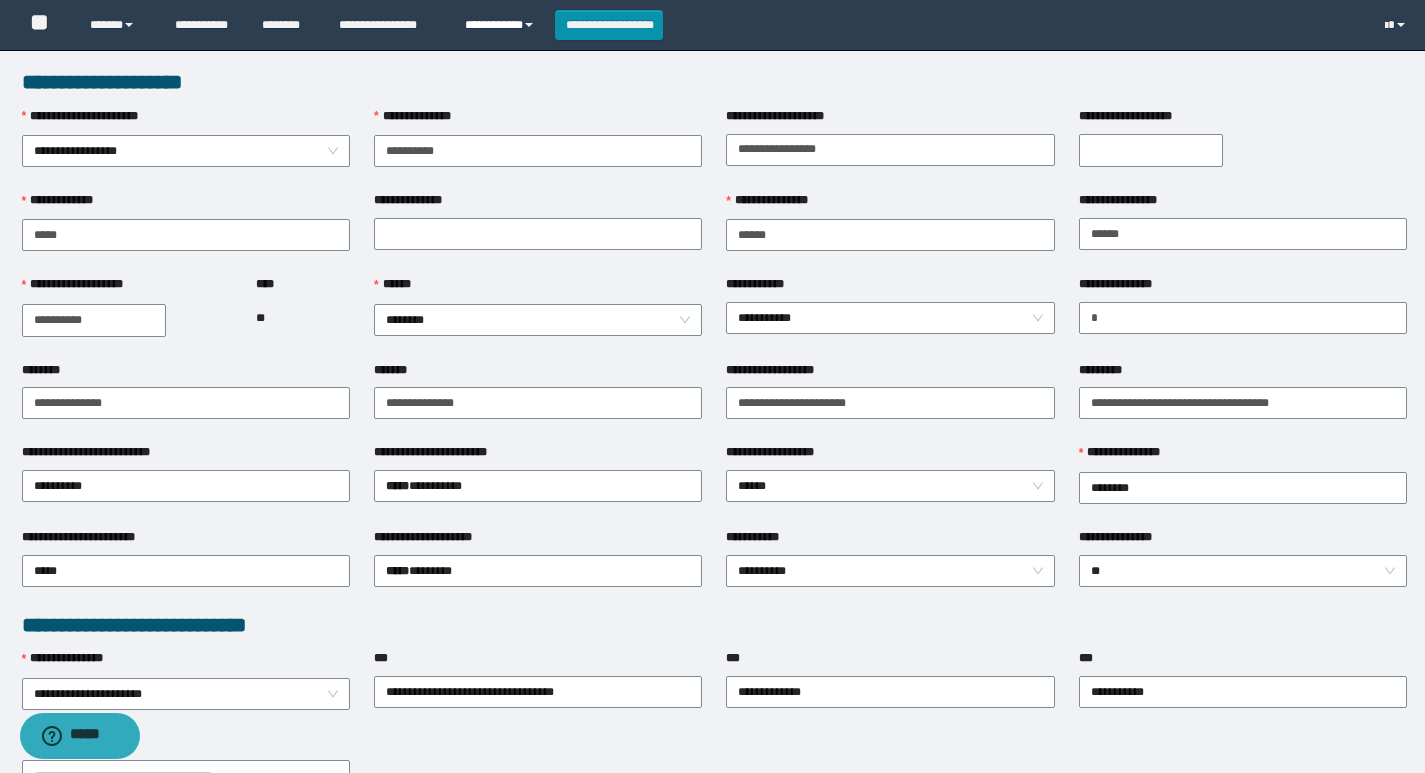 click on "**********" at bounding box center (502, 25) 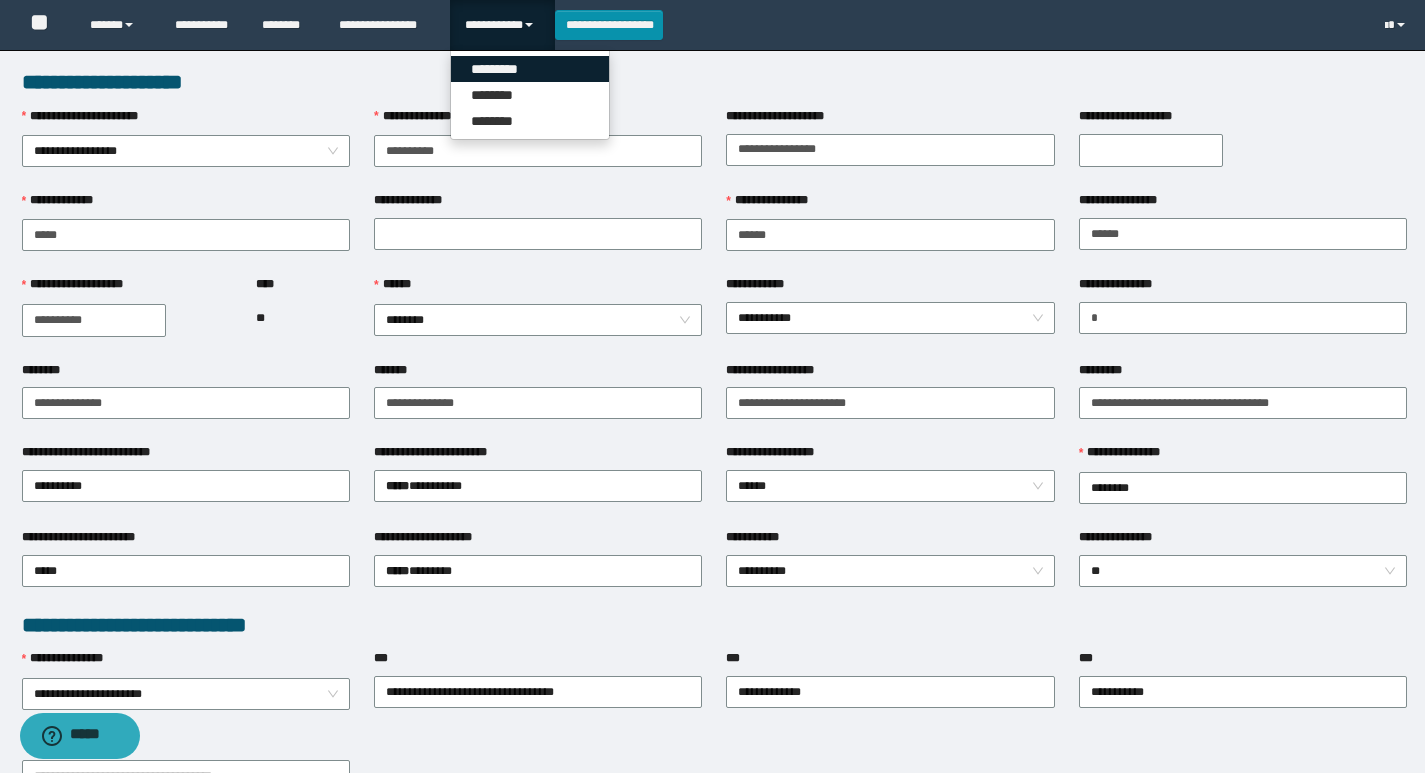 click on "*********" at bounding box center [530, 69] 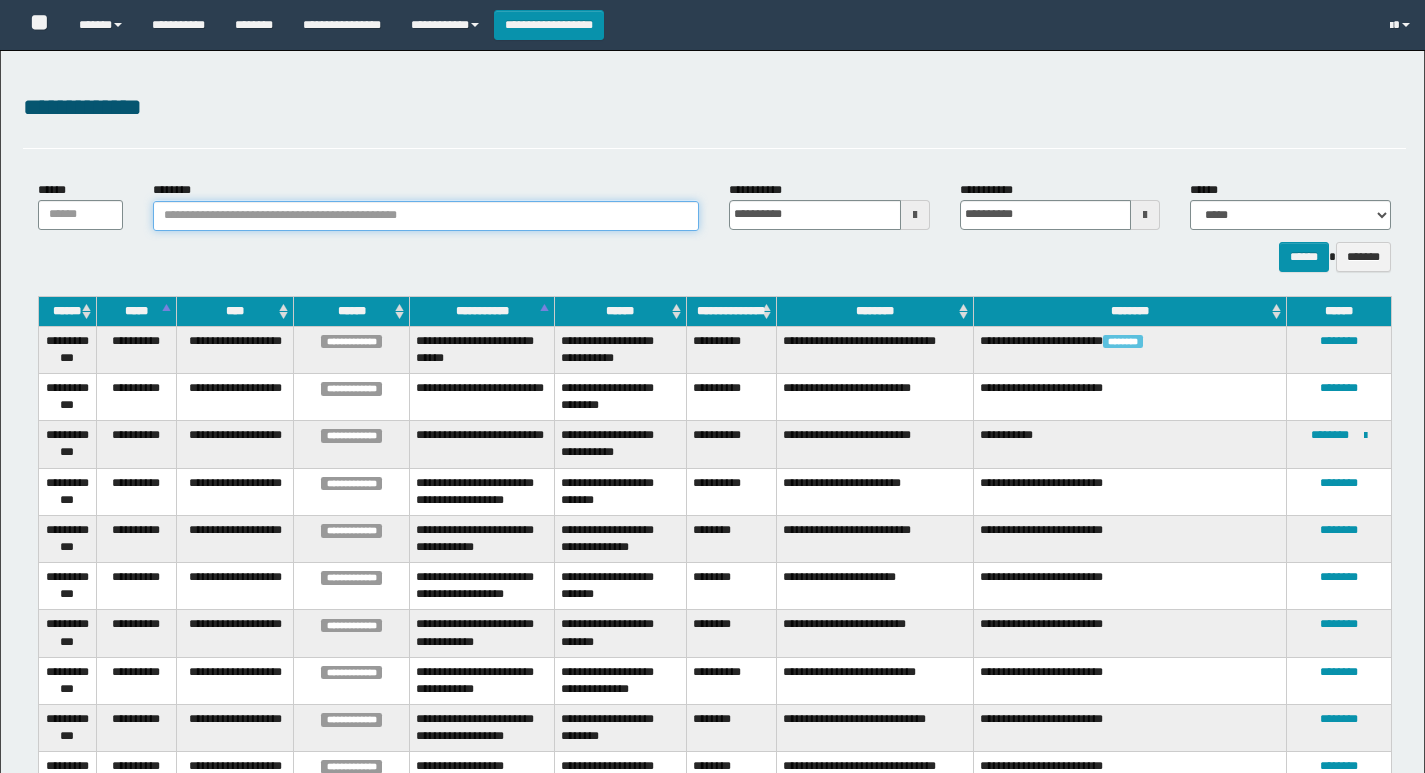click on "********" at bounding box center (426, 216) 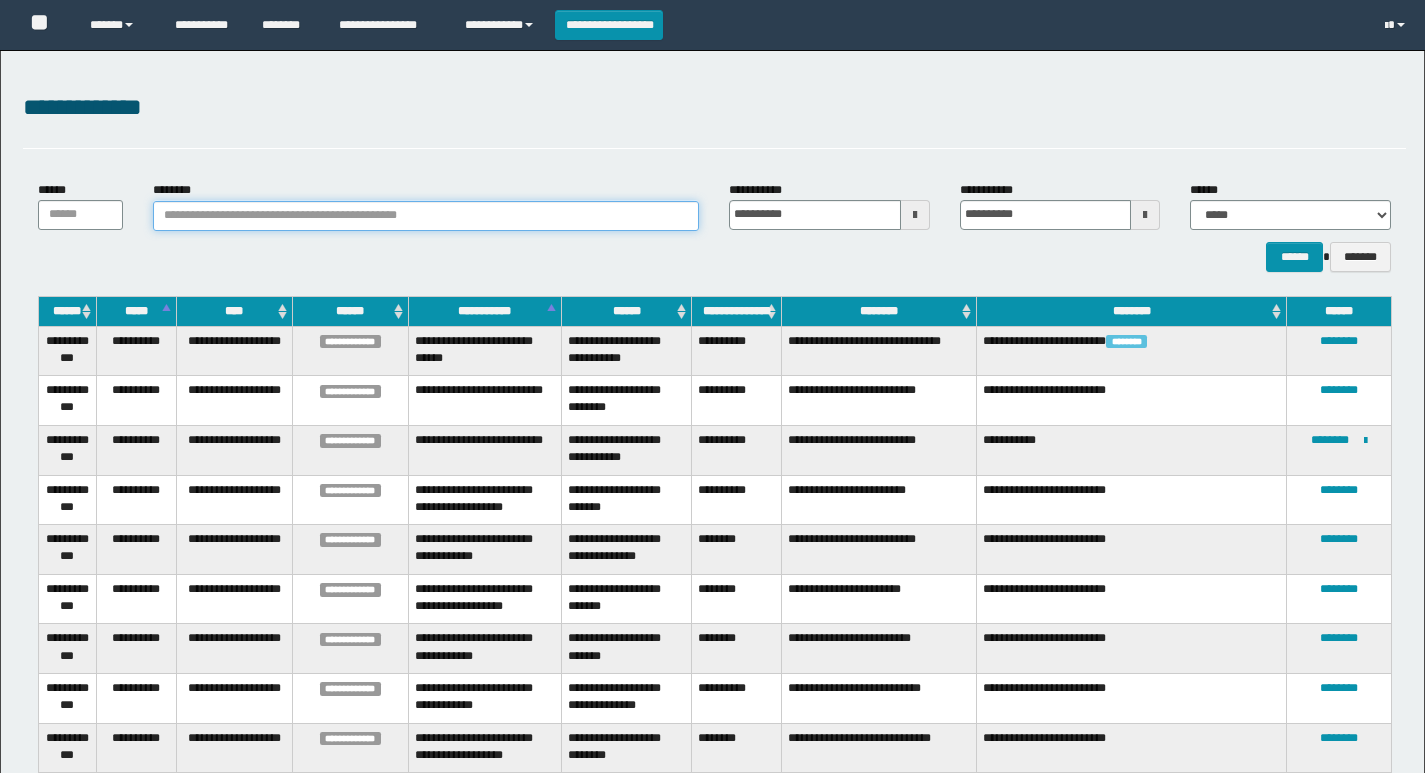 scroll, scrollTop: 0, scrollLeft: 0, axis: both 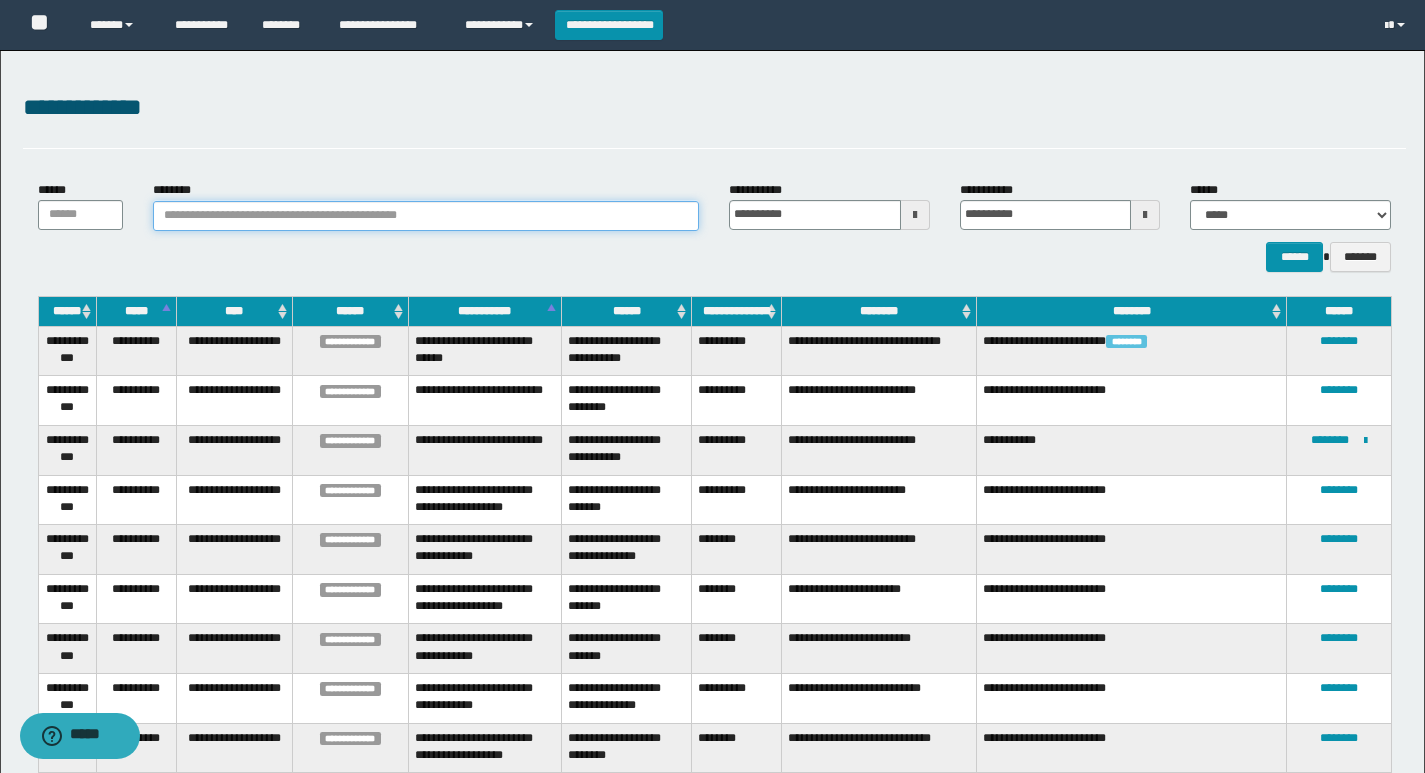 paste on "**********" 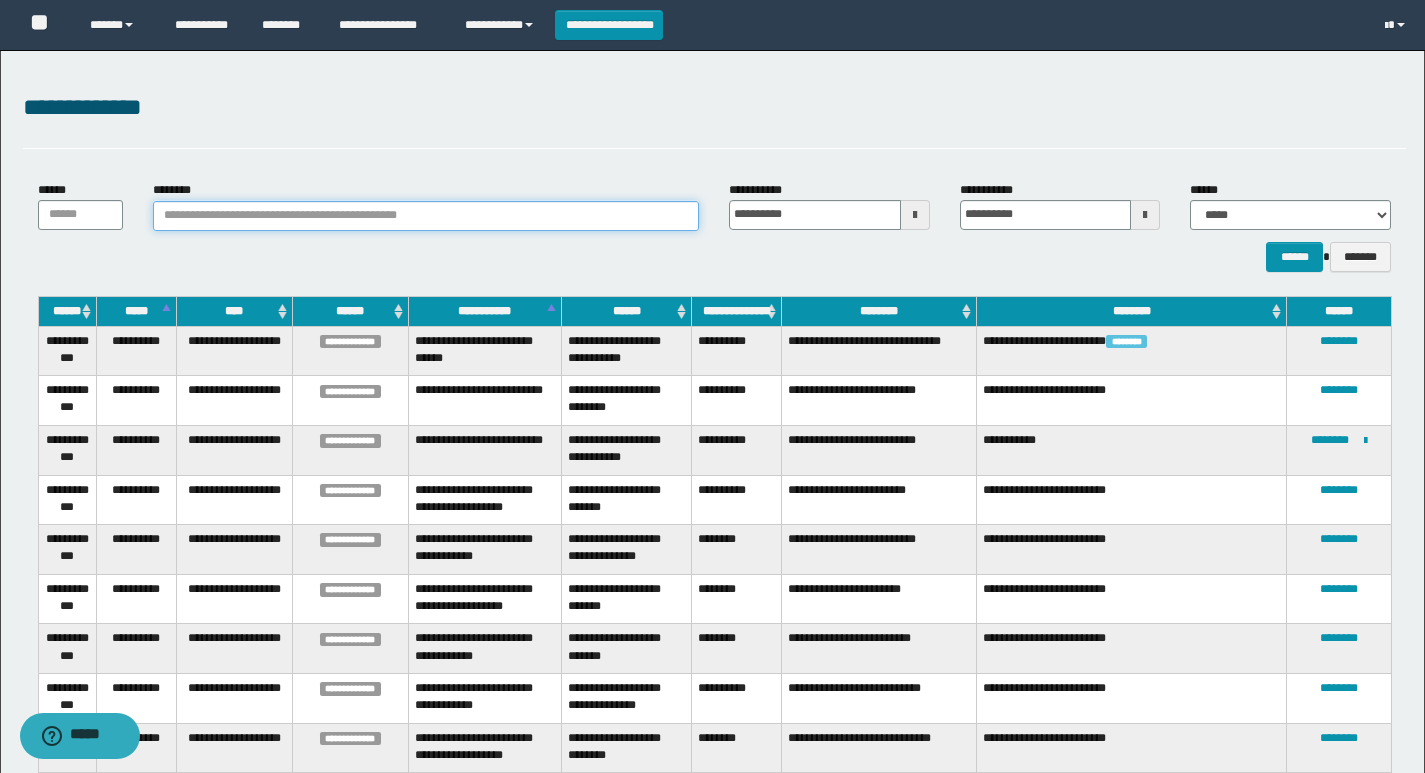 type on "**********" 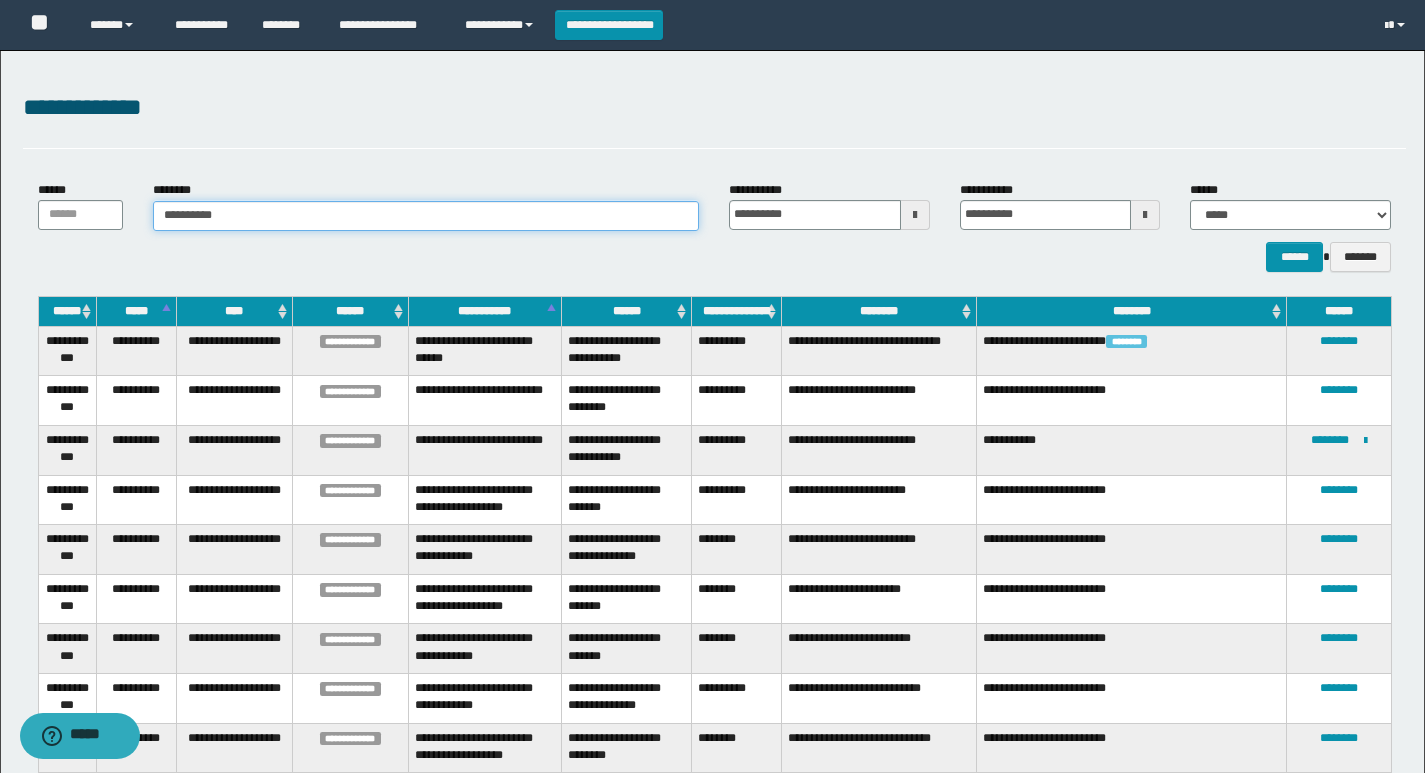 type on "**********" 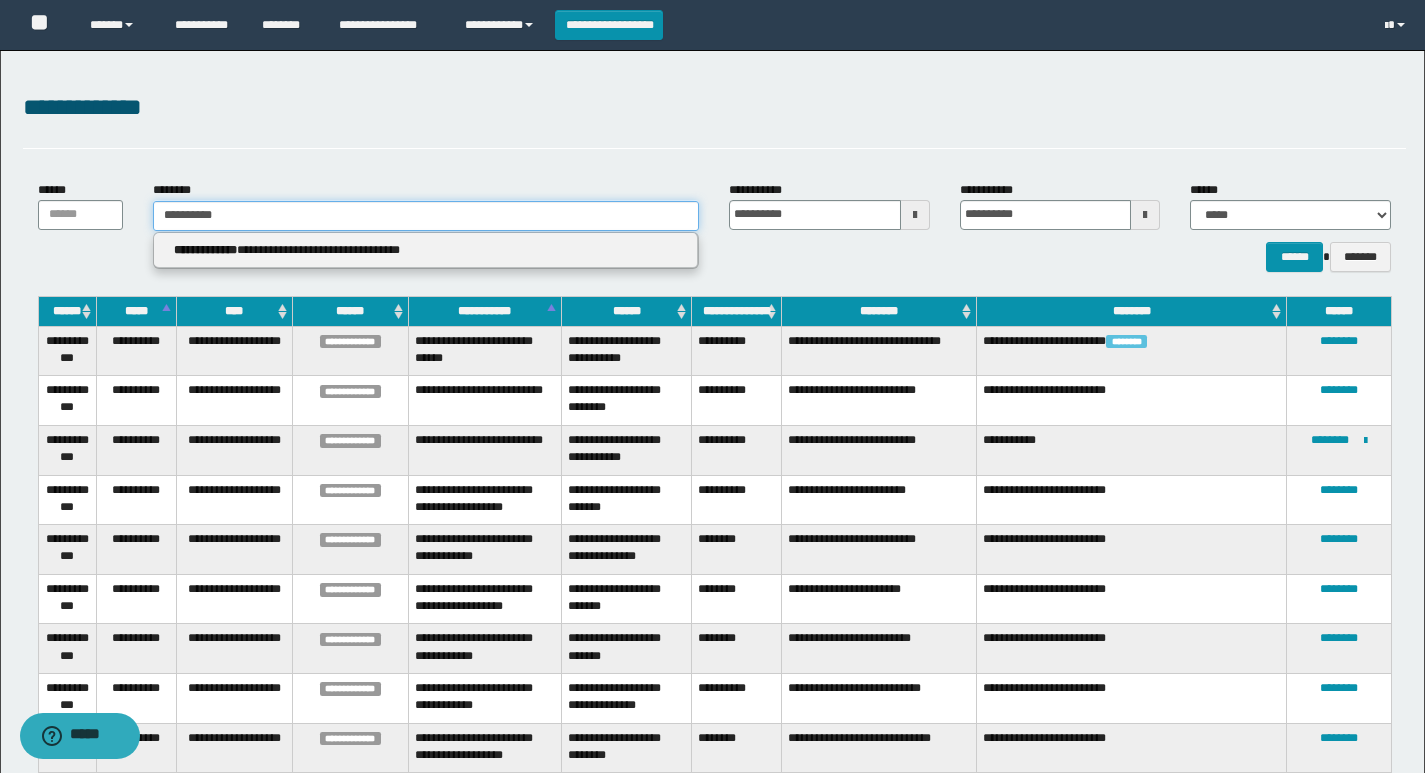 type on "**********" 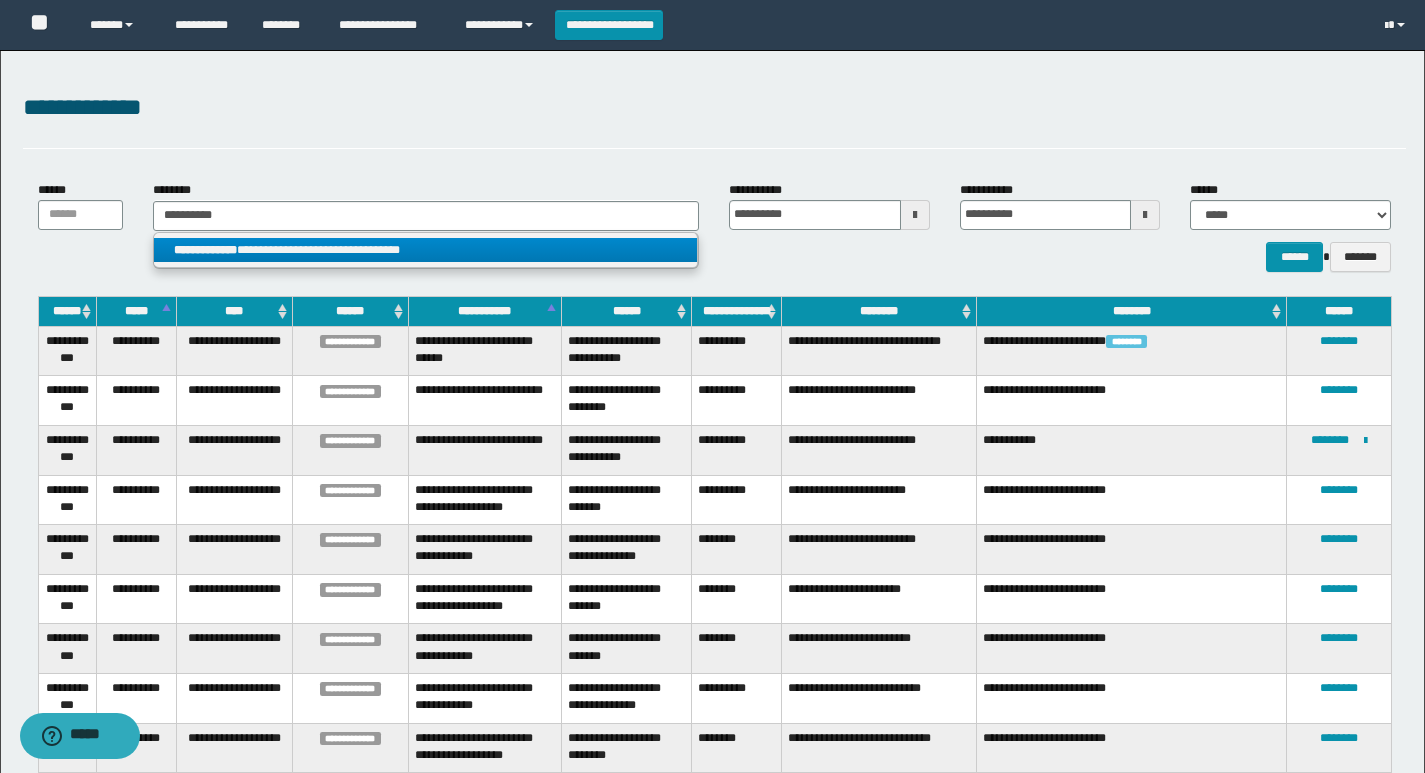 click on "**********" at bounding box center (425, 250) 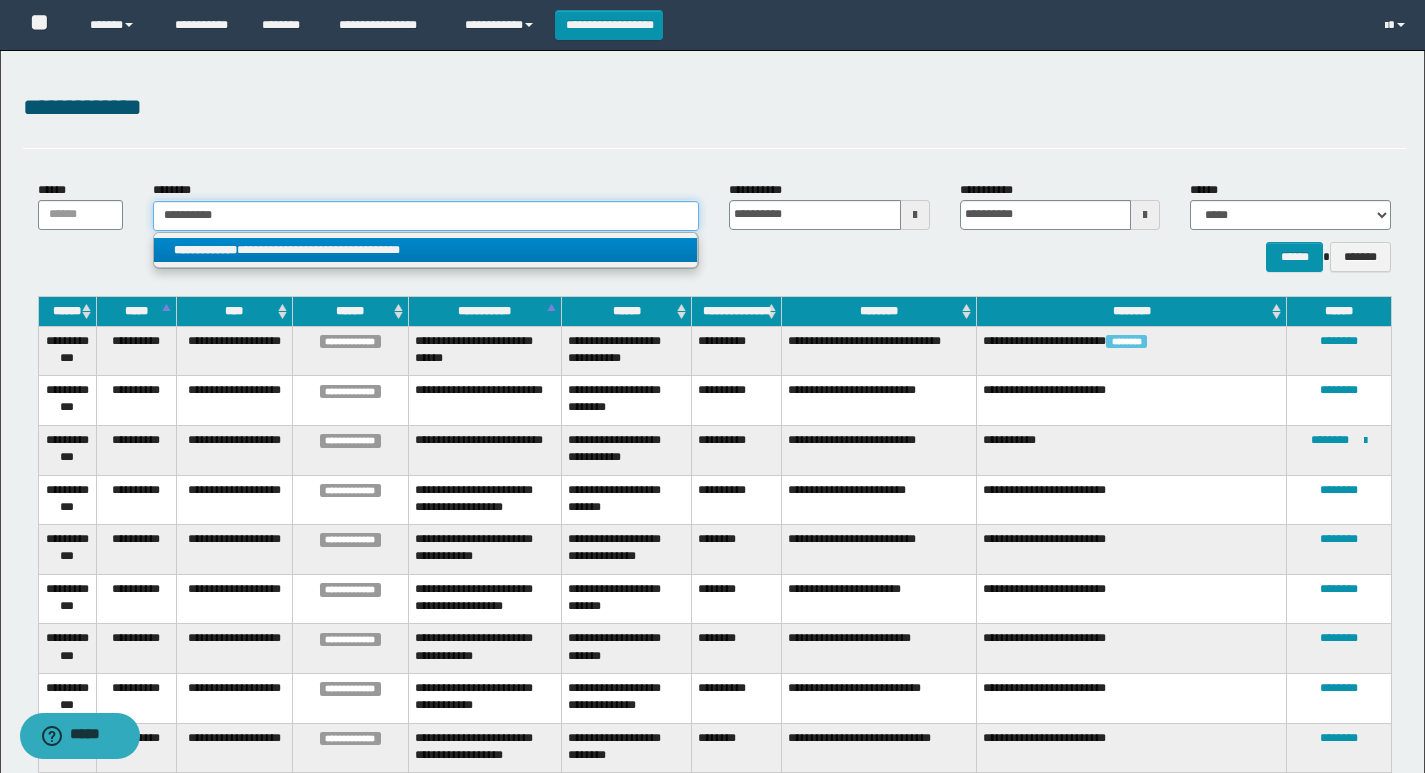 type 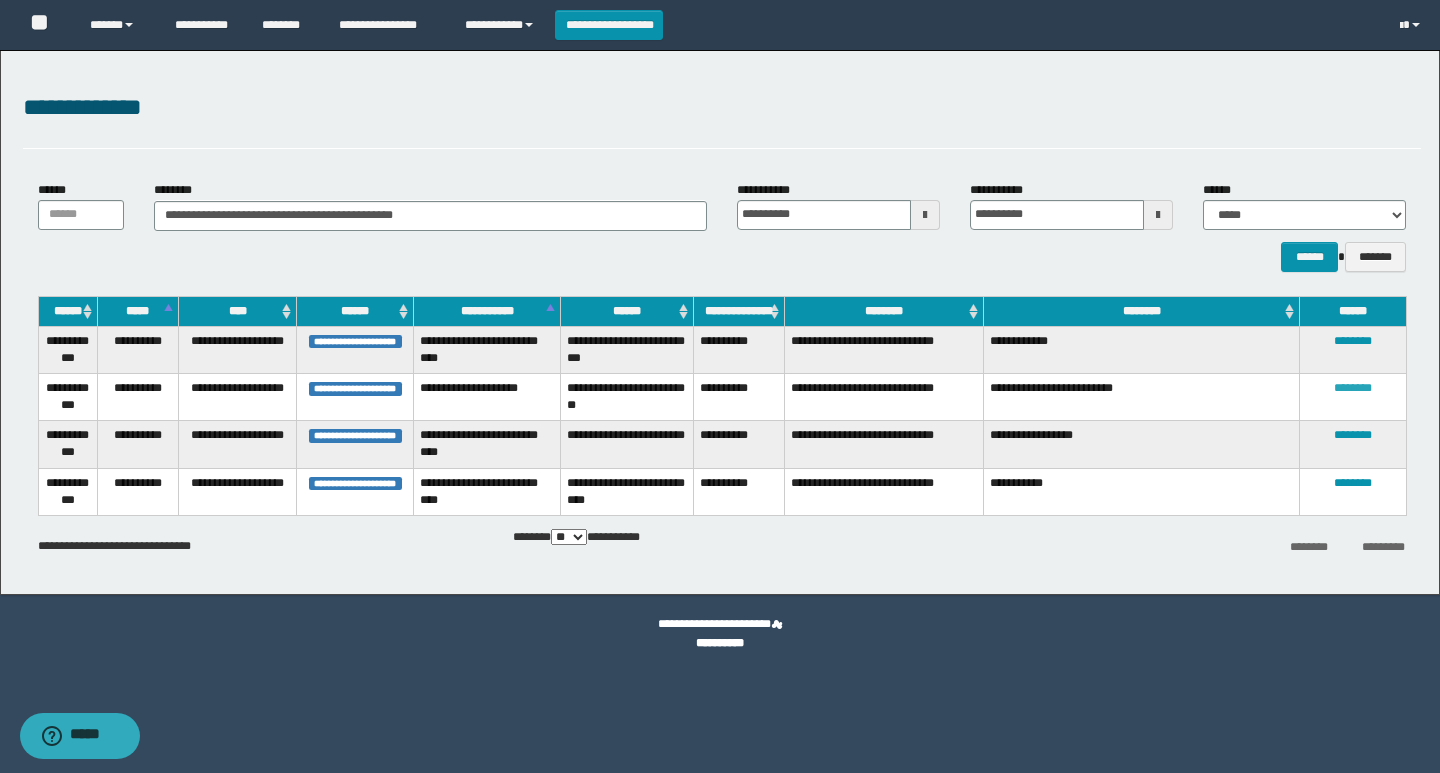 click on "********" at bounding box center [1353, 388] 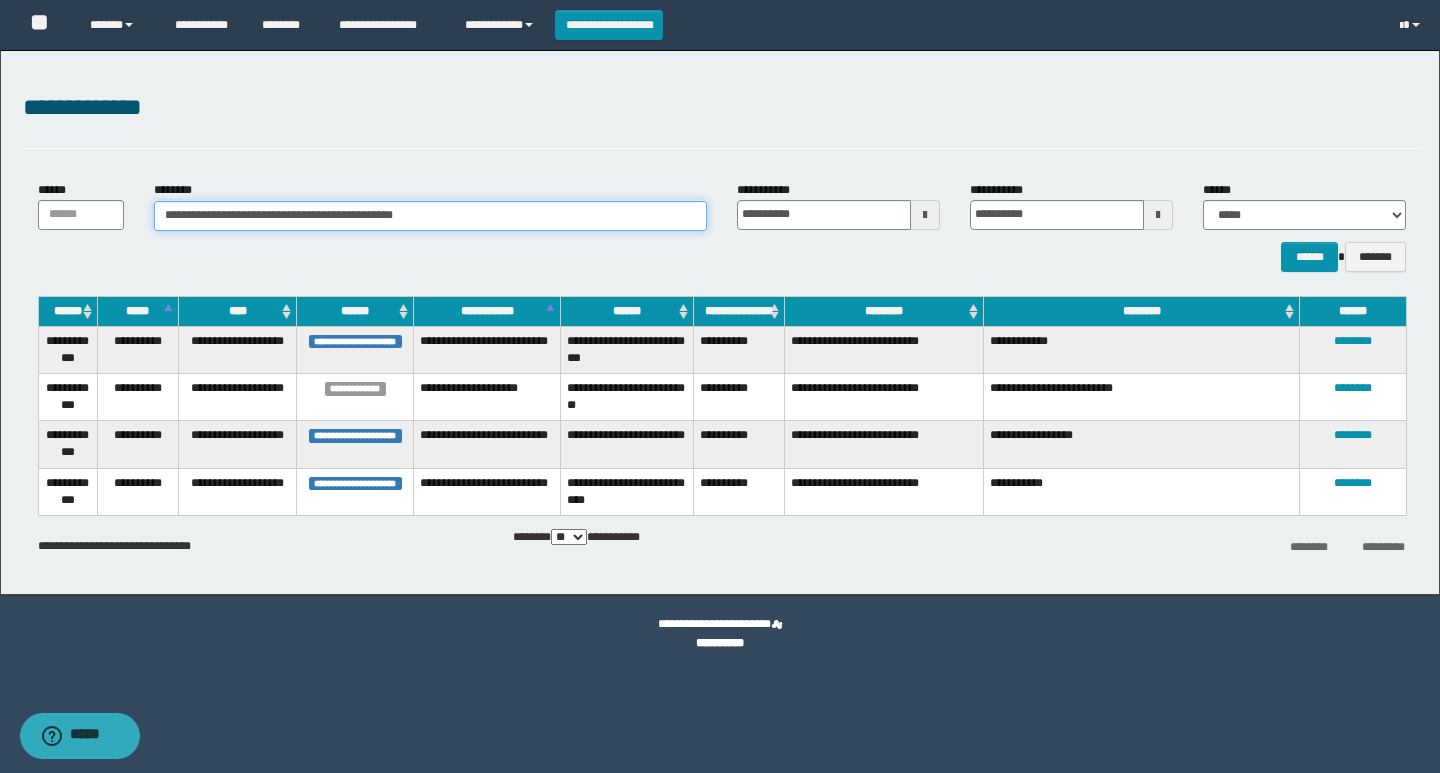 drag, startPoint x: 498, startPoint y: 215, endPoint x: 93, endPoint y: 227, distance: 405.17773 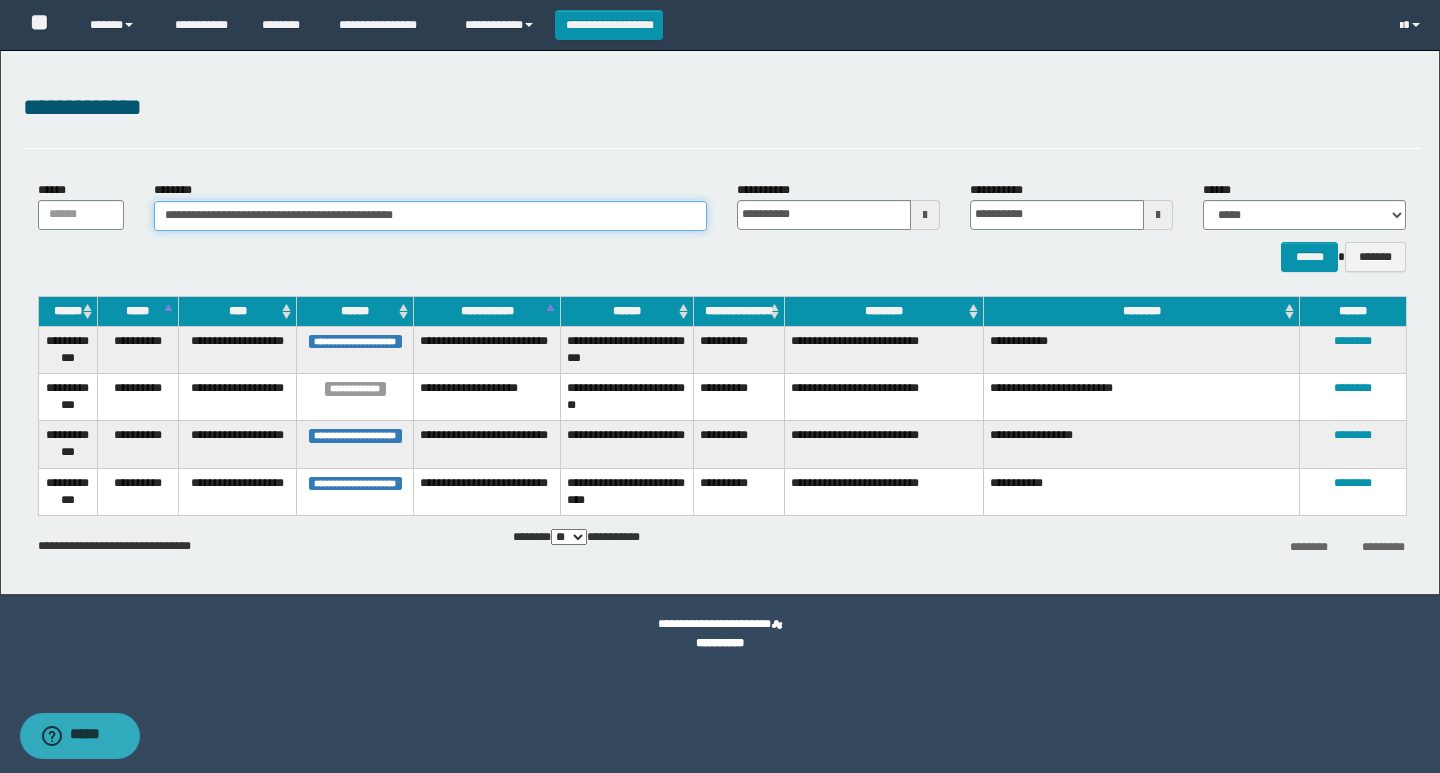 paste 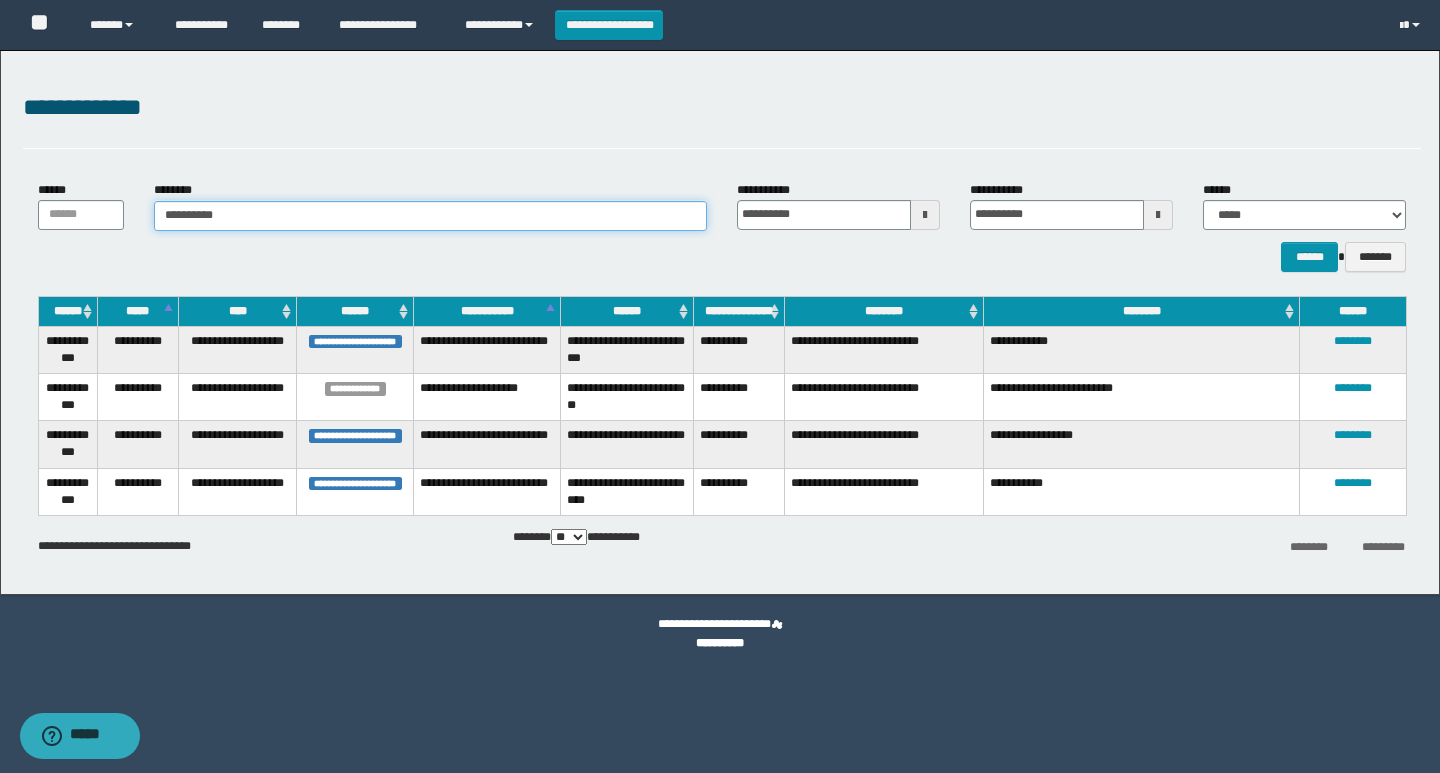 type on "**********" 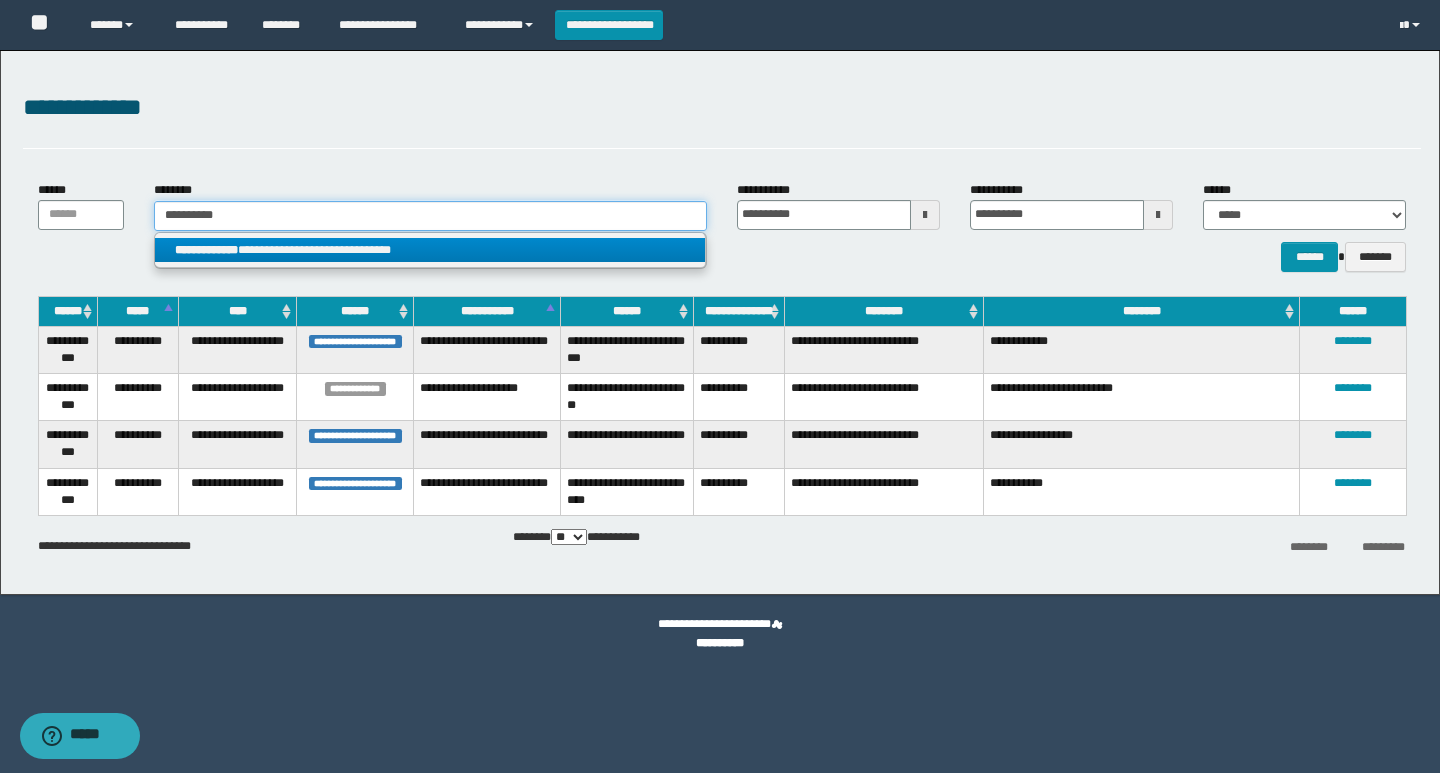 type on "**********" 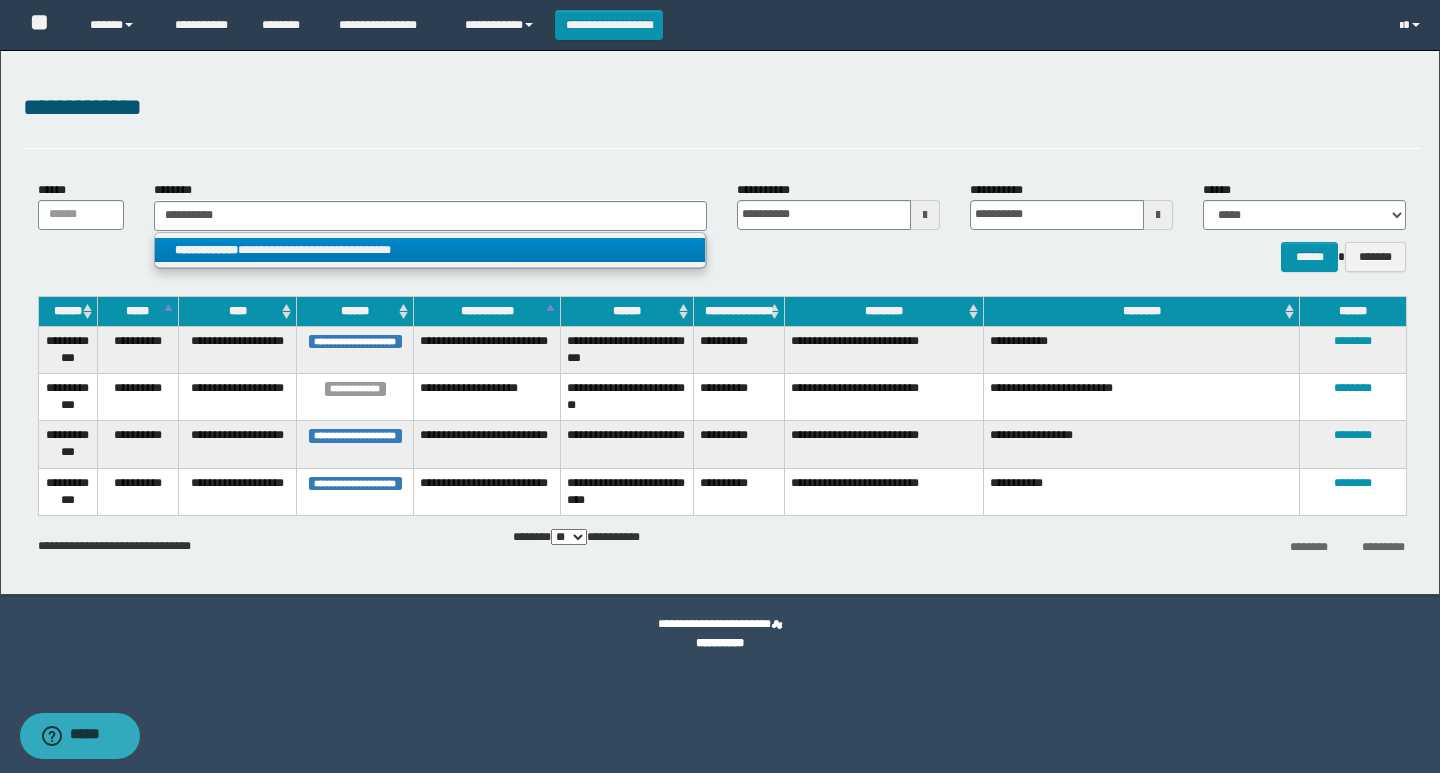 drag, startPoint x: 251, startPoint y: 254, endPoint x: 239, endPoint y: 248, distance: 13.416408 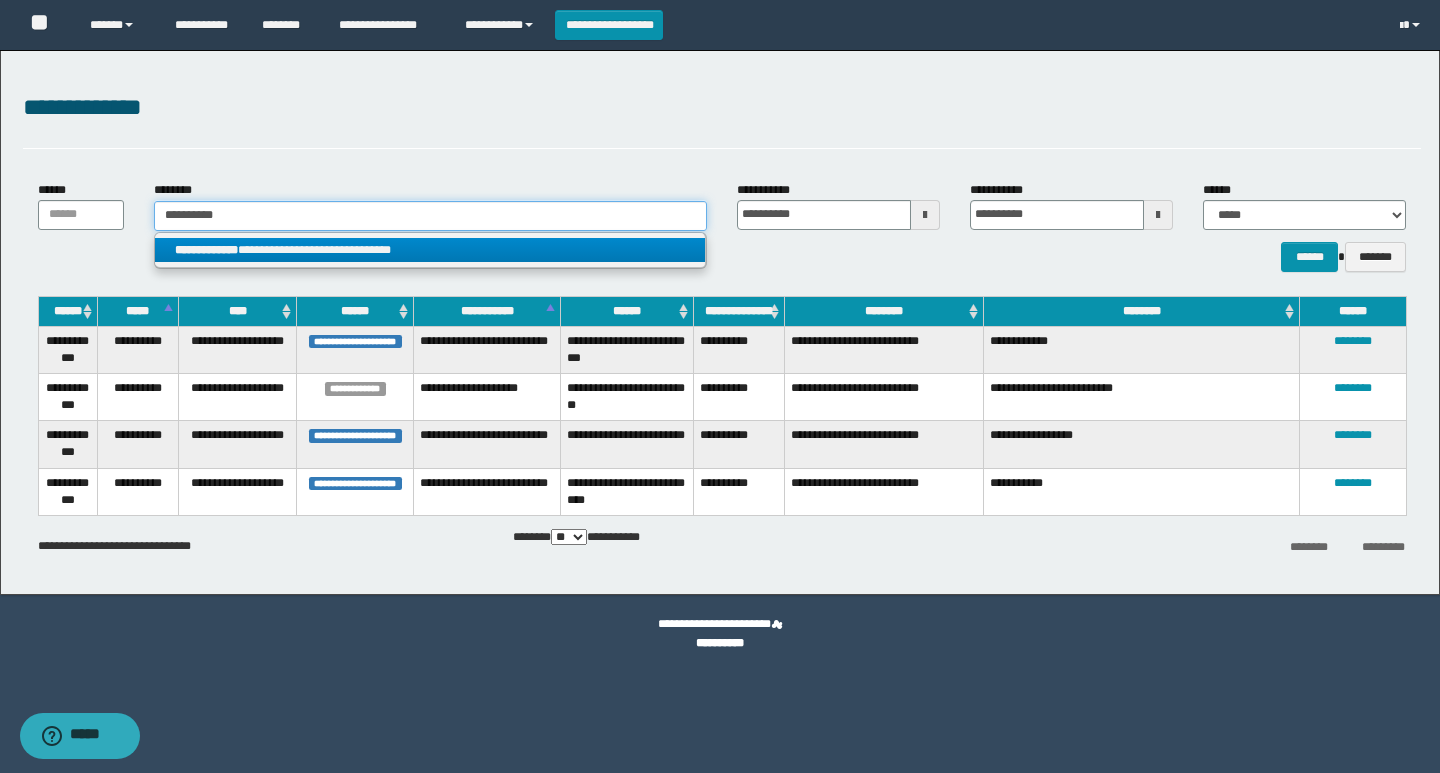 type 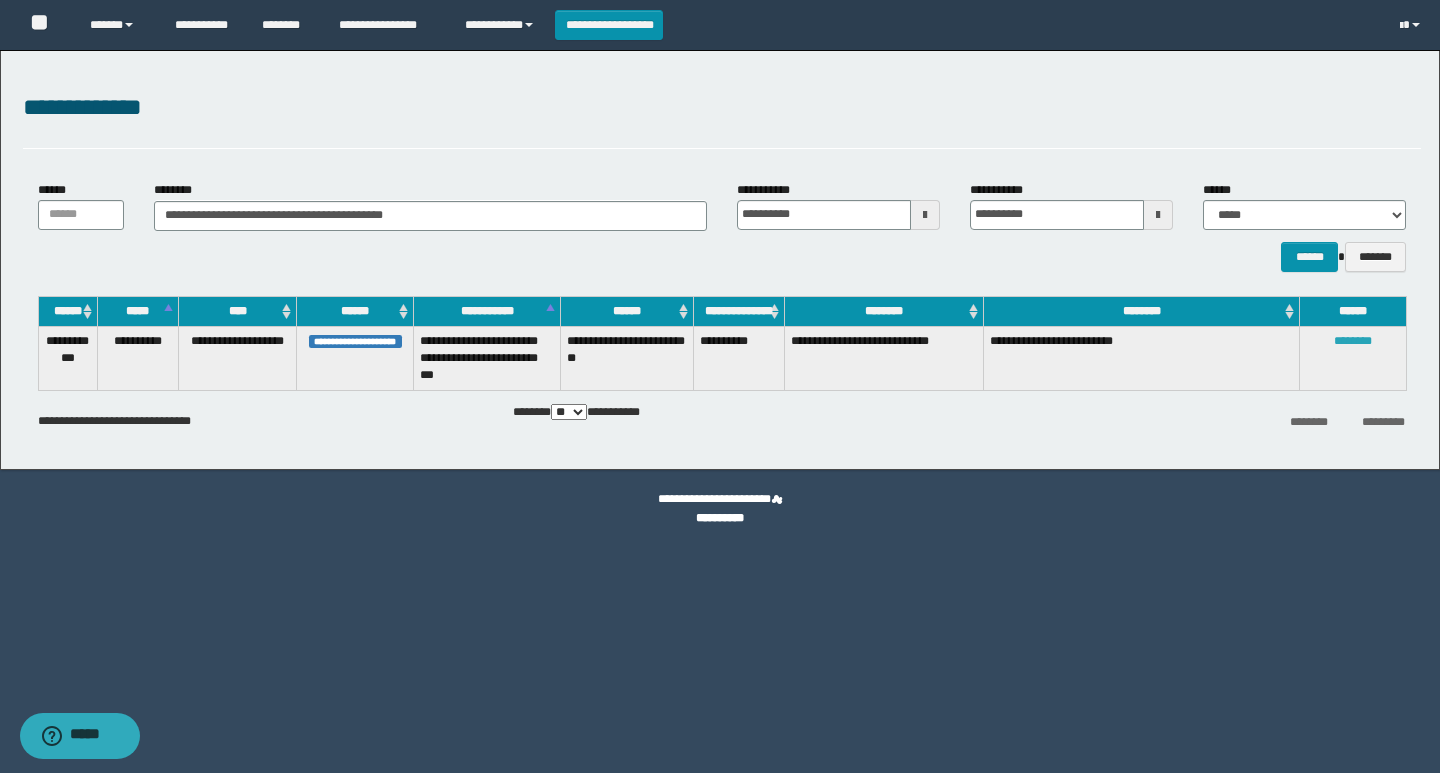 click on "********" at bounding box center (1353, 341) 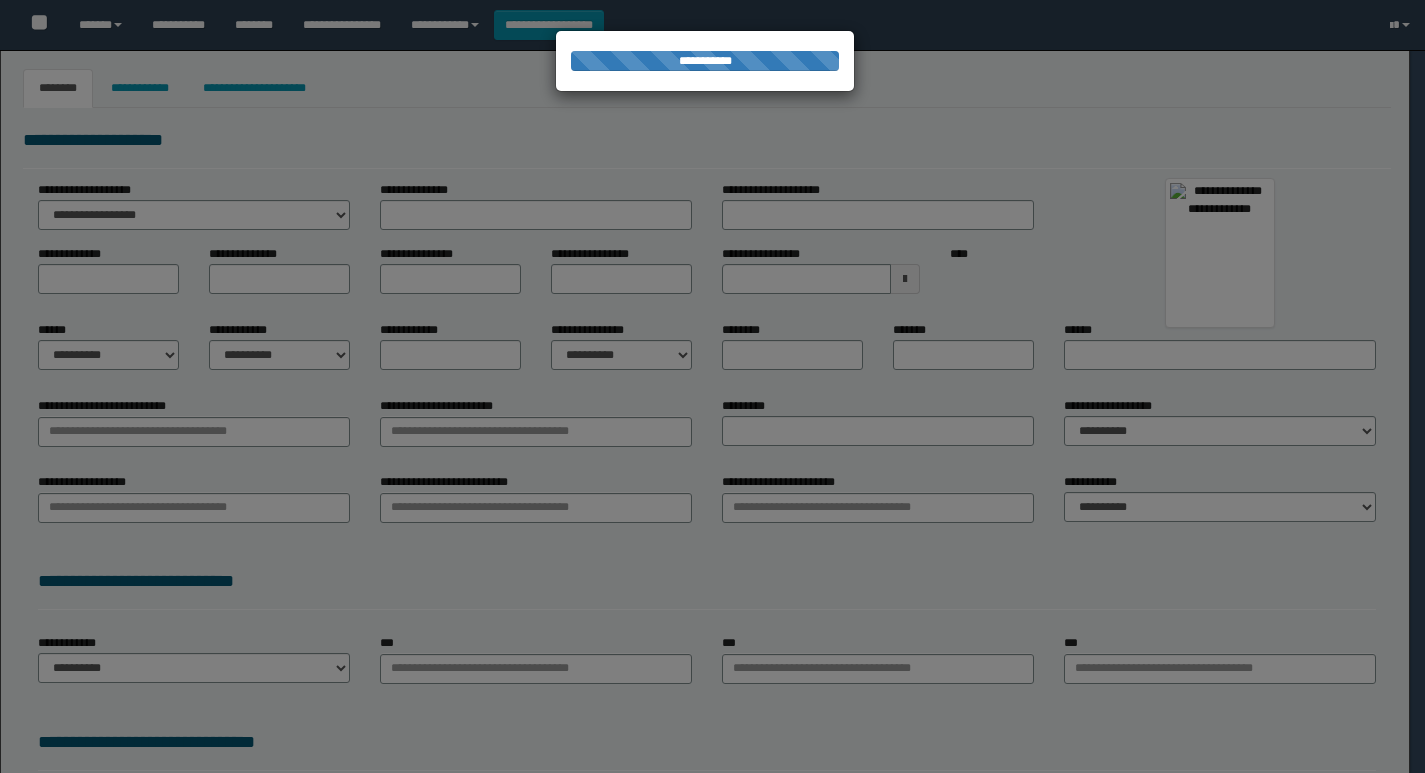 scroll, scrollTop: 0, scrollLeft: 0, axis: both 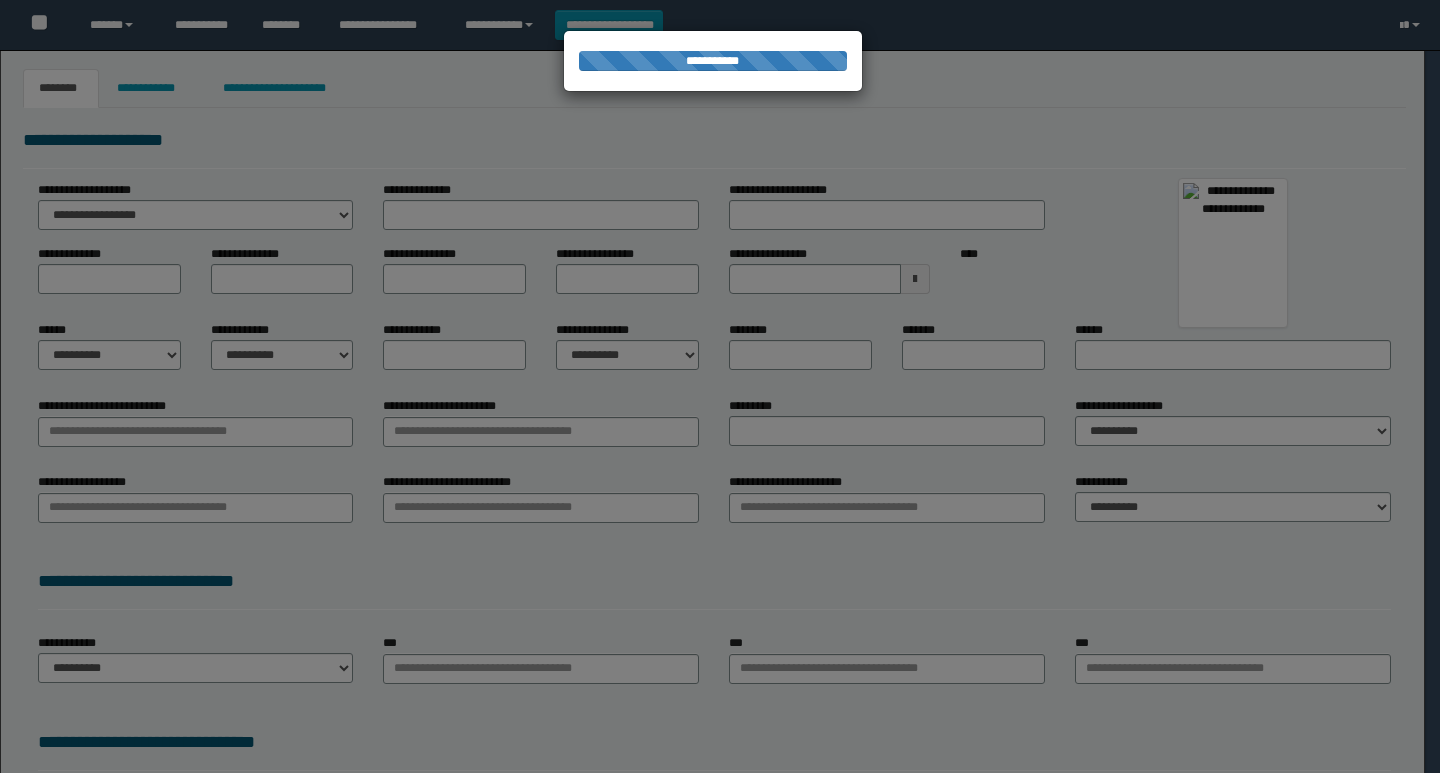 type on "****" 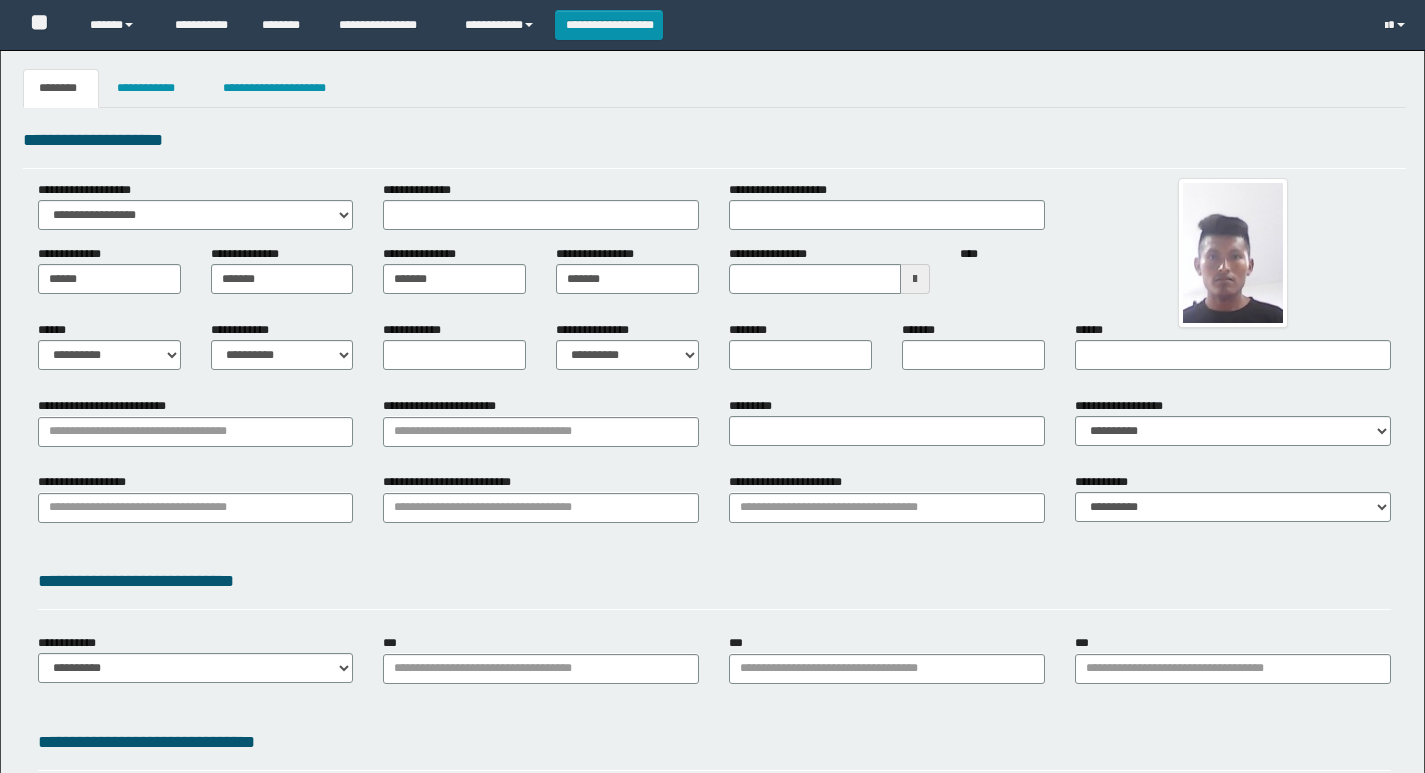 scroll, scrollTop: 0, scrollLeft: 0, axis: both 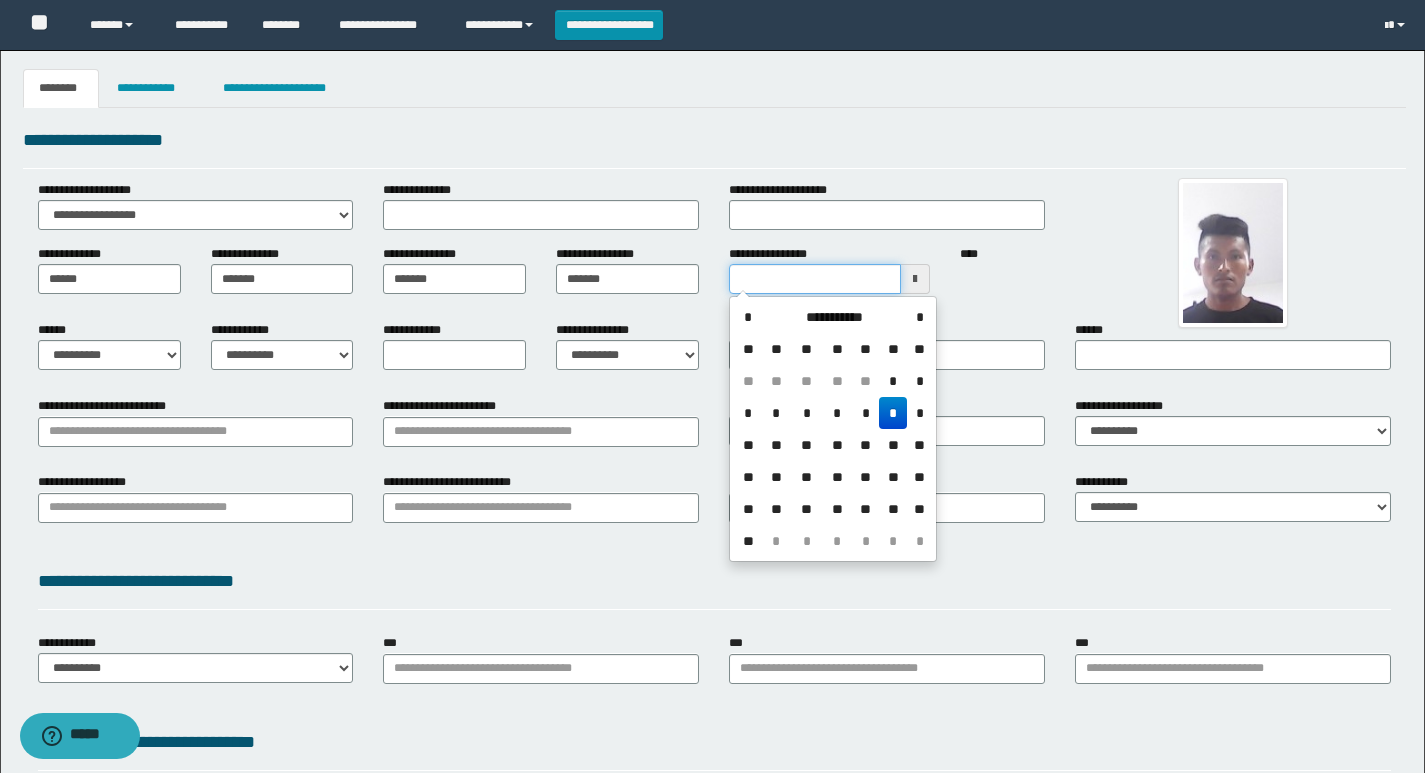 click on "**********" at bounding box center [815, 279] 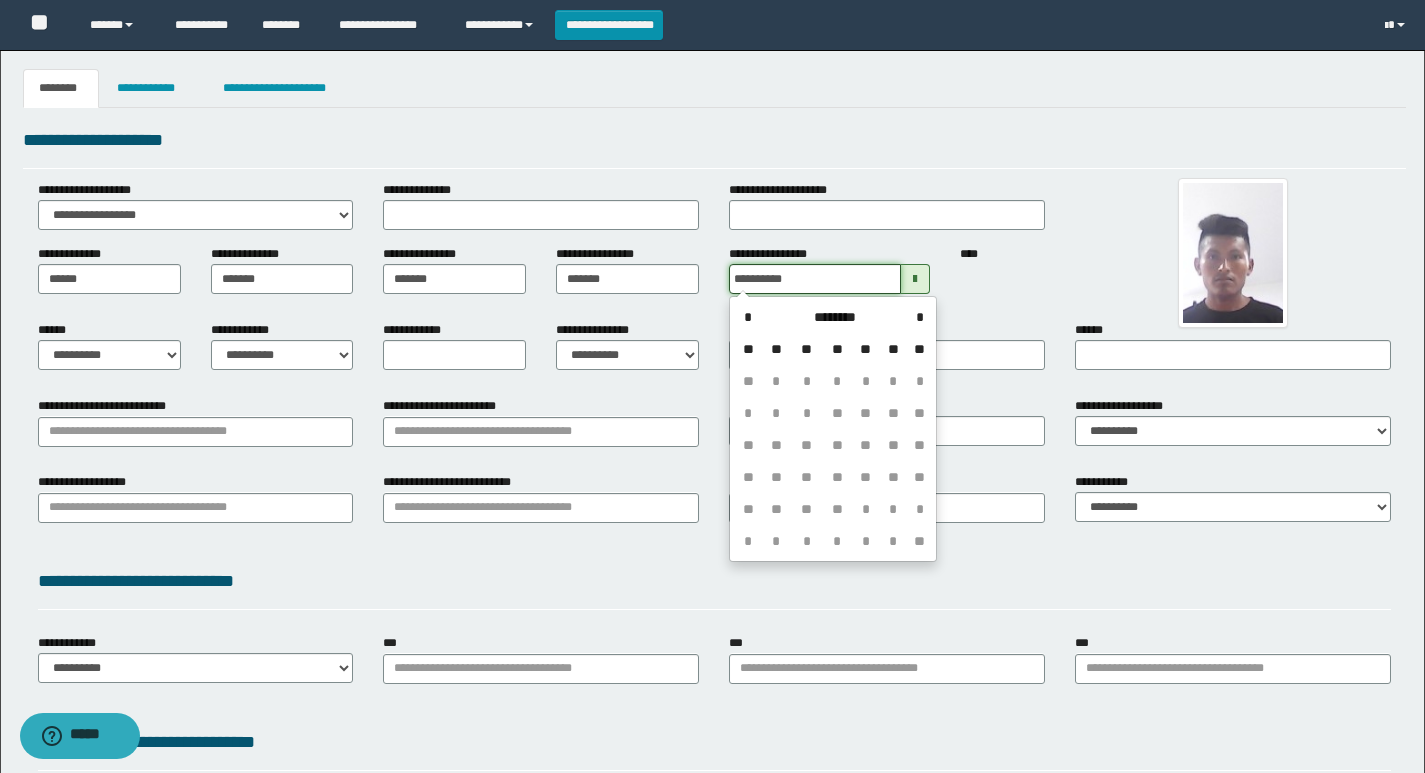 type on "**********" 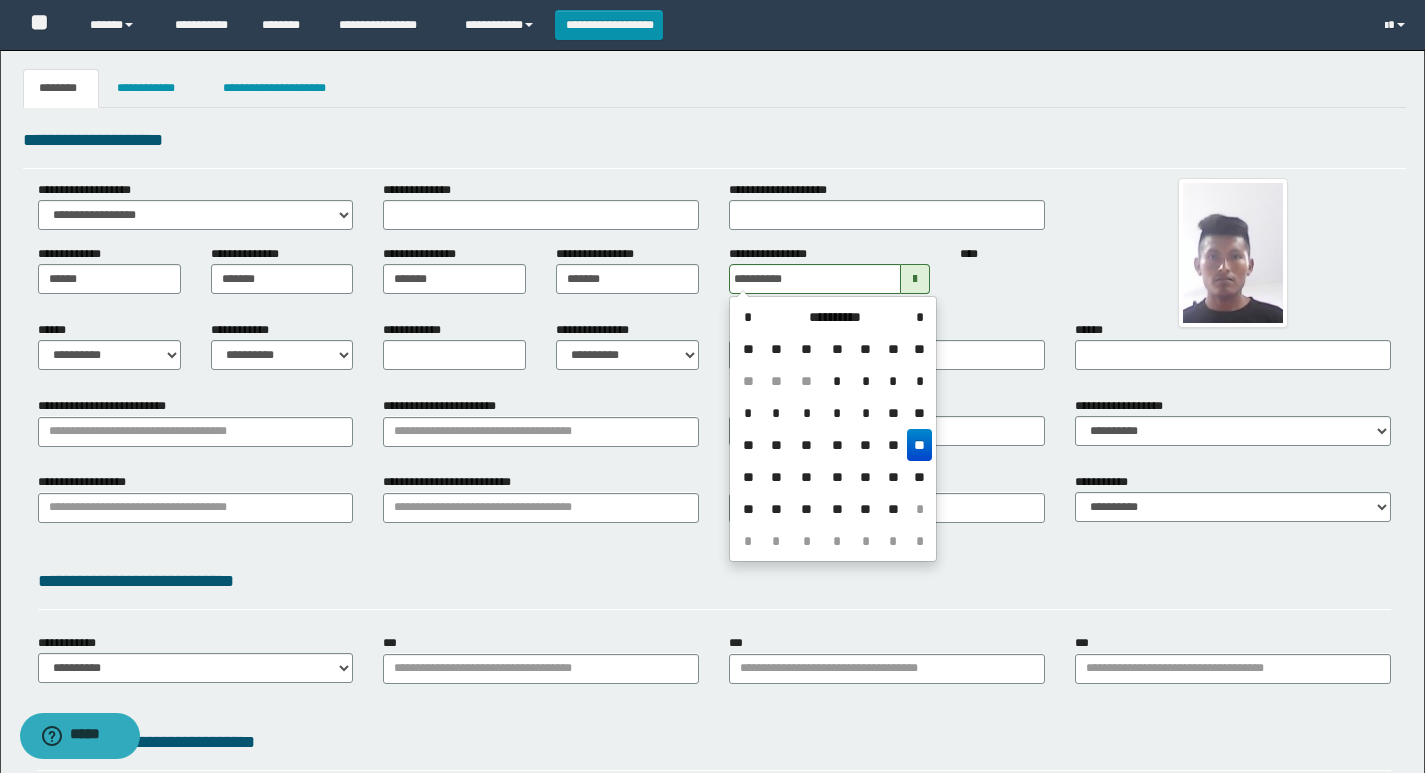 click on "**********" at bounding box center (714, 245) 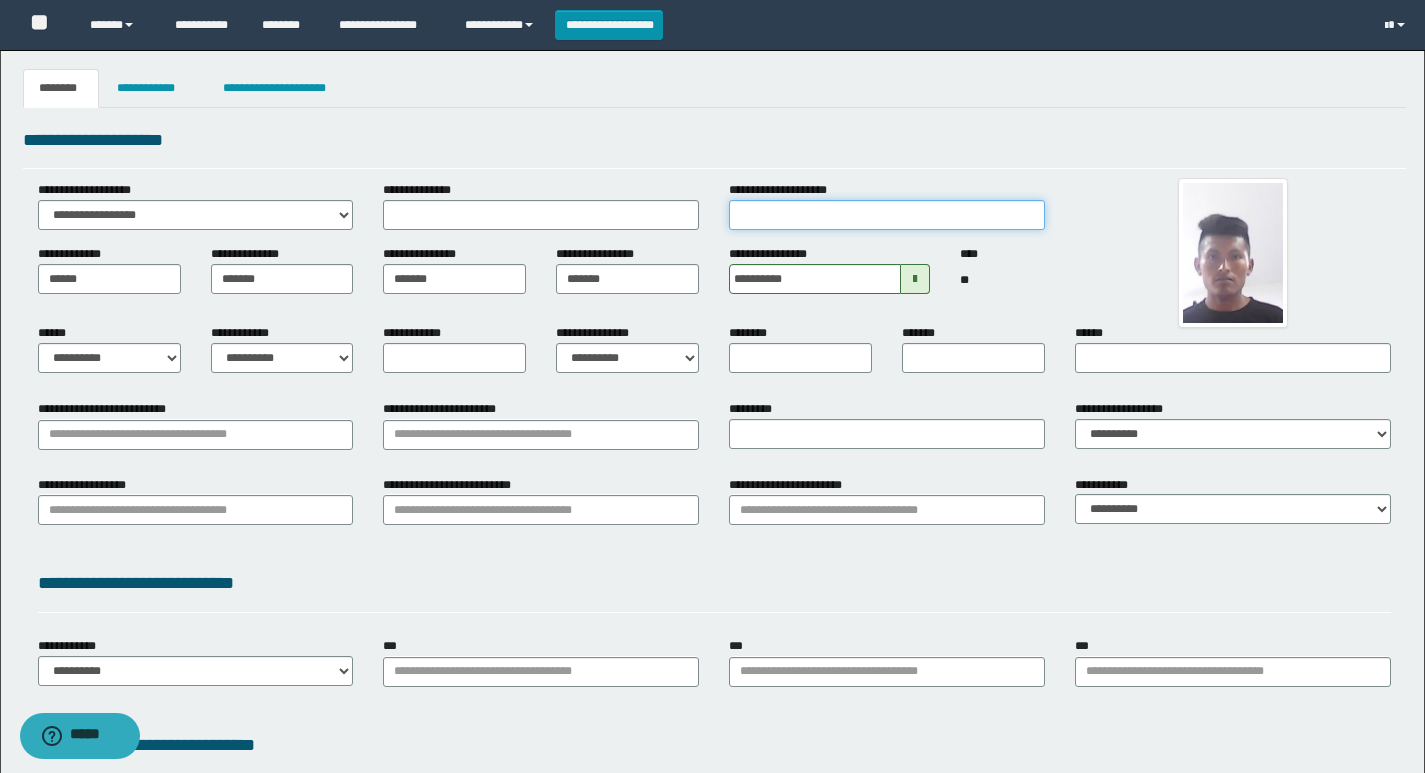 click on "**********" at bounding box center (887, 215) 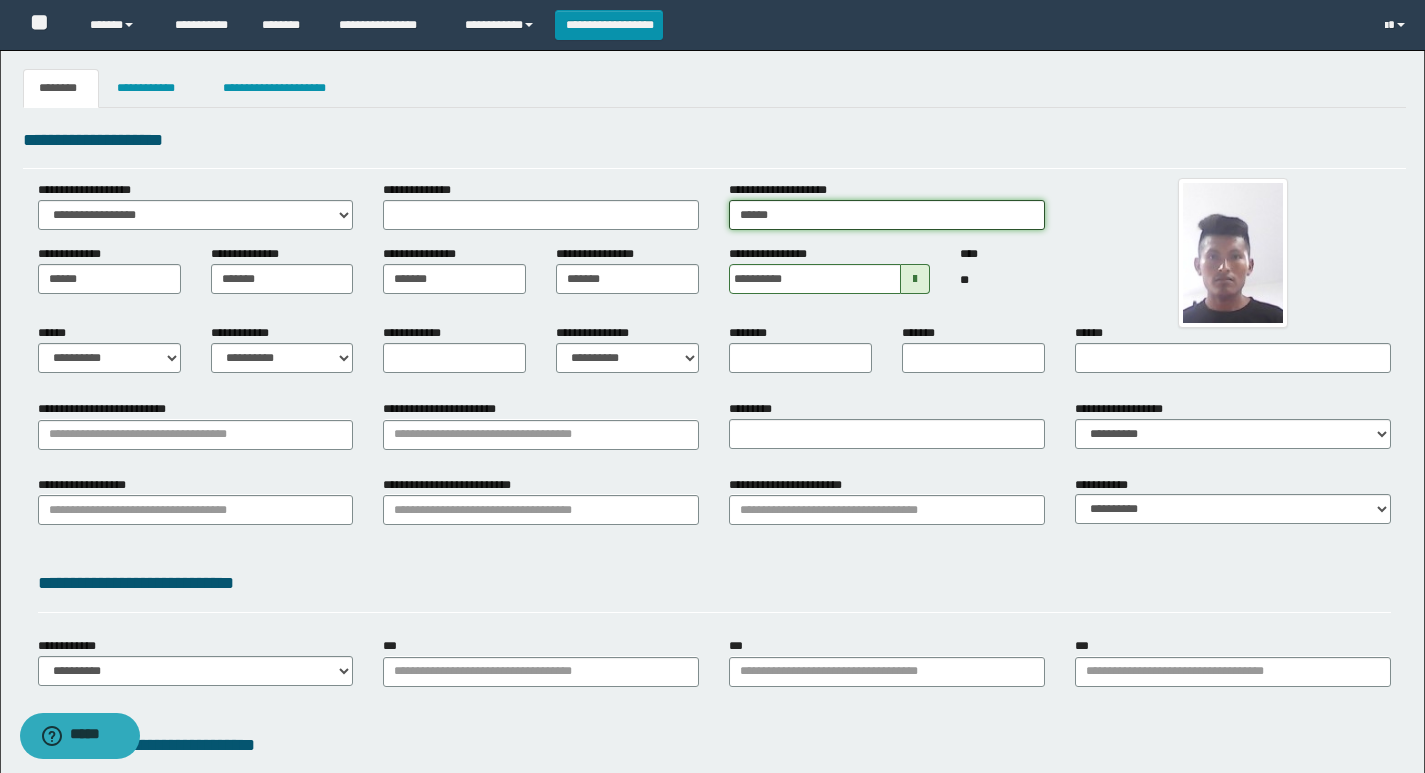type on "**********" 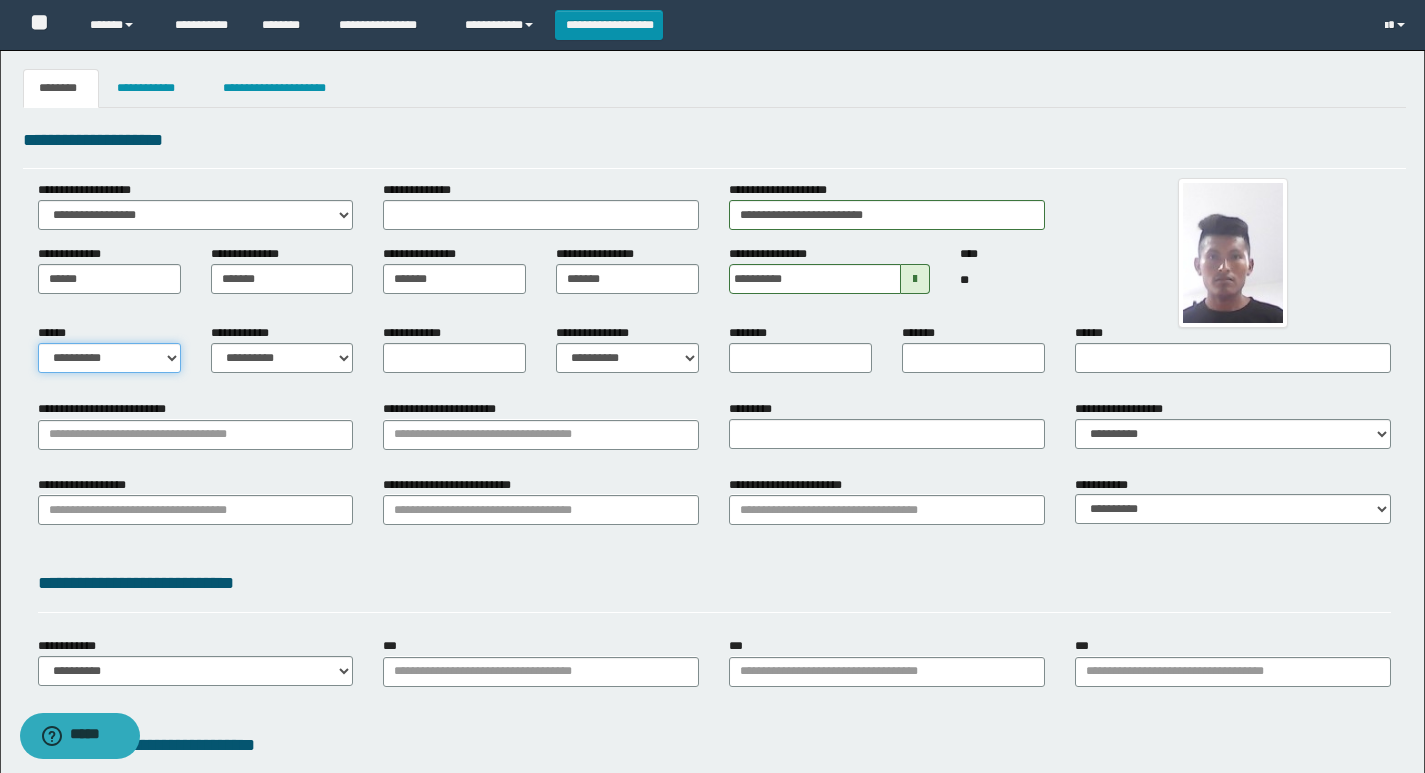 click on "**********" at bounding box center (109, 358) 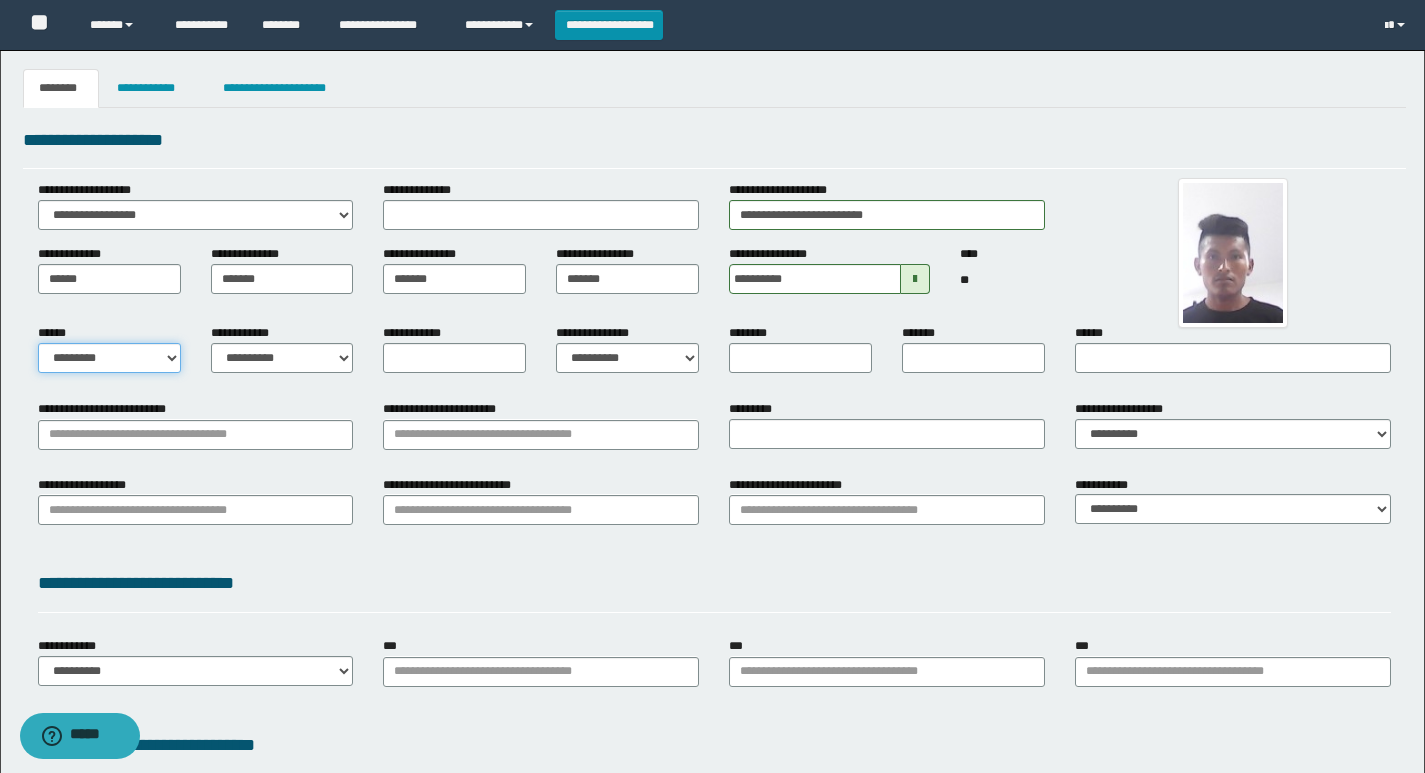 click on "**********" at bounding box center (109, 358) 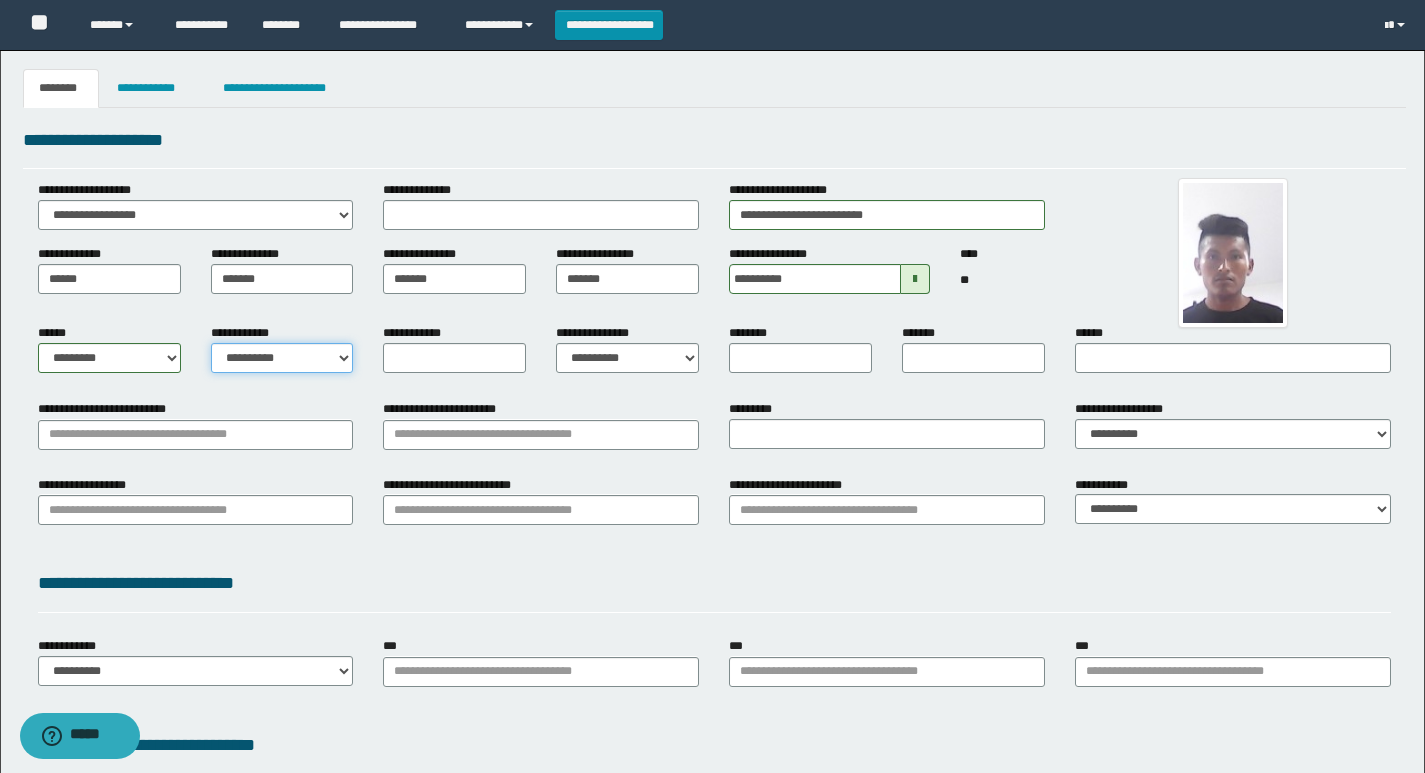 click on "**********" at bounding box center (282, 358) 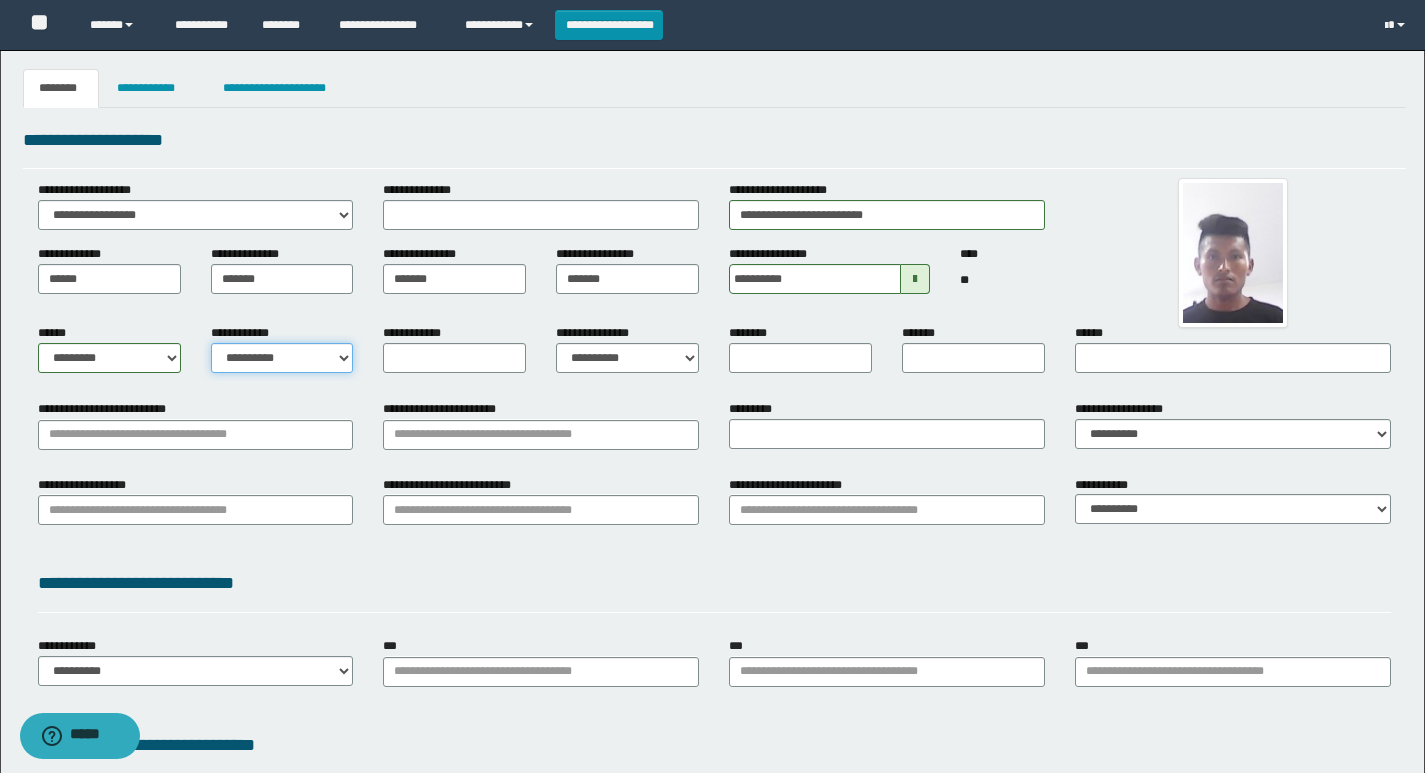 select on "*" 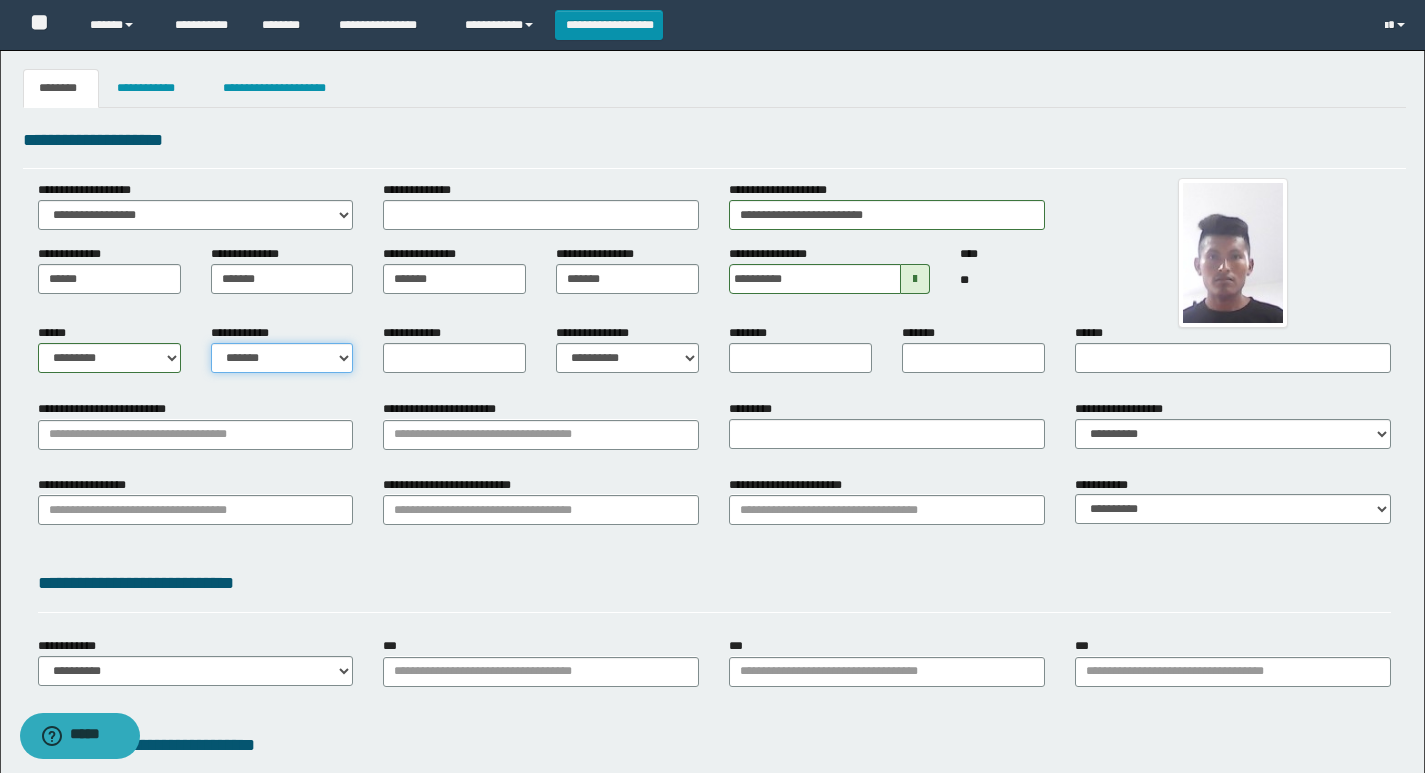 click on "**********" at bounding box center [282, 358] 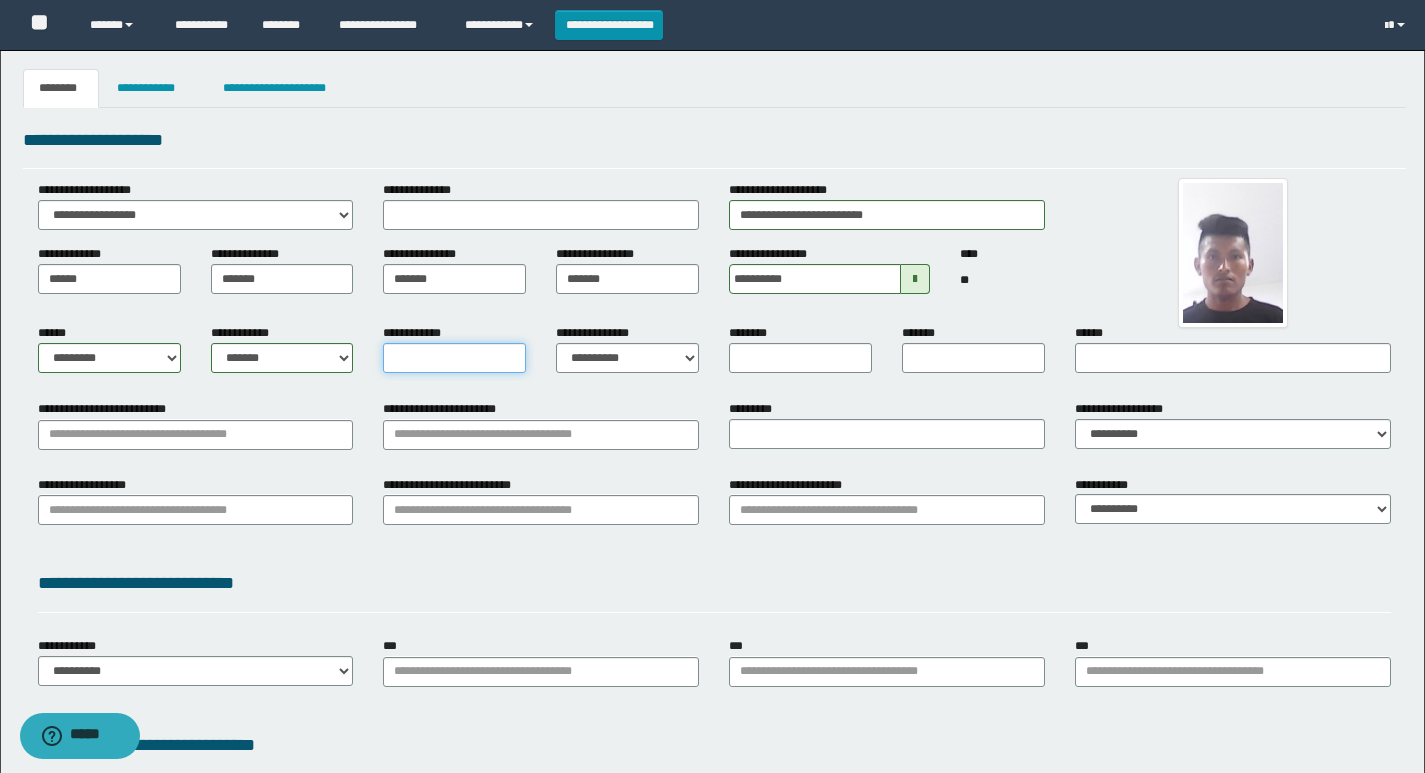 click on "**********" at bounding box center [454, 358] 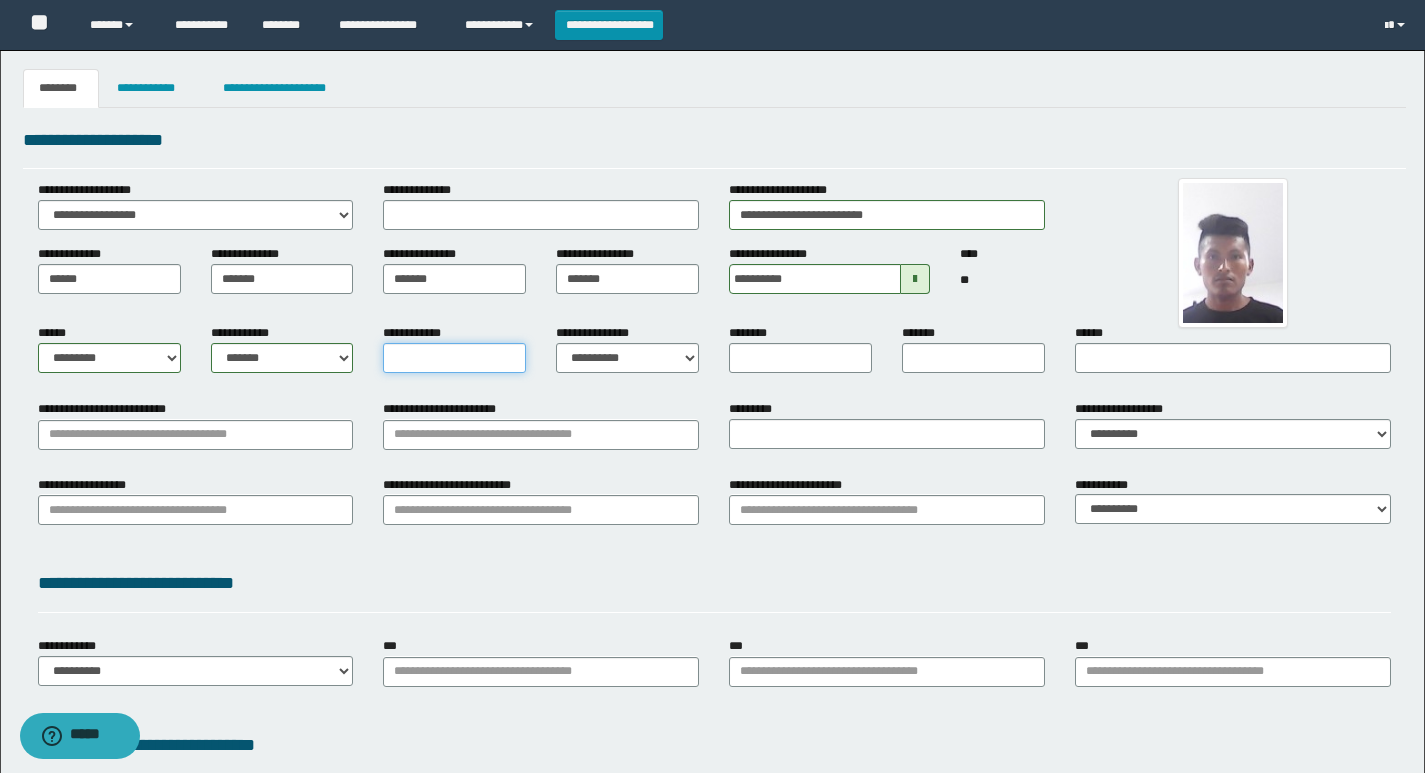 type on "*" 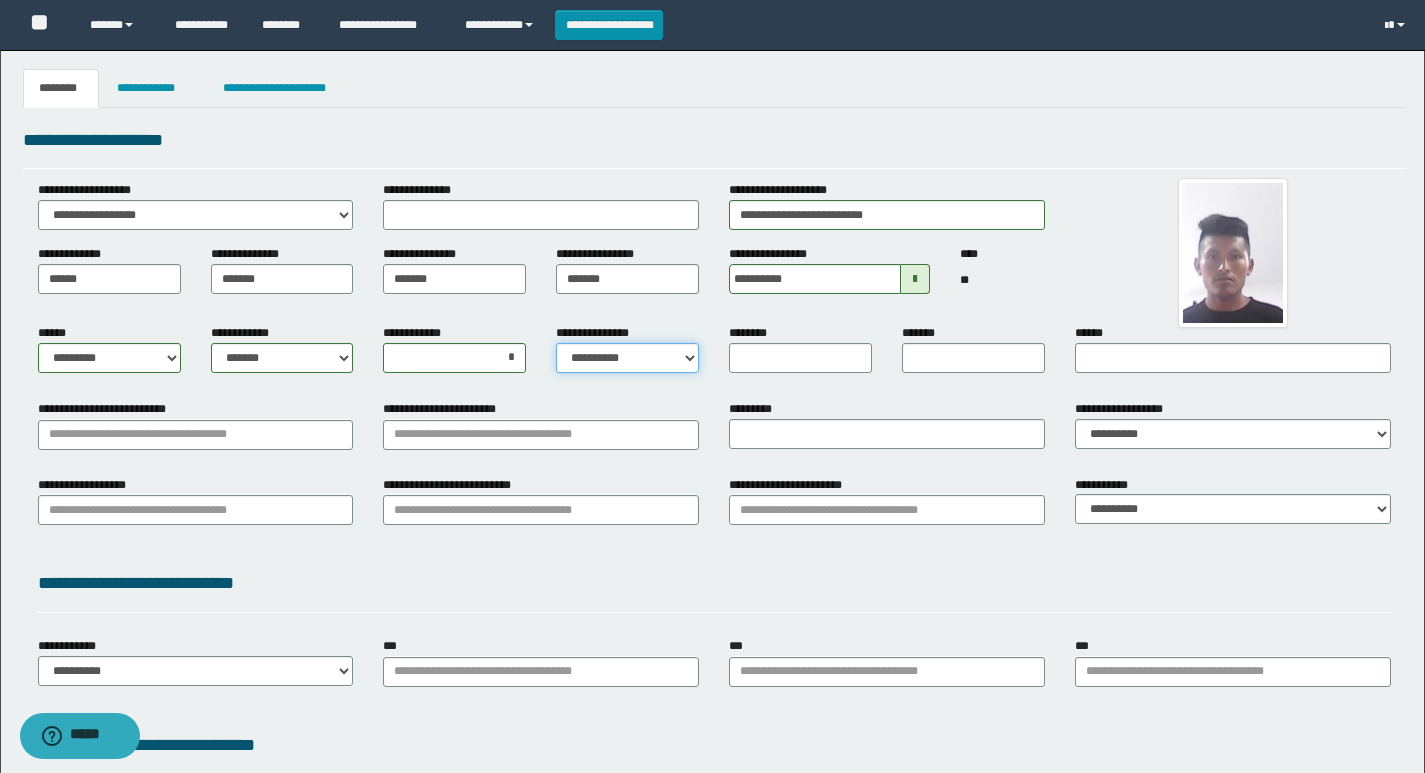 click on "**********" at bounding box center (627, 358) 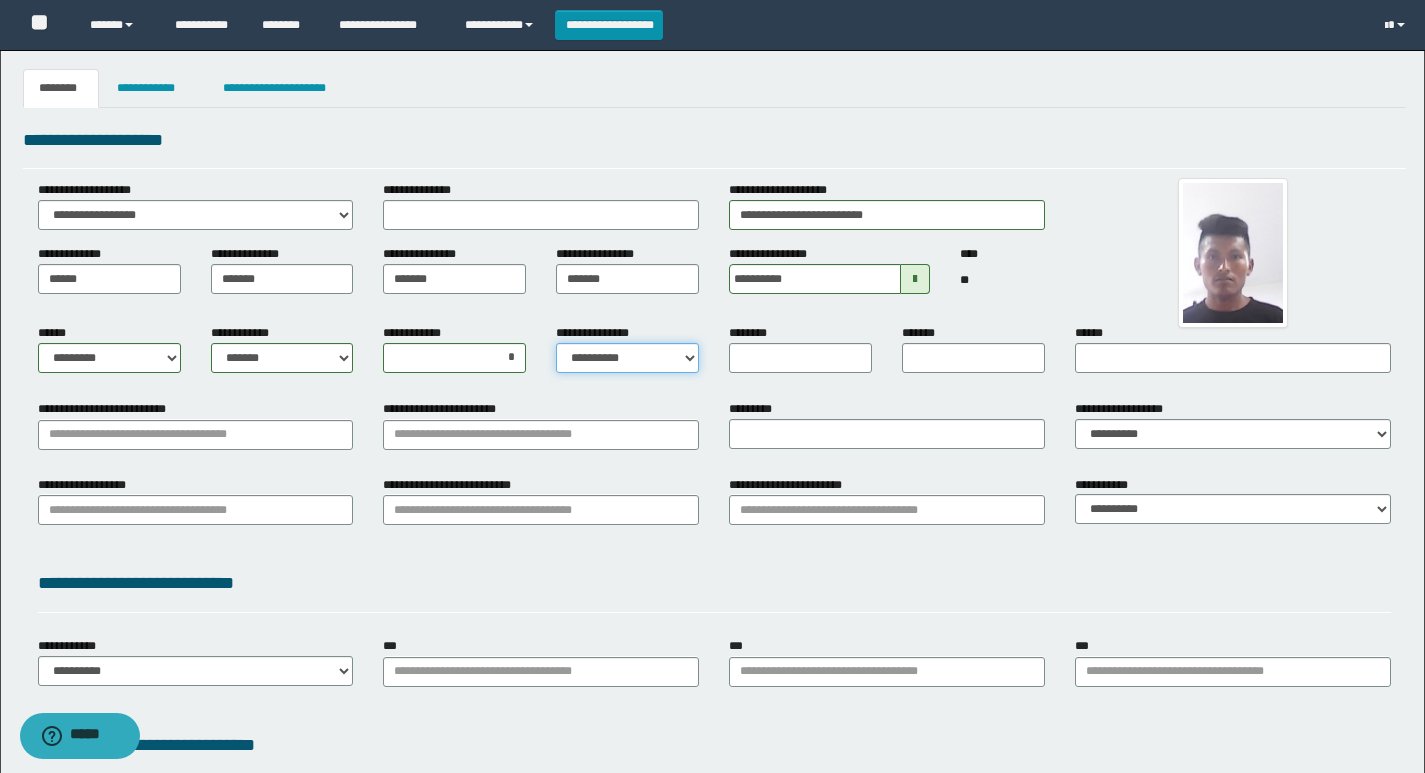 select on "*" 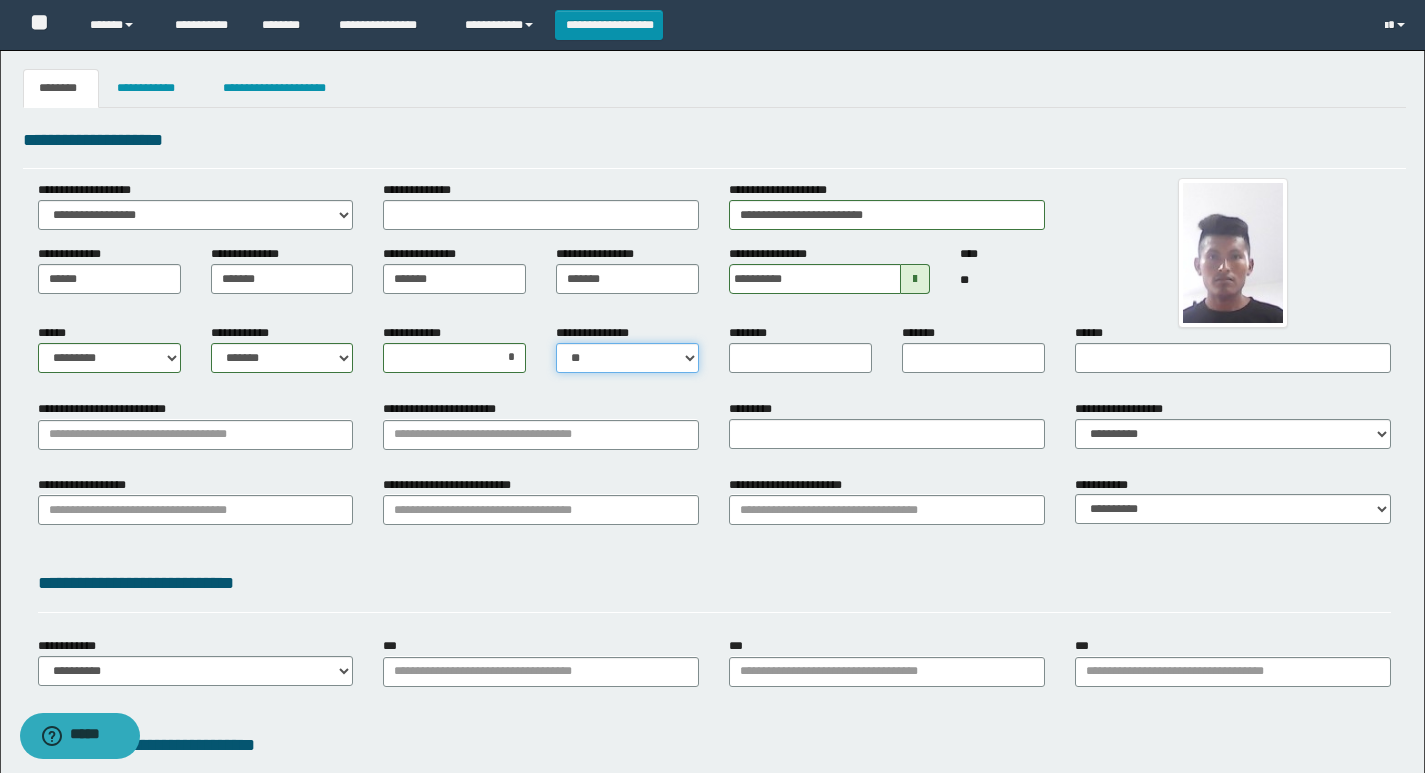 click on "**********" at bounding box center (627, 358) 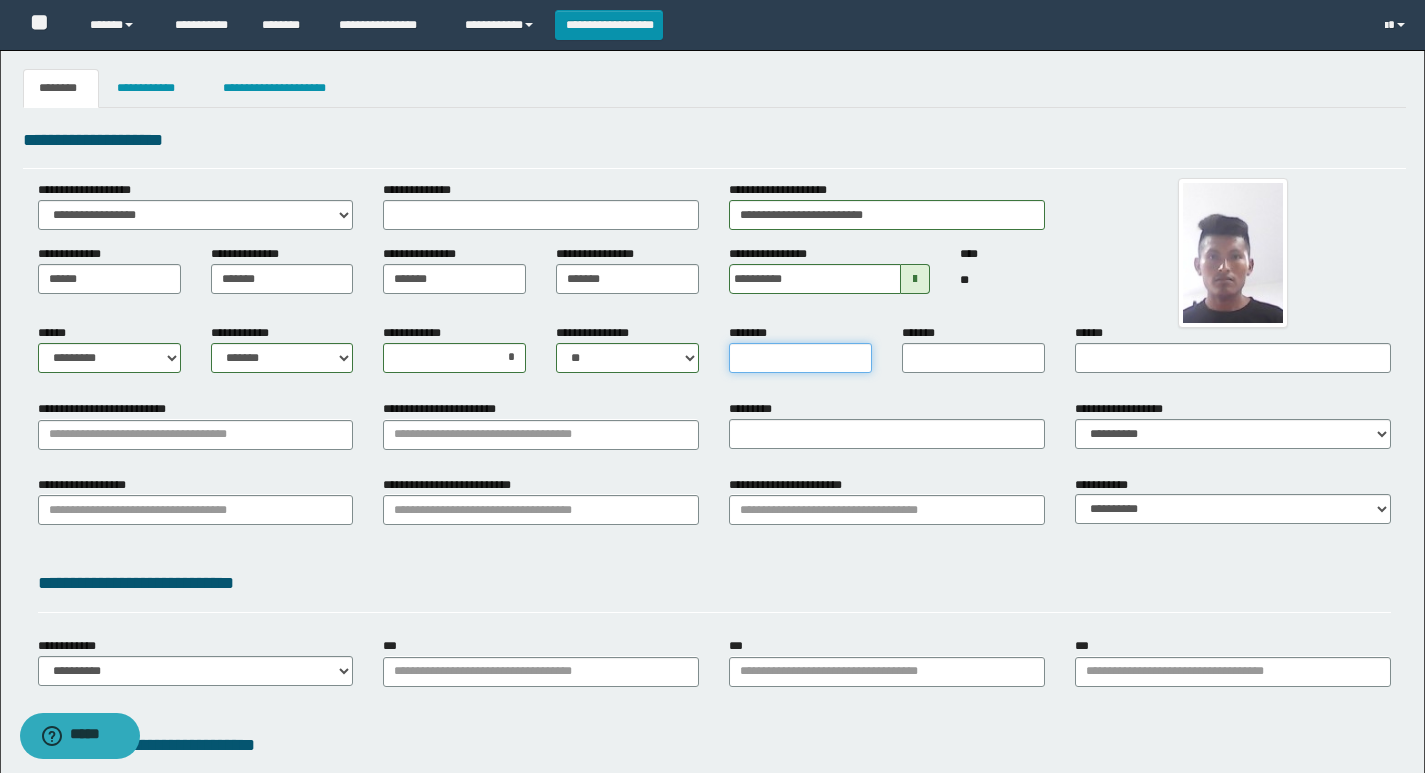 click on "********" at bounding box center [800, 358] 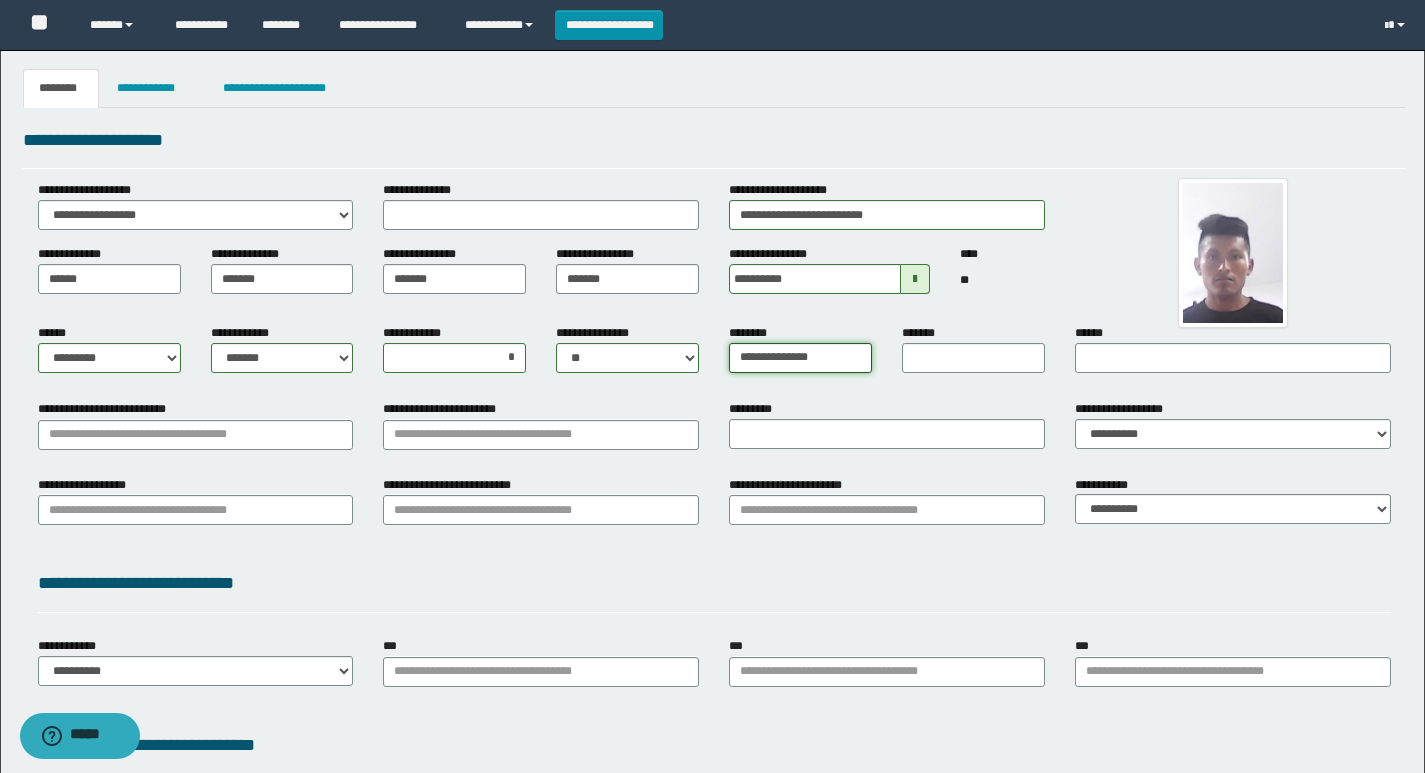 drag, startPoint x: 840, startPoint y: 356, endPoint x: 666, endPoint y: 383, distance: 176.08237 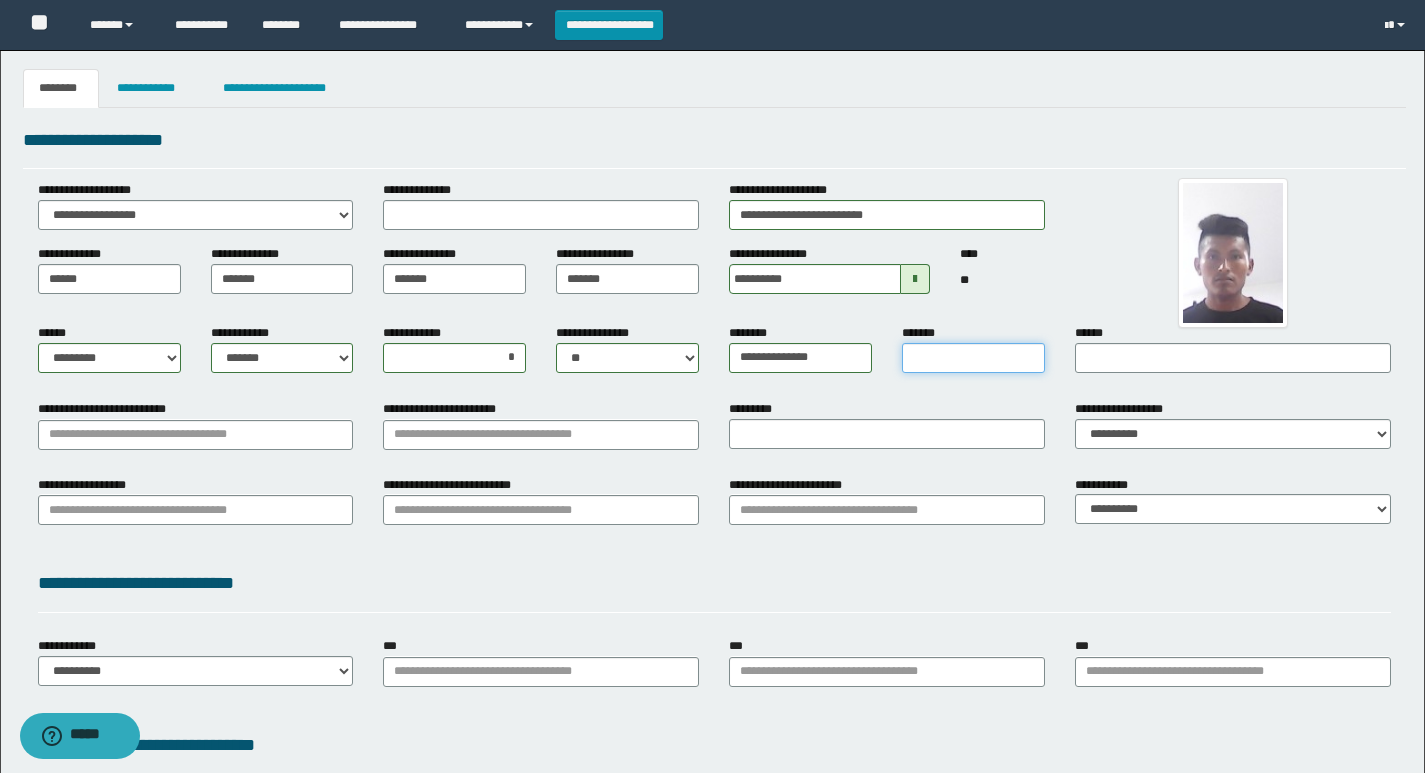 click on "*******" at bounding box center [973, 358] 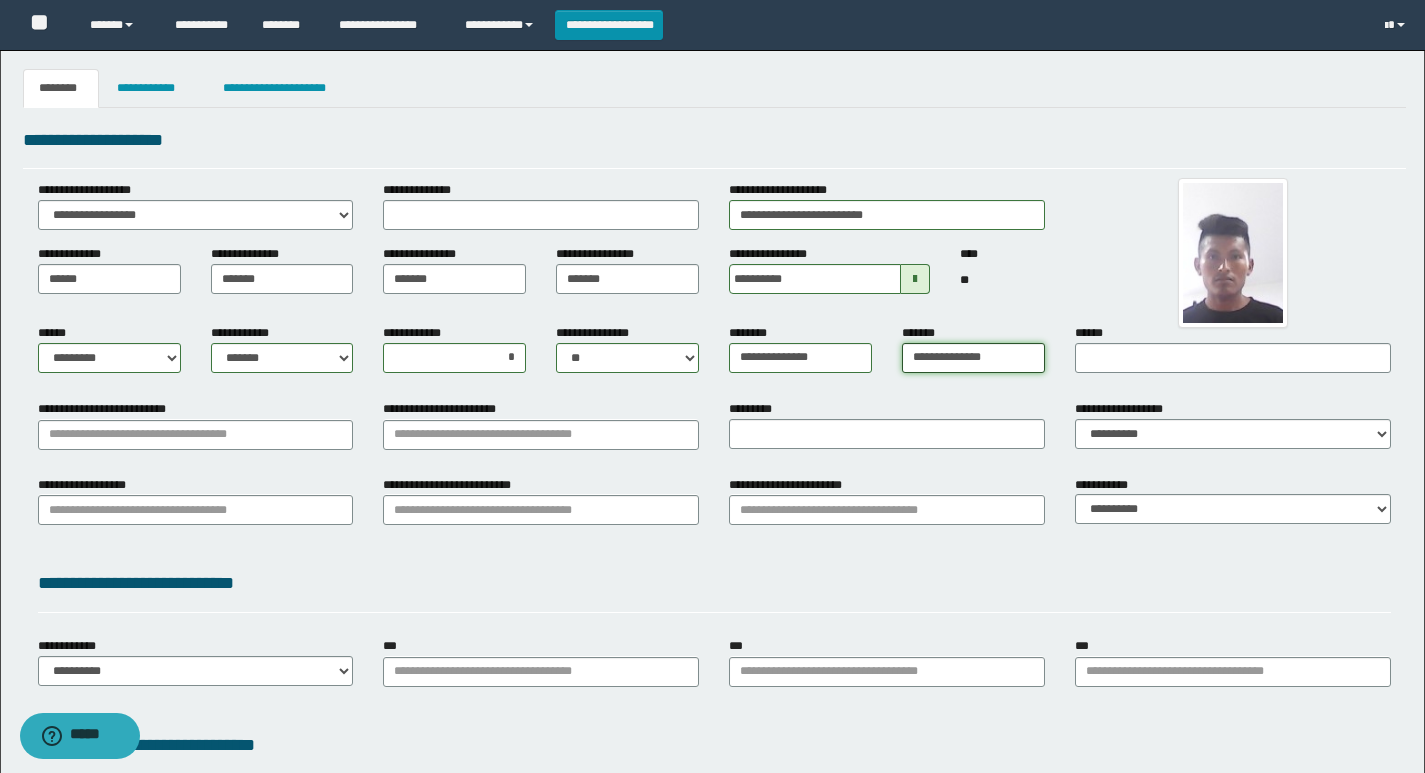 type on "**********" 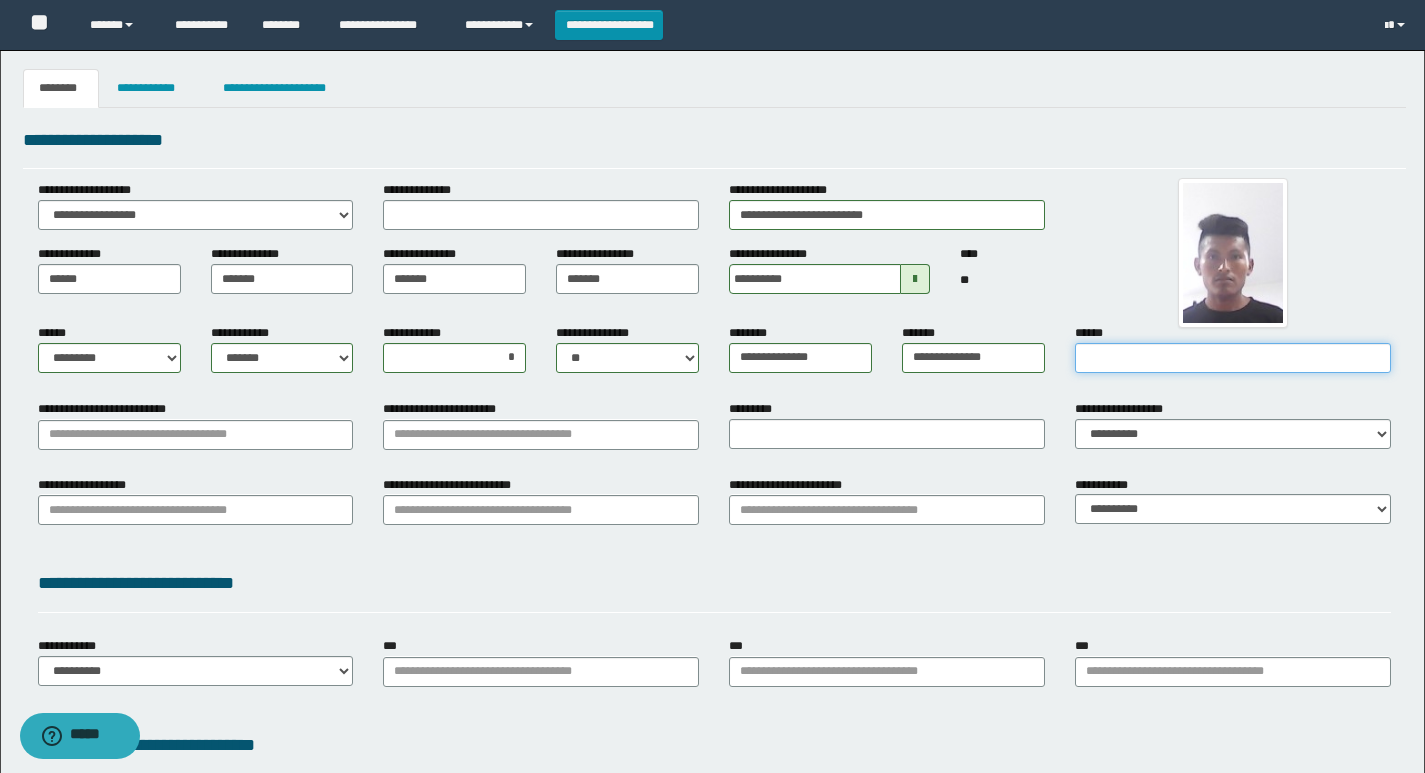 click on "******" at bounding box center [1233, 358] 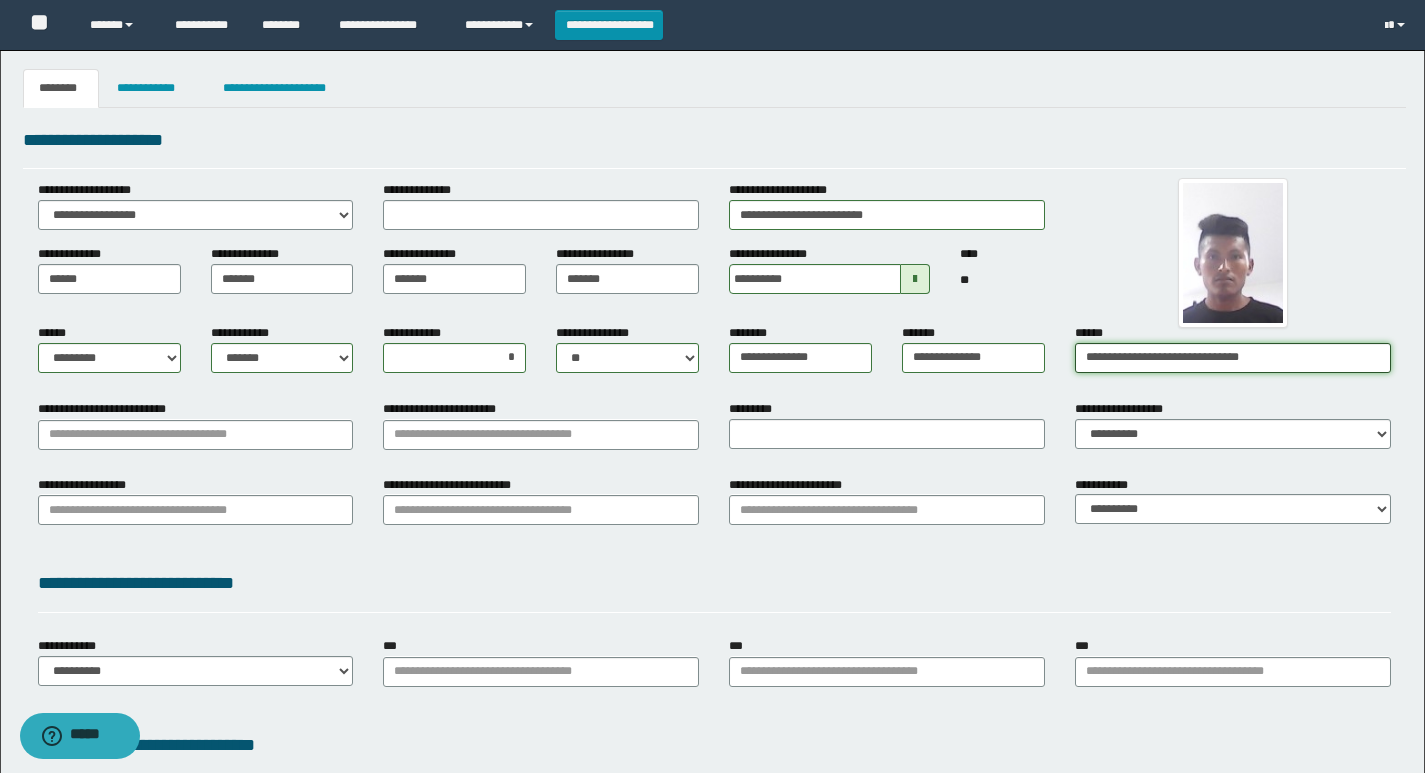type on "**********" 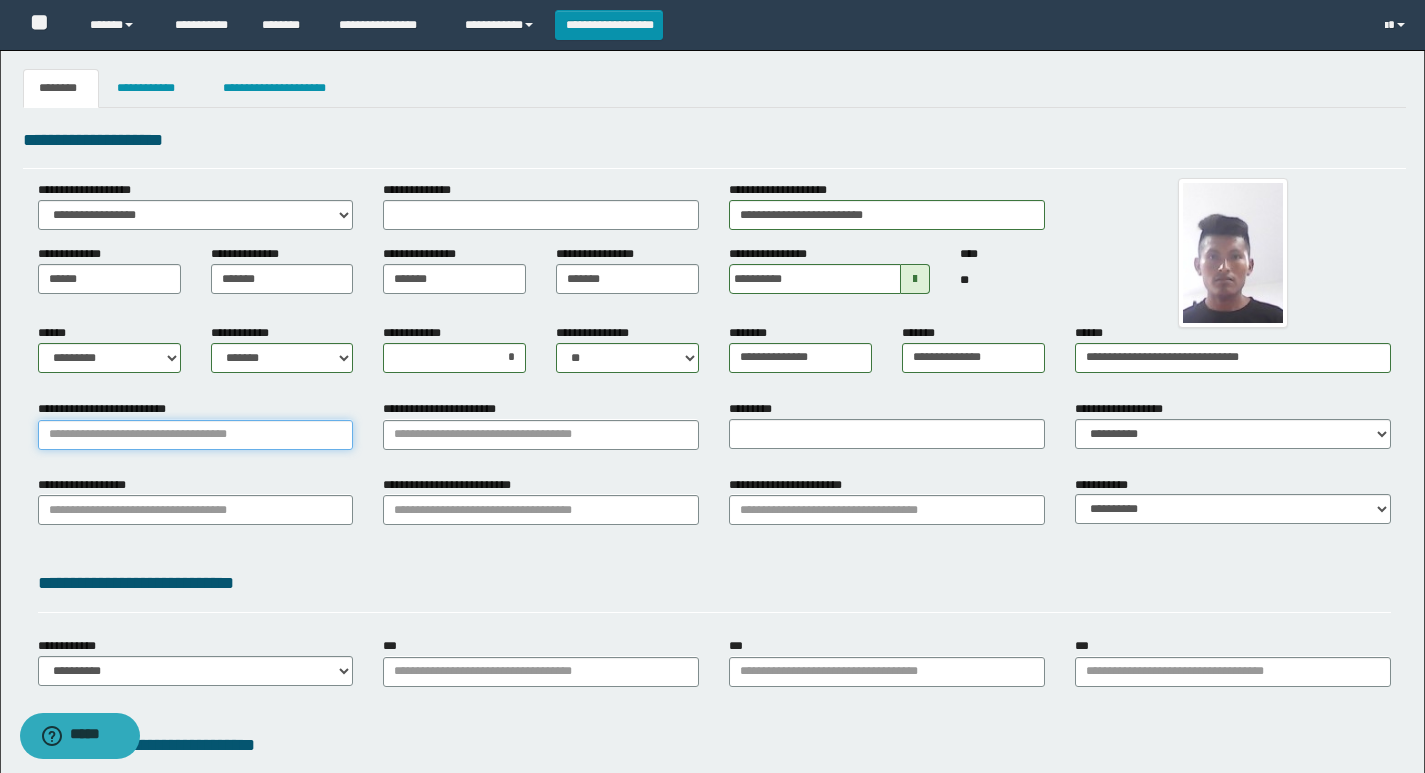 click on "**********" at bounding box center [196, 435] 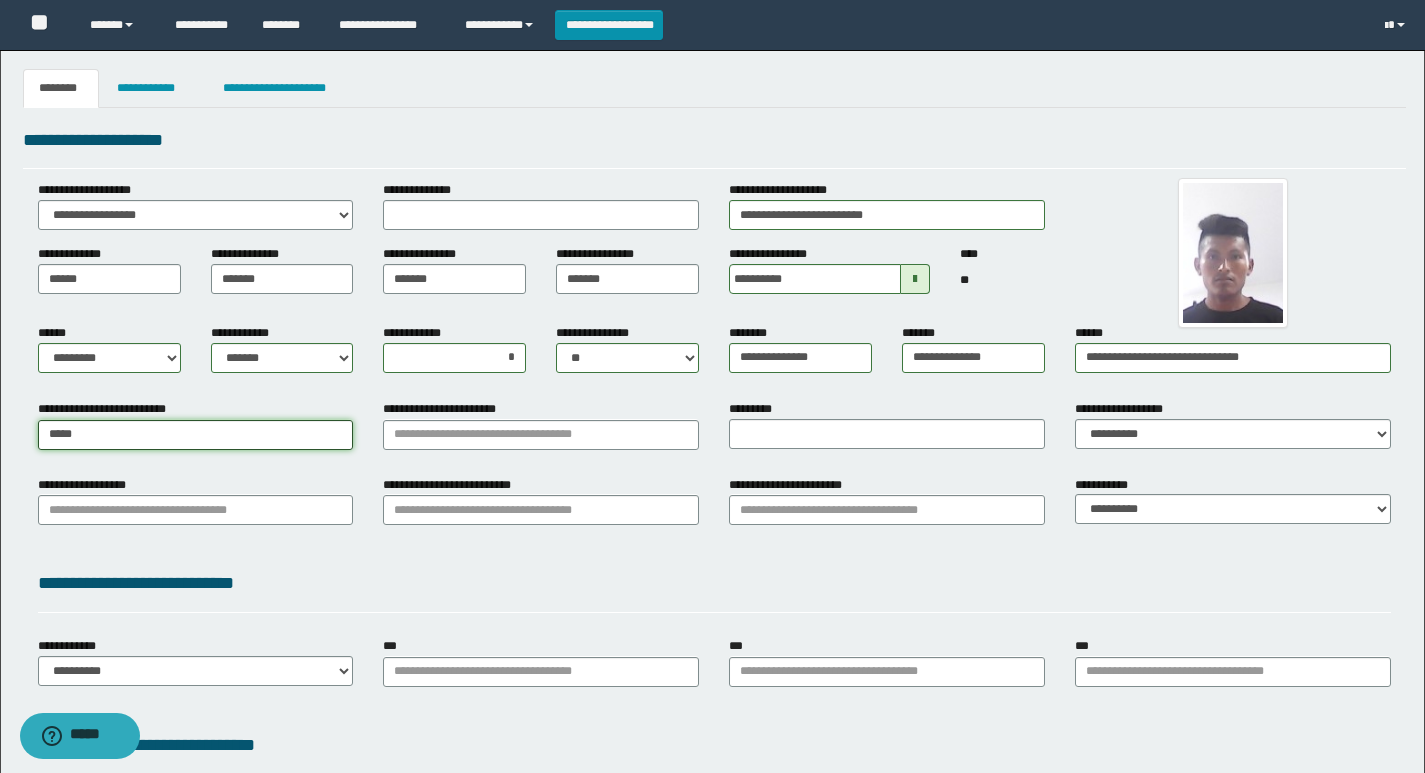 type on "******" 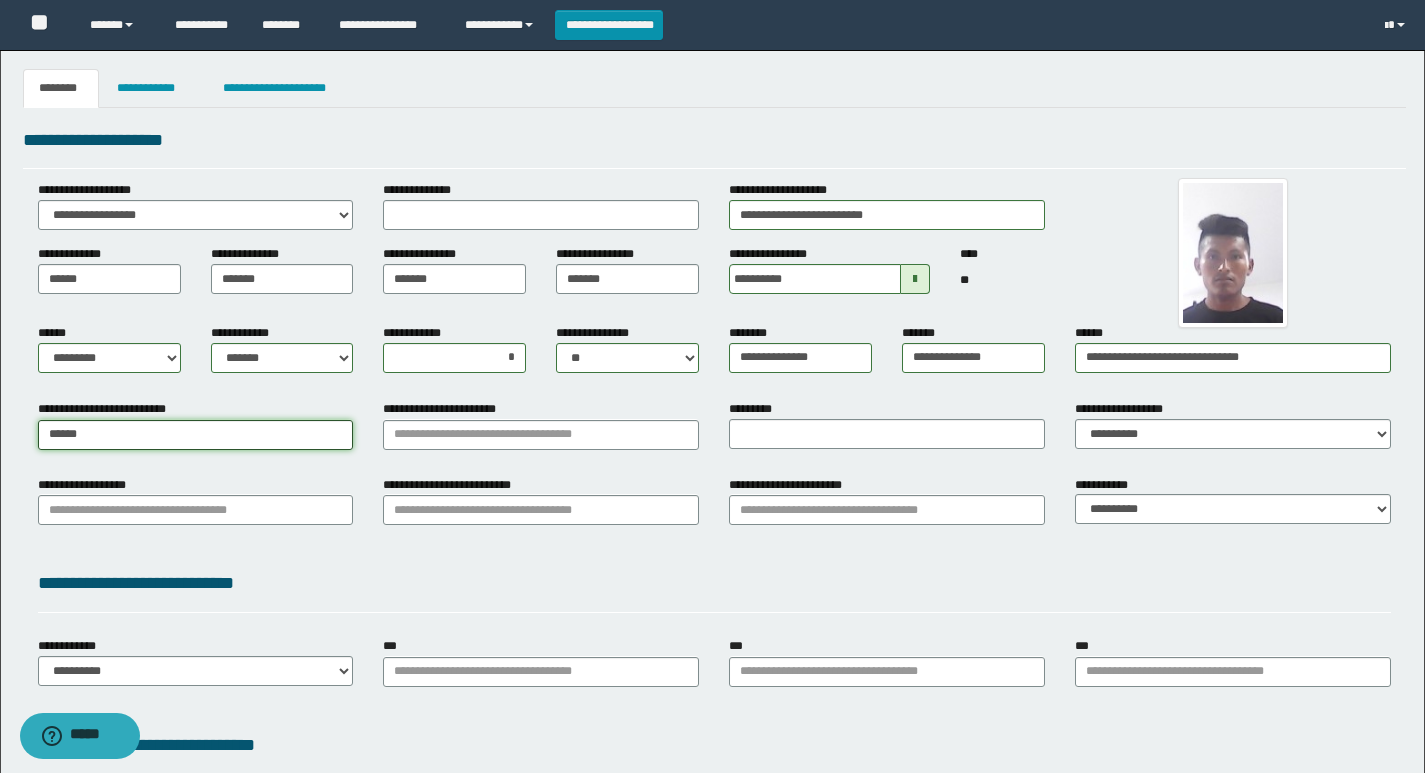 type on "**********" 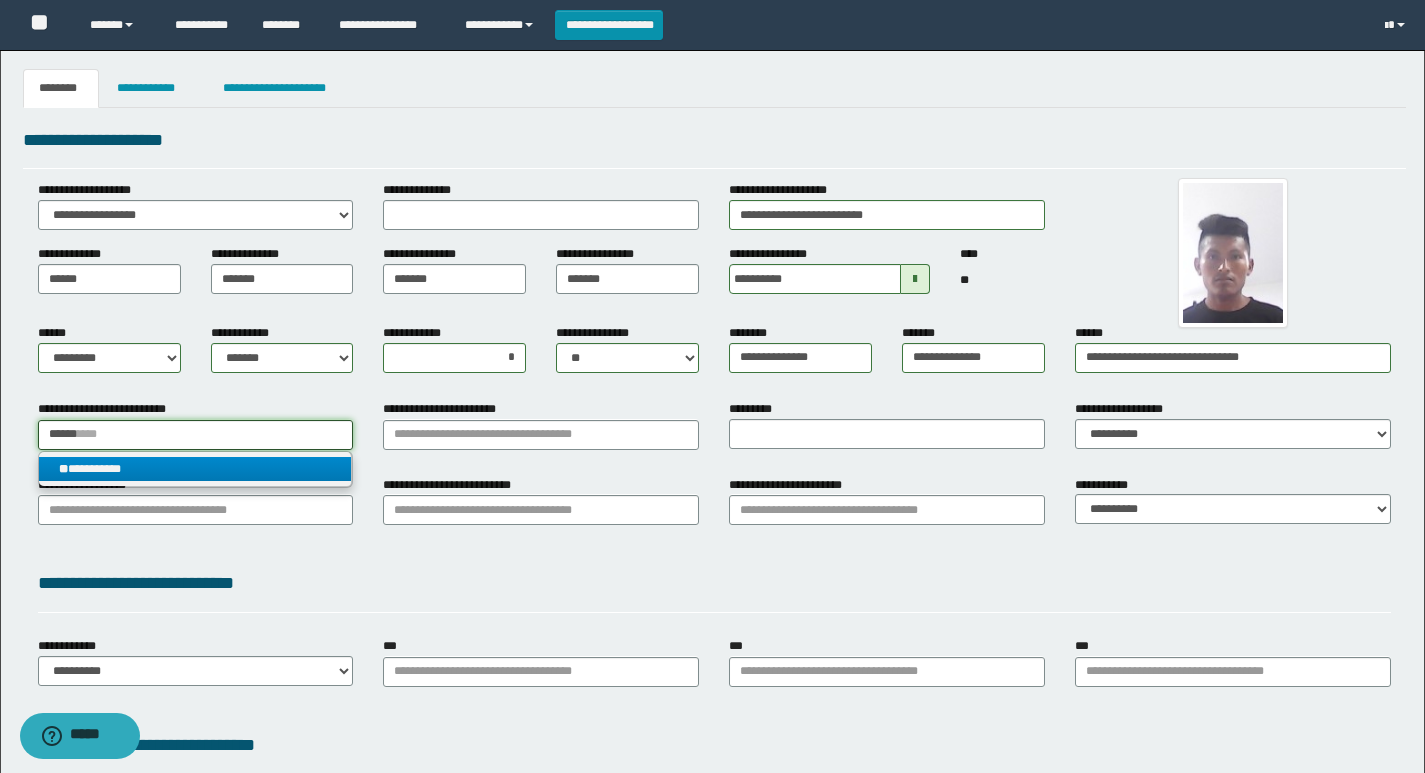 type on "******" 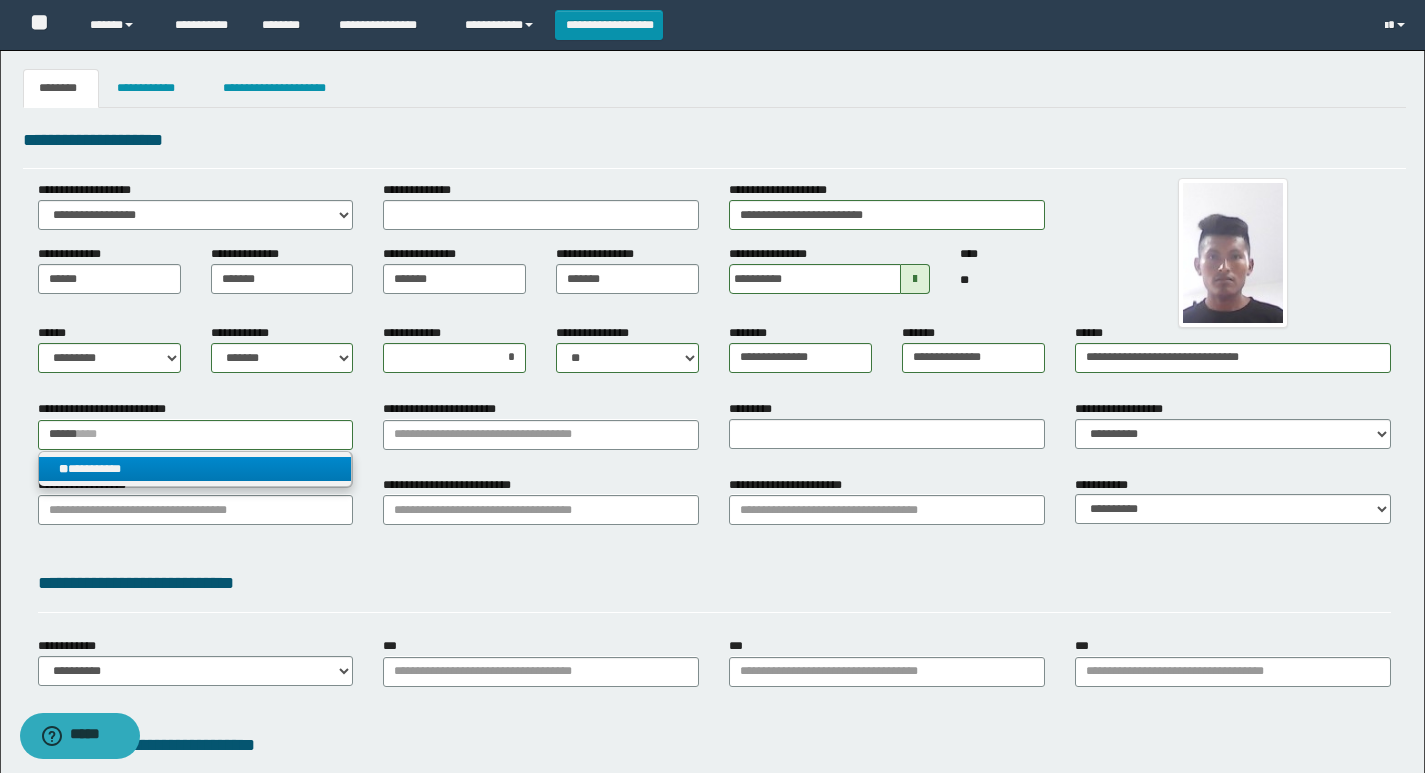 click on "**********" at bounding box center (195, 469) 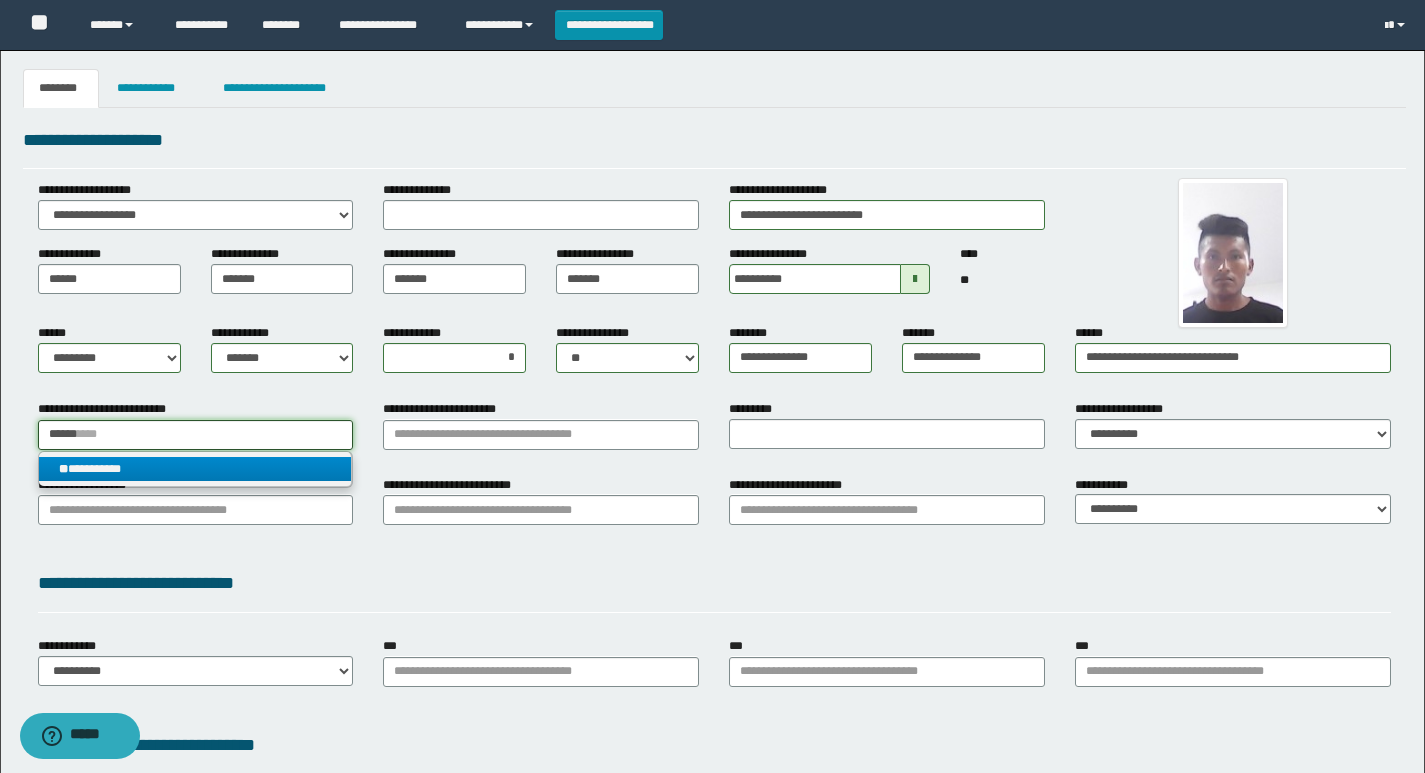 type 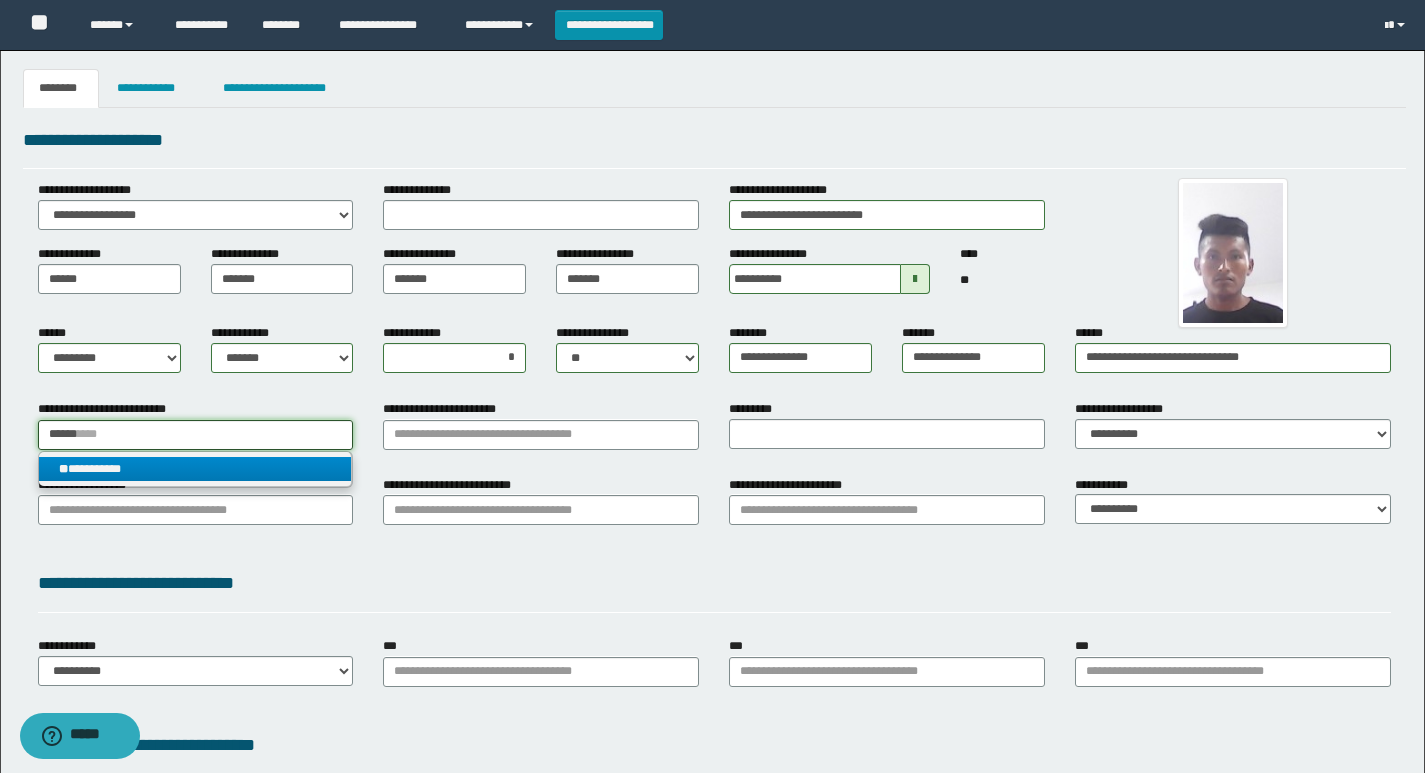 type on "**********" 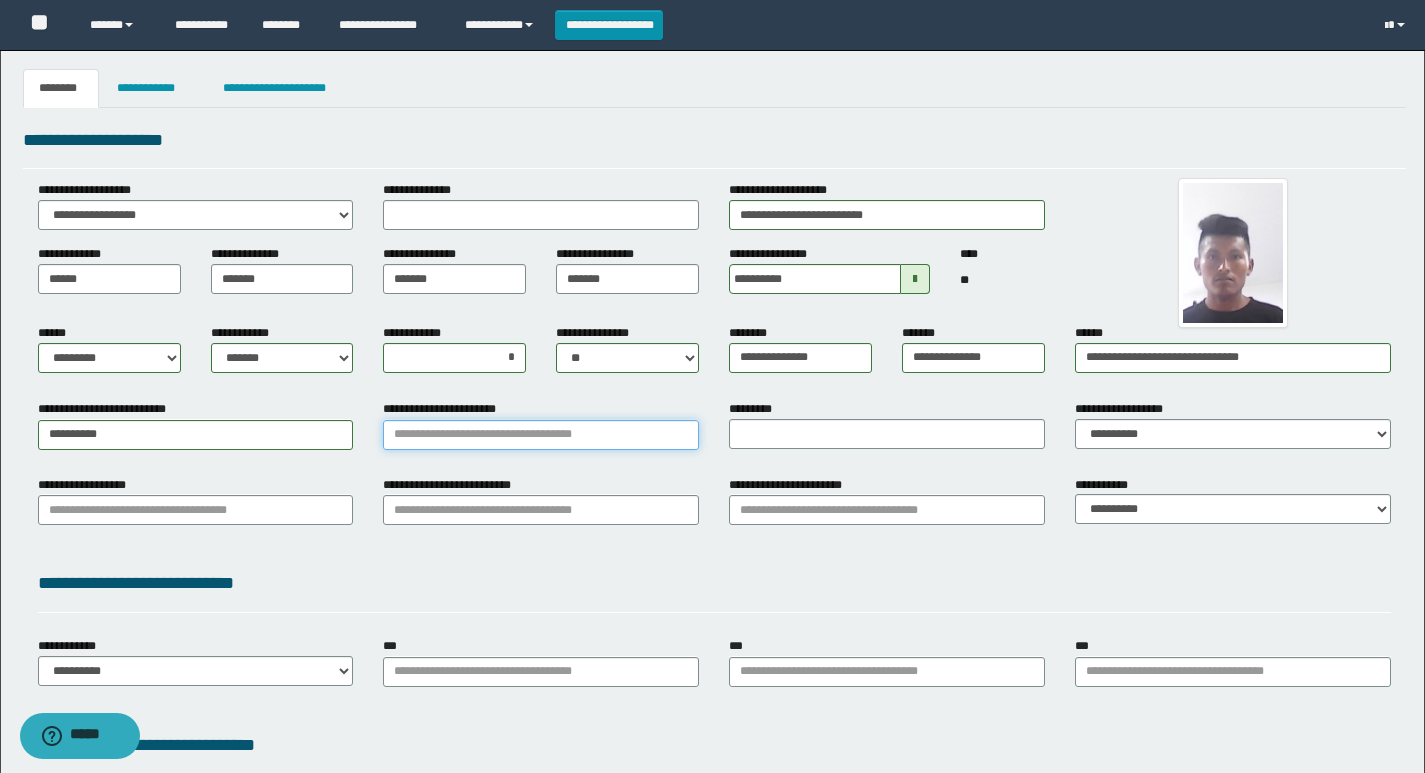 click on "**********" at bounding box center [541, 435] 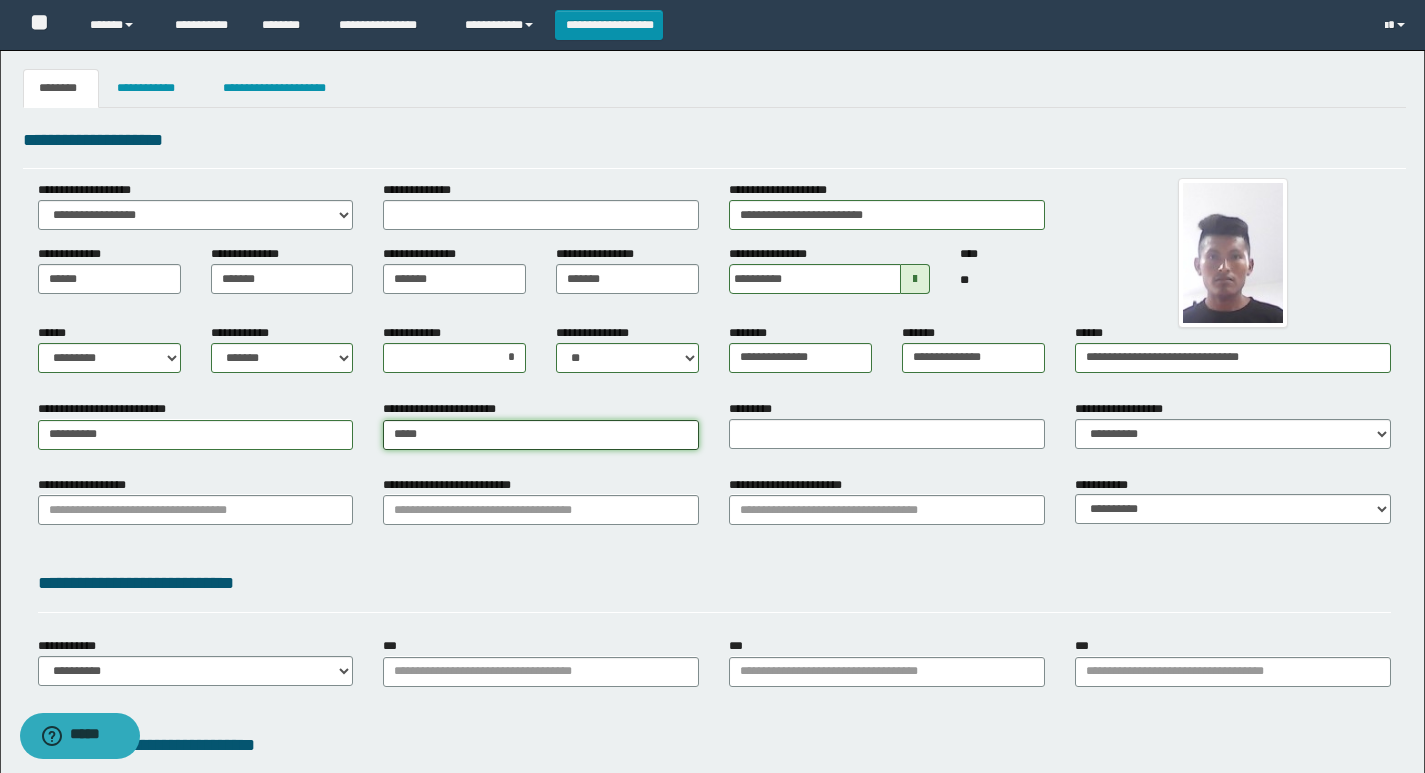 type on "******" 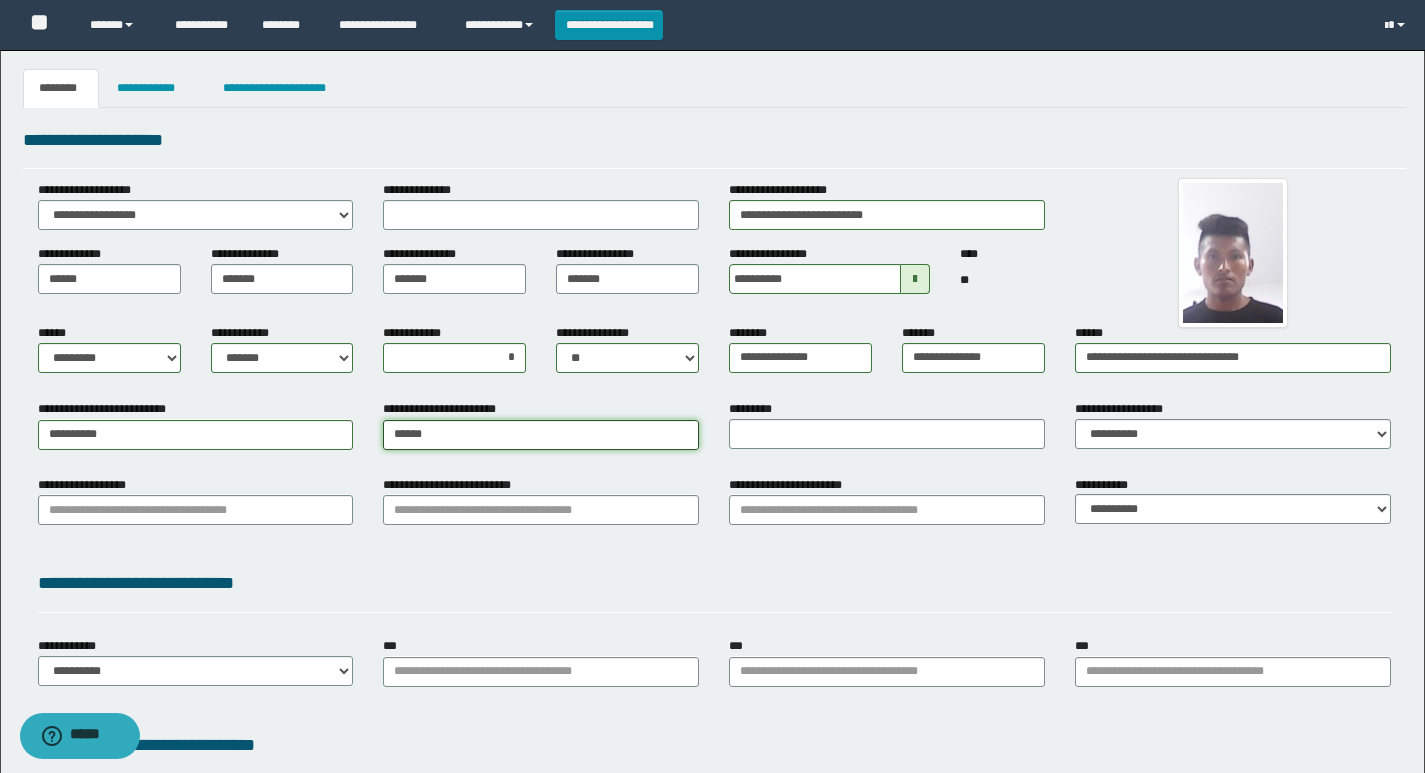type on "**********" 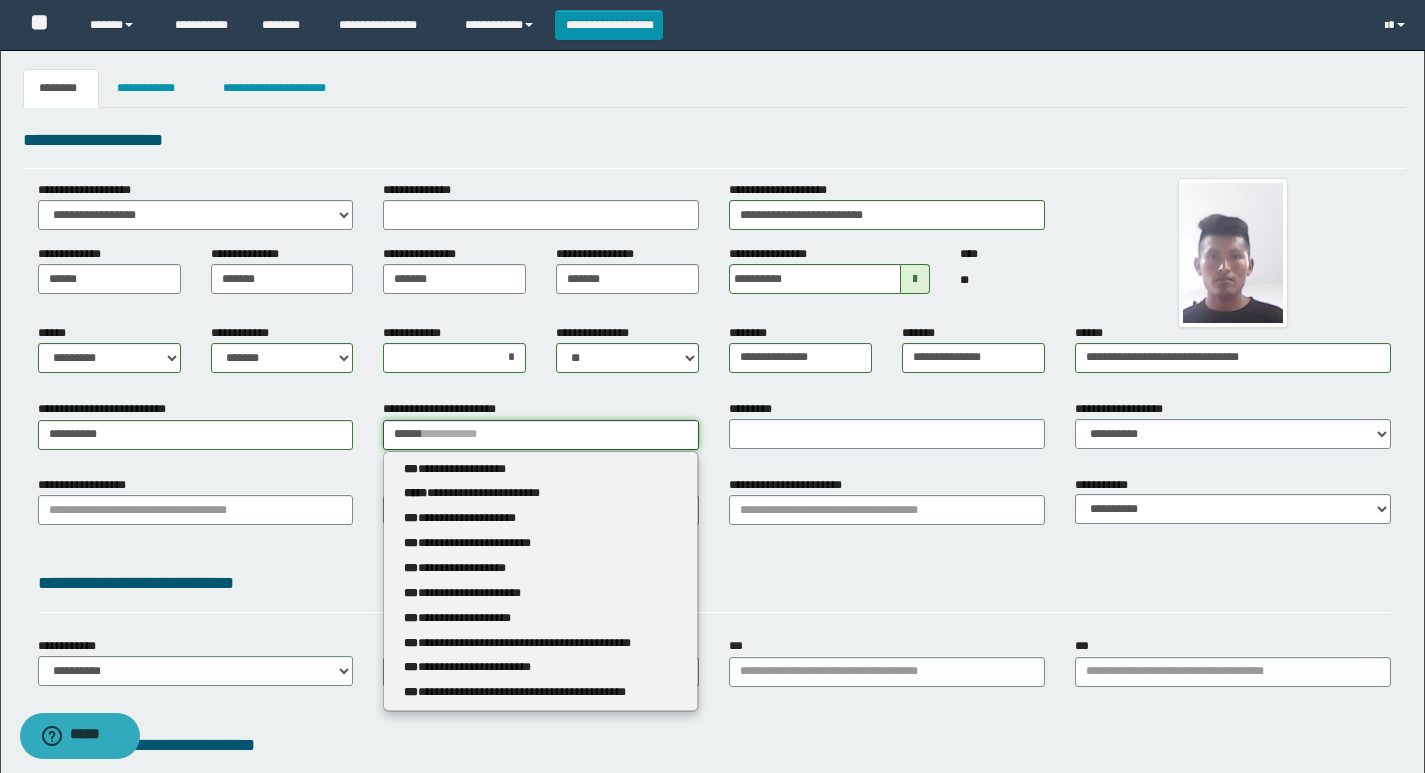 drag, startPoint x: 452, startPoint y: 437, endPoint x: 358, endPoint y: 440, distance: 94.04786 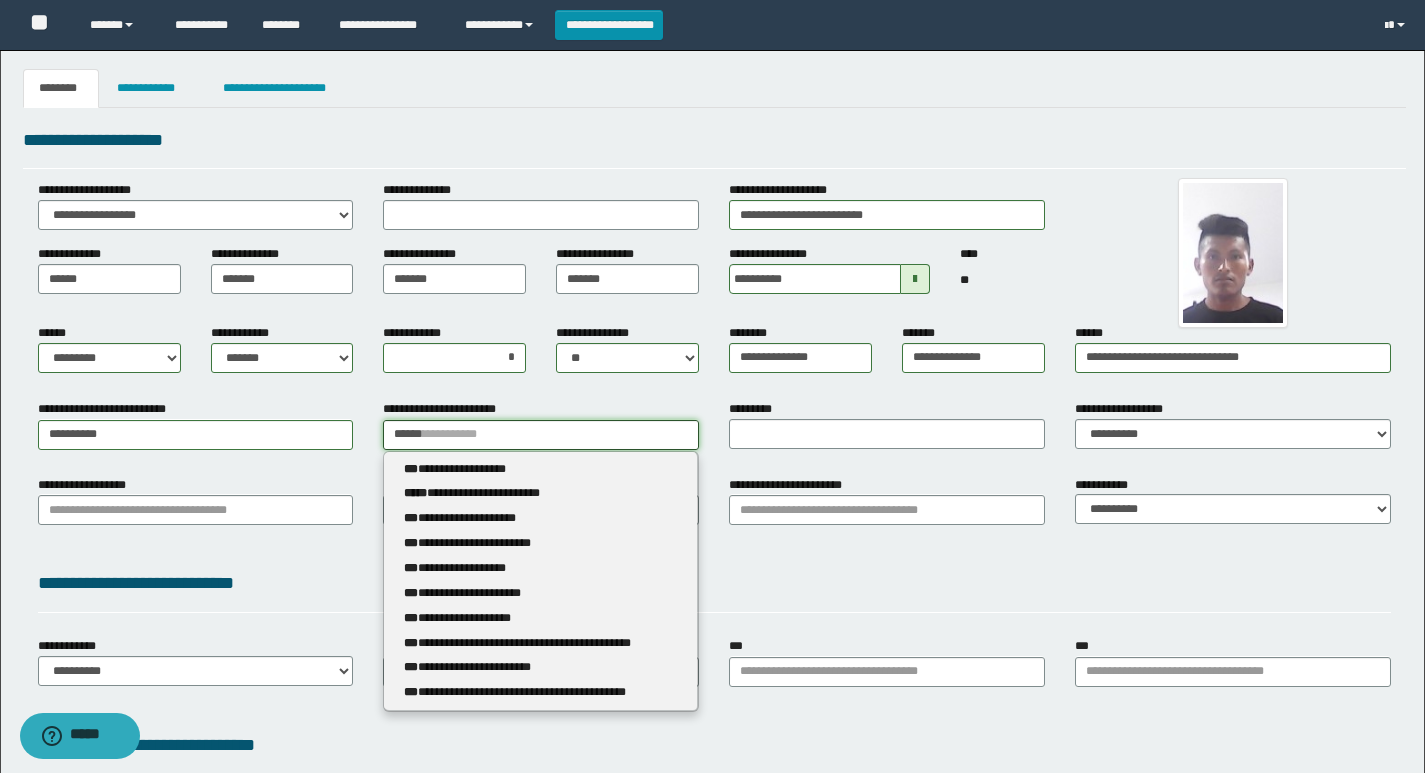 type 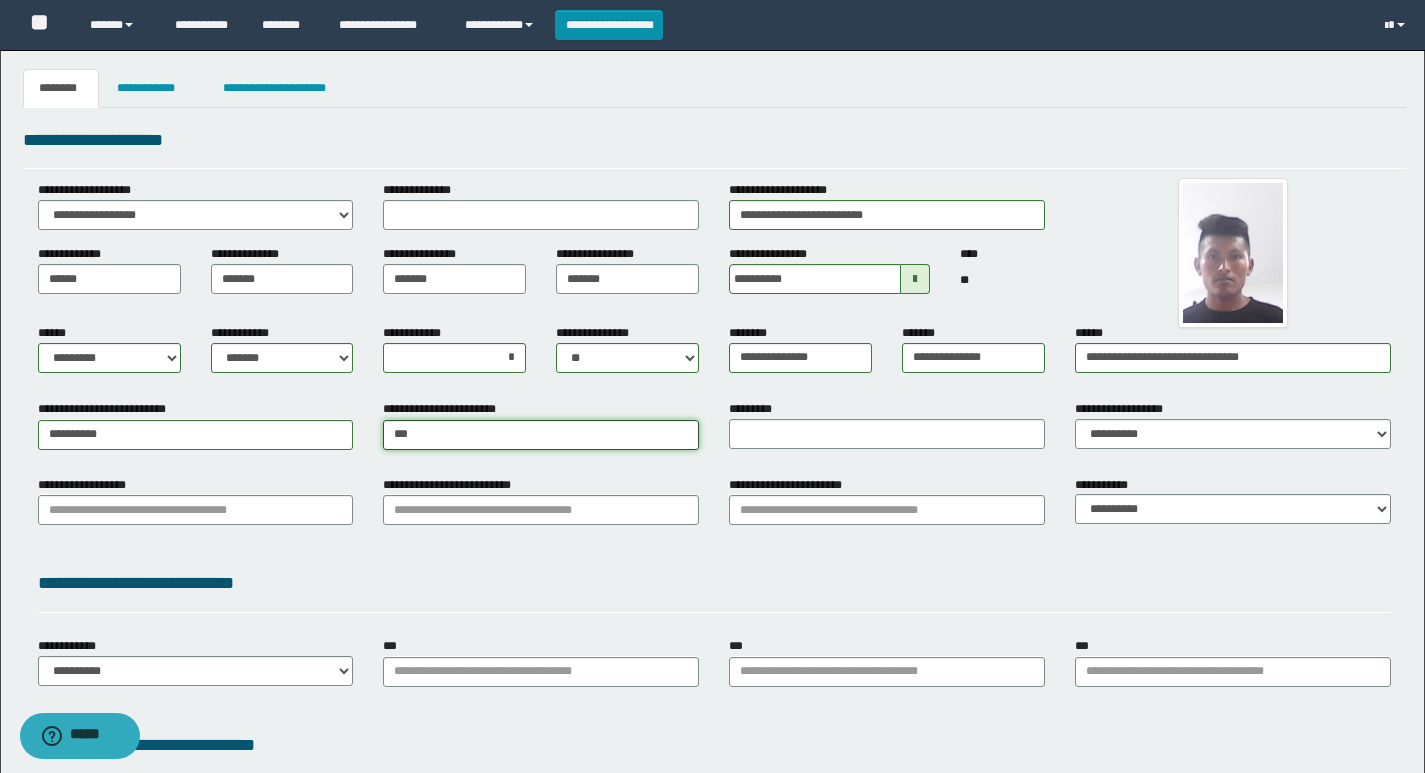 type on "****" 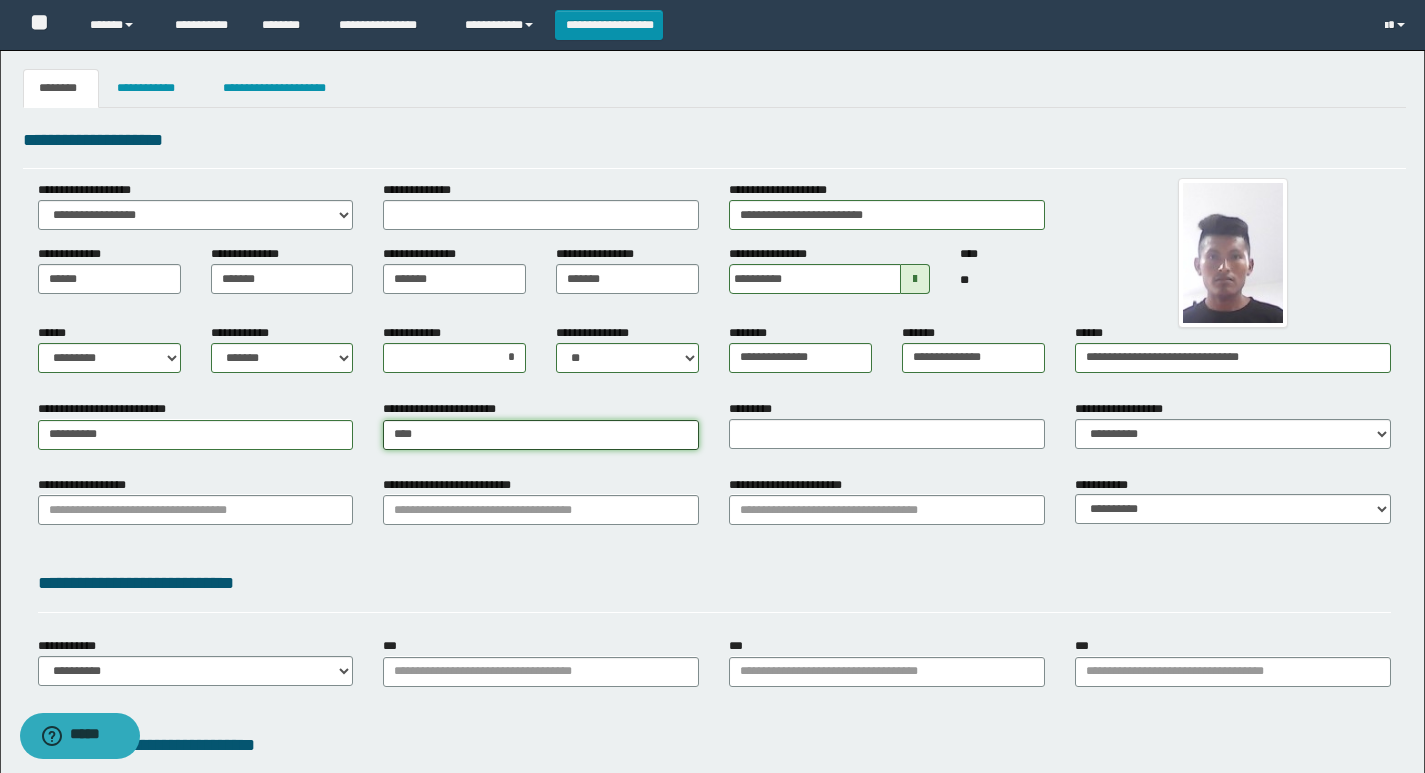 type on "**********" 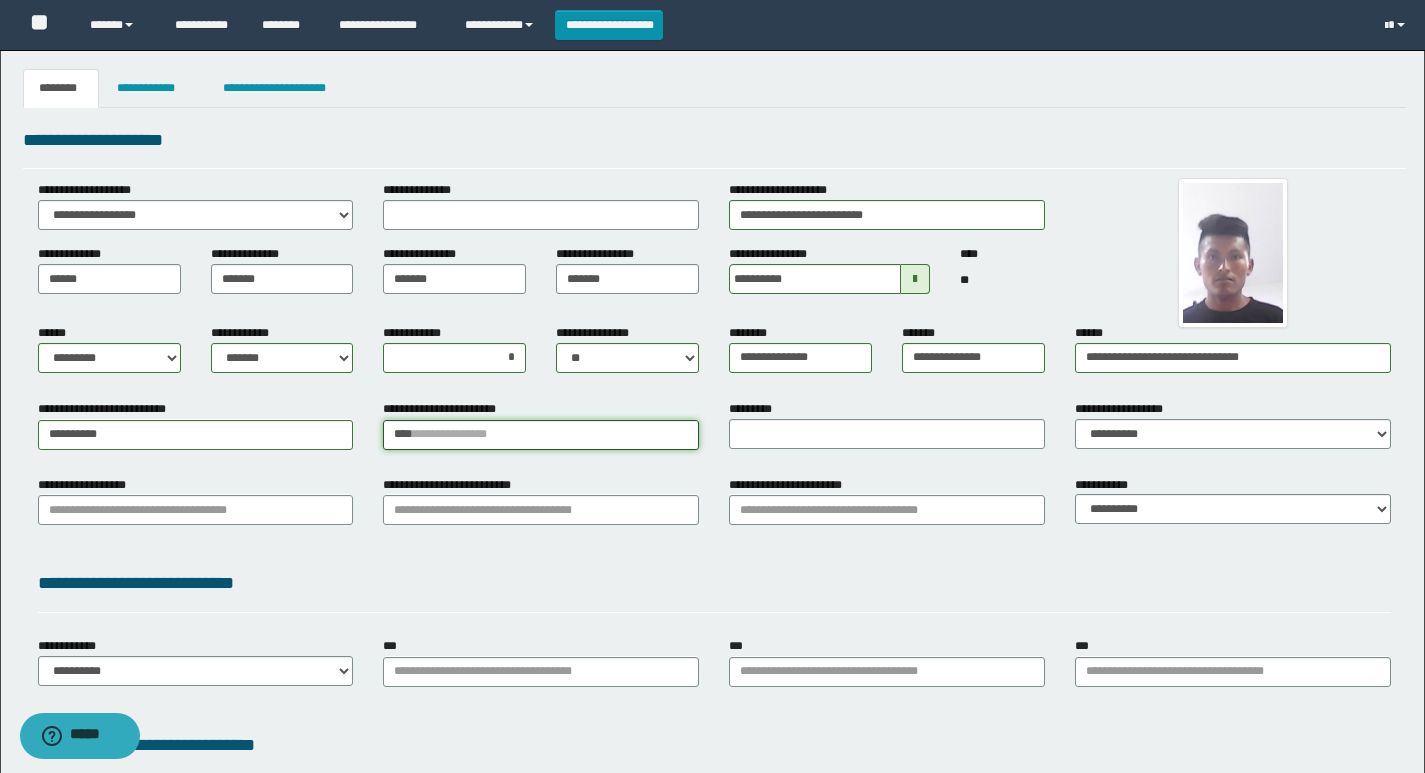 type 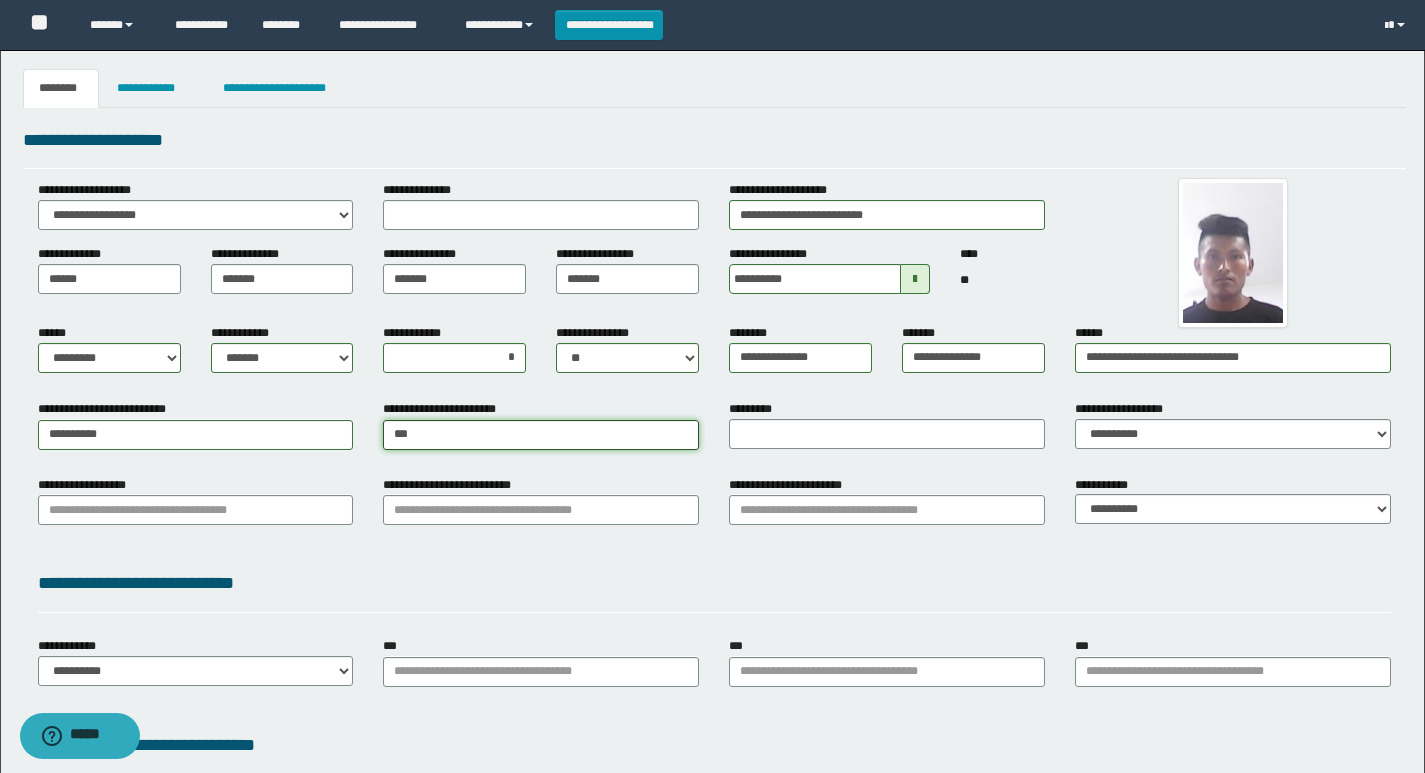 type on "***" 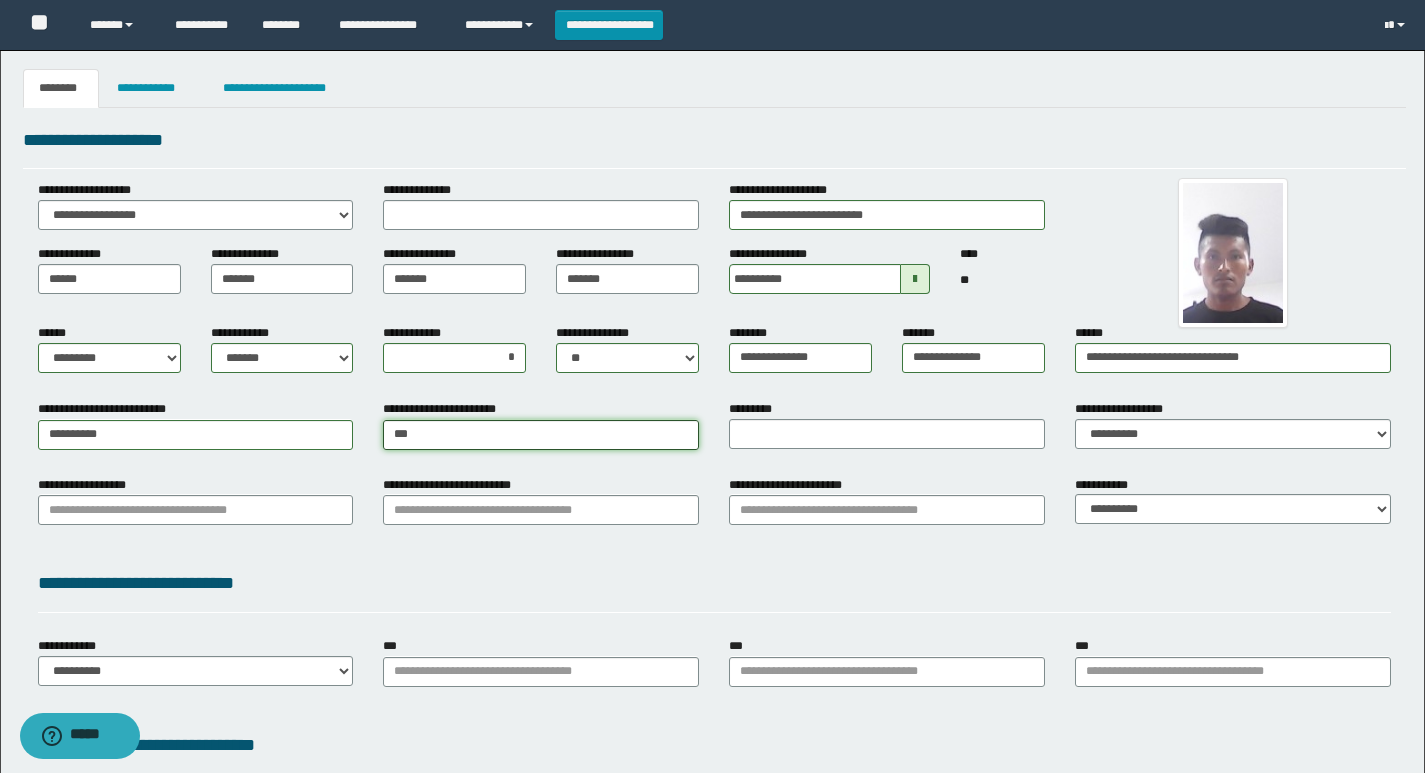 type 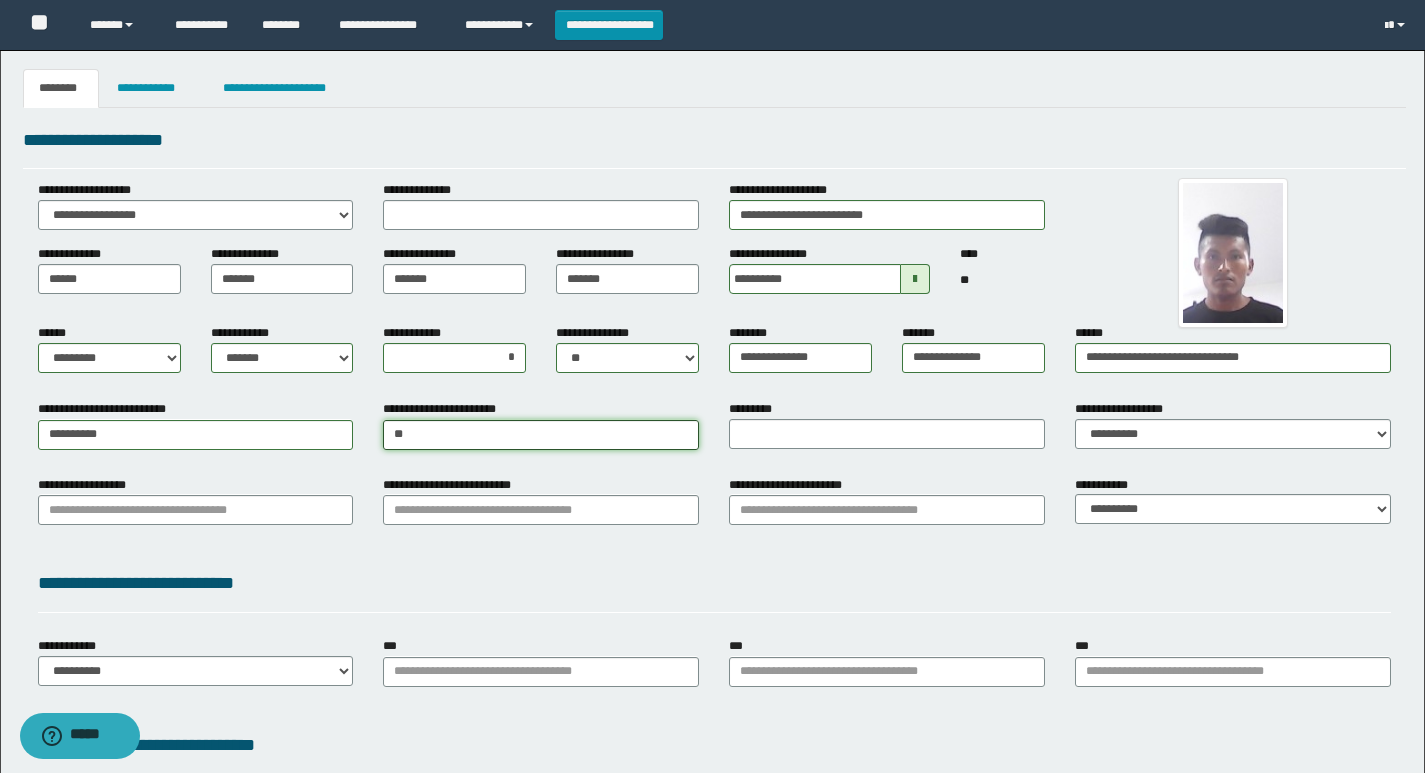 type on "*" 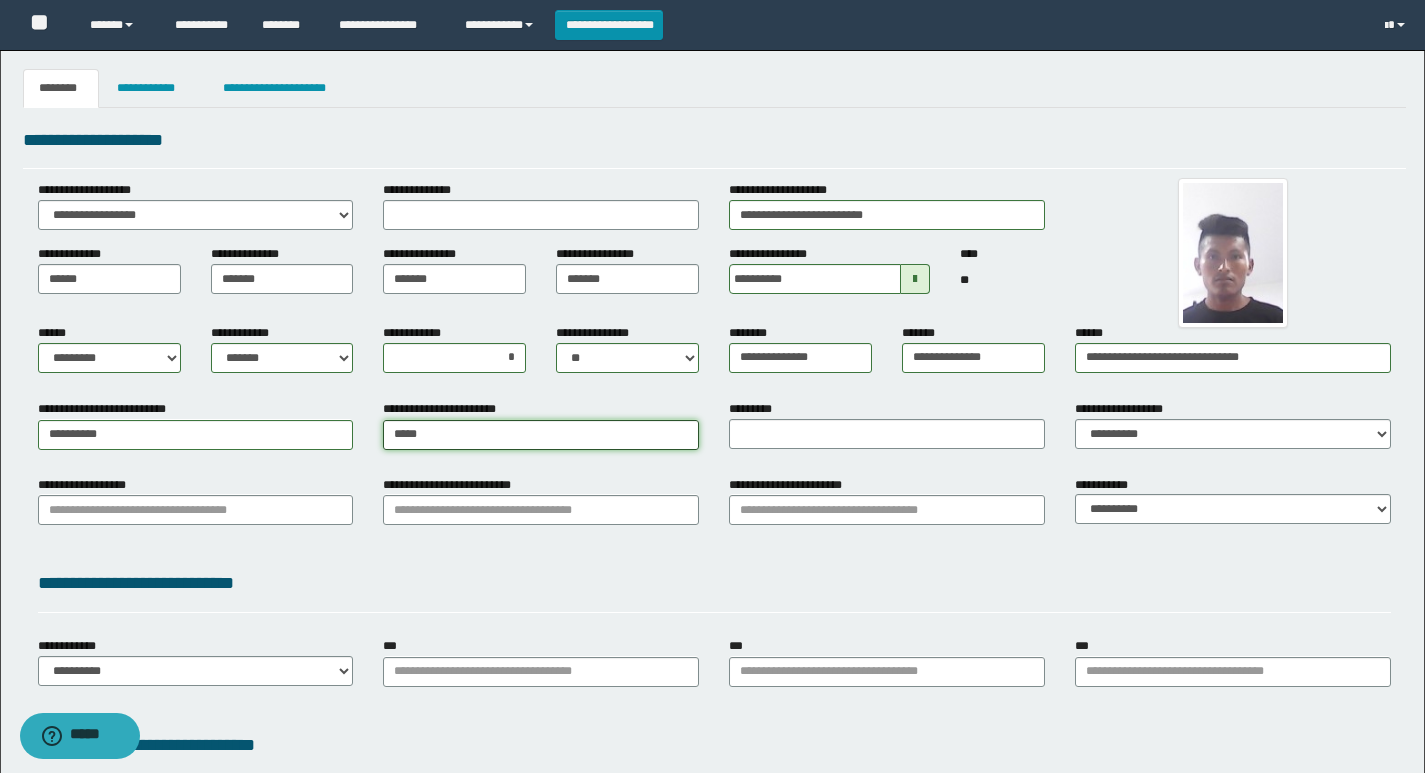 type on "******" 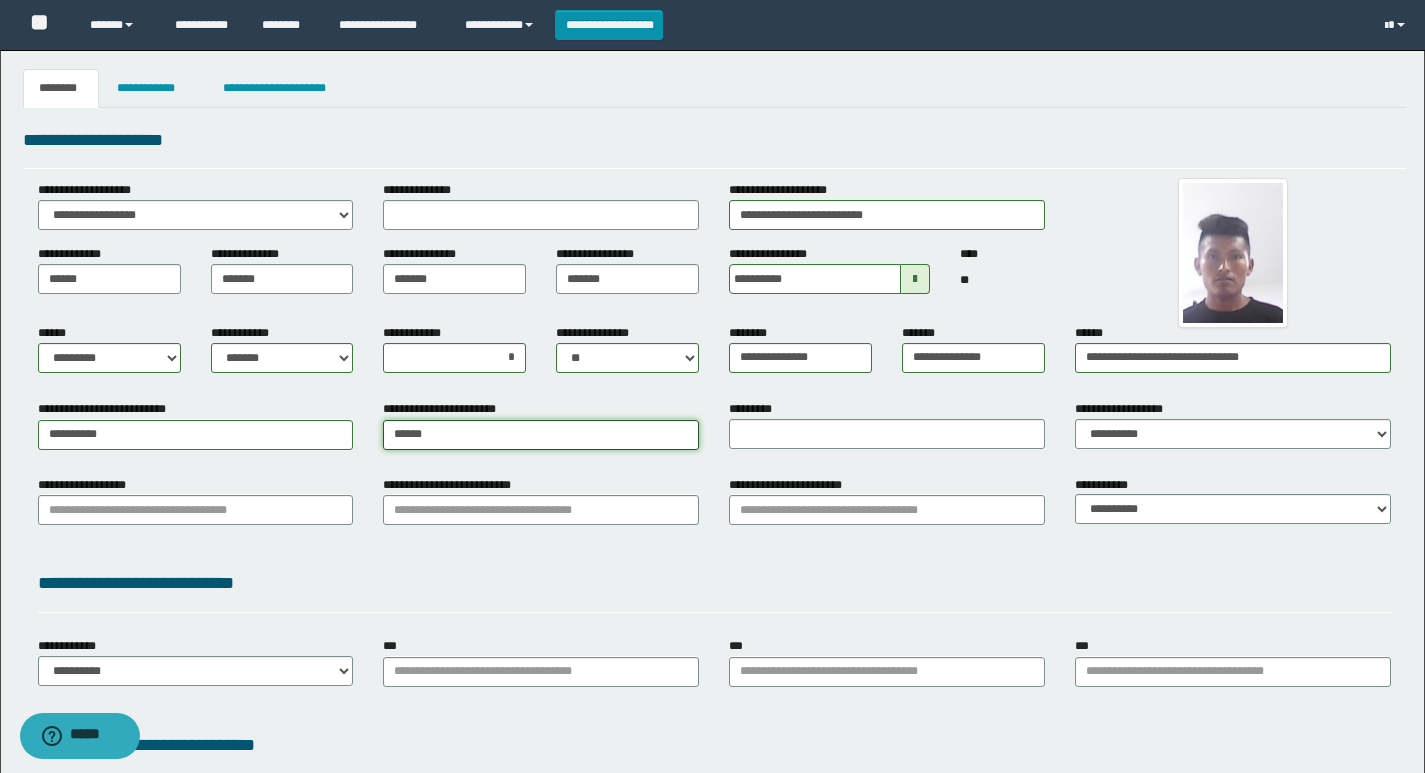 type on "**********" 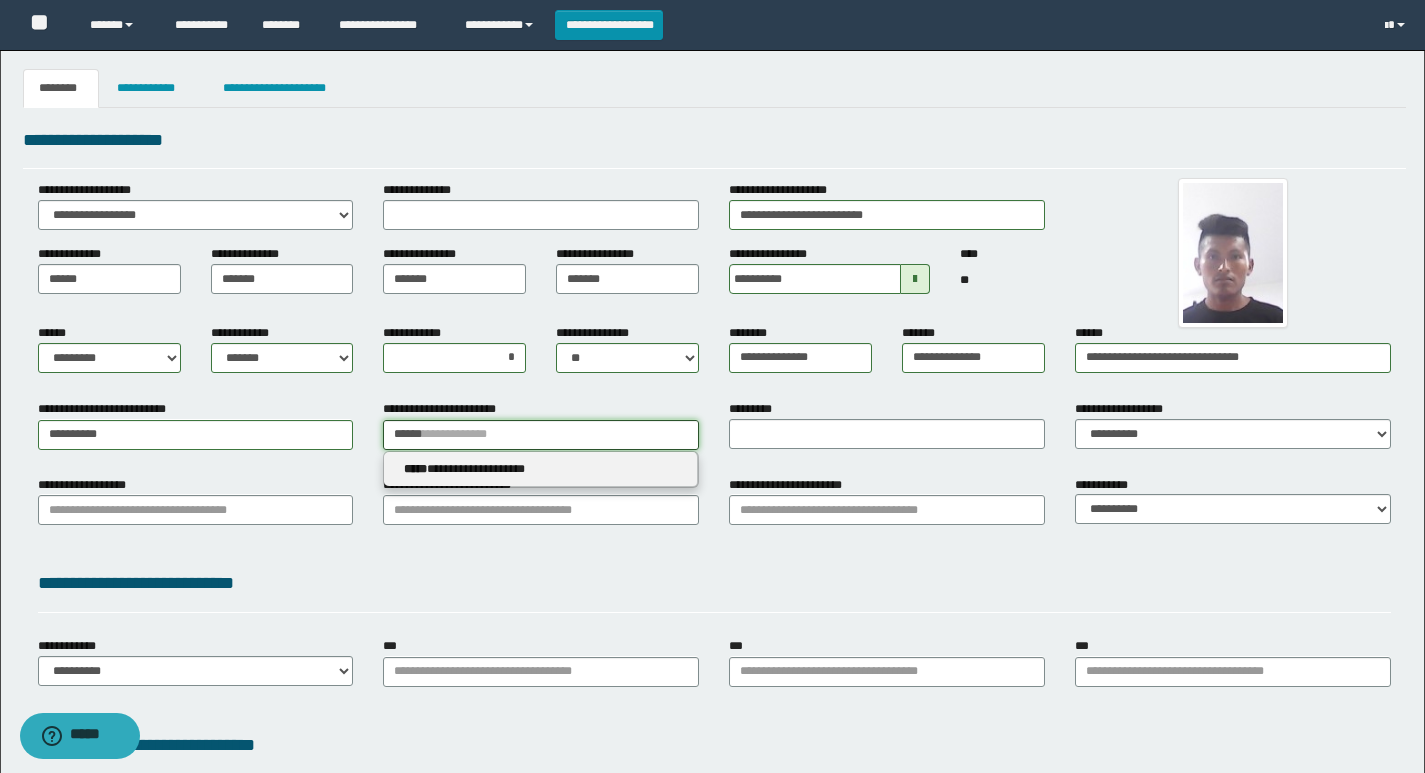 type on "******" 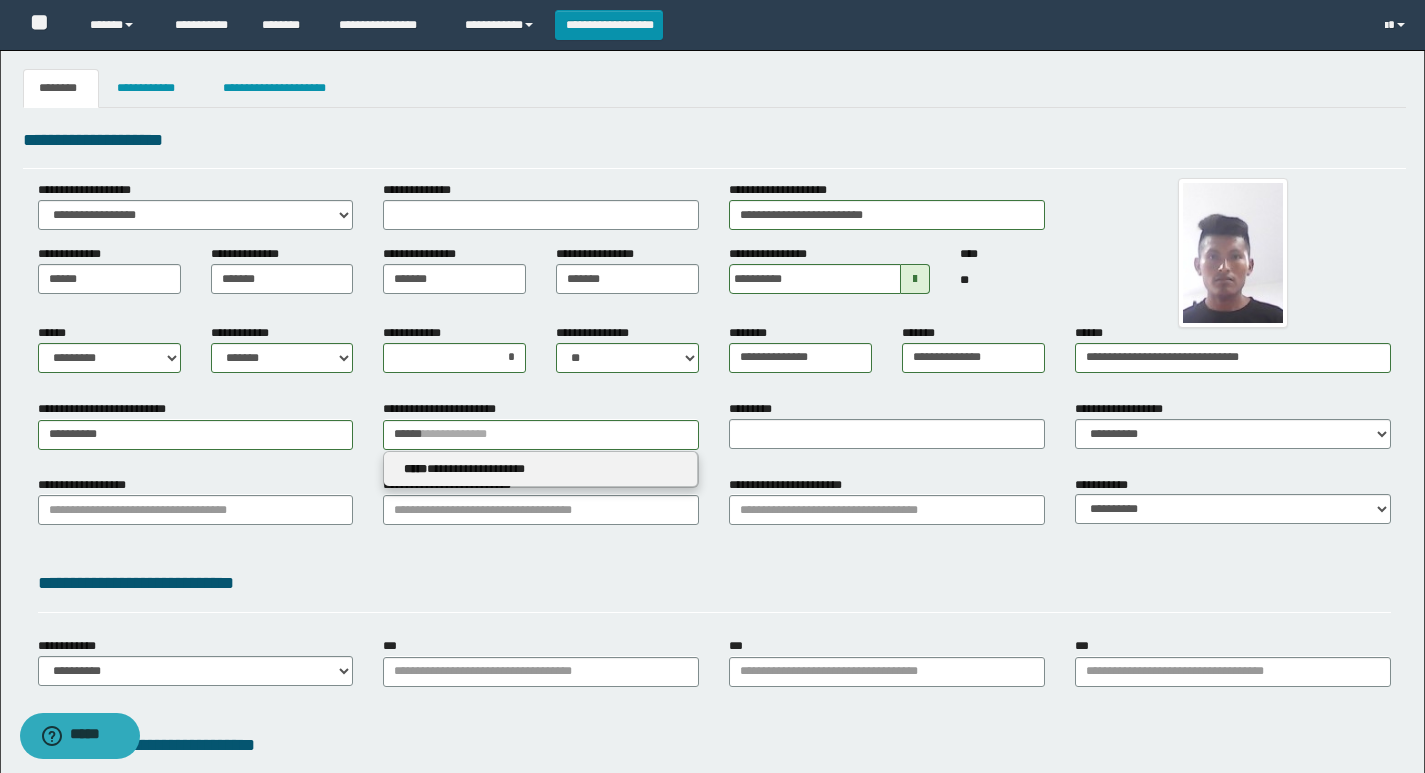 click on "**********" at bounding box center [540, 469] 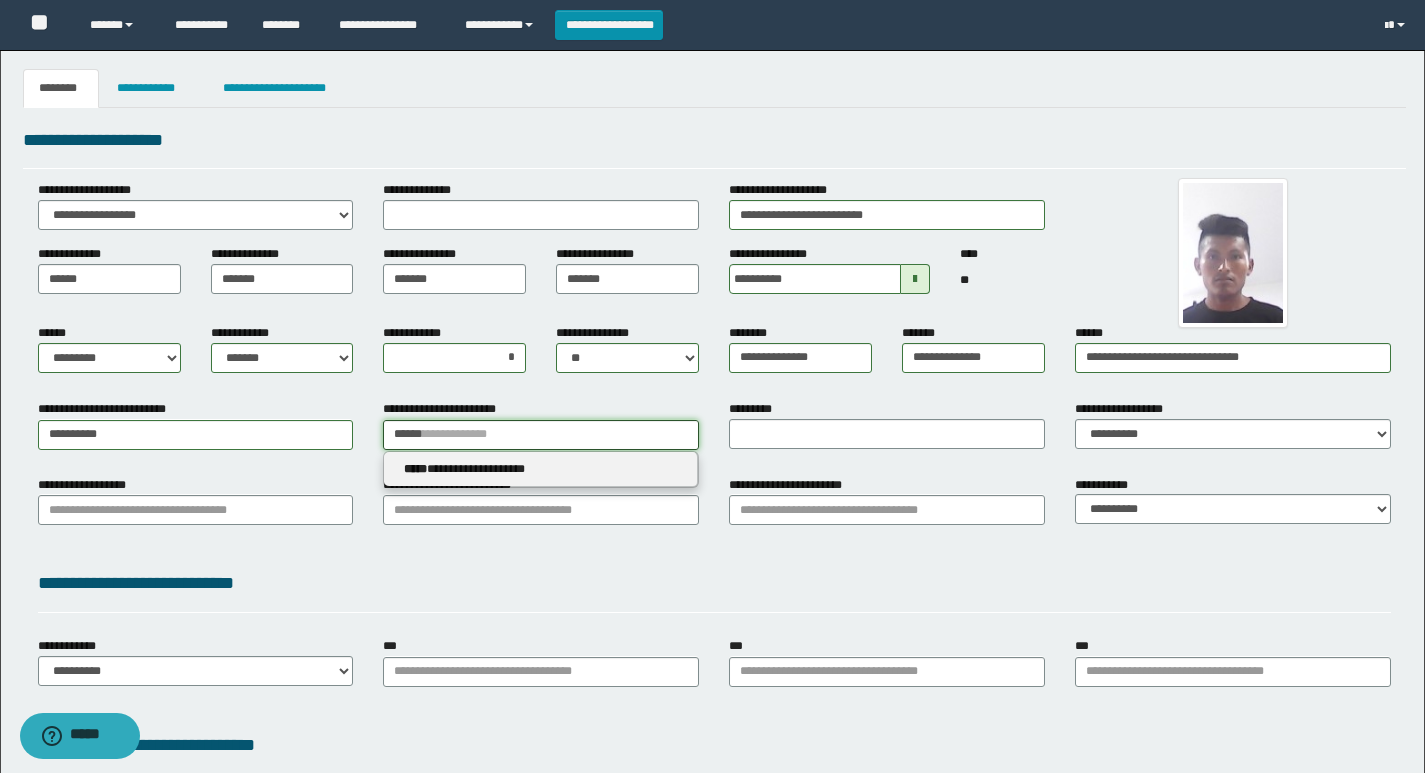 type 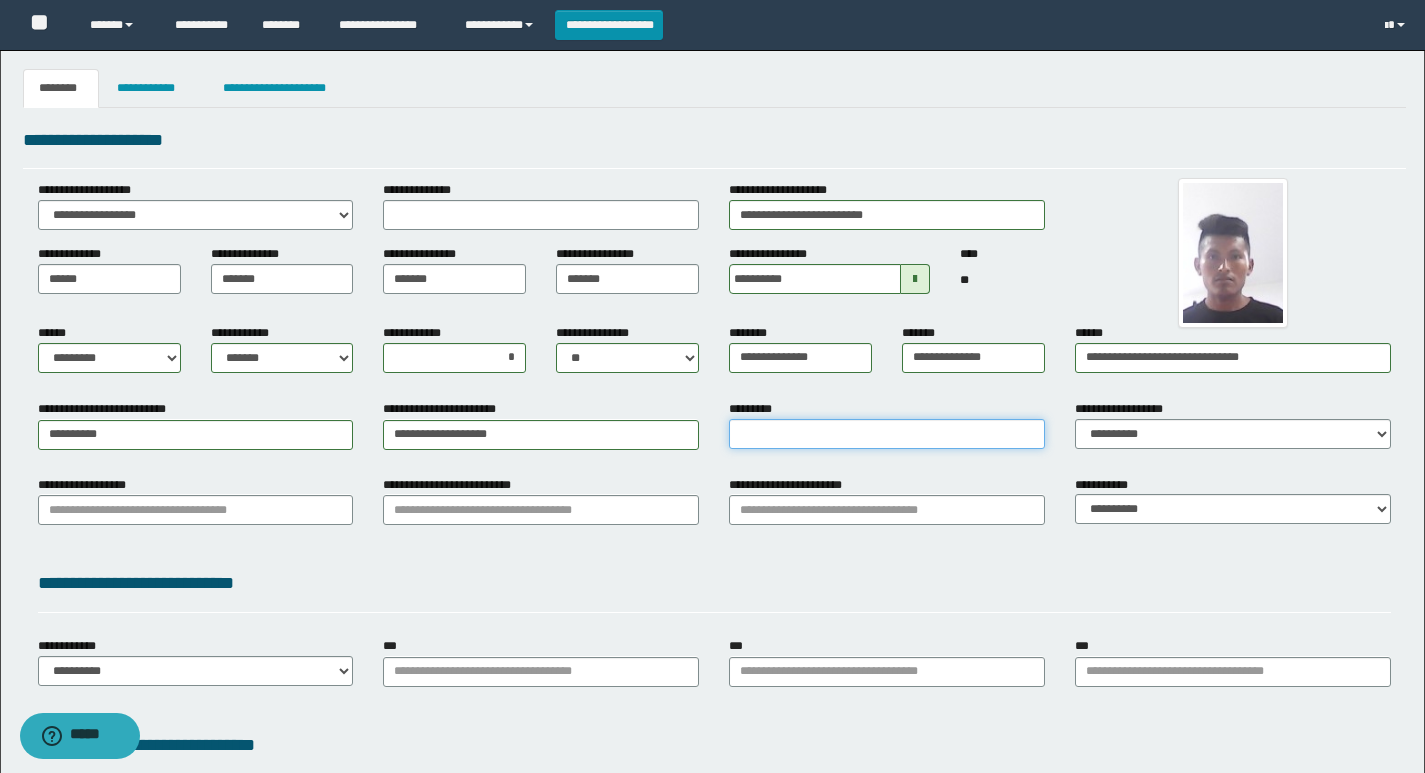 click on "*********" at bounding box center (887, 434) 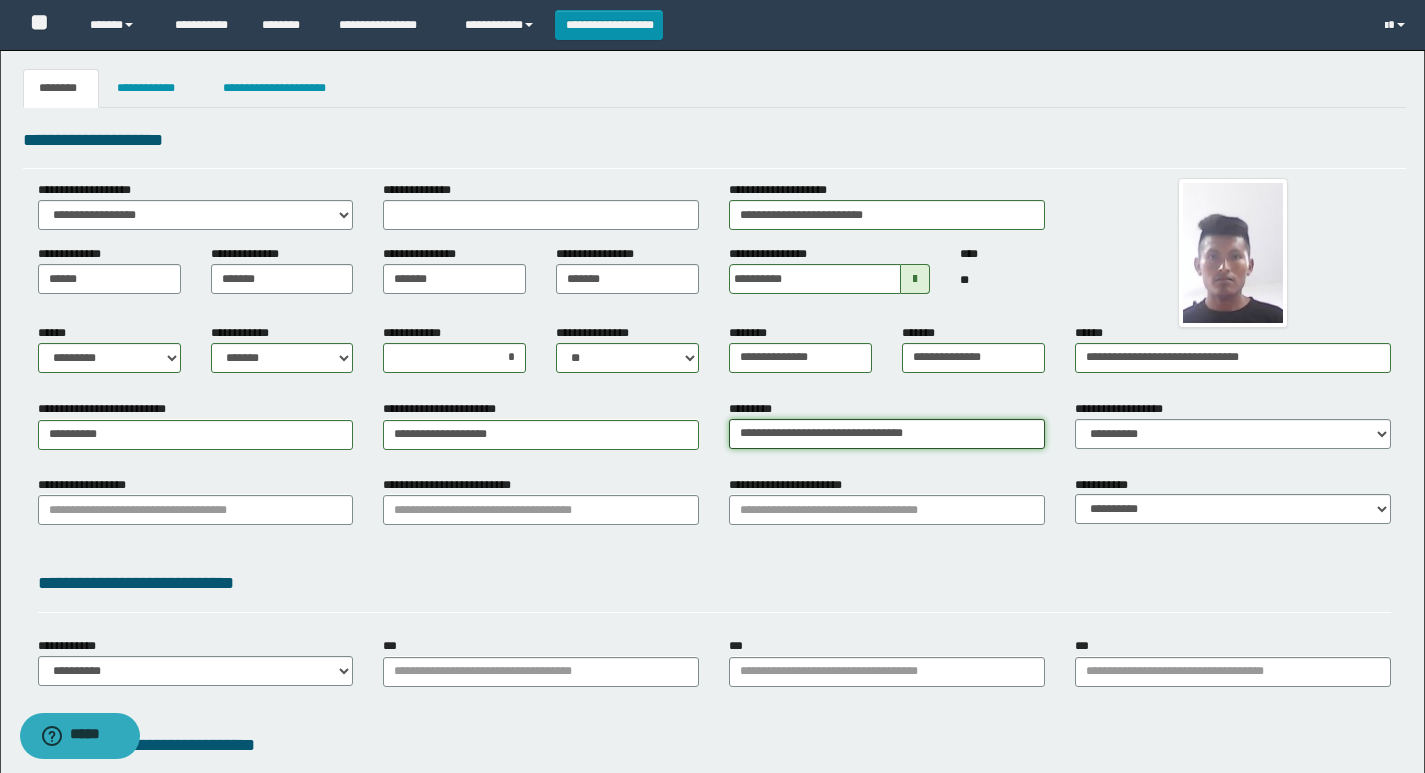 type on "**********" 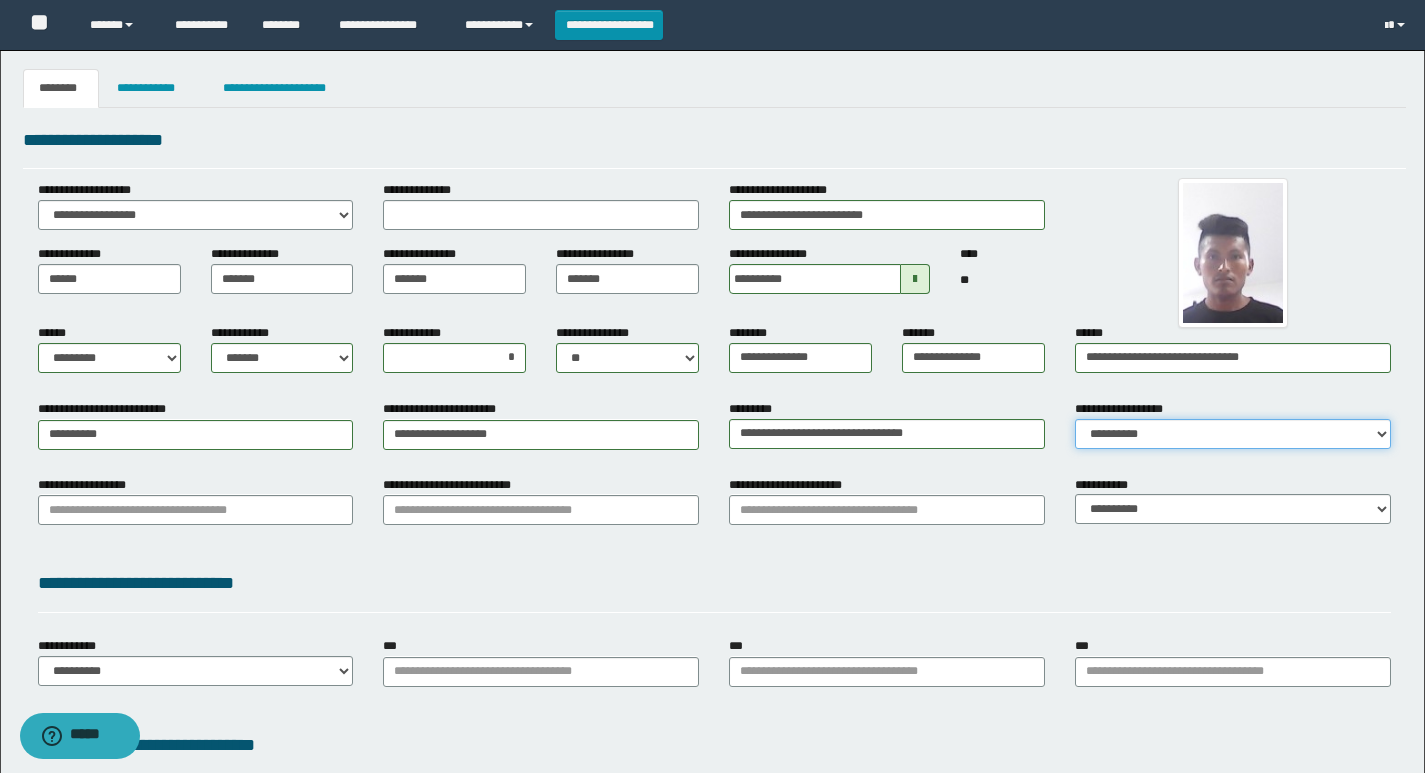 click on "**********" at bounding box center (1233, 434) 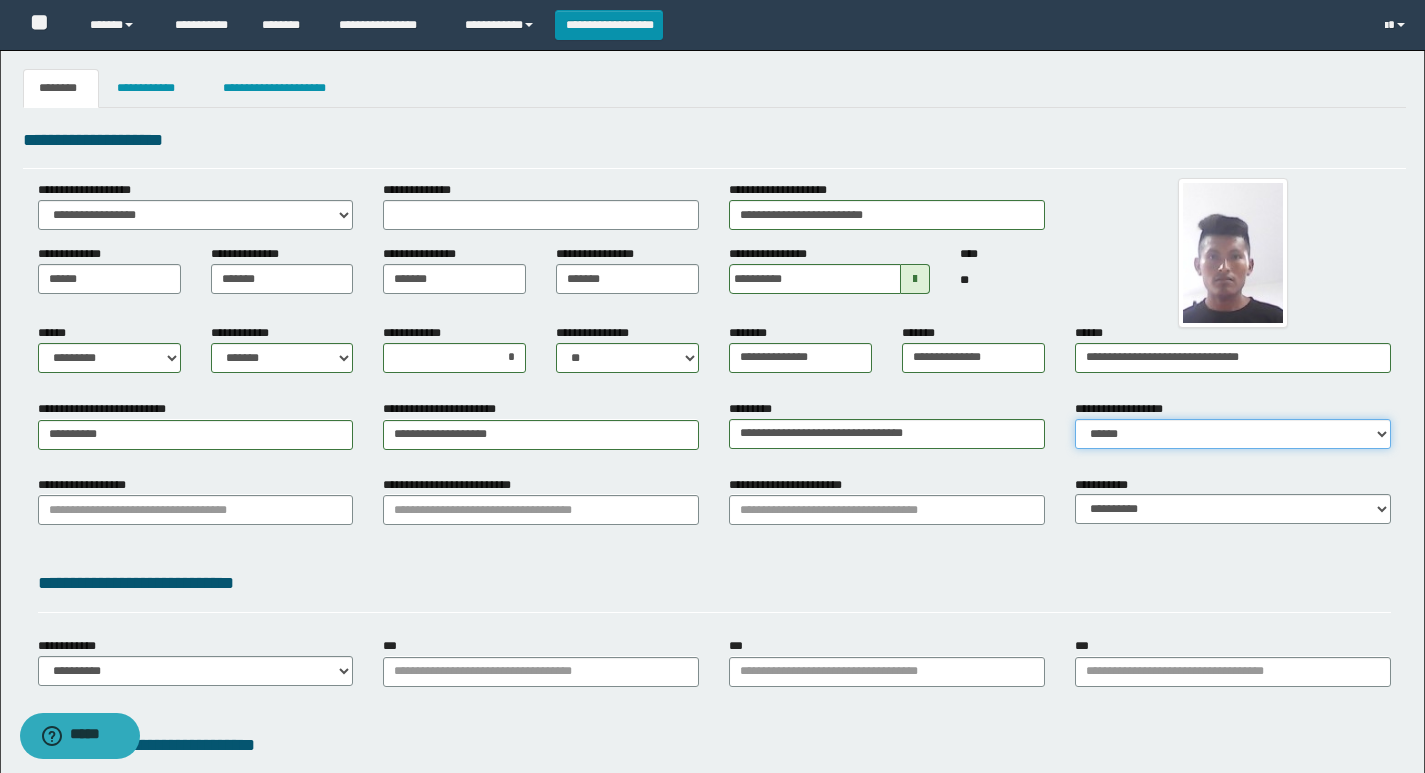 click on "**********" at bounding box center [1233, 434] 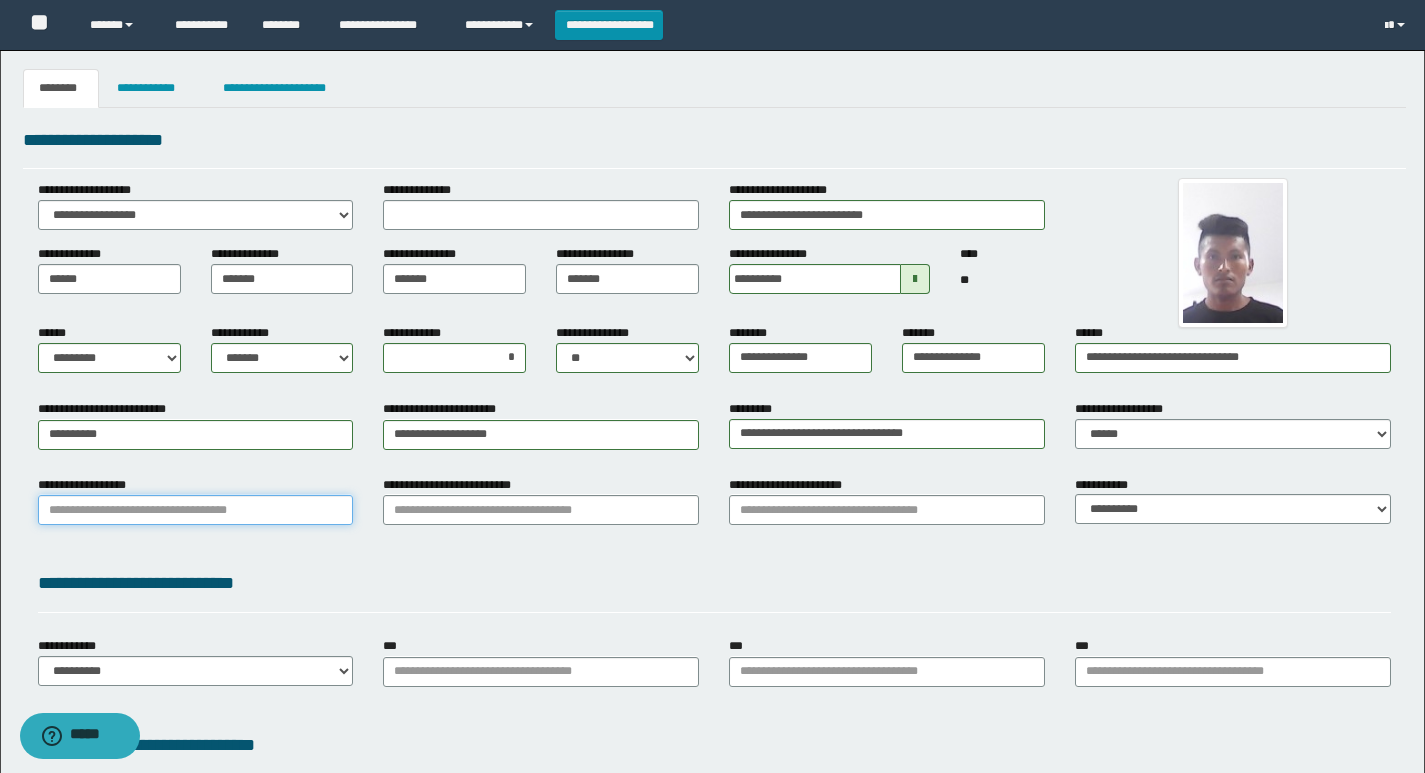 click on "**********" at bounding box center (196, 510) 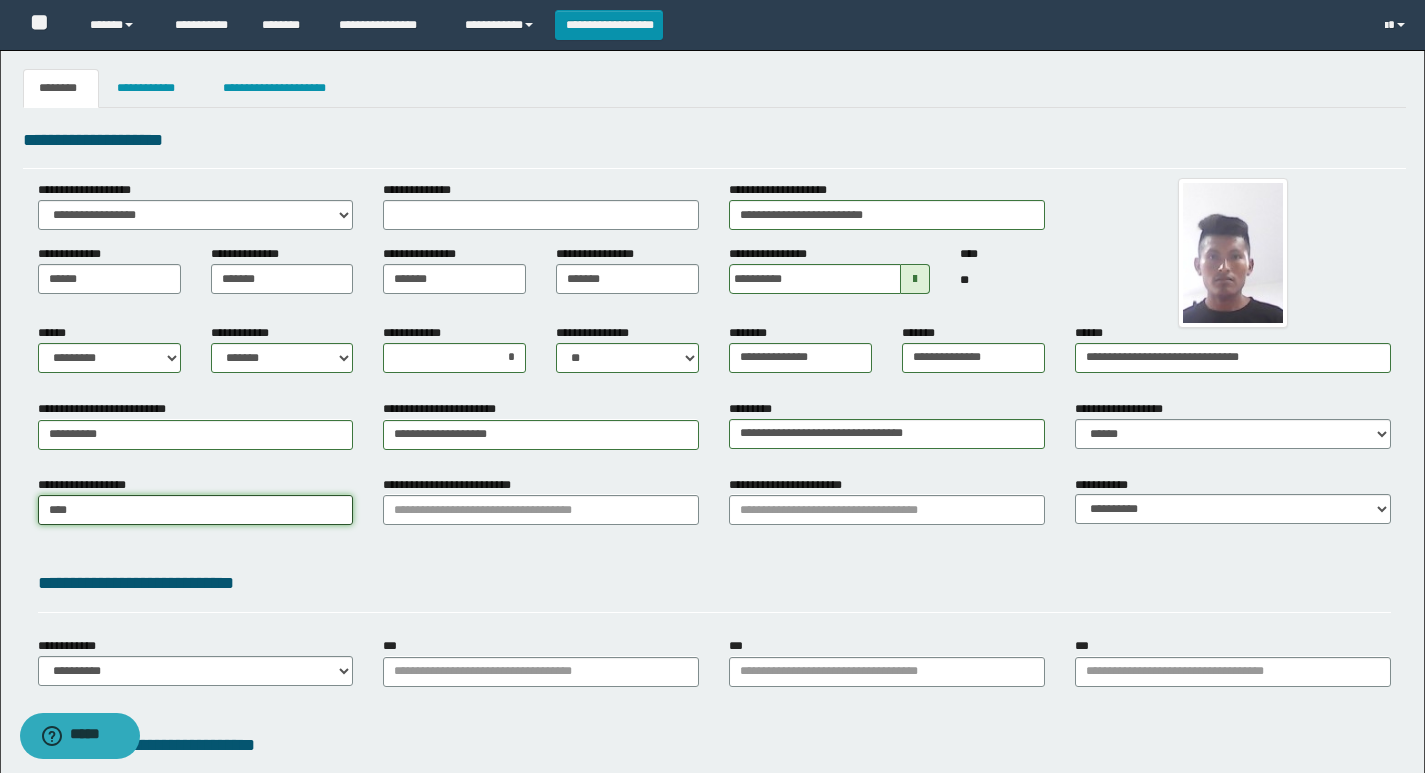 type on "*****" 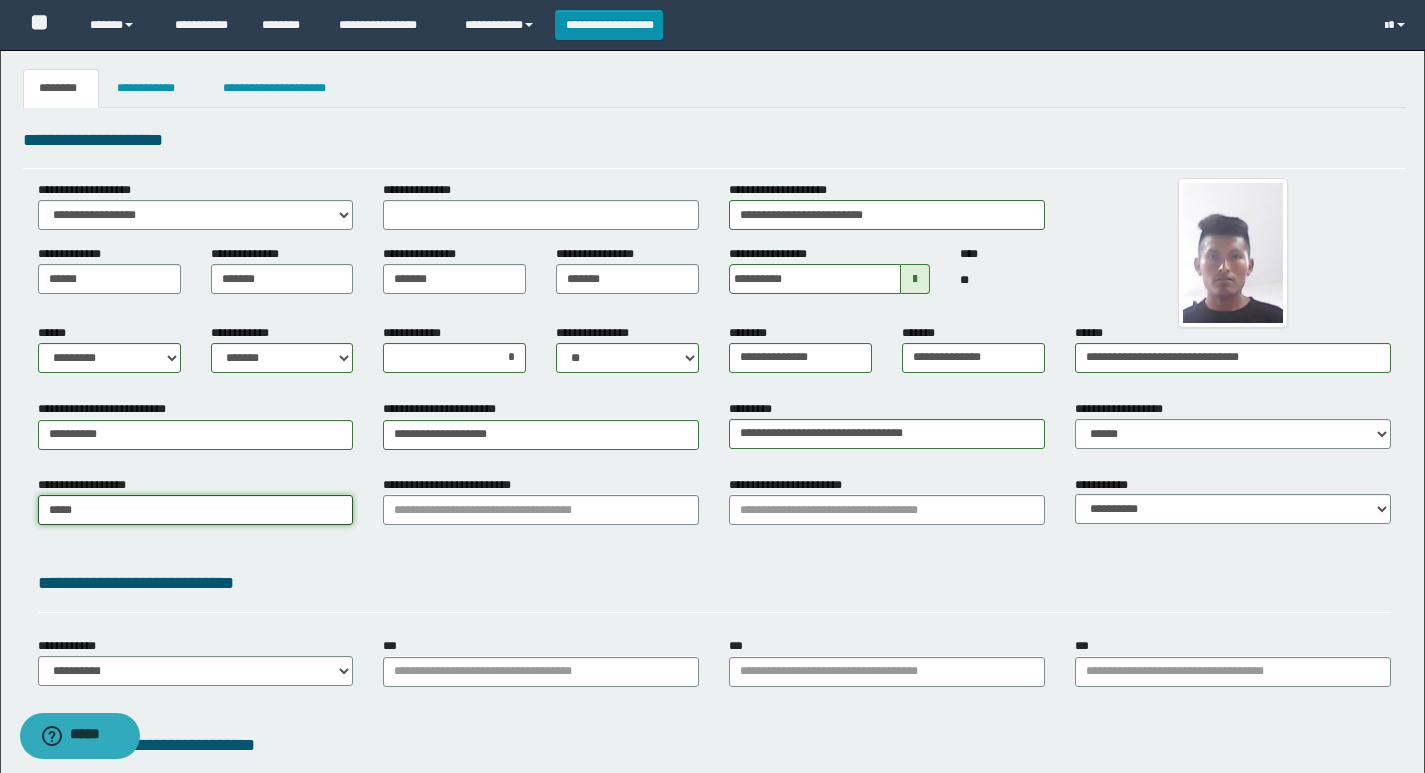 type on "********" 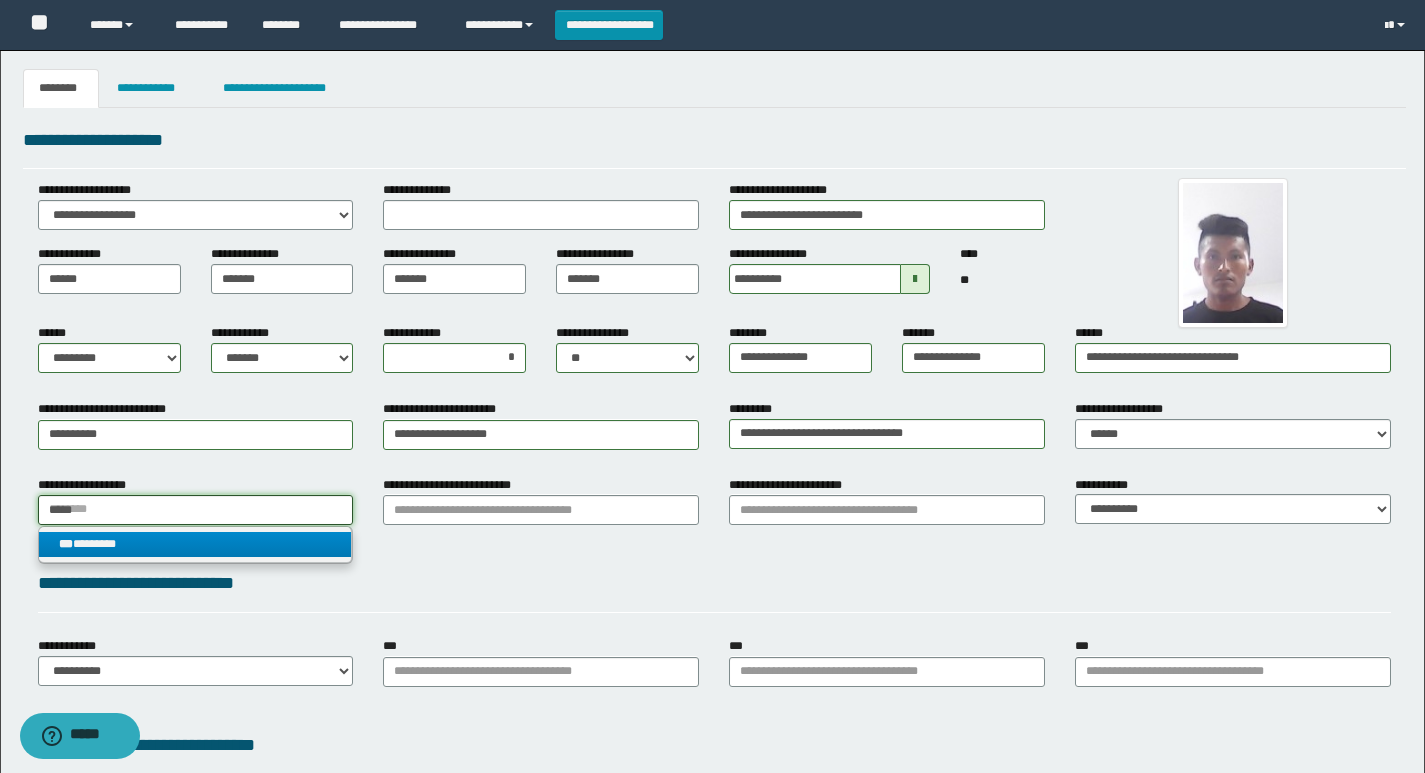 type on "*****" 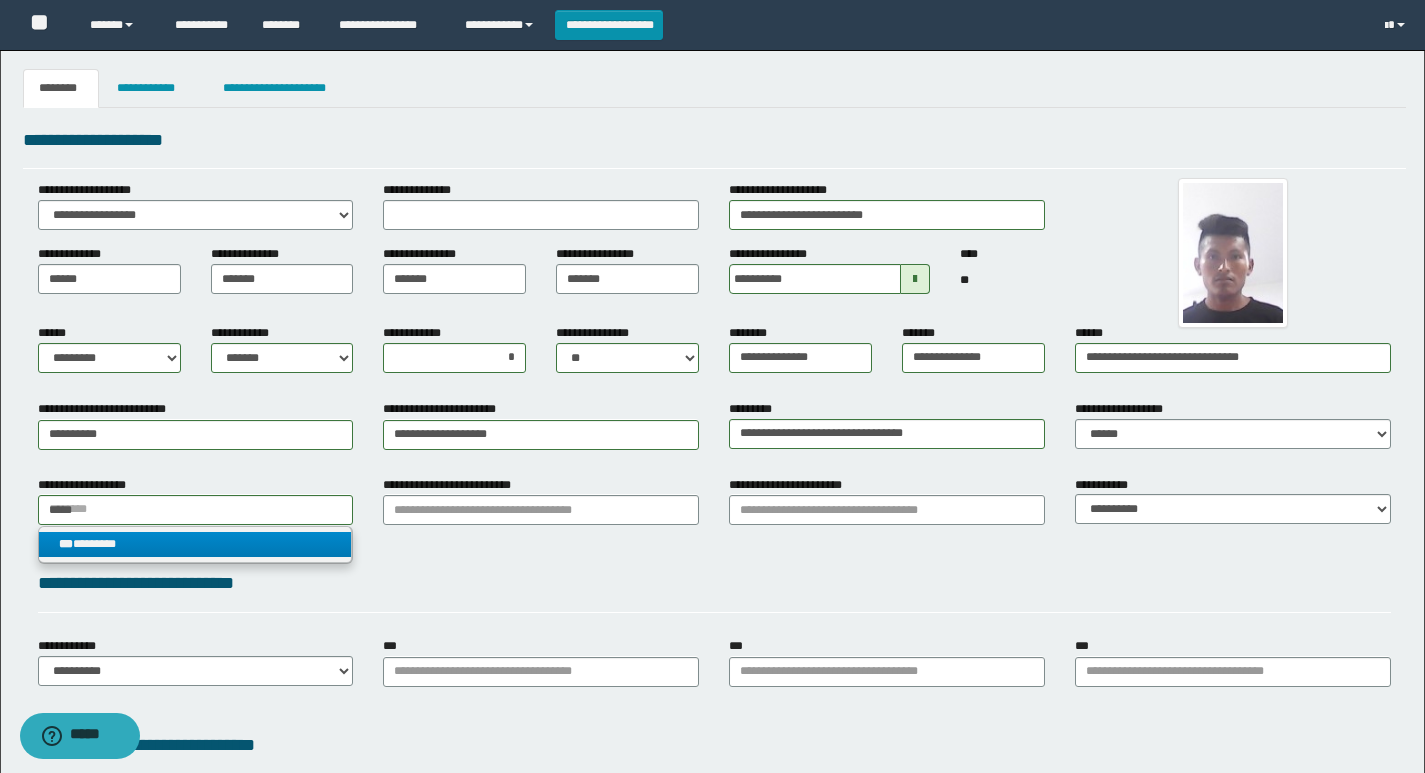 click on "*** ********" at bounding box center (195, 544) 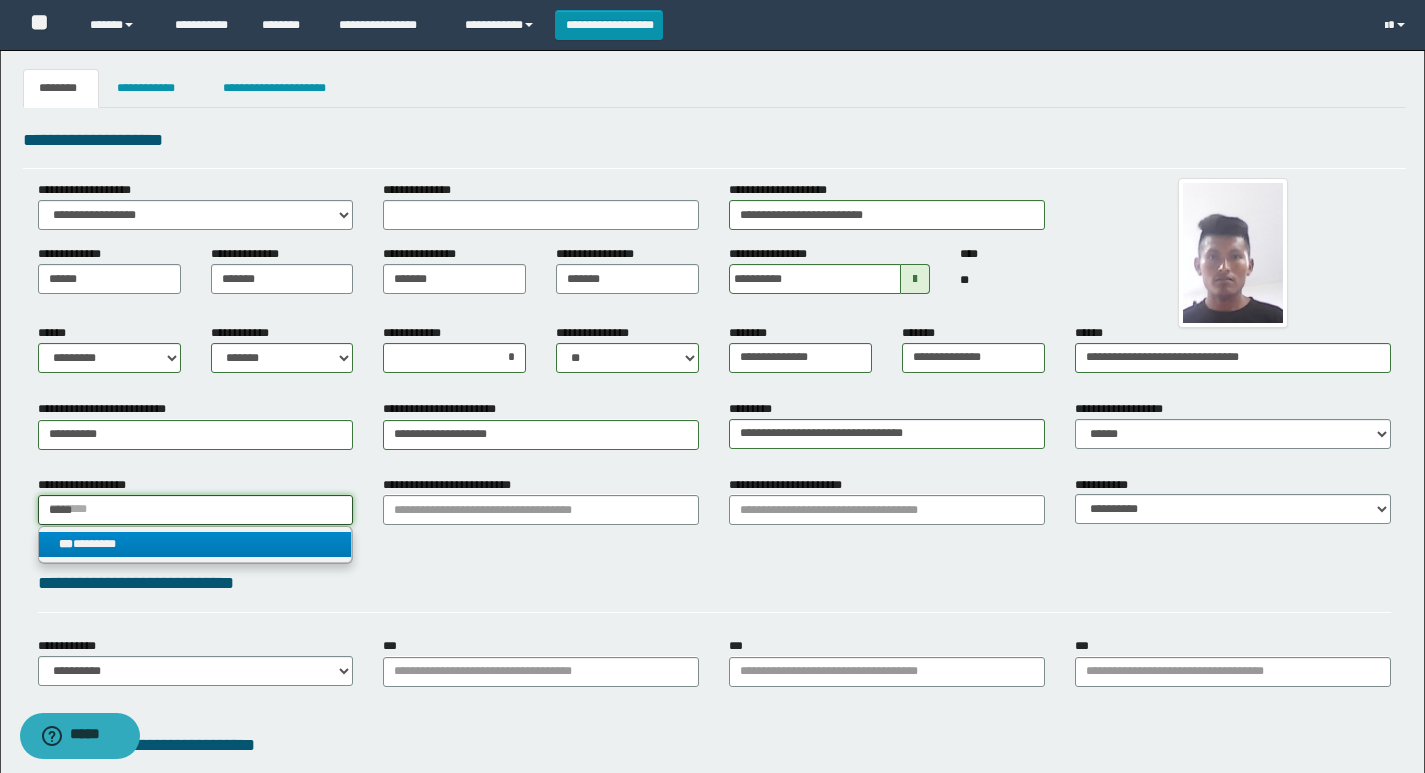 type 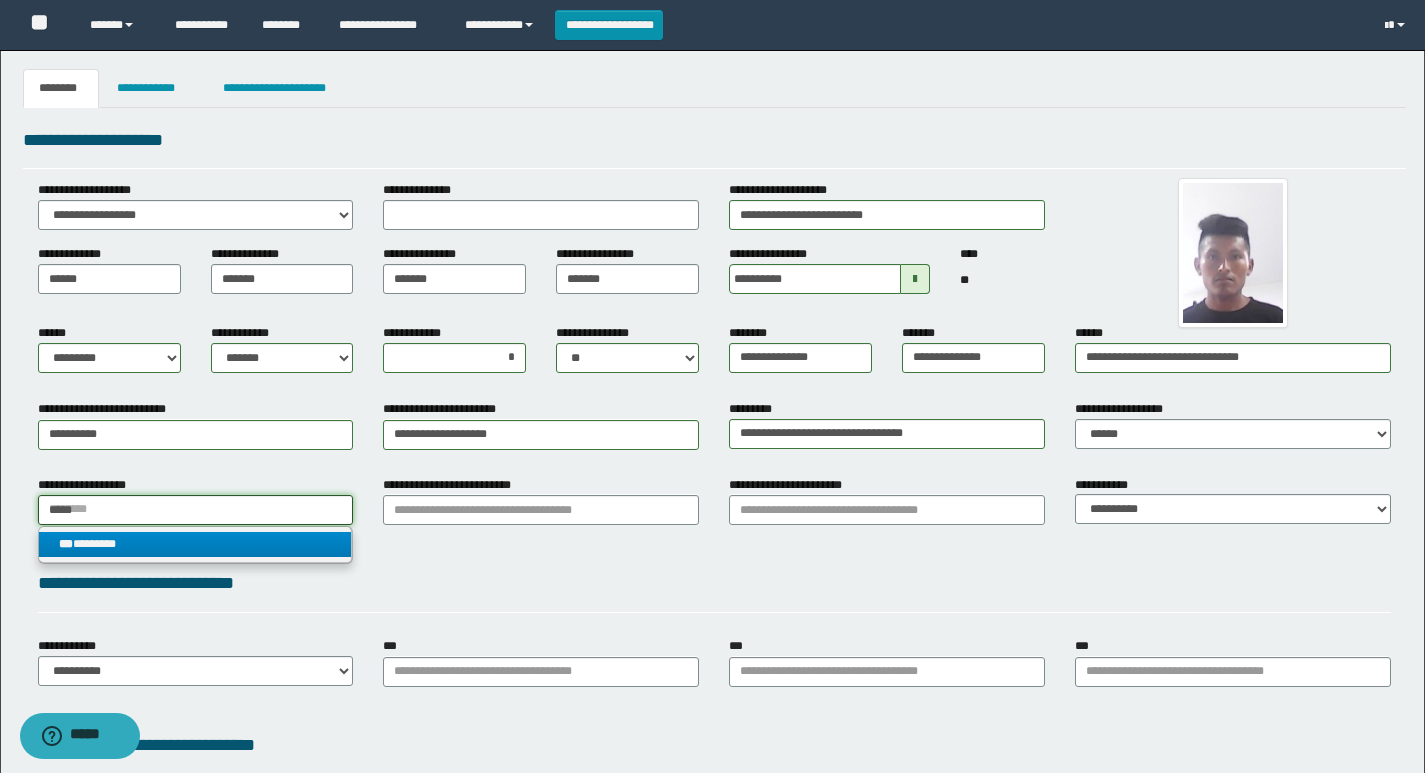 type on "********" 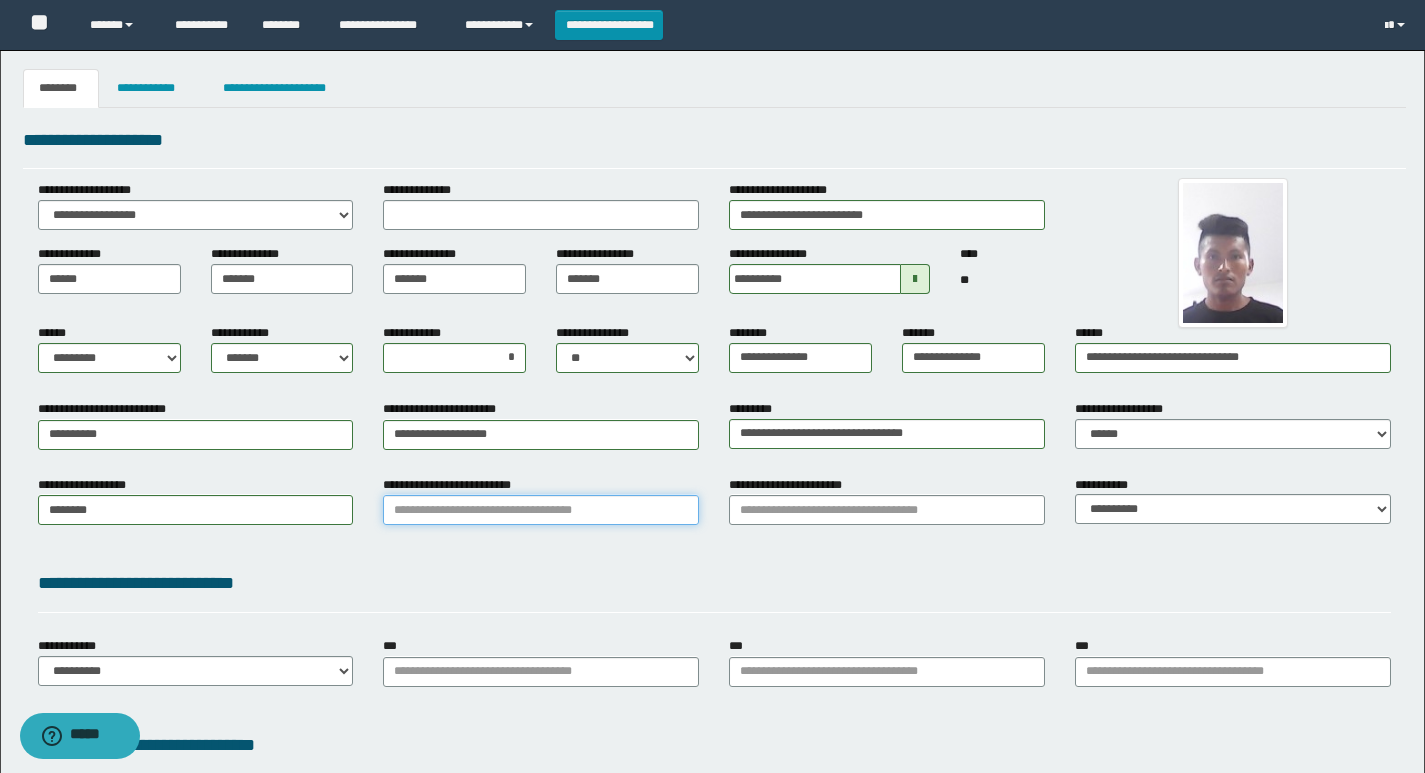 click on "**********" at bounding box center [541, 510] 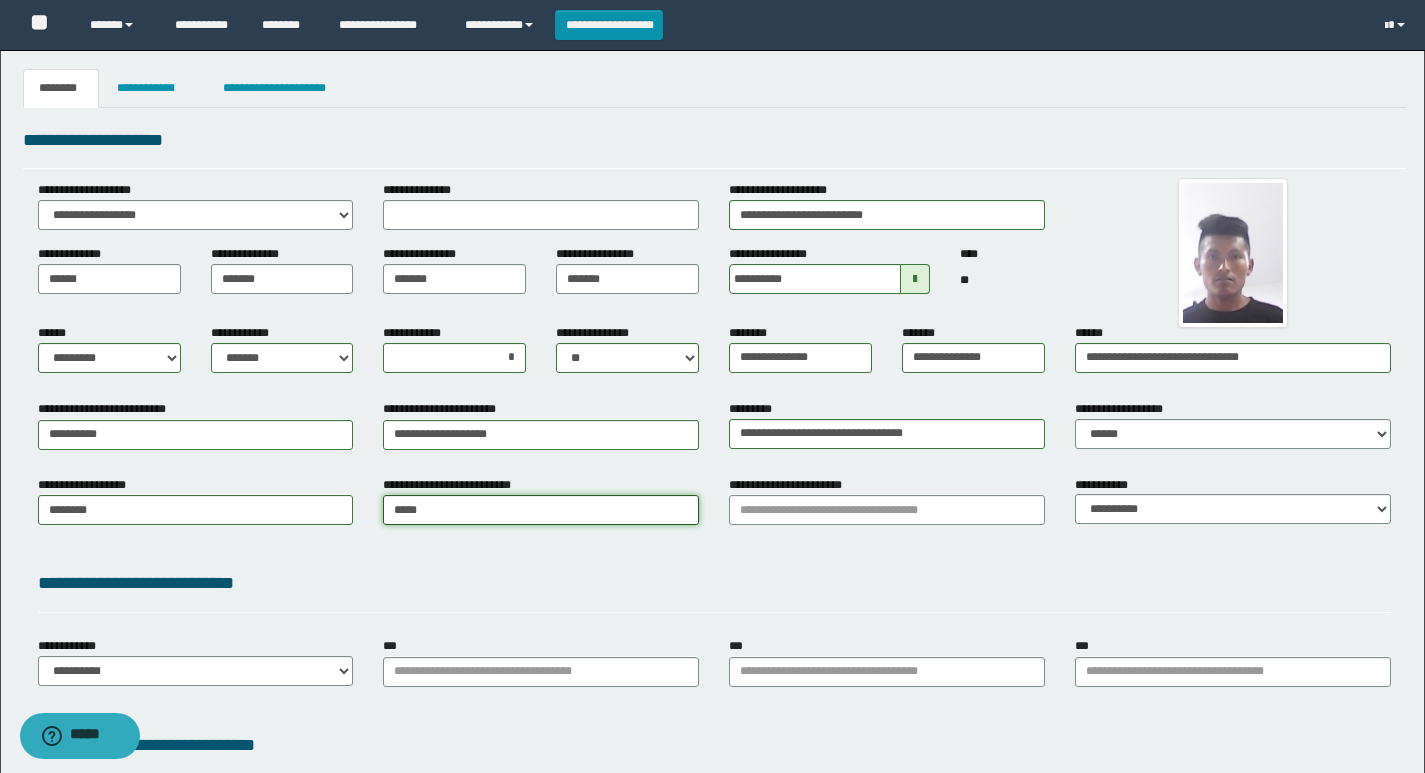type on "******" 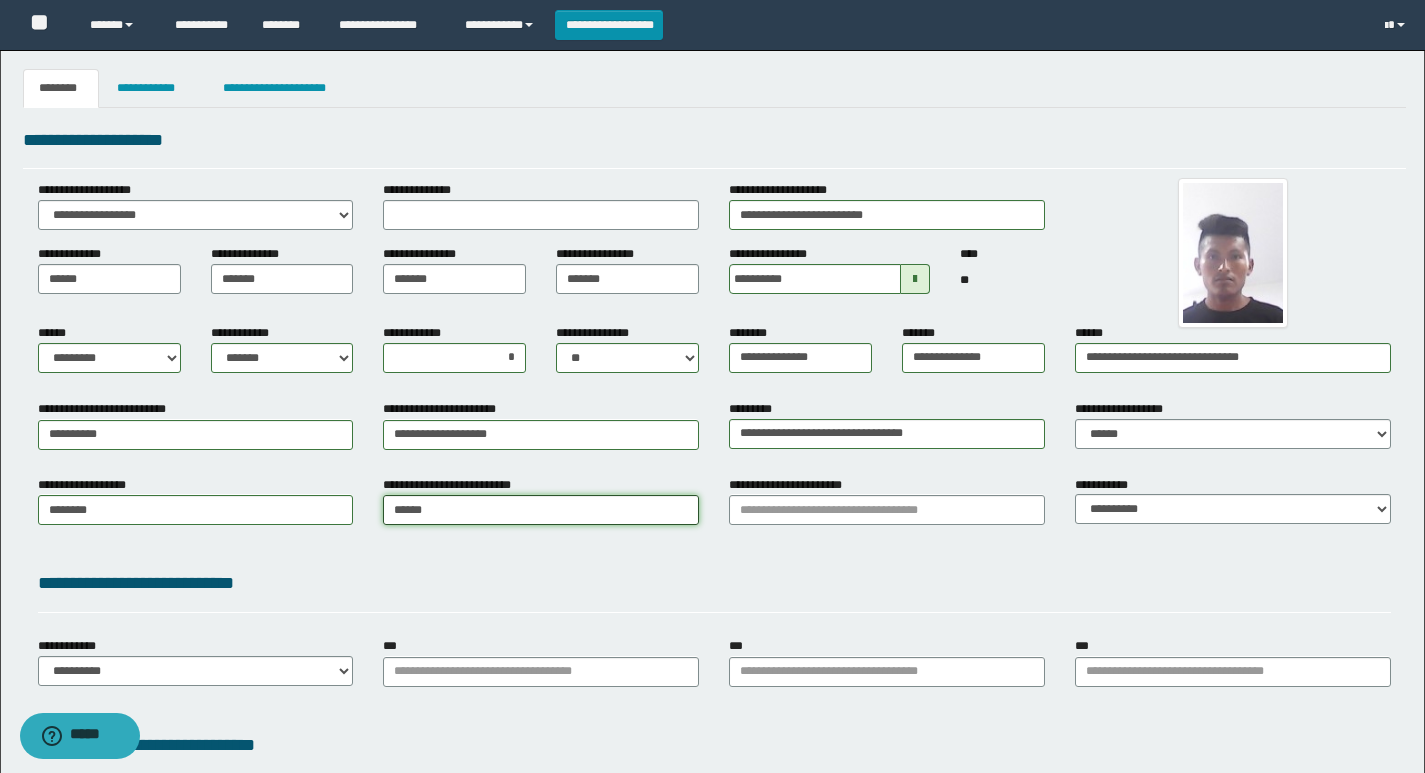 type on "**********" 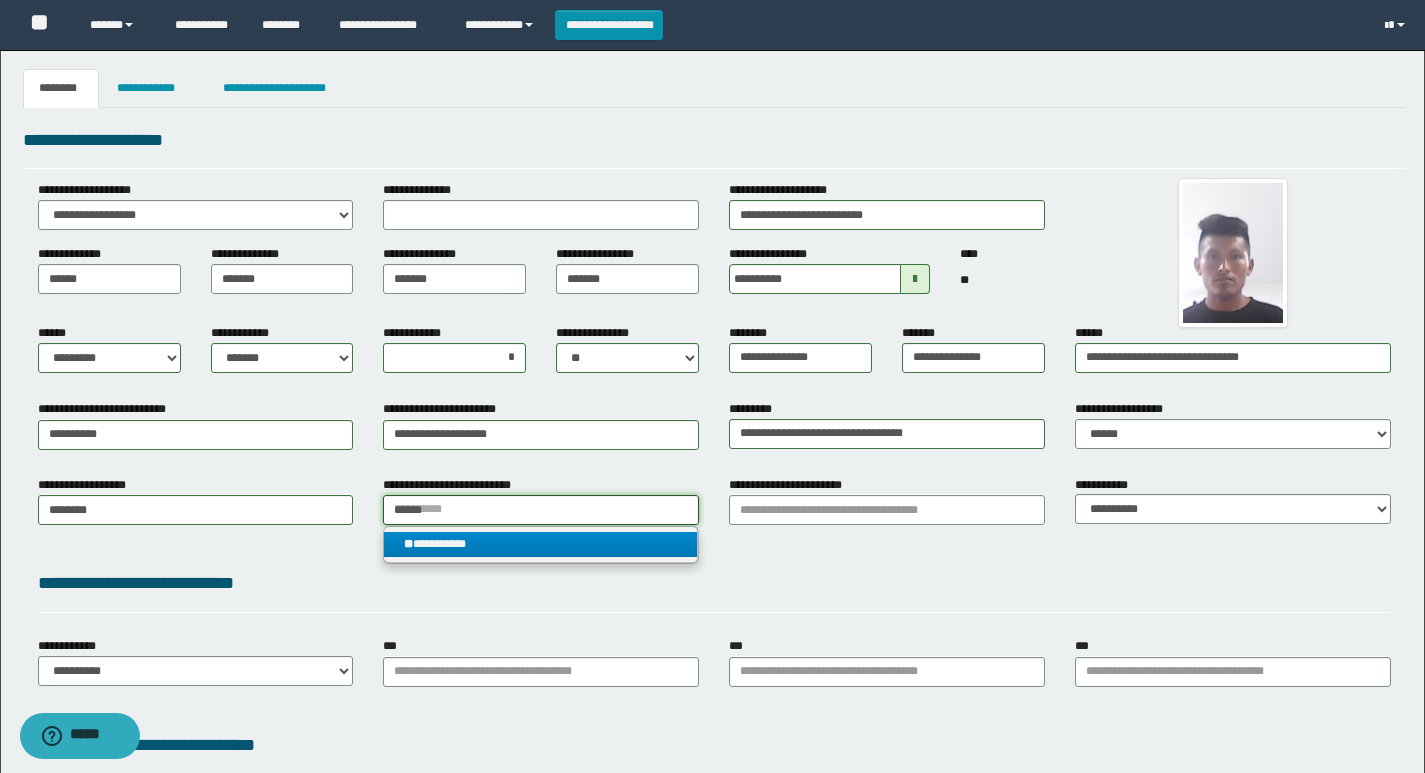 type on "******" 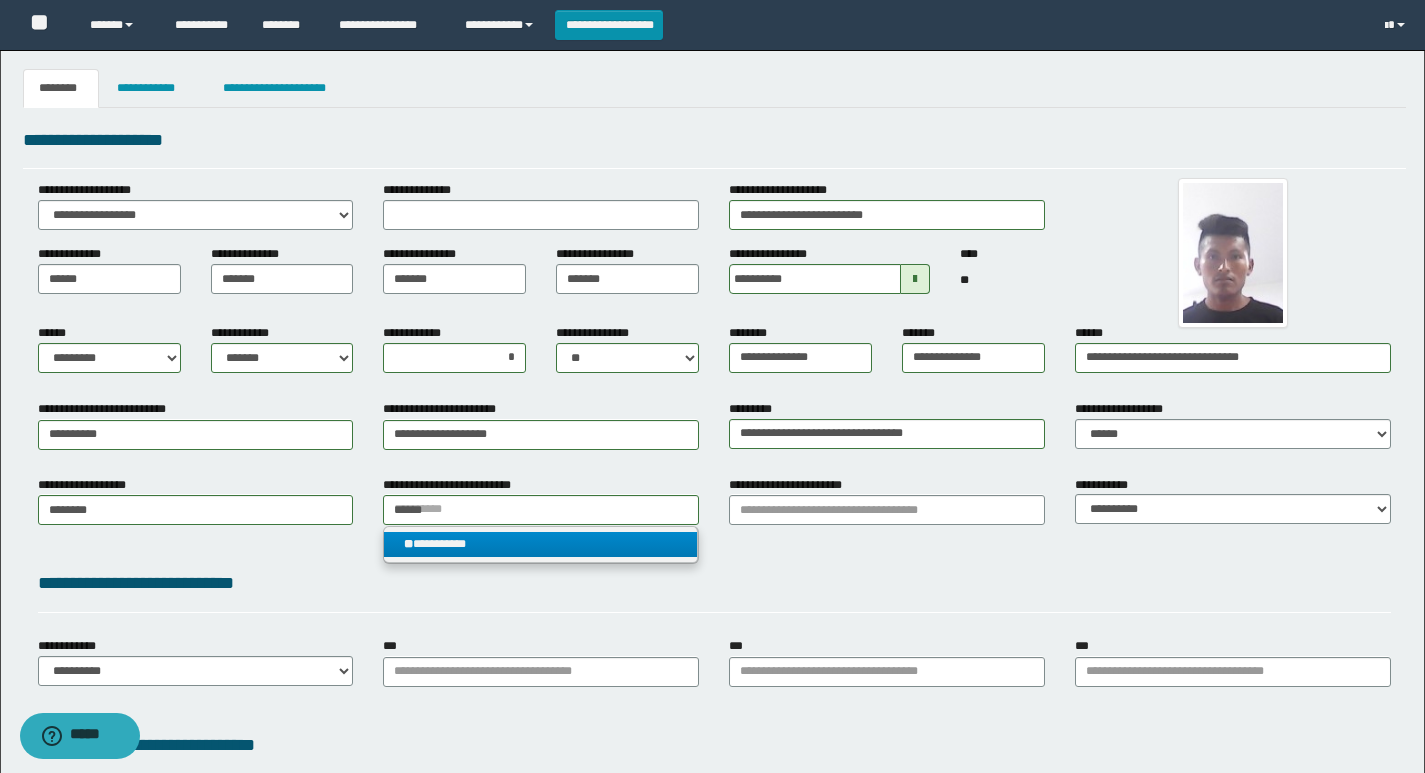 click on "**********" at bounding box center [540, 544] 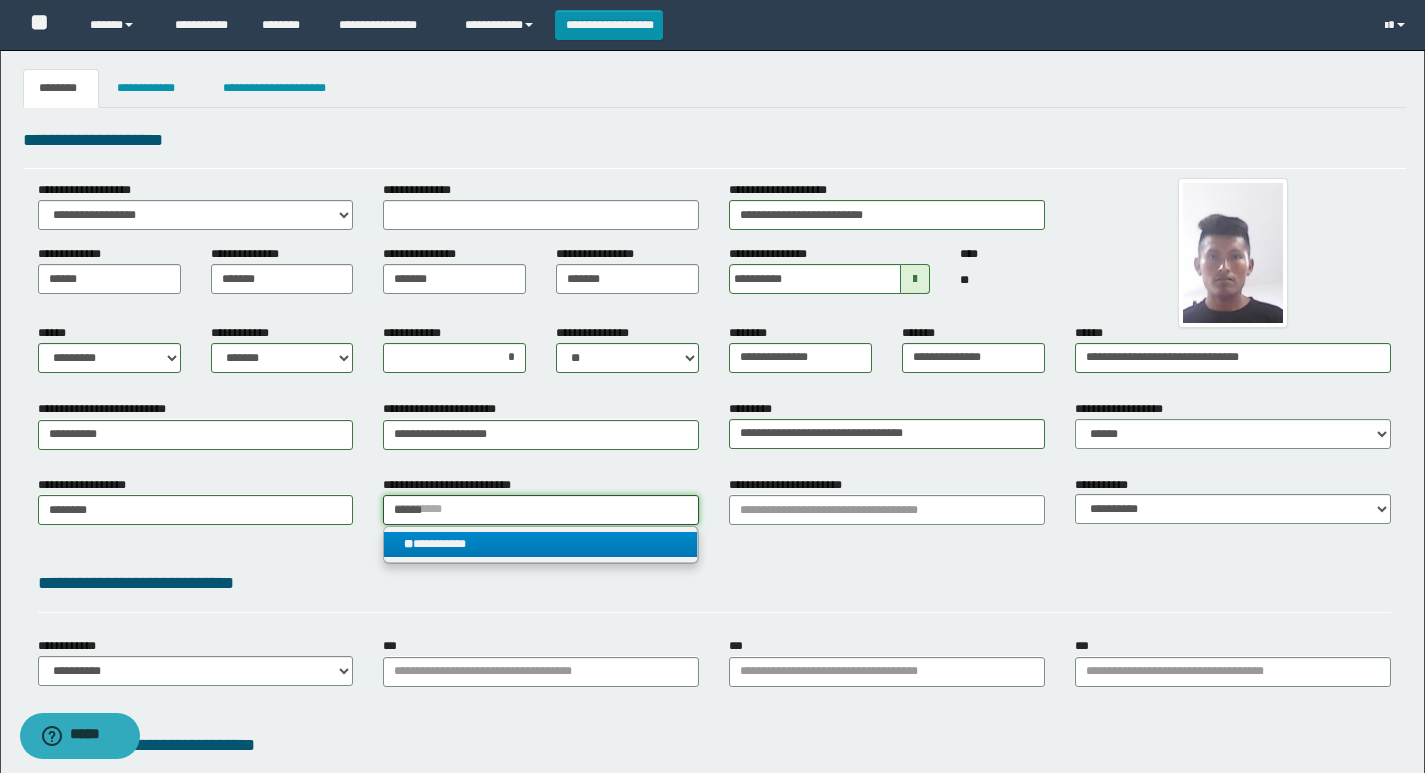 type 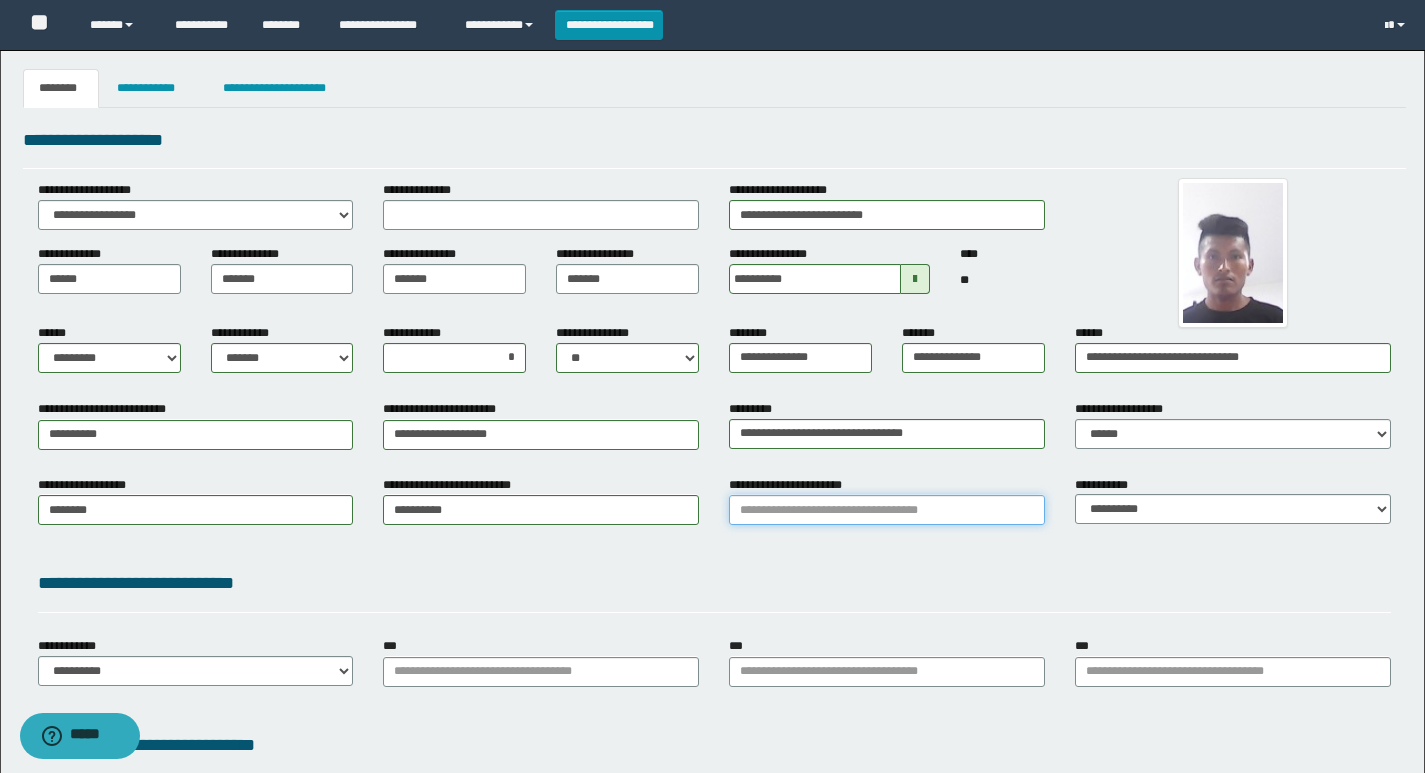 click on "**********" at bounding box center [887, 510] 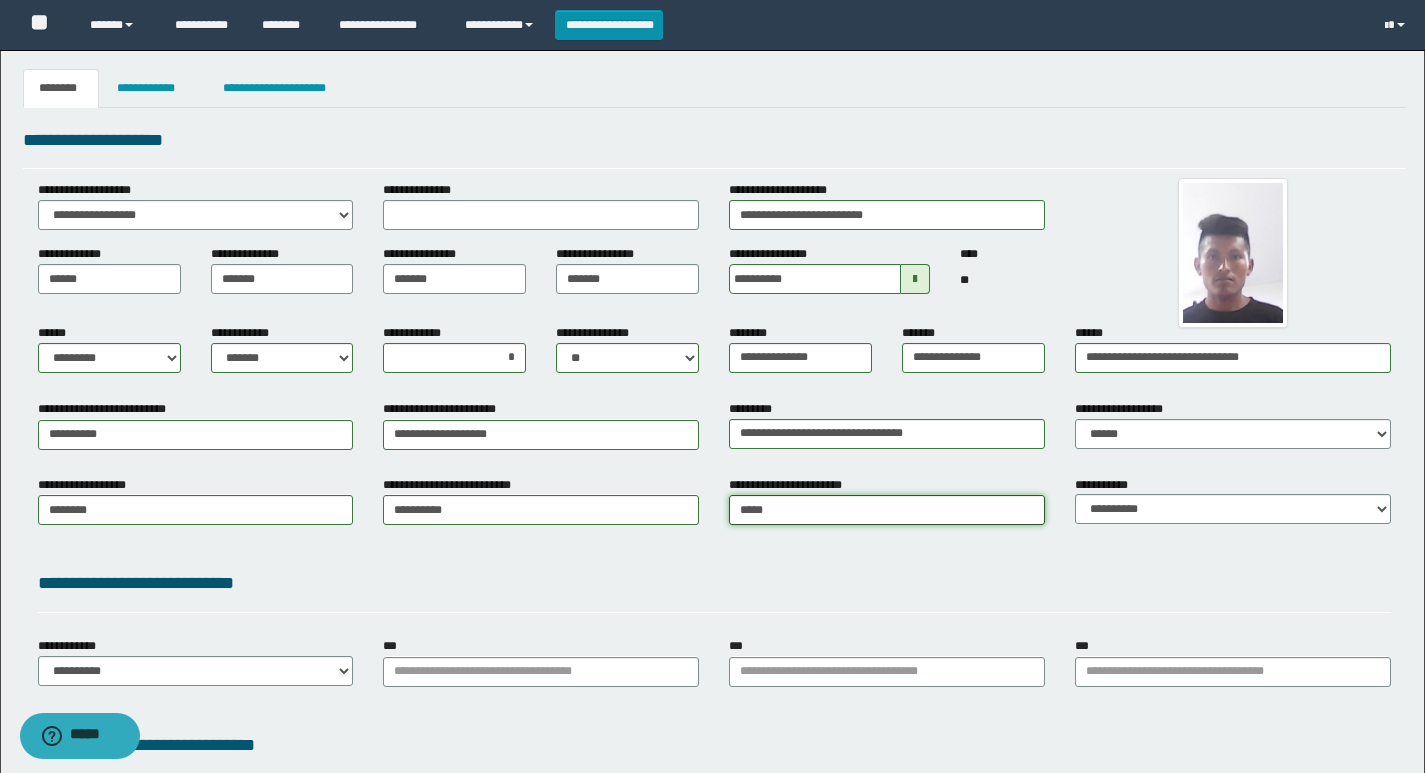 type on "******" 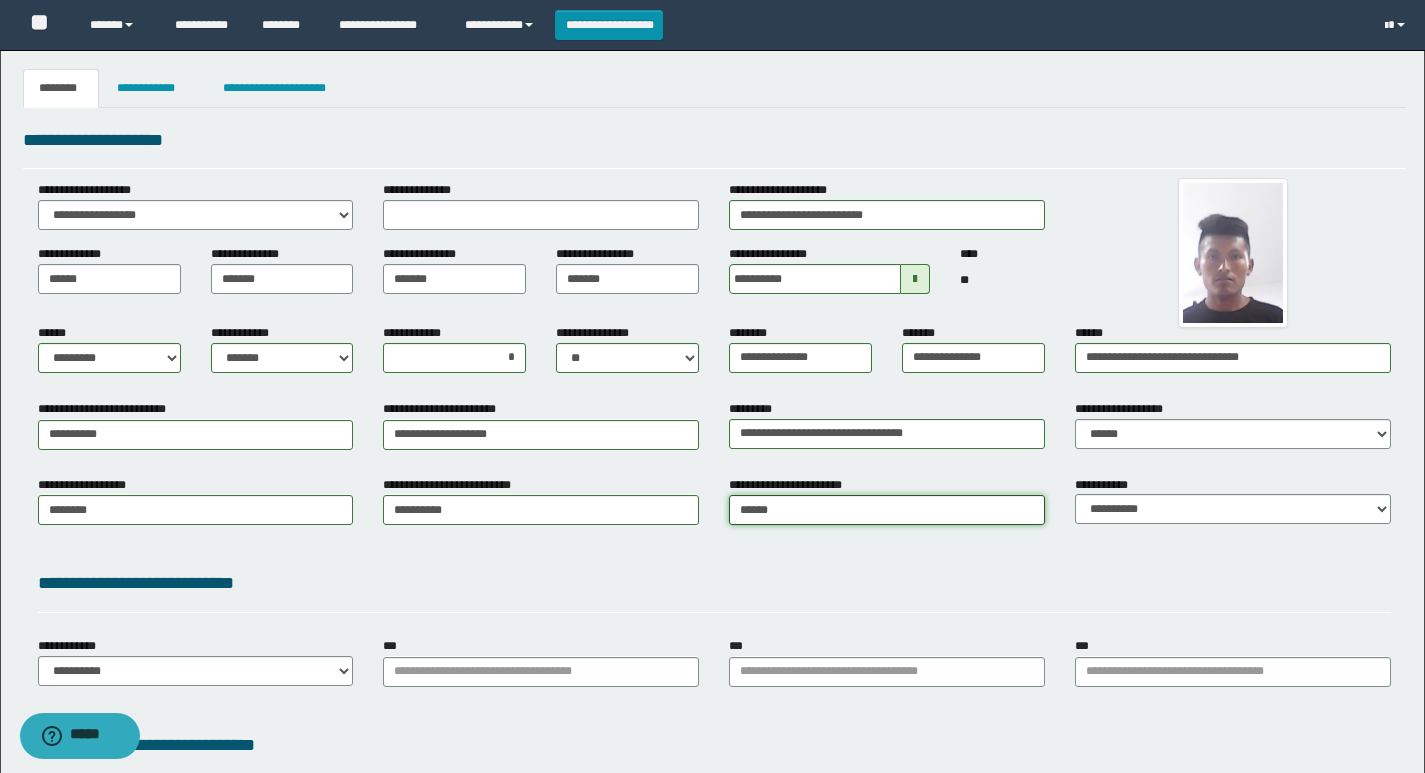 type on "**********" 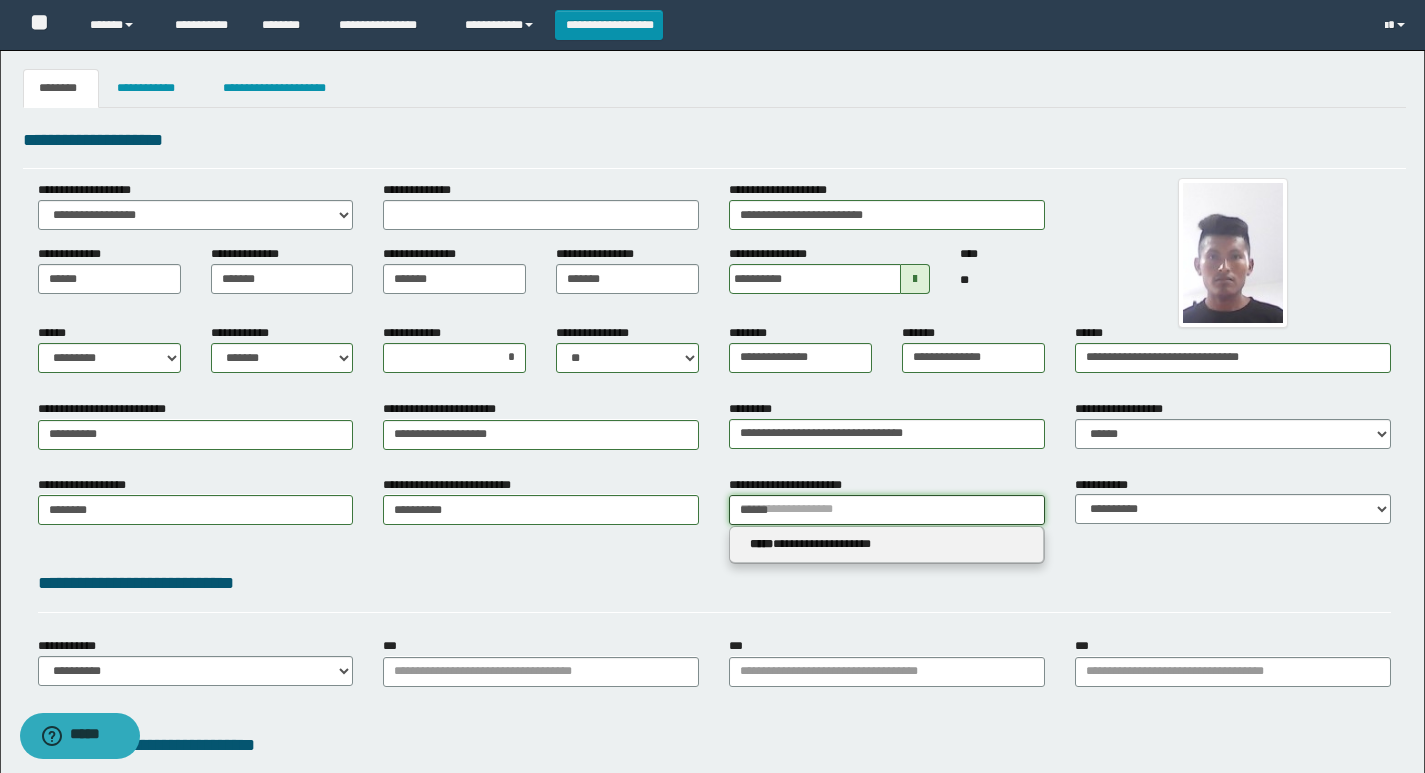 type on "******" 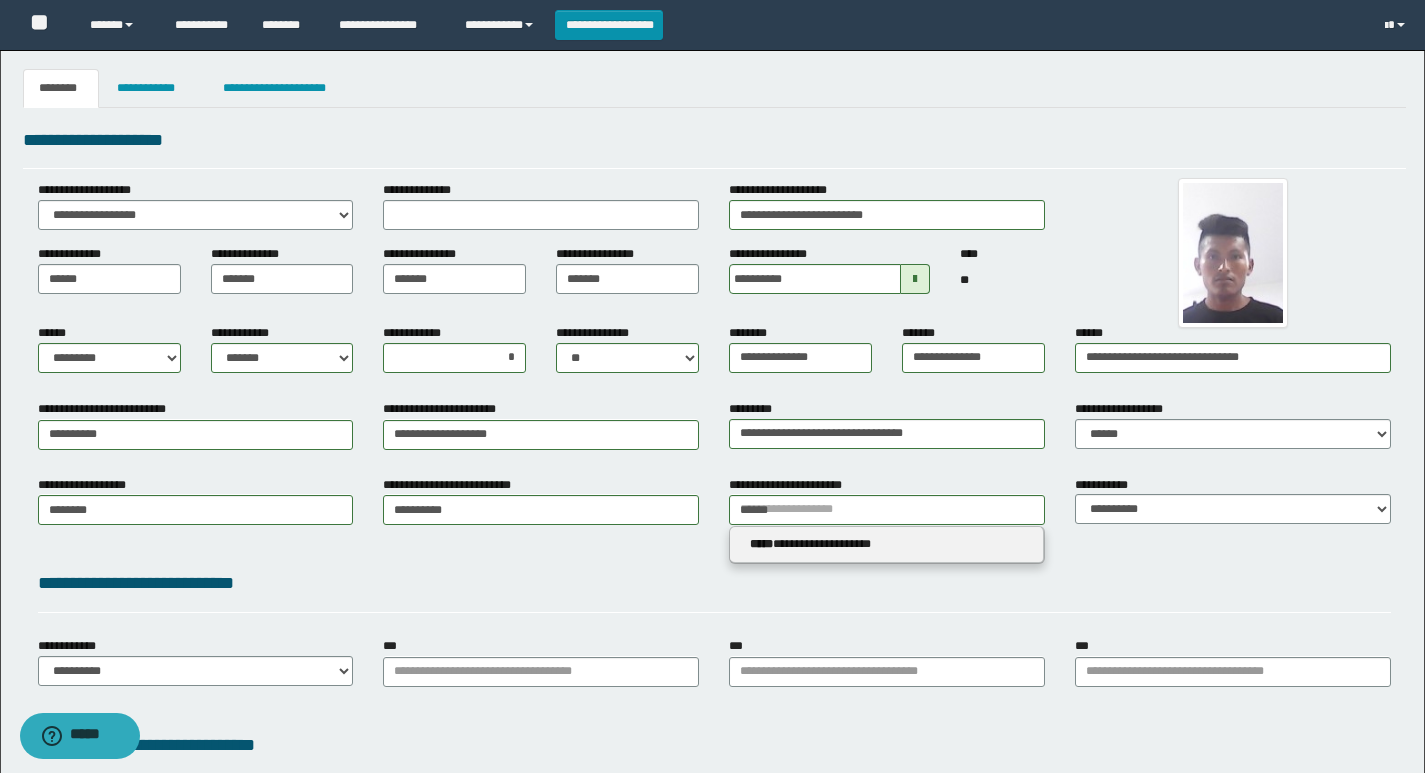 click on "**********" at bounding box center [886, 544] 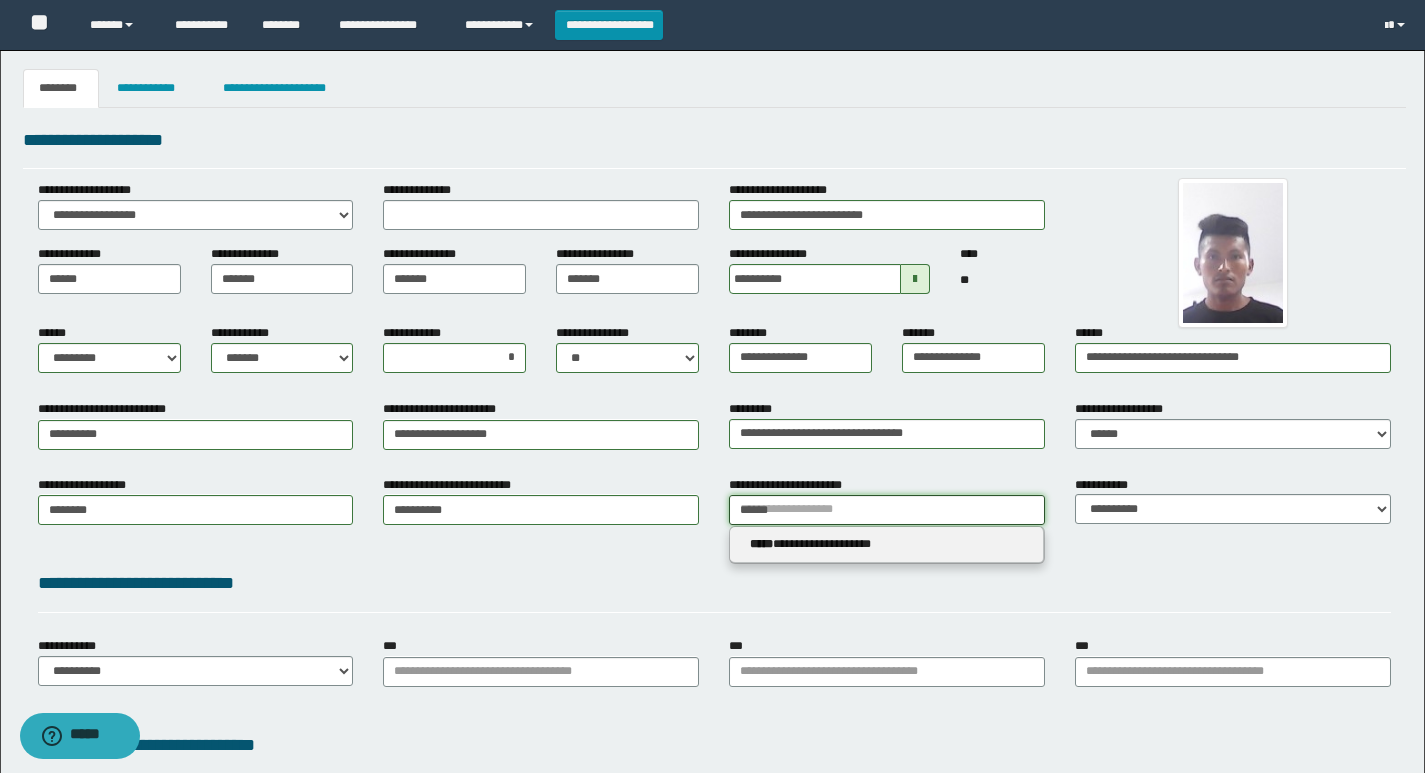 type 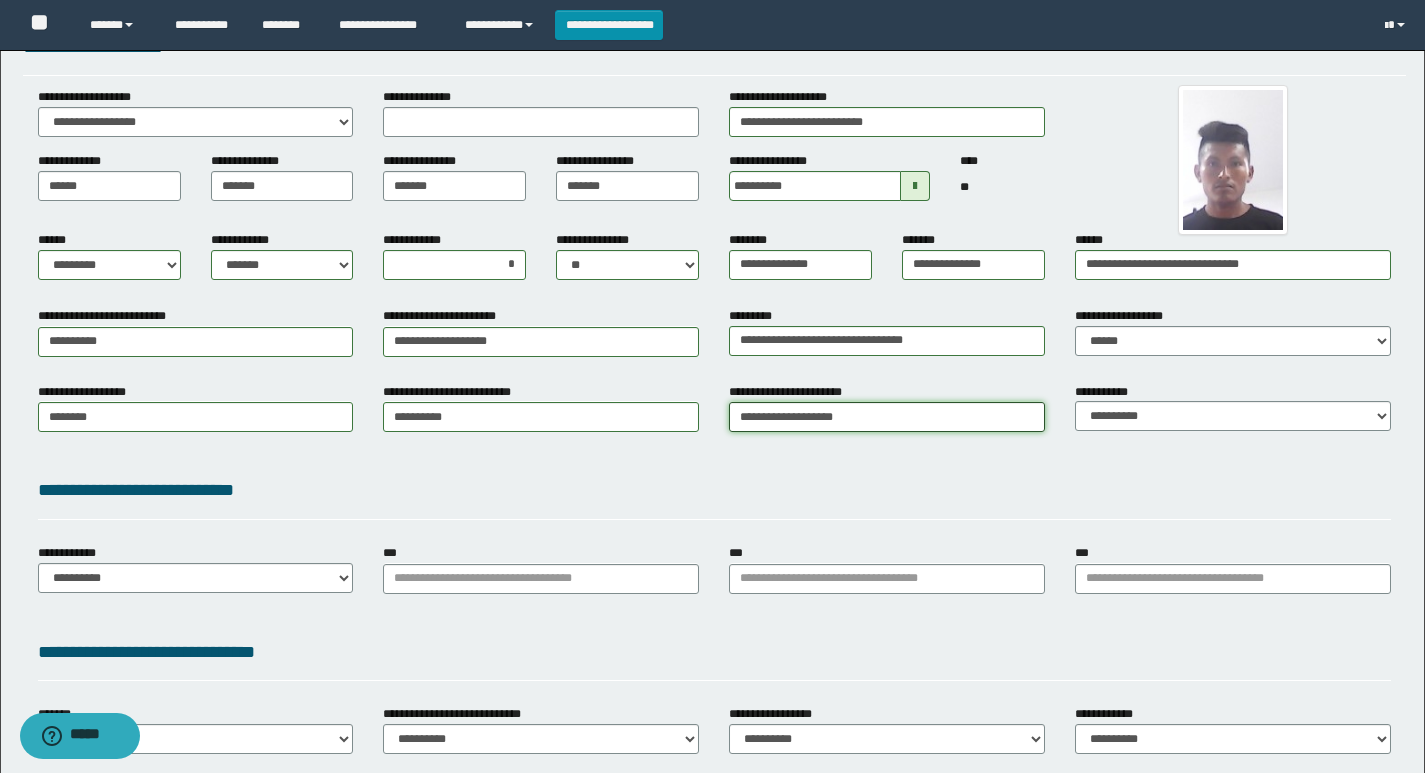 scroll, scrollTop: 200, scrollLeft: 0, axis: vertical 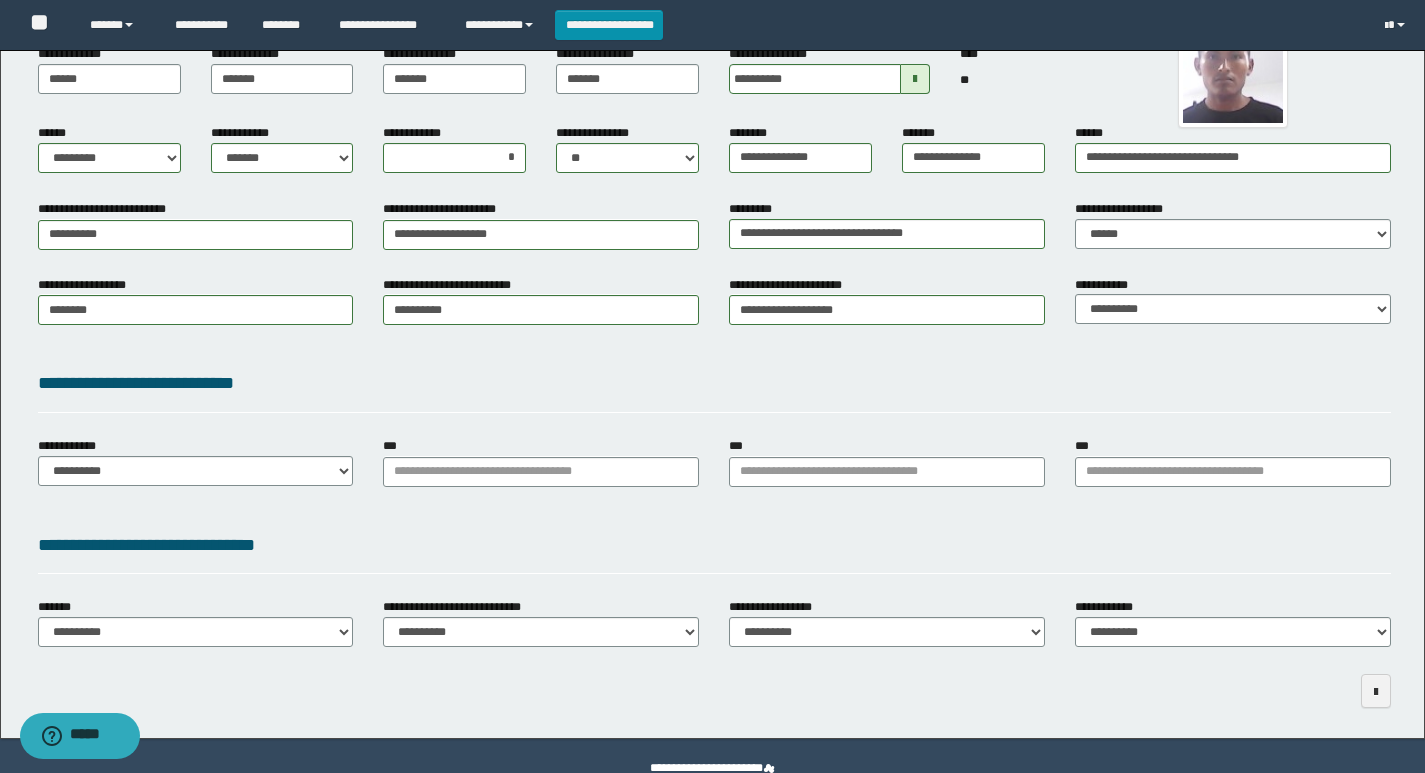 click on "**********" at bounding box center (1105, 285) 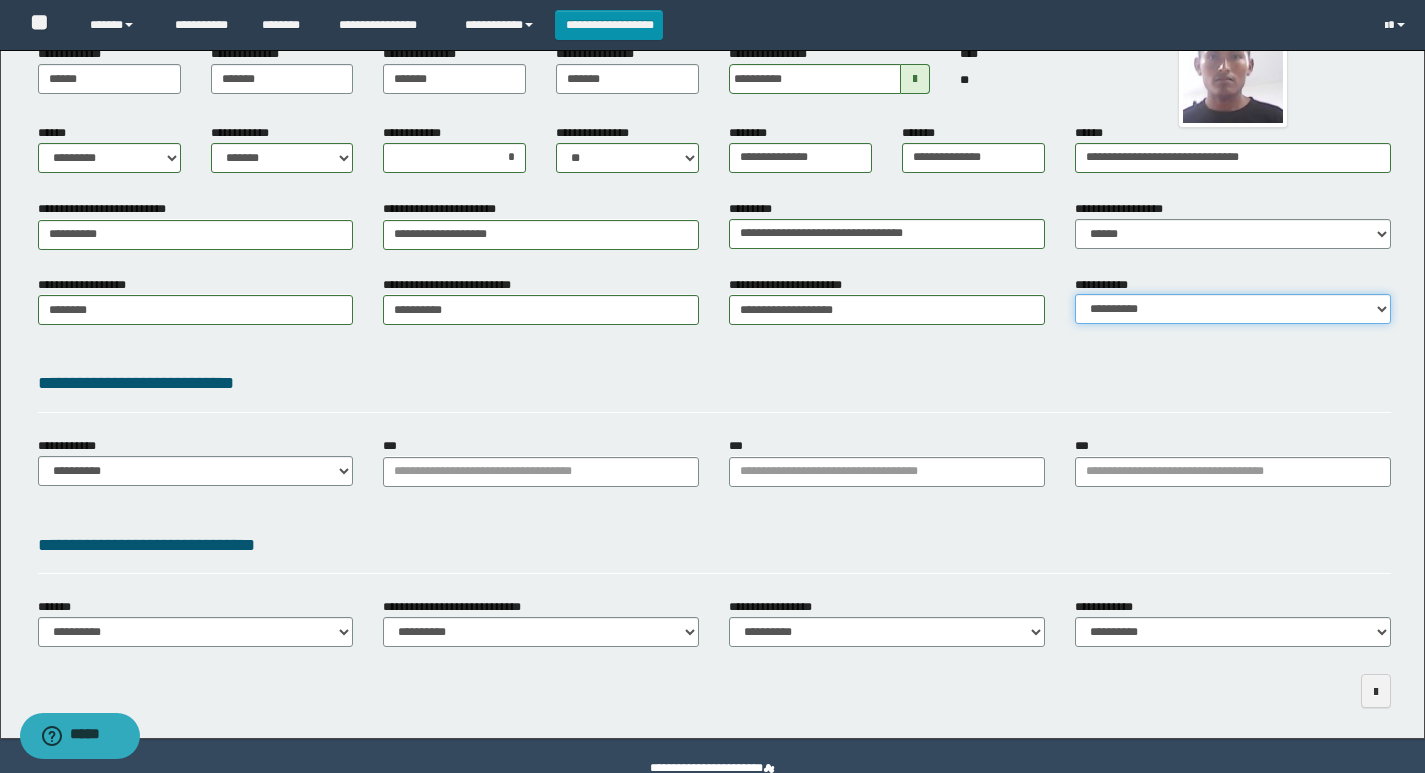 click on "**********" at bounding box center (1233, 309) 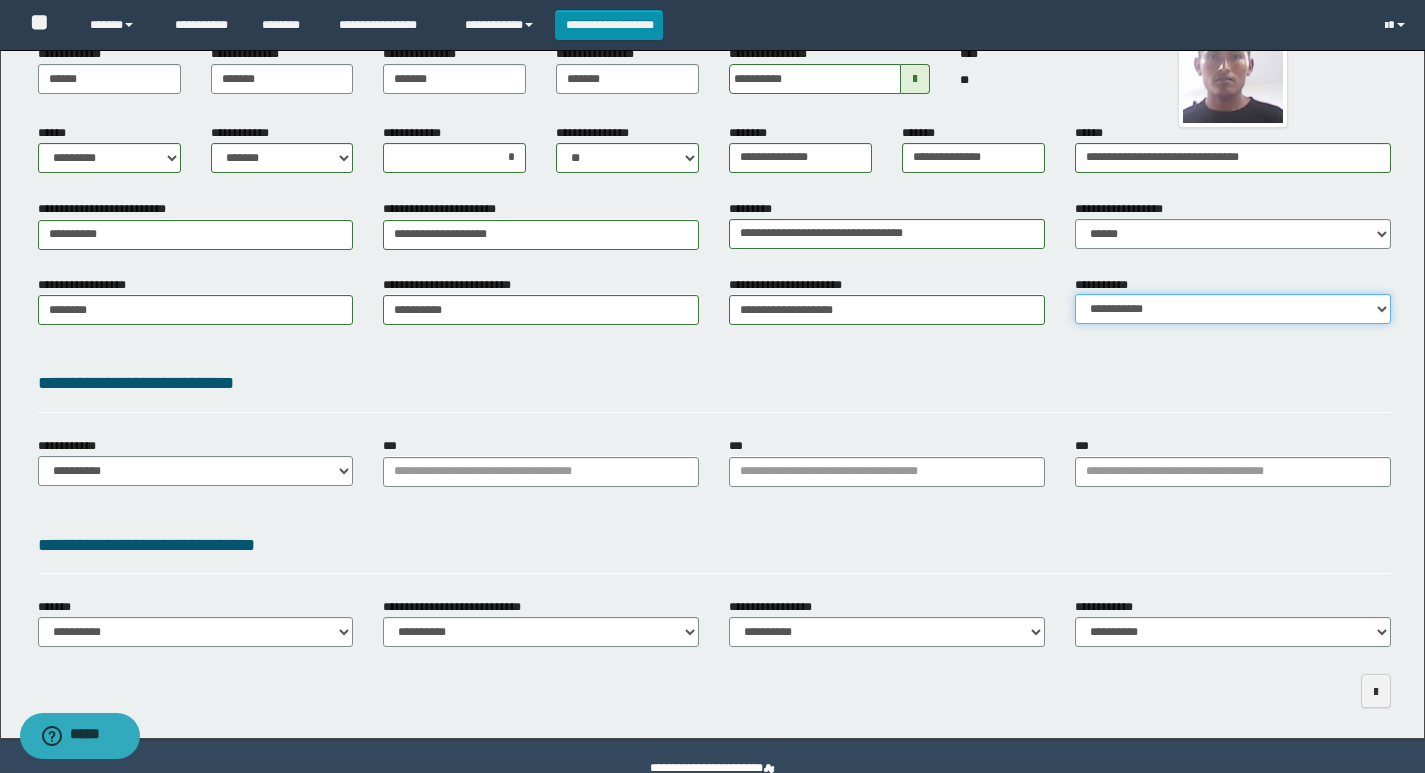 click on "**********" at bounding box center [1233, 309] 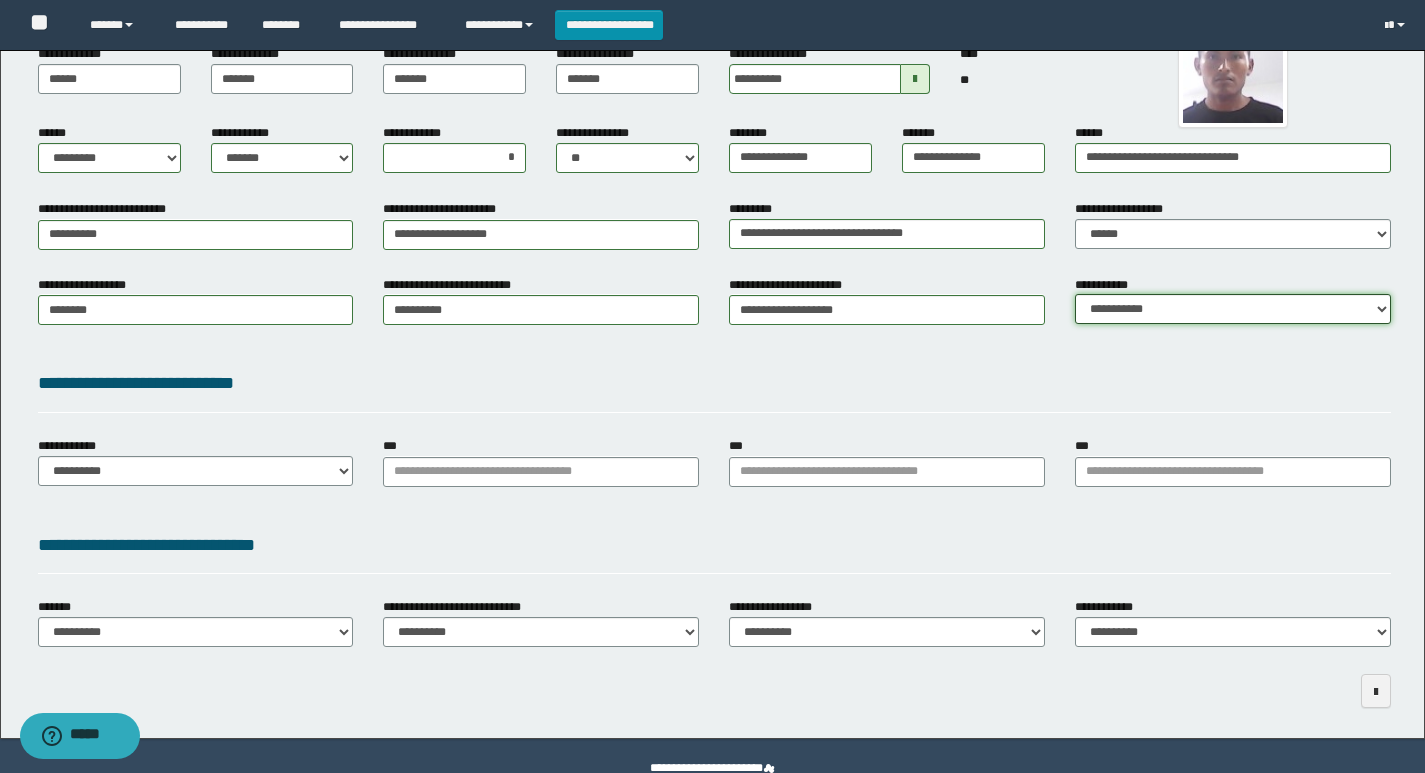 drag, startPoint x: 1143, startPoint y: 308, endPoint x: 1144, endPoint y: 321, distance: 13.038404 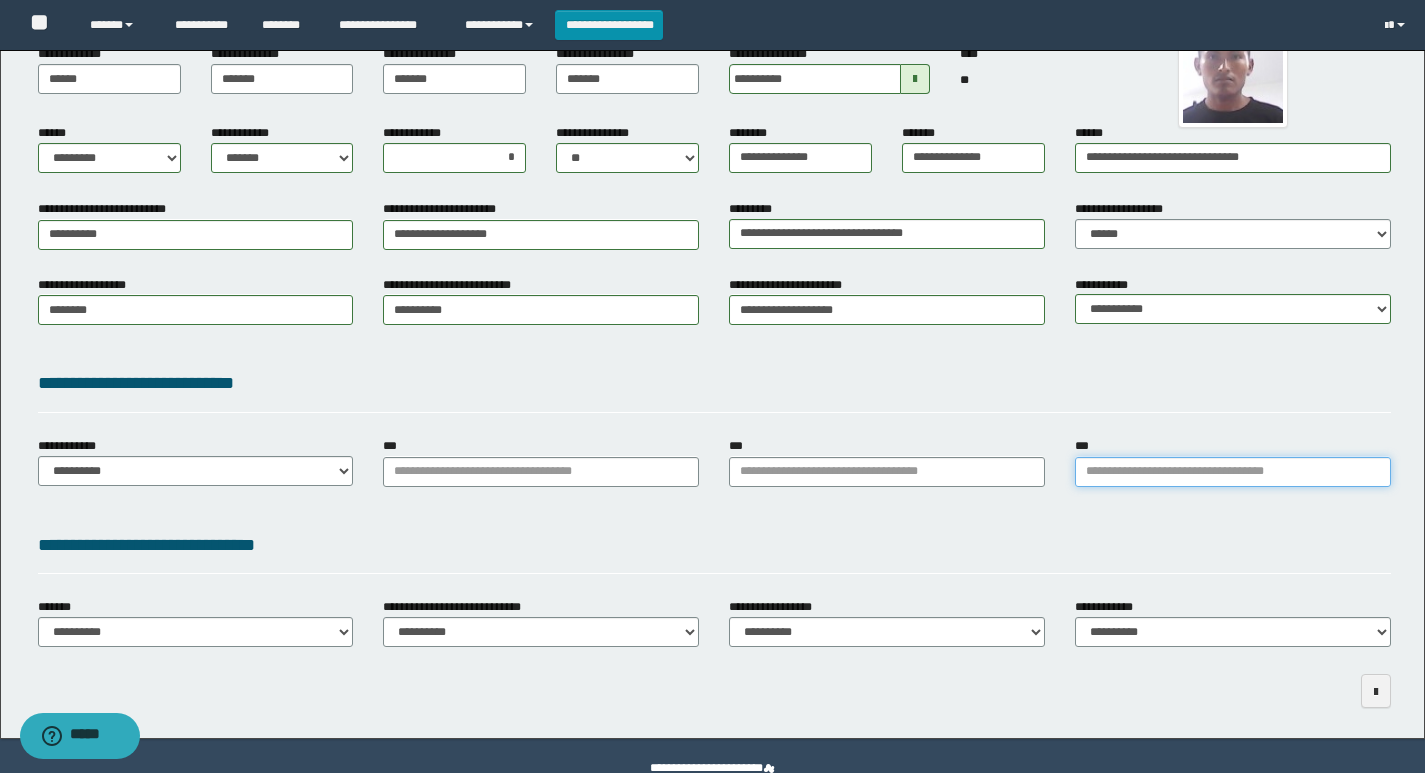 click on "***" at bounding box center [1233, 472] 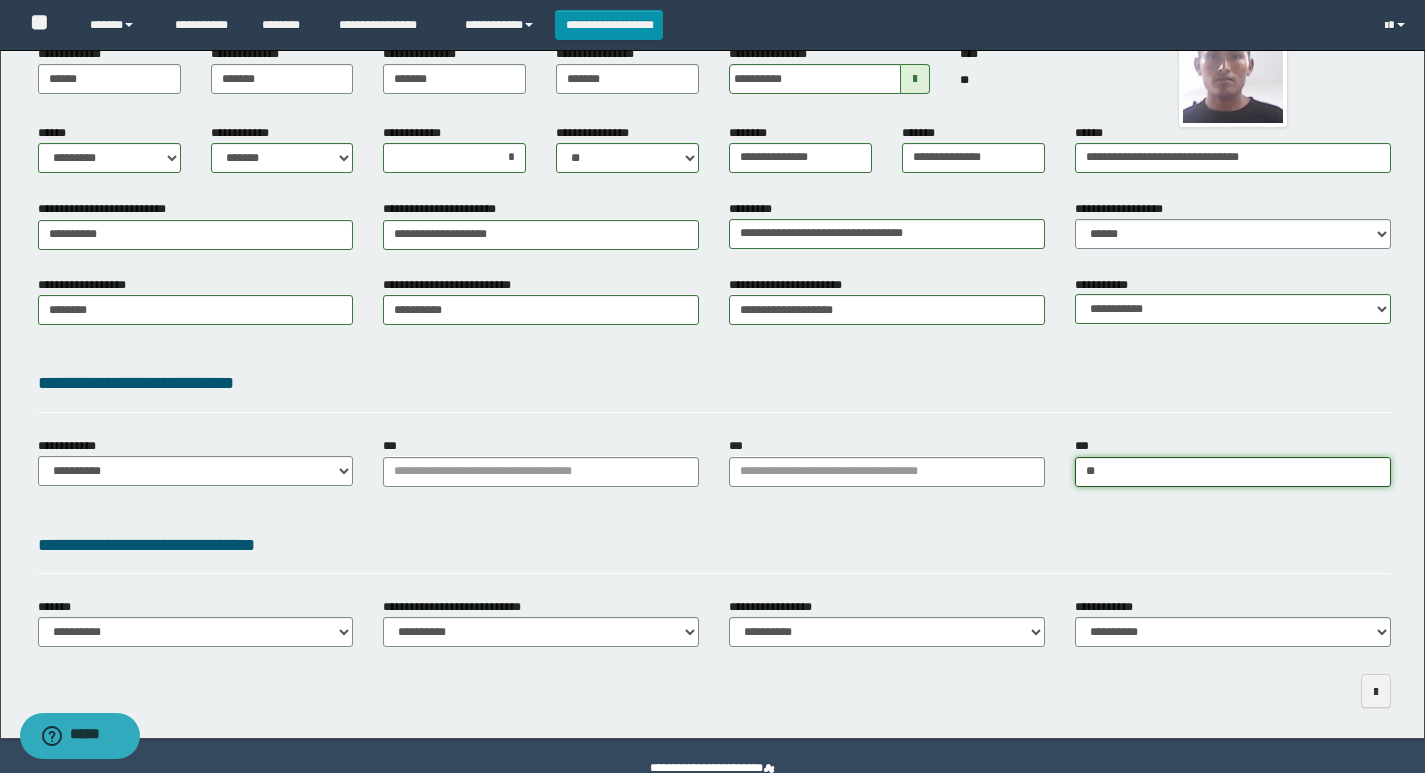 type on "***" 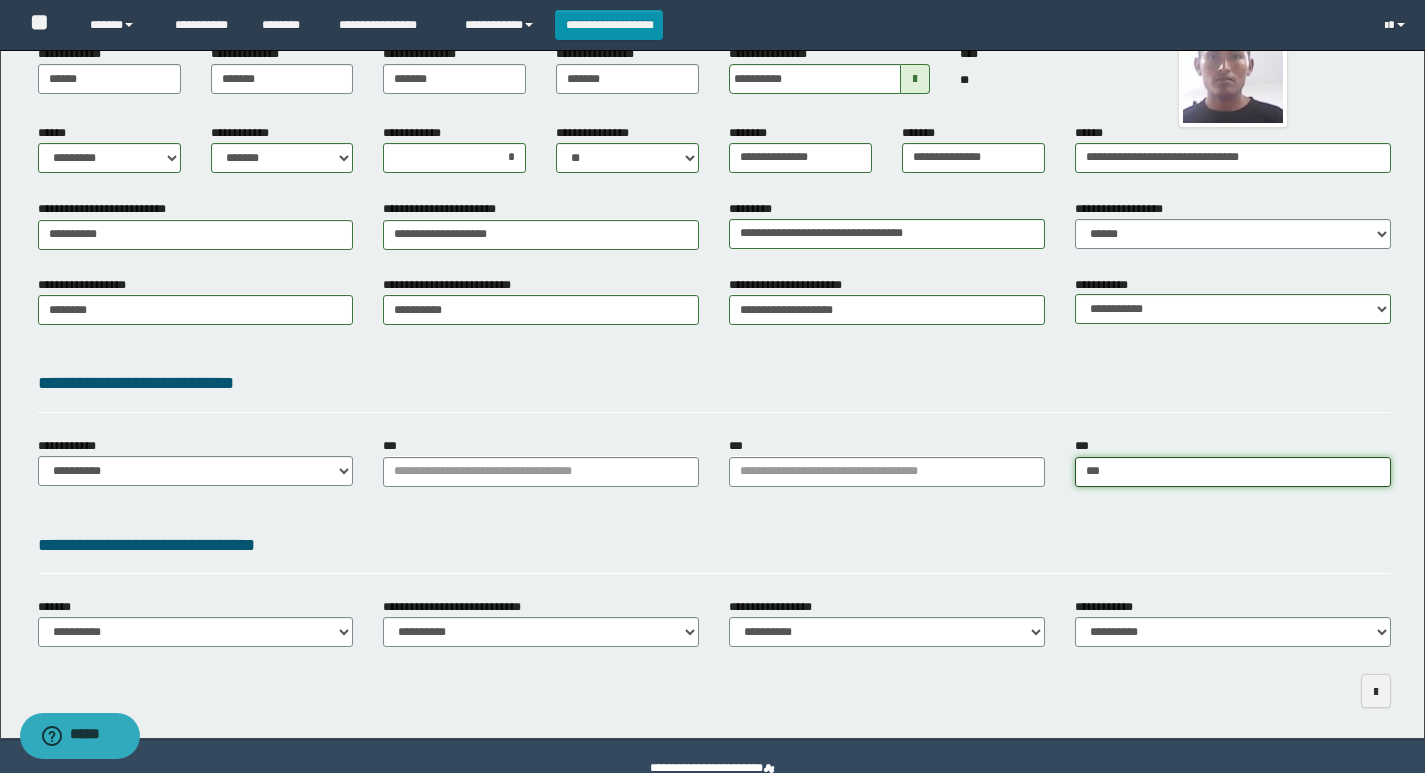 type on "**********" 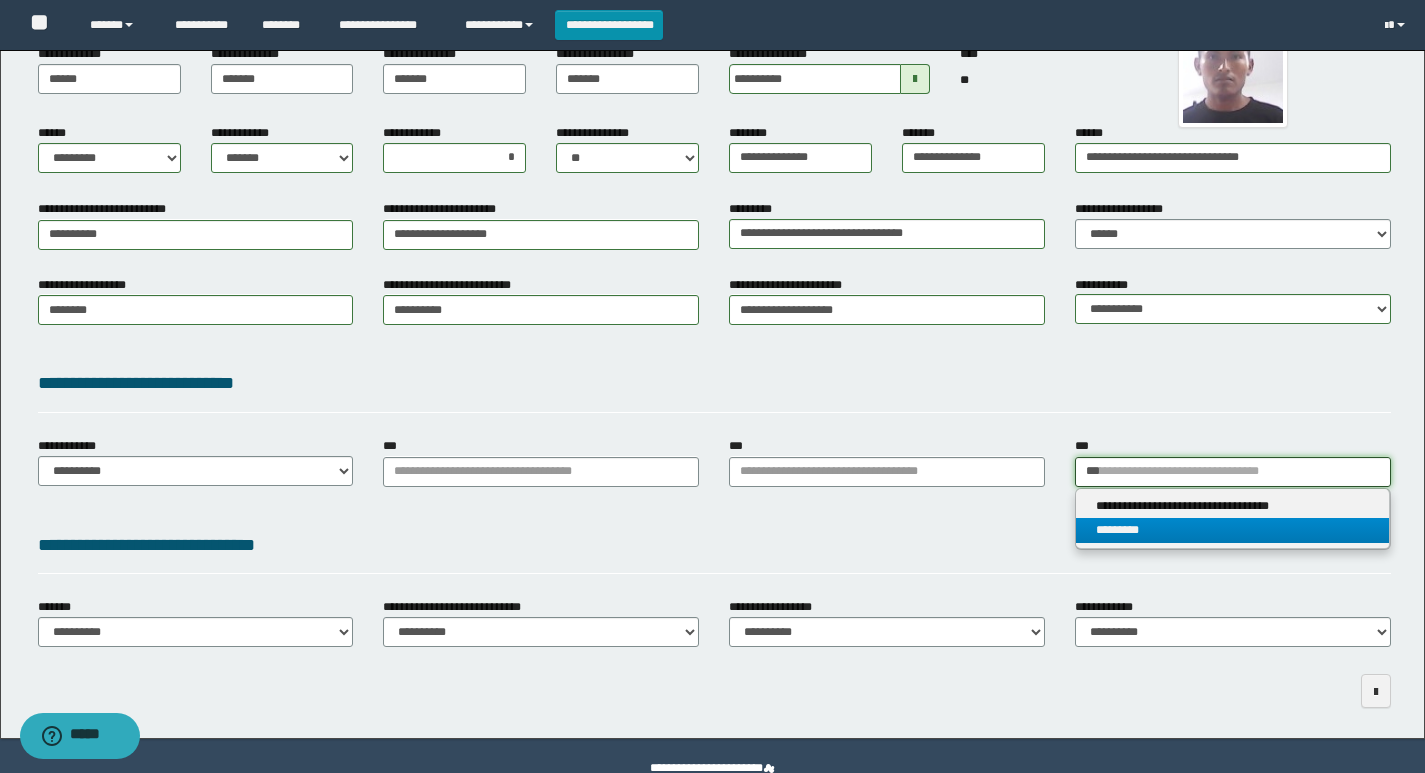 type on "***" 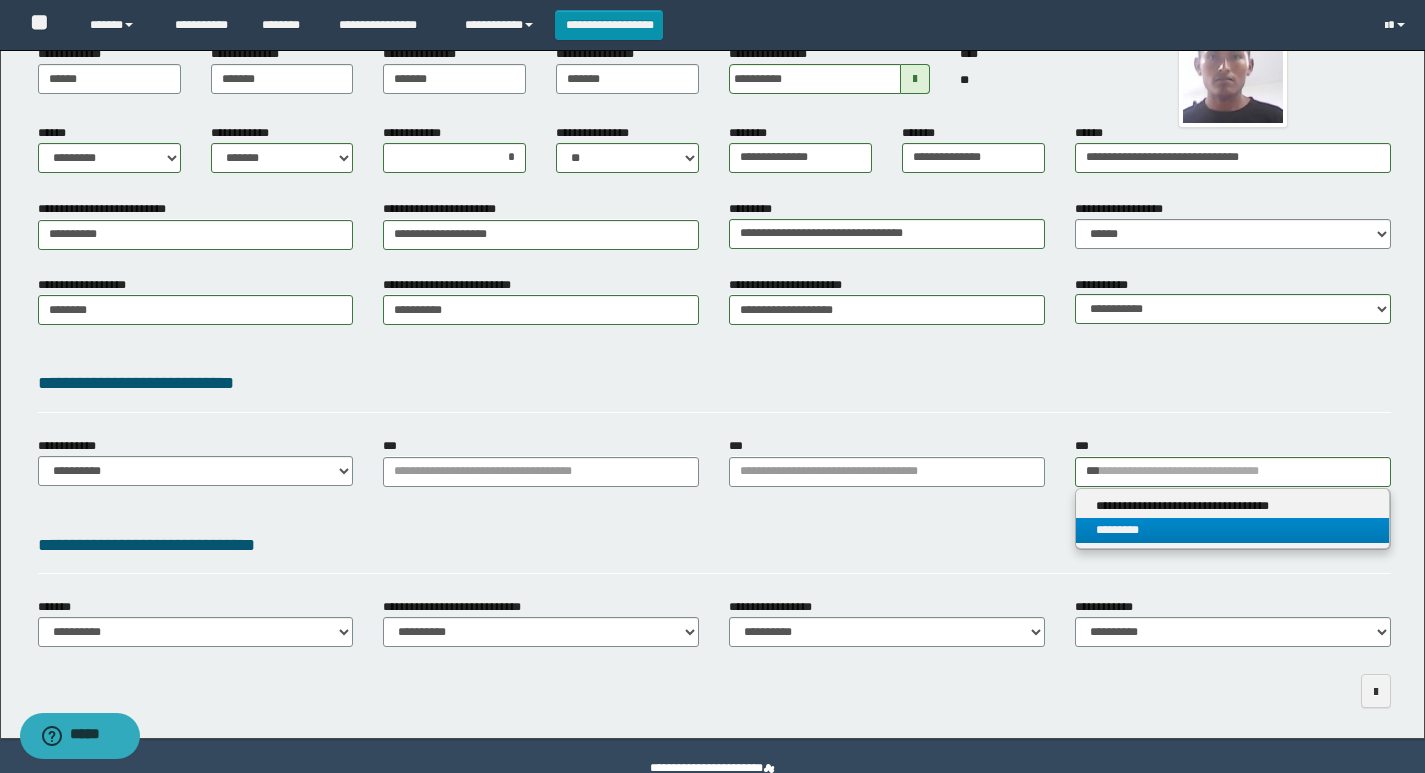 click on "*********" at bounding box center (1232, 530) 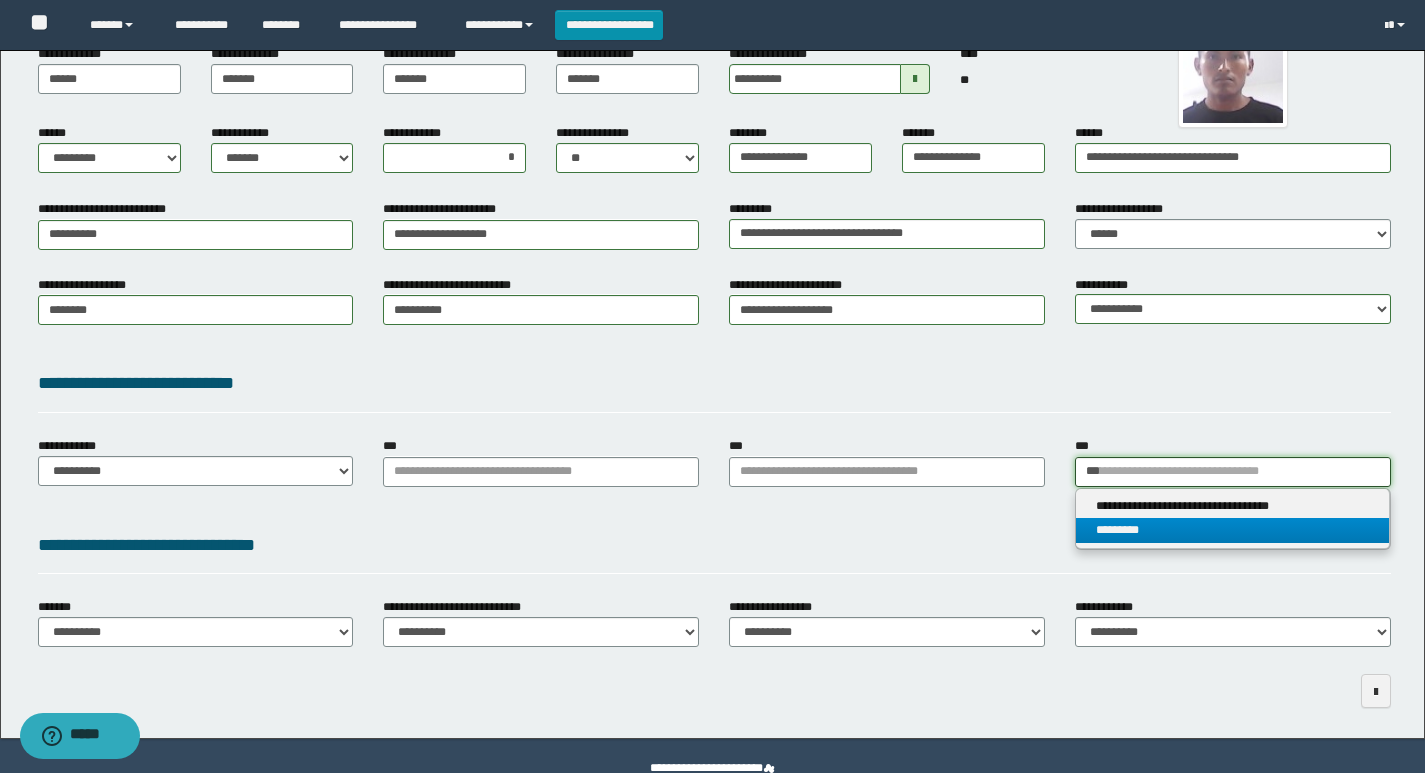 type 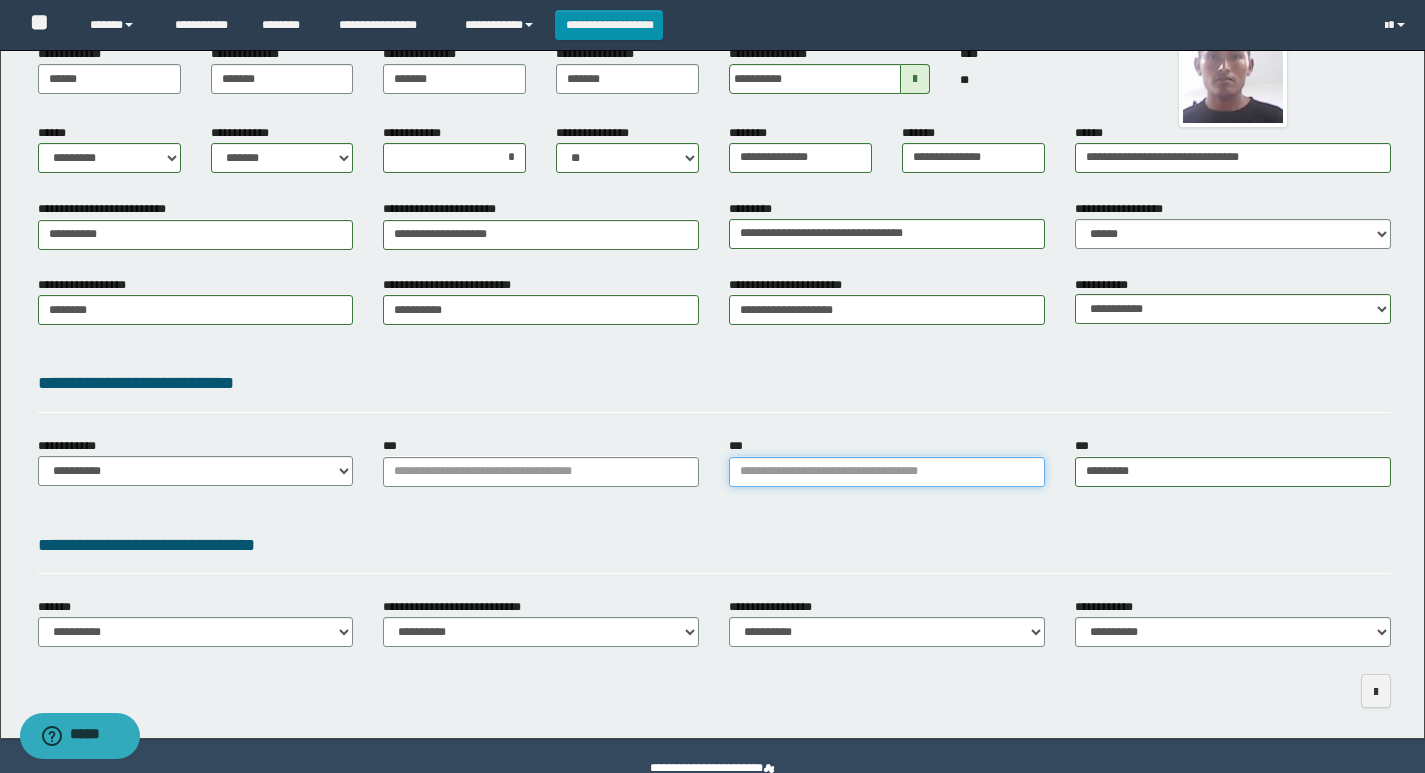 click on "***" at bounding box center (887, 472) 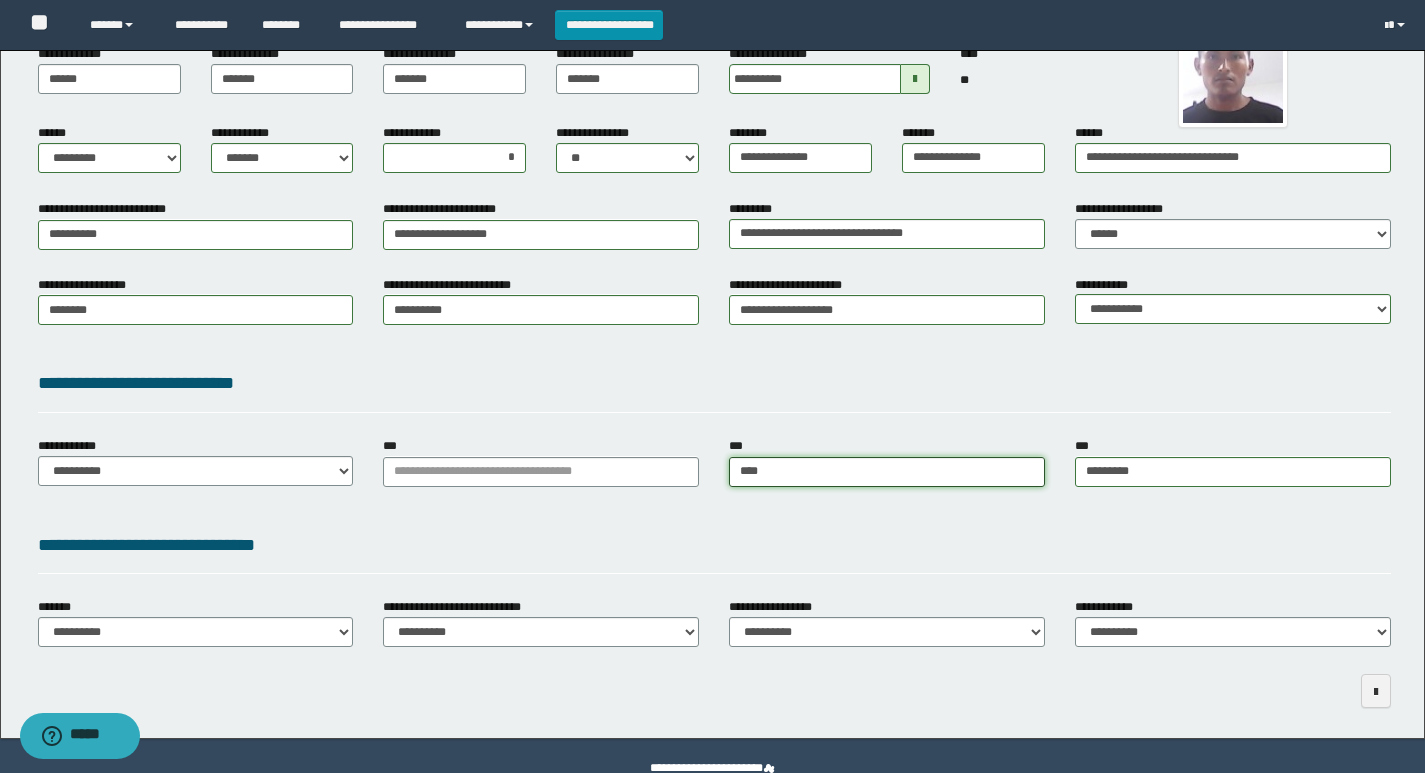 type on "*****" 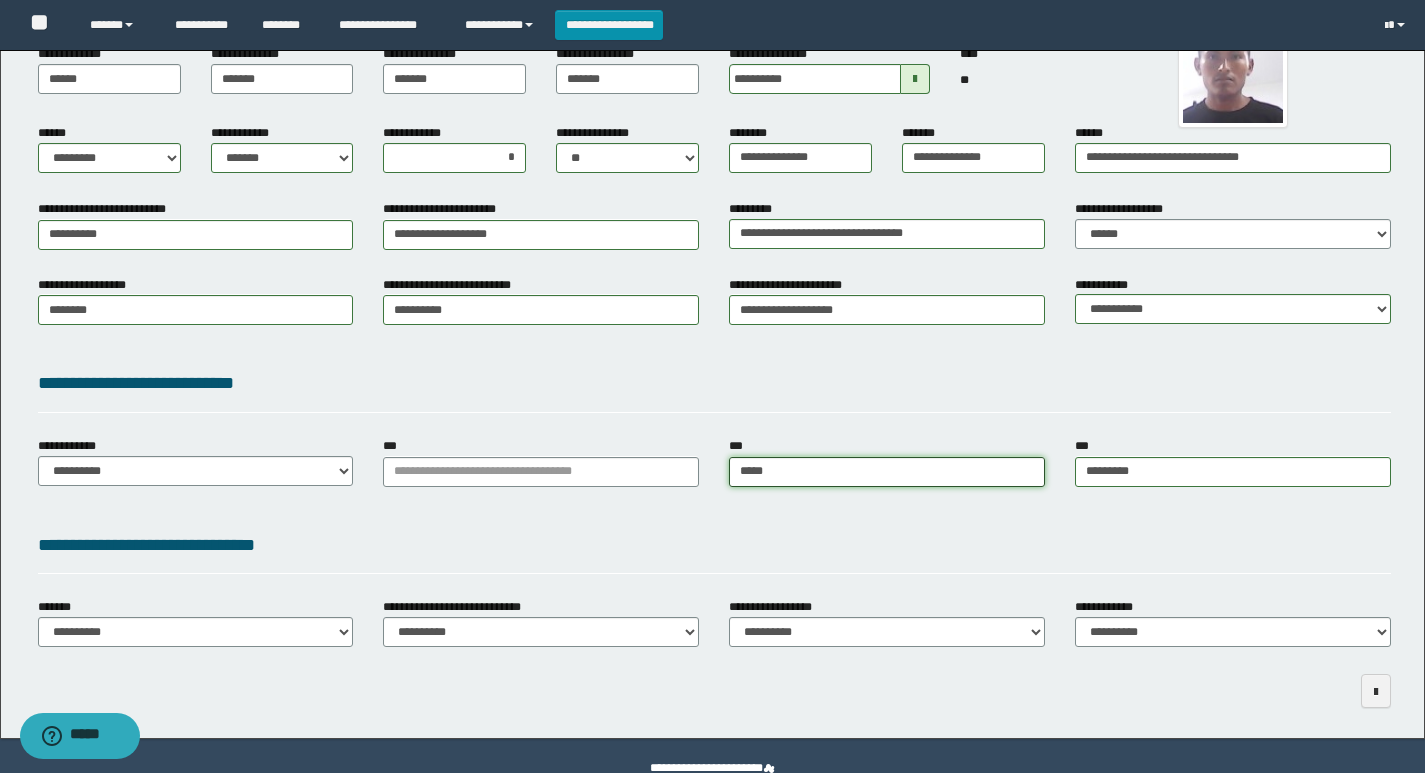 type on "**********" 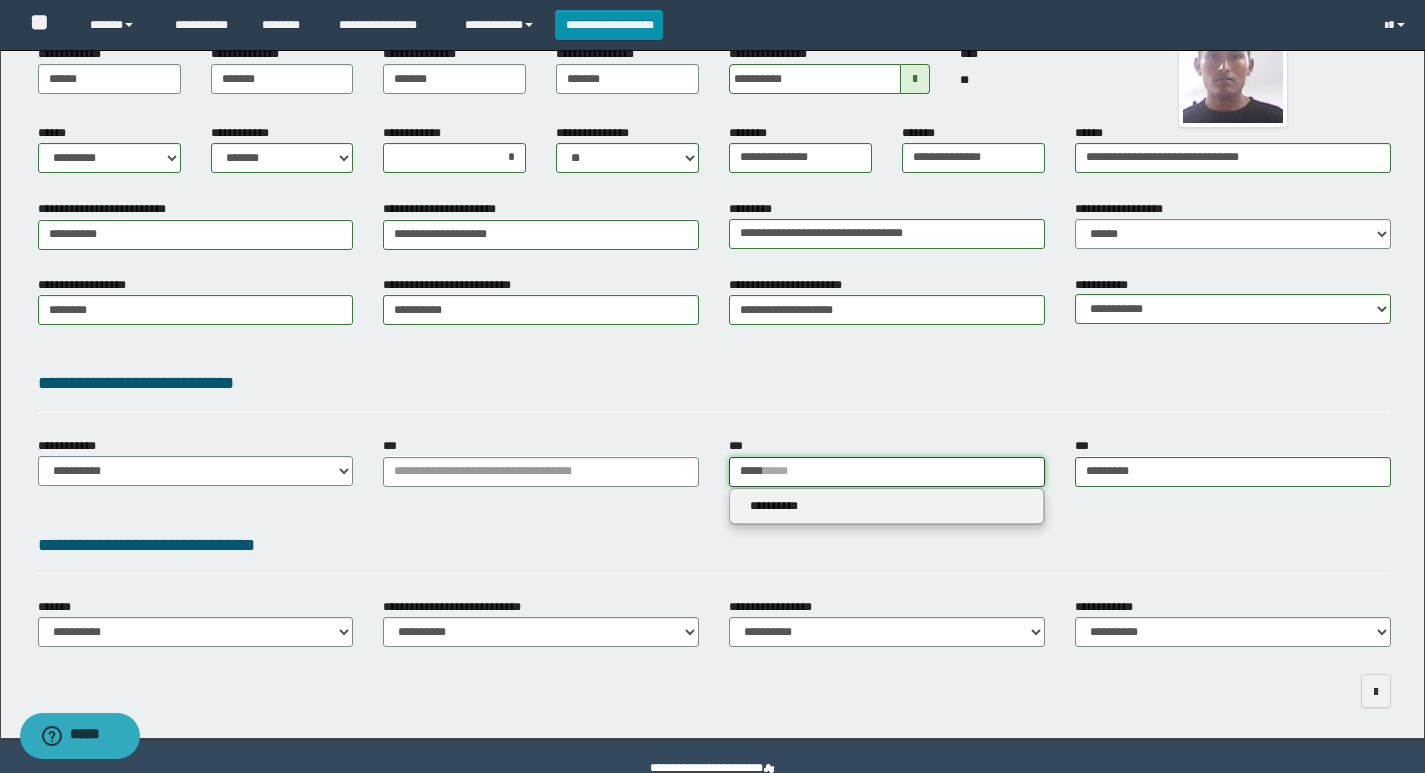 type on "*****" 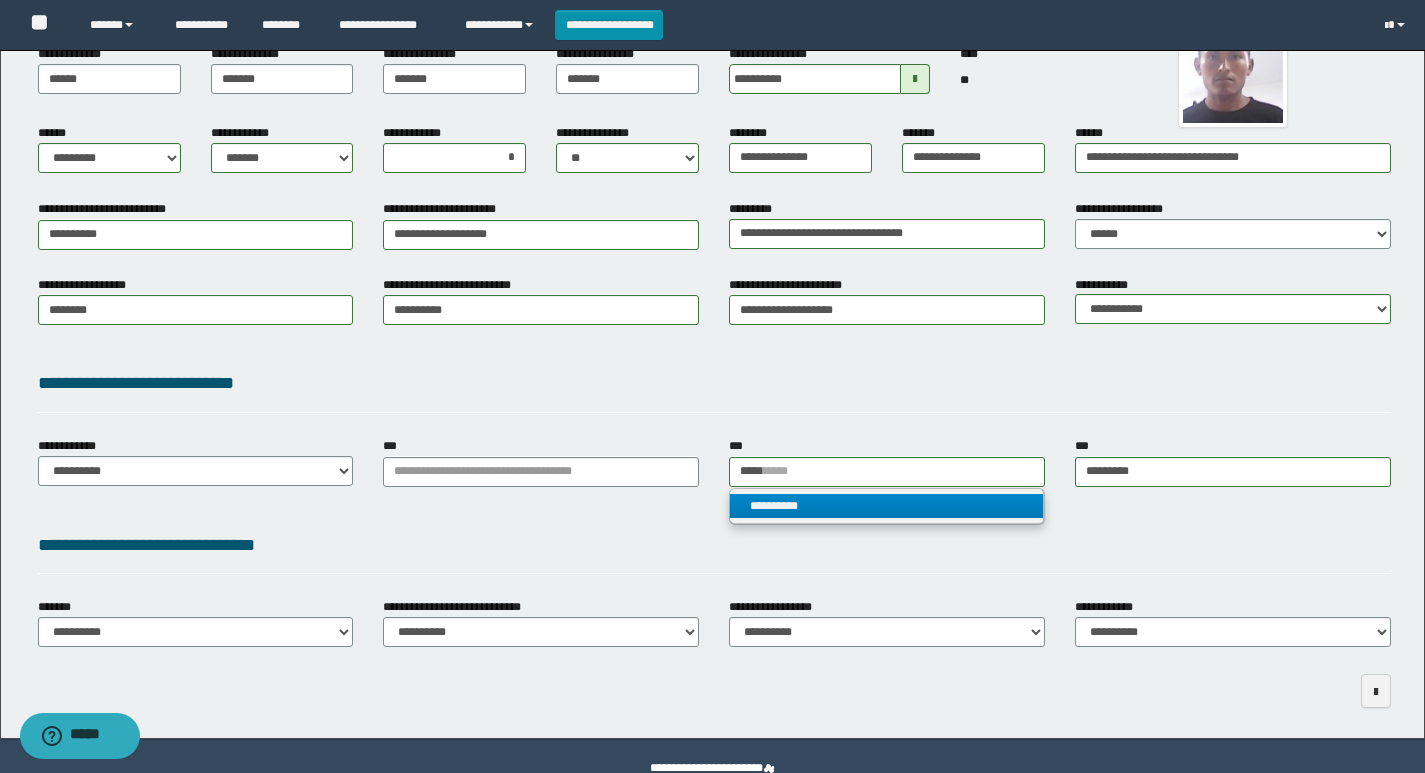 click on "**********" at bounding box center [886, 506] 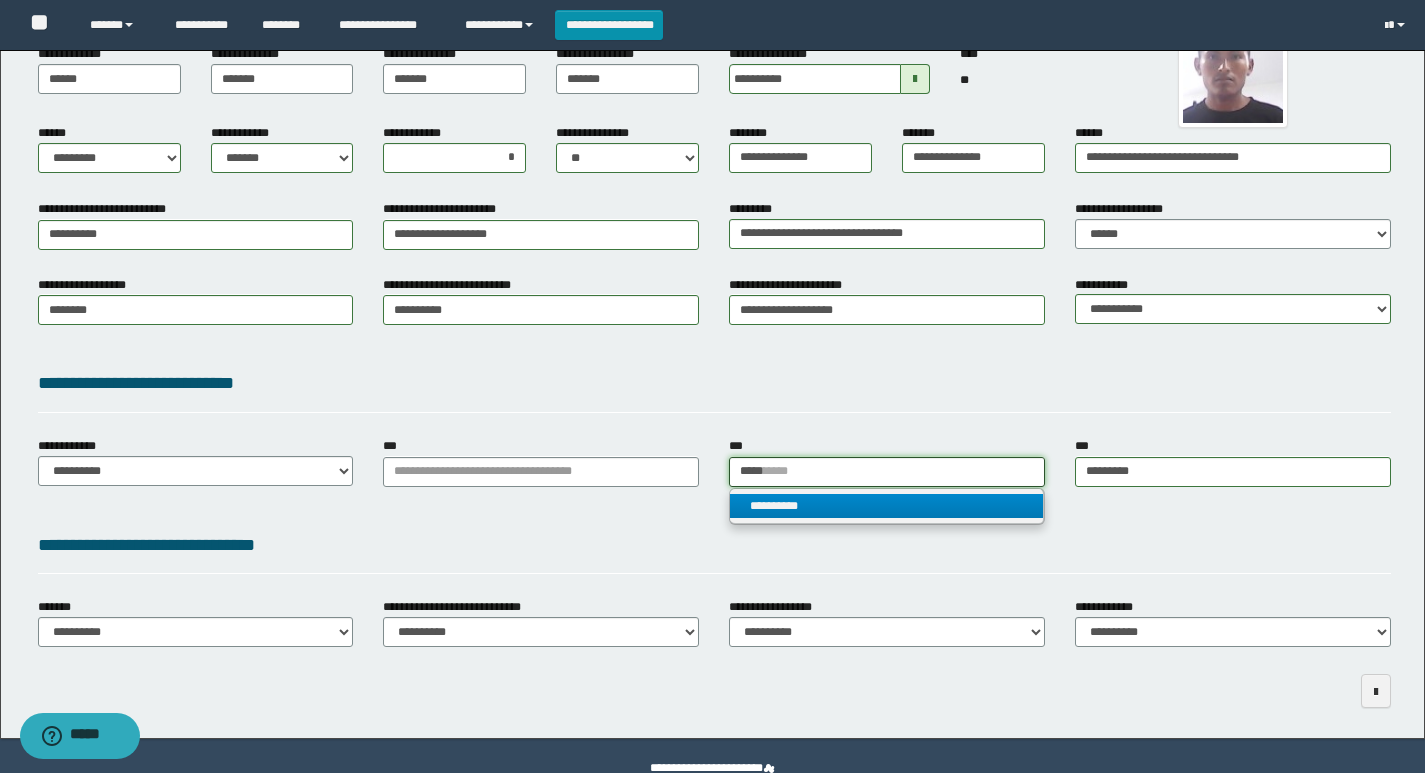 type 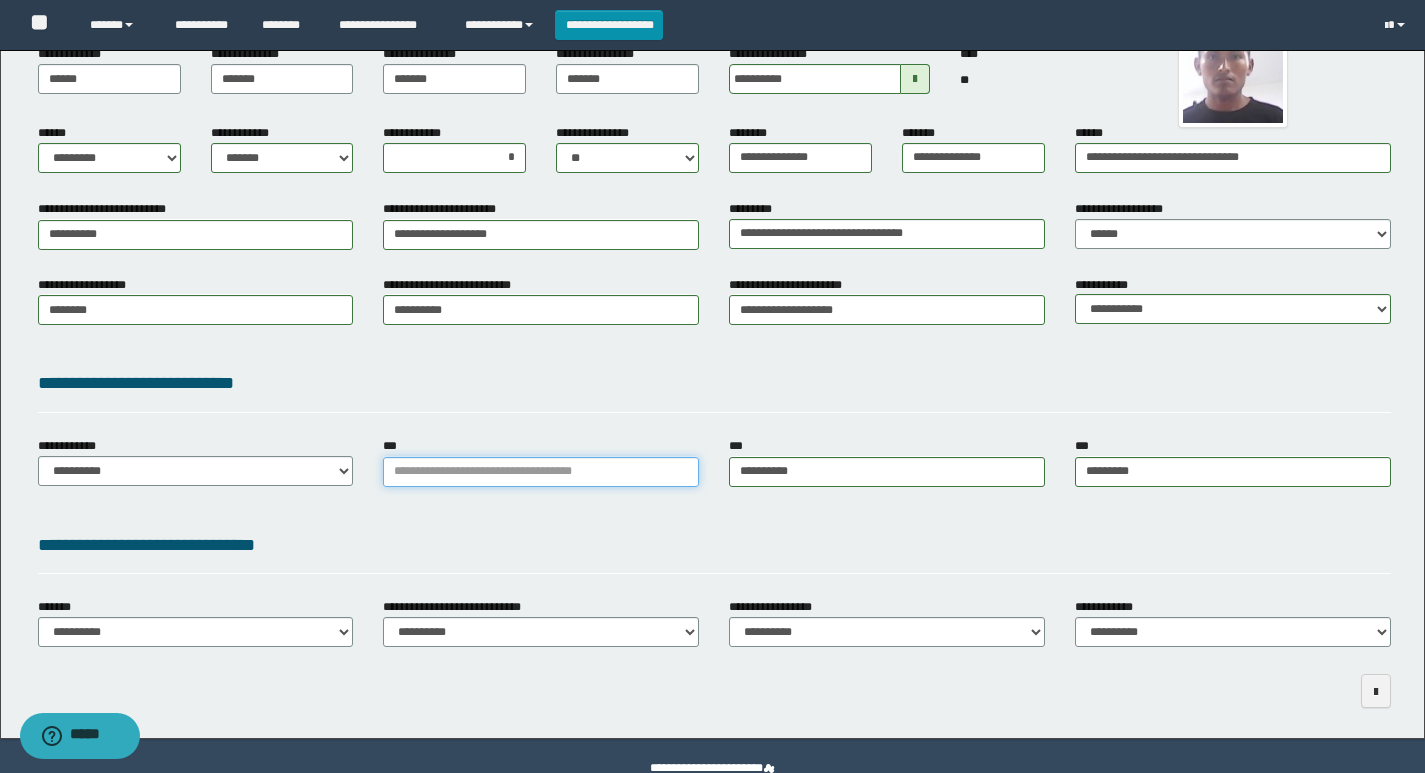 click on "***" at bounding box center (541, 472) 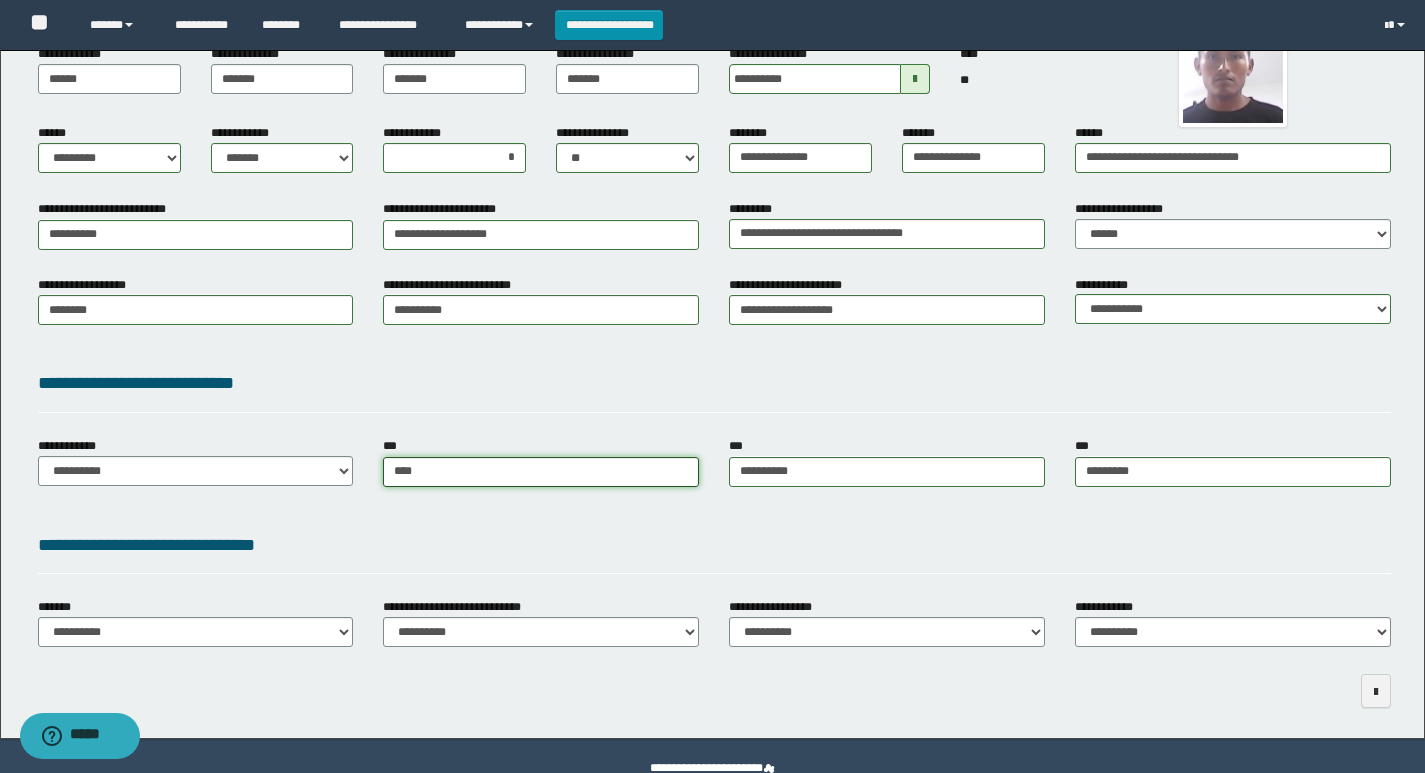 type on "*****" 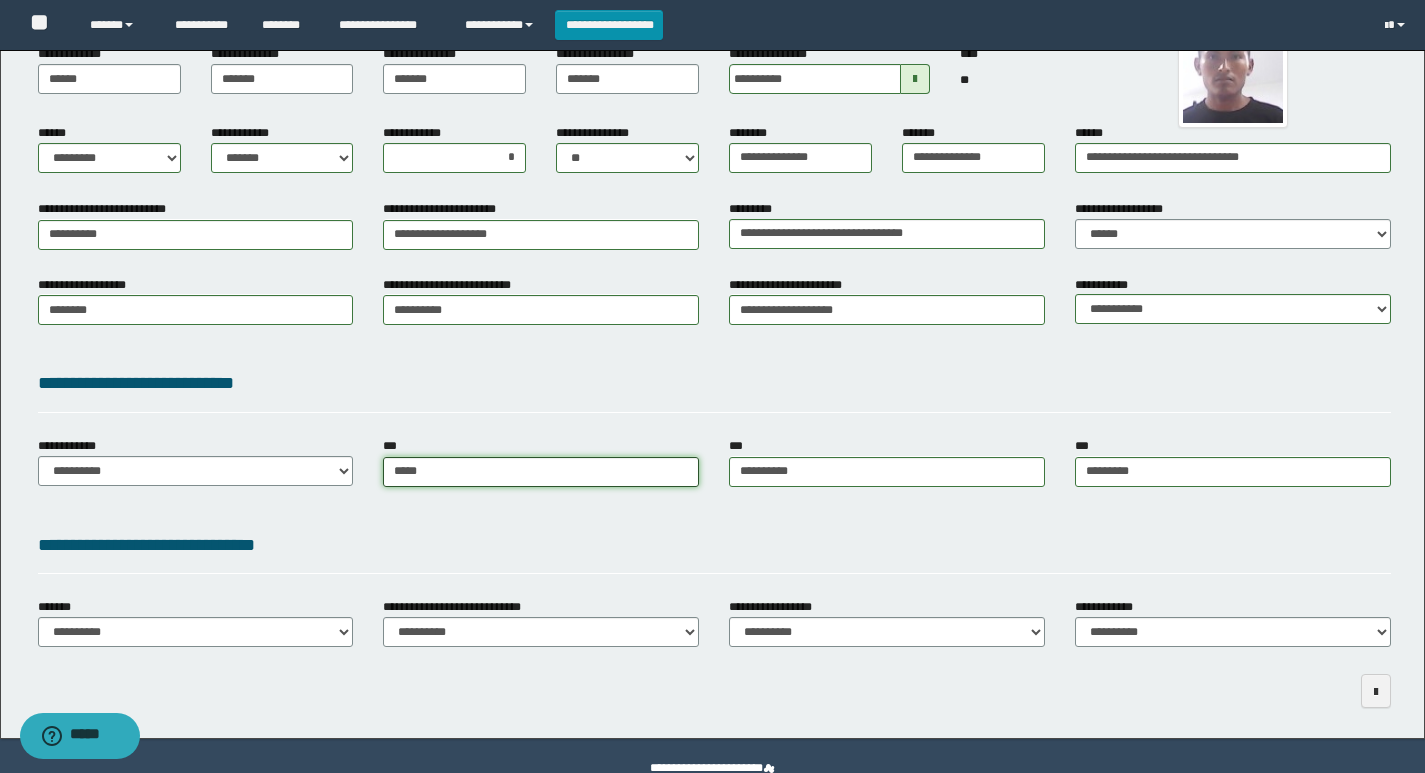 type on "**********" 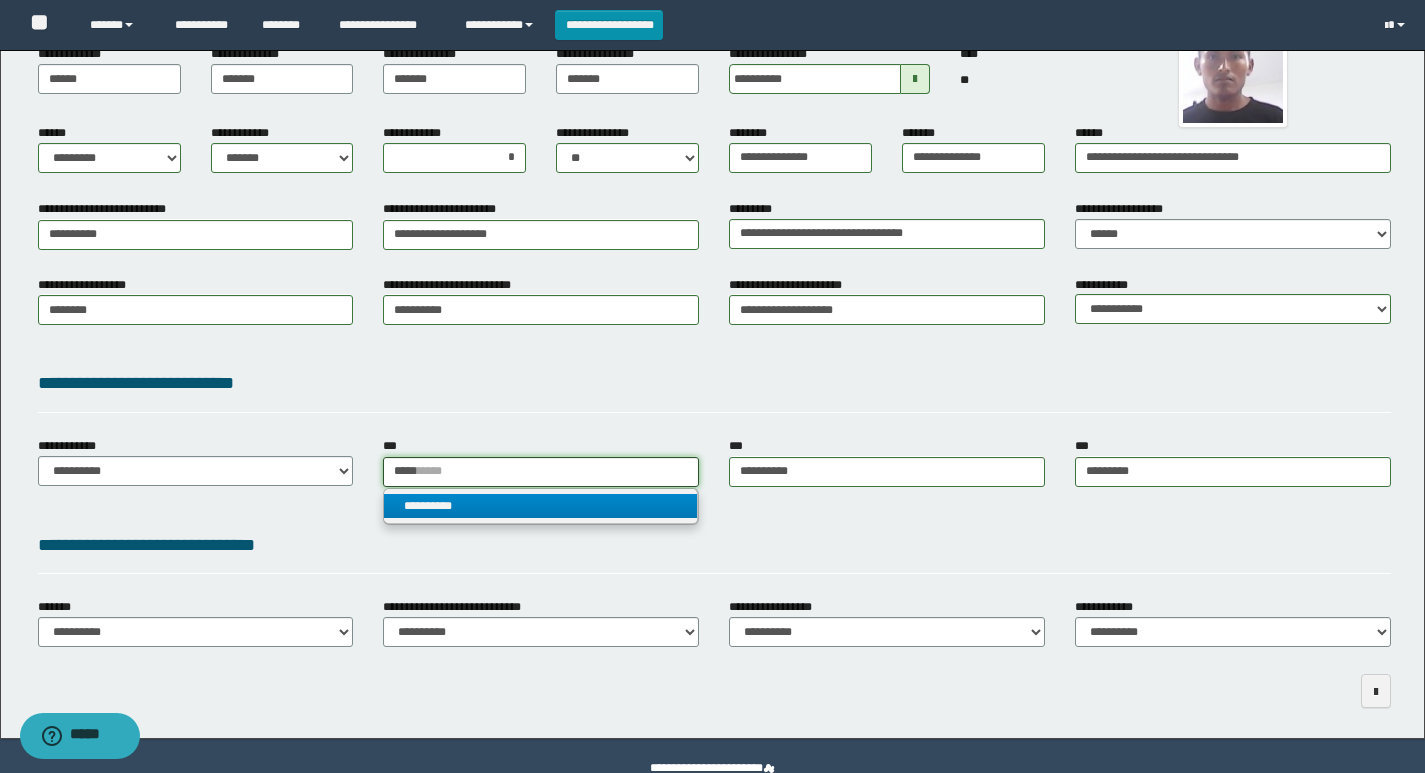 type on "*****" 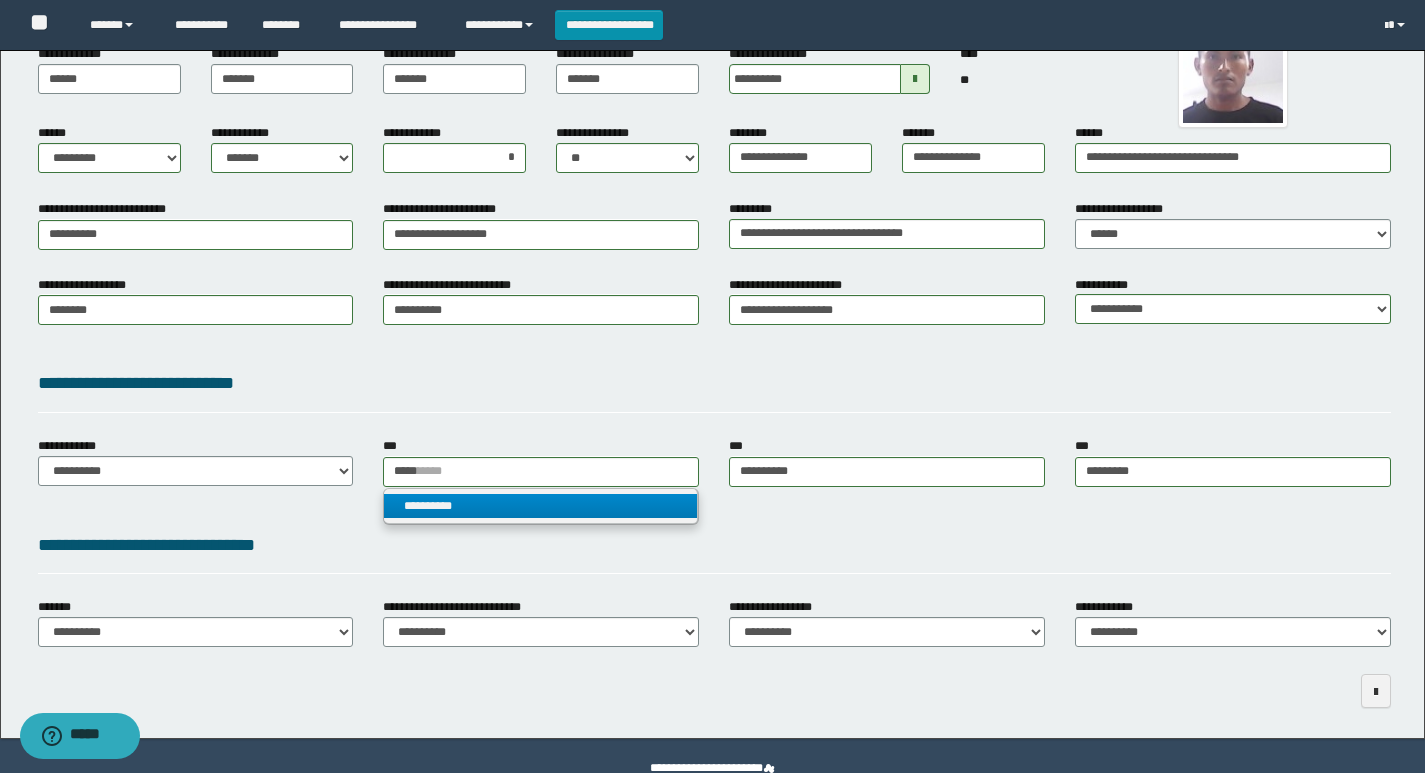 click on "**********" at bounding box center (540, 506) 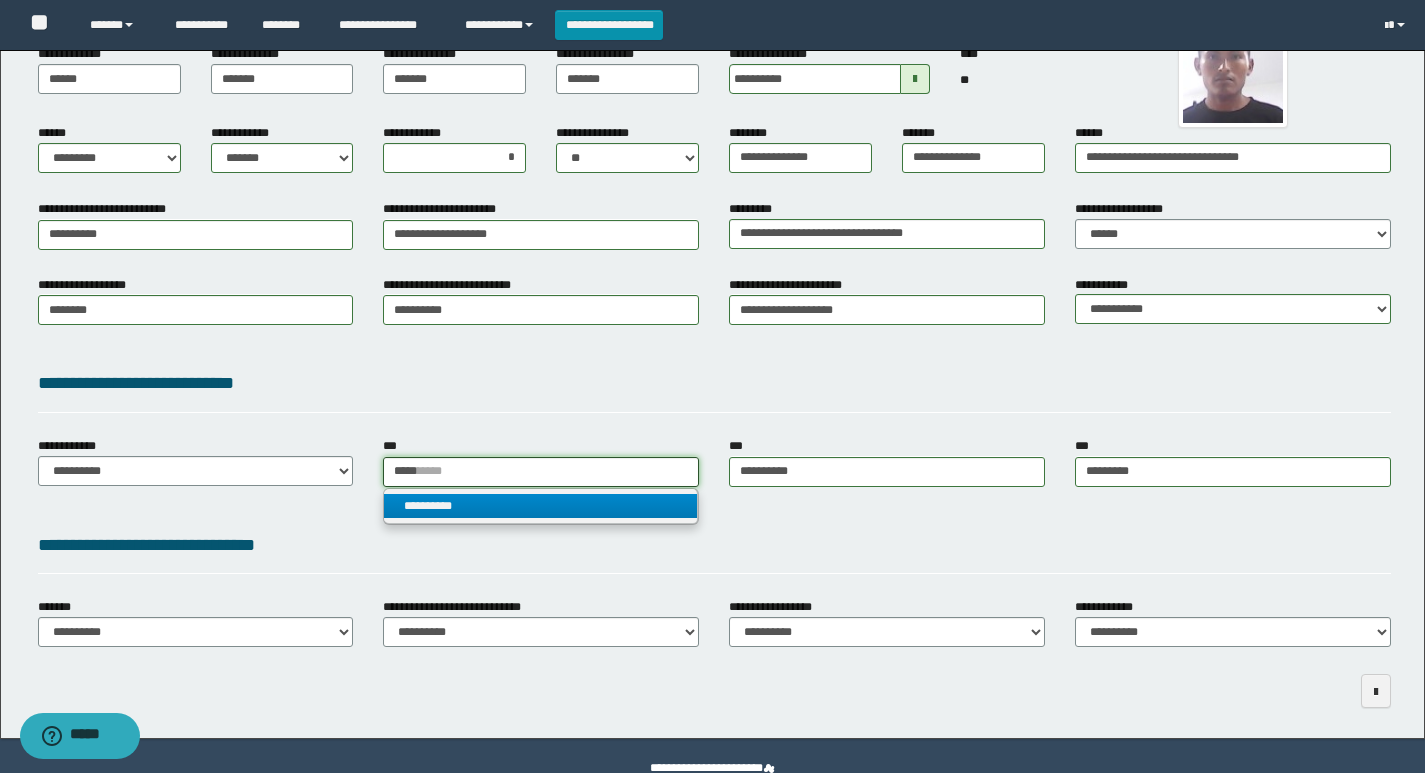 type 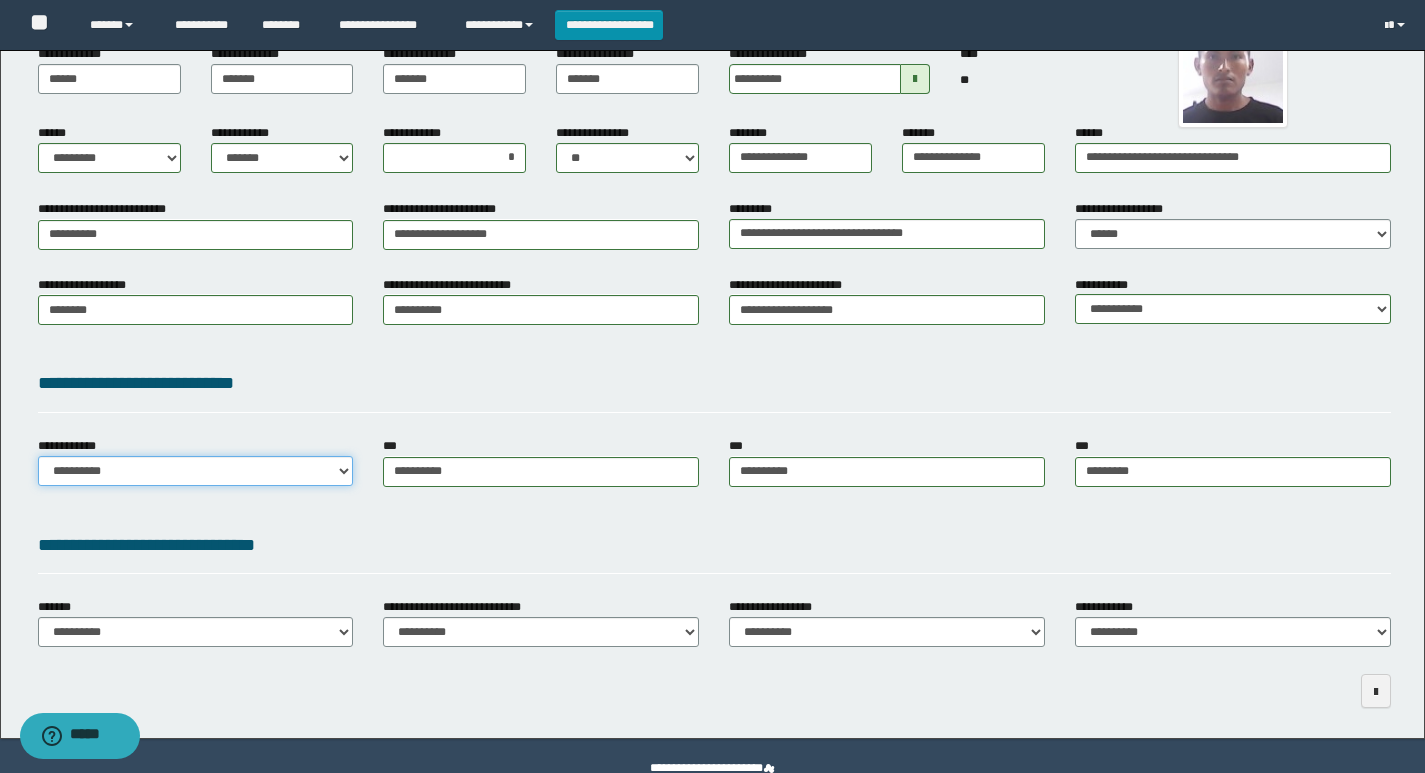 click on "**********" at bounding box center [196, 471] 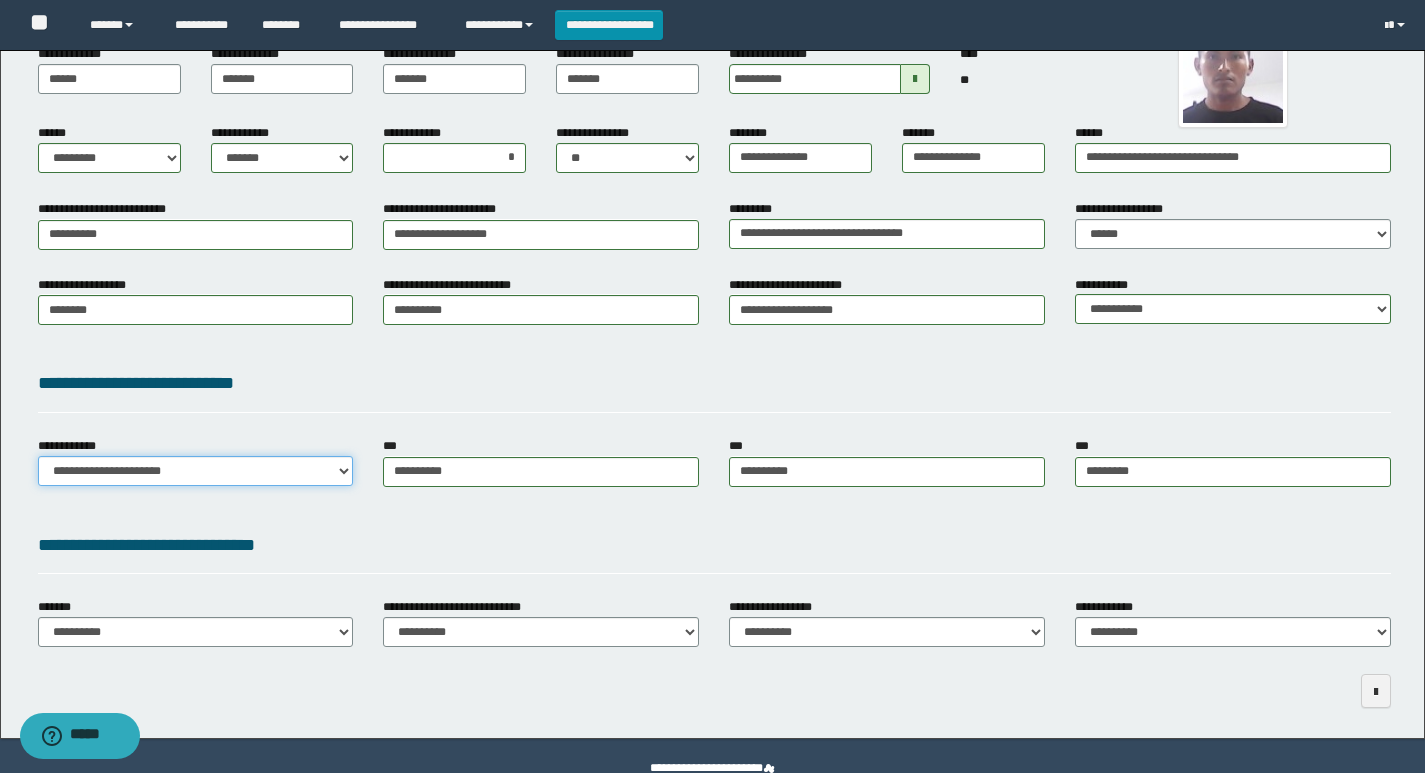 click on "**********" at bounding box center [196, 471] 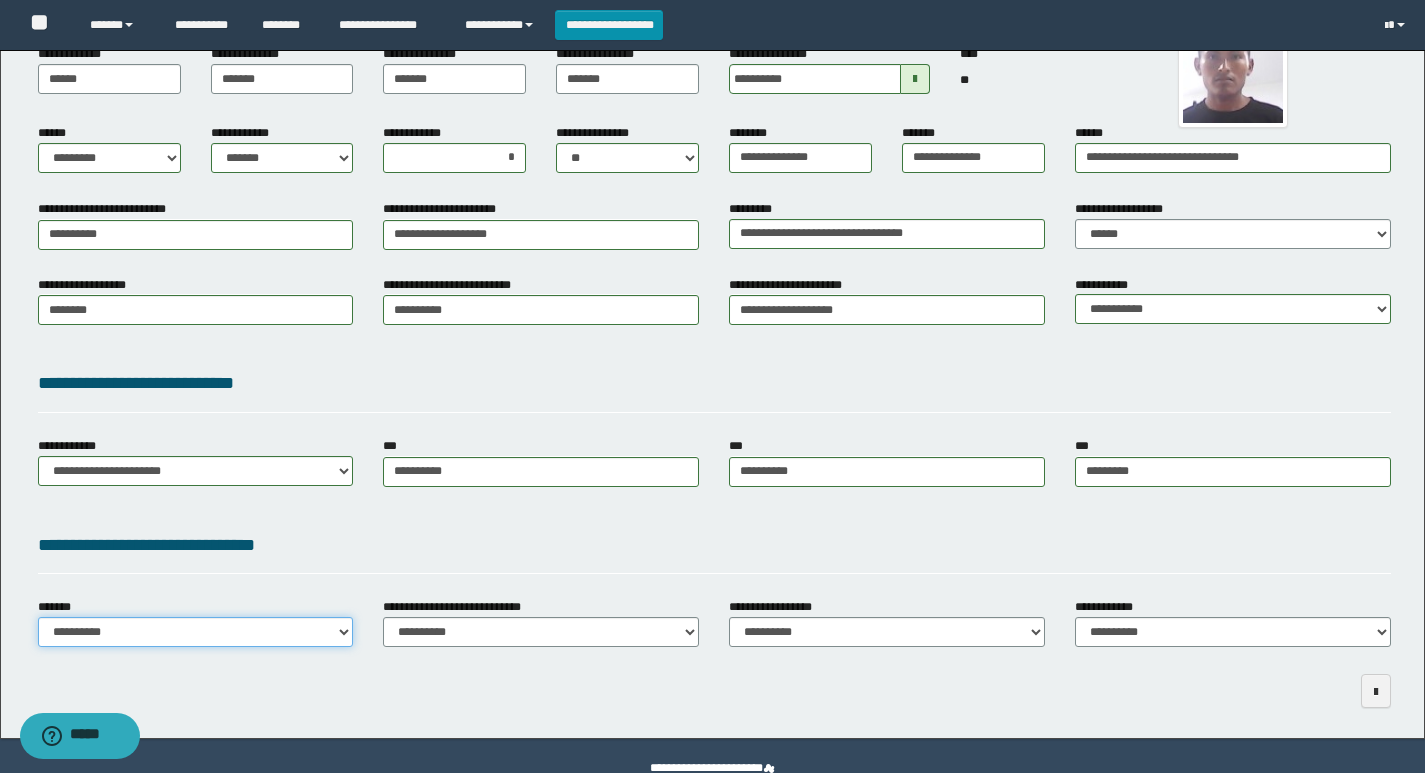 drag, startPoint x: 213, startPoint y: 632, endPoint x: 207, endPoint y: 621, distance: 12.529964 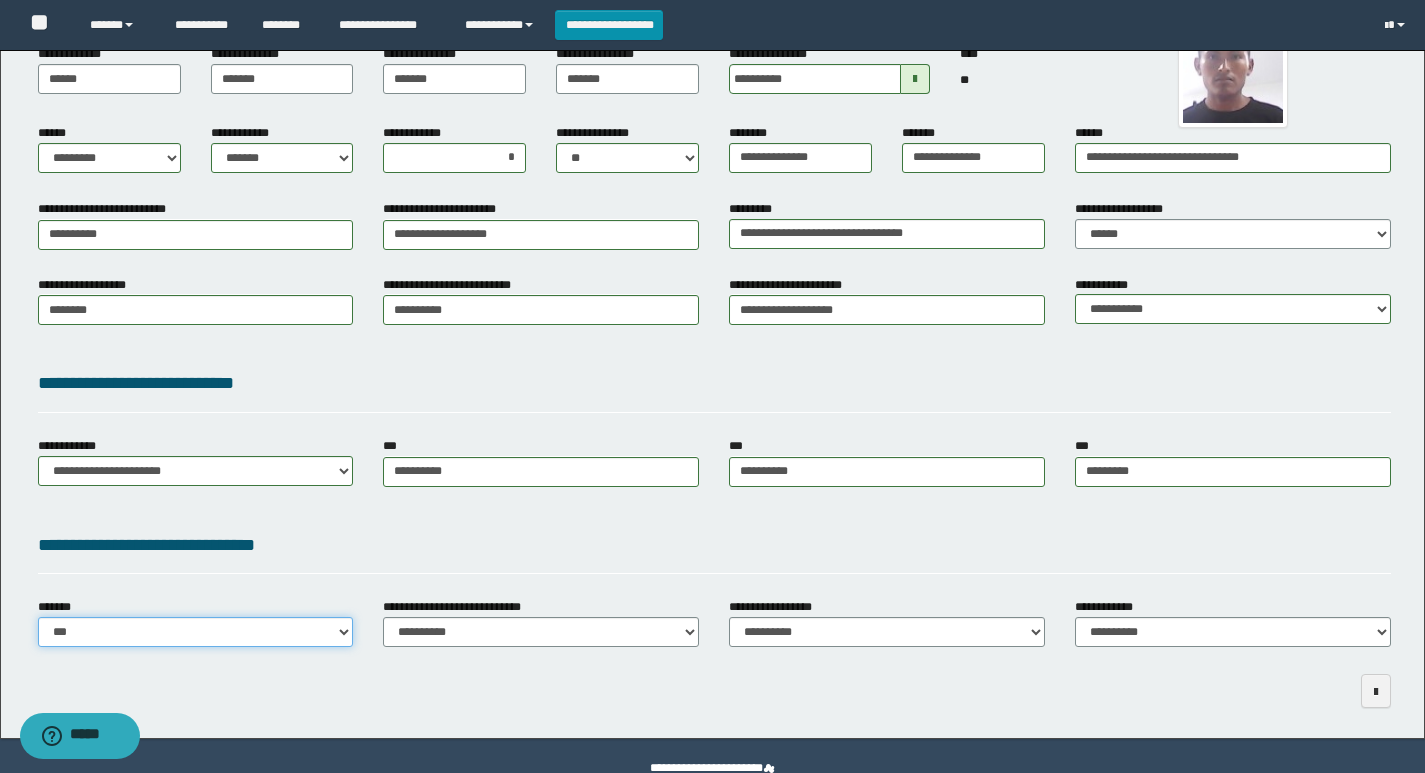 click on "**********" at bounding box center [196, 632] 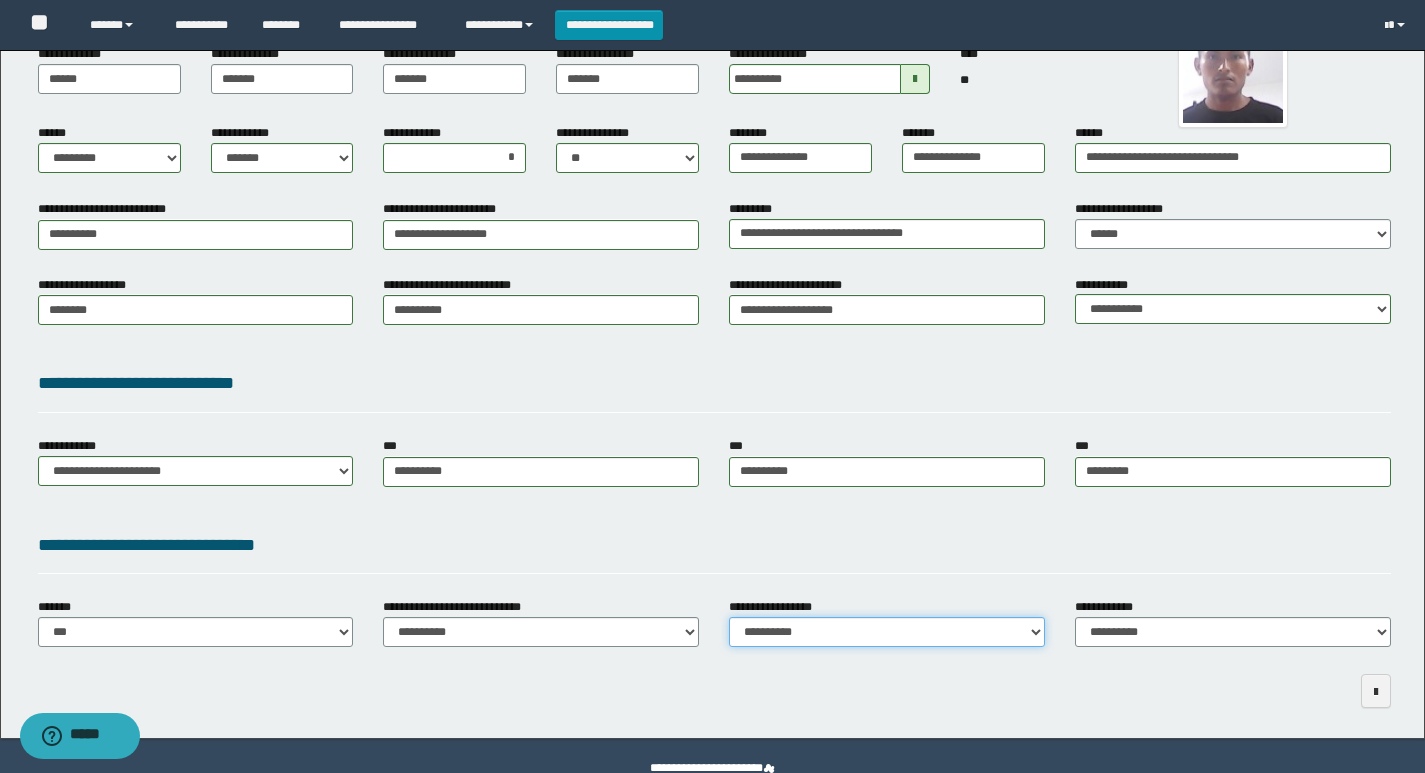 click on "**********" at bounding box center (887, 632) 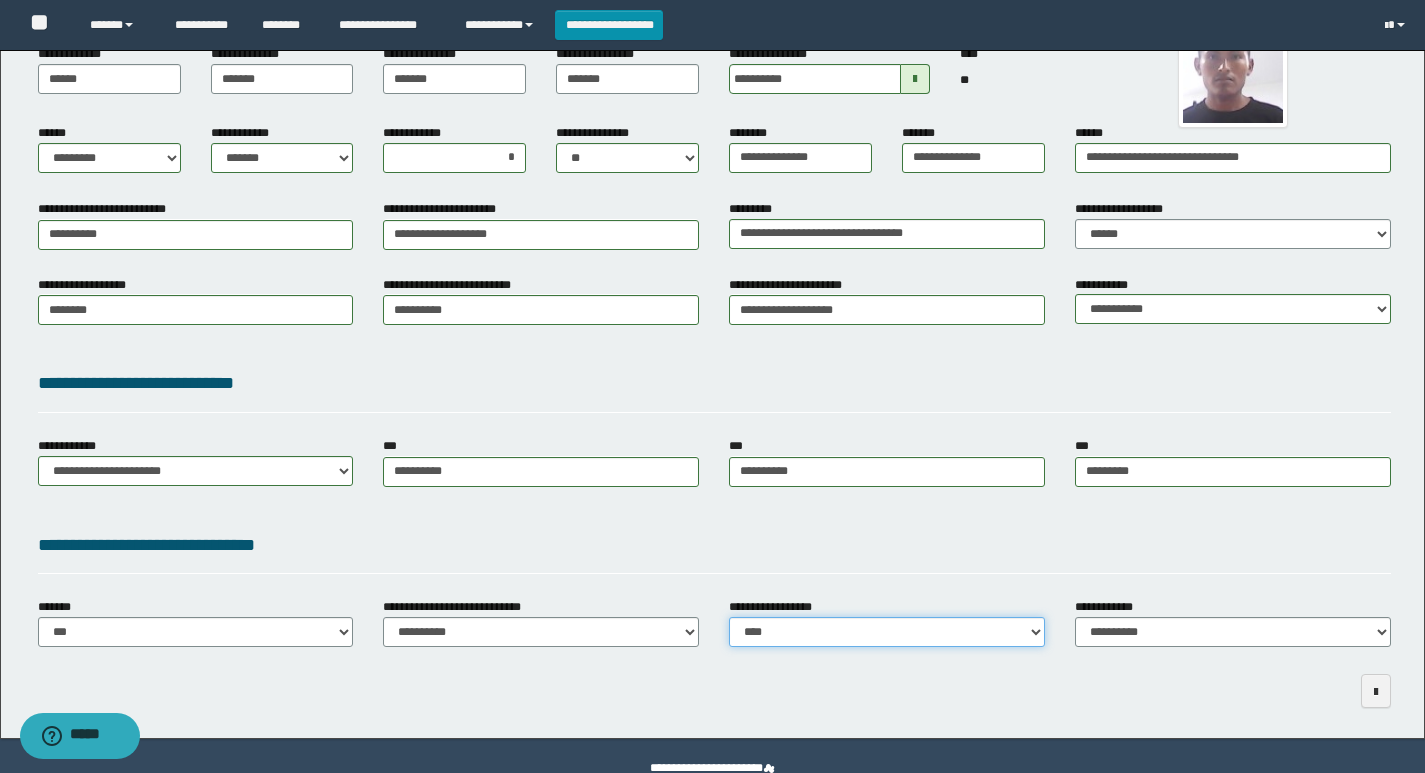 click on "**********" at bounding box center [887, 632] 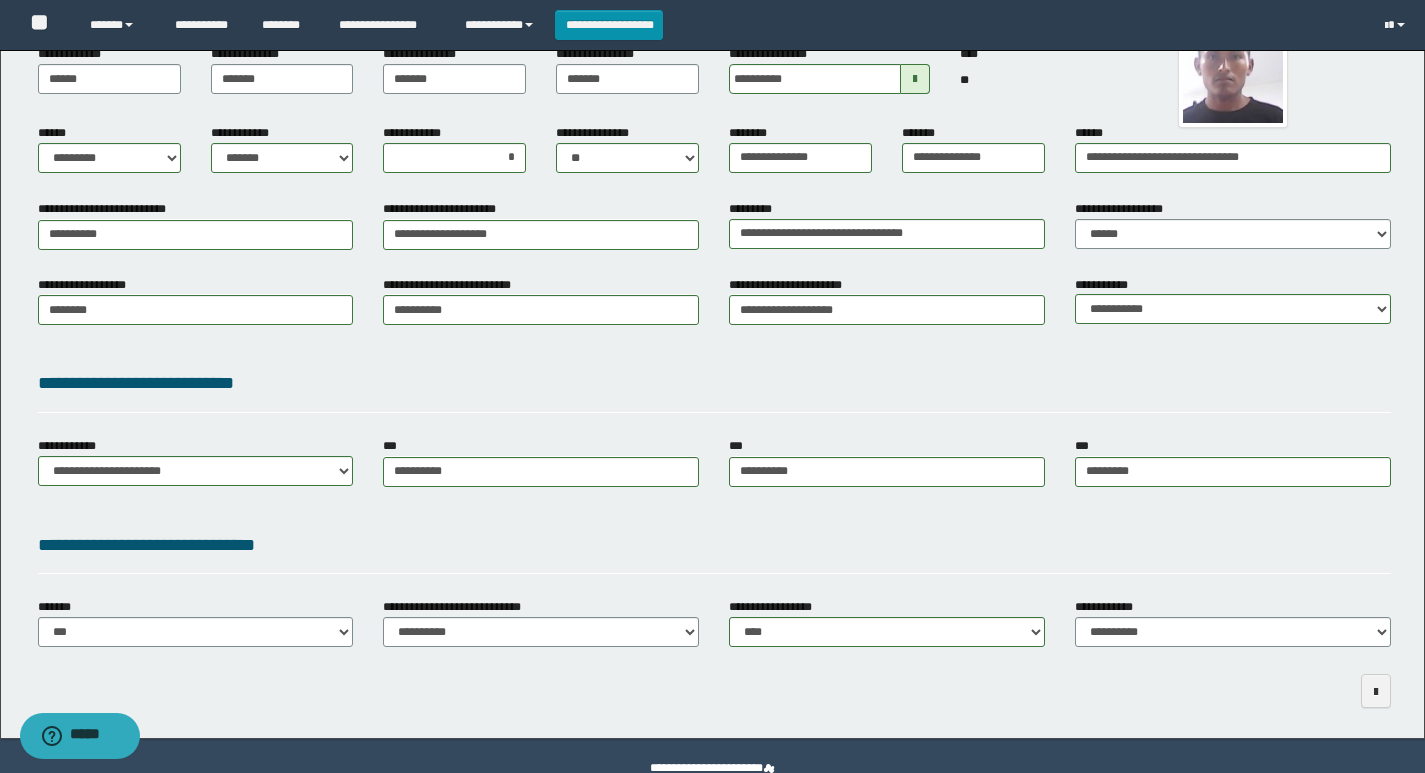 click on "**********" at bounding box center [714, 552] 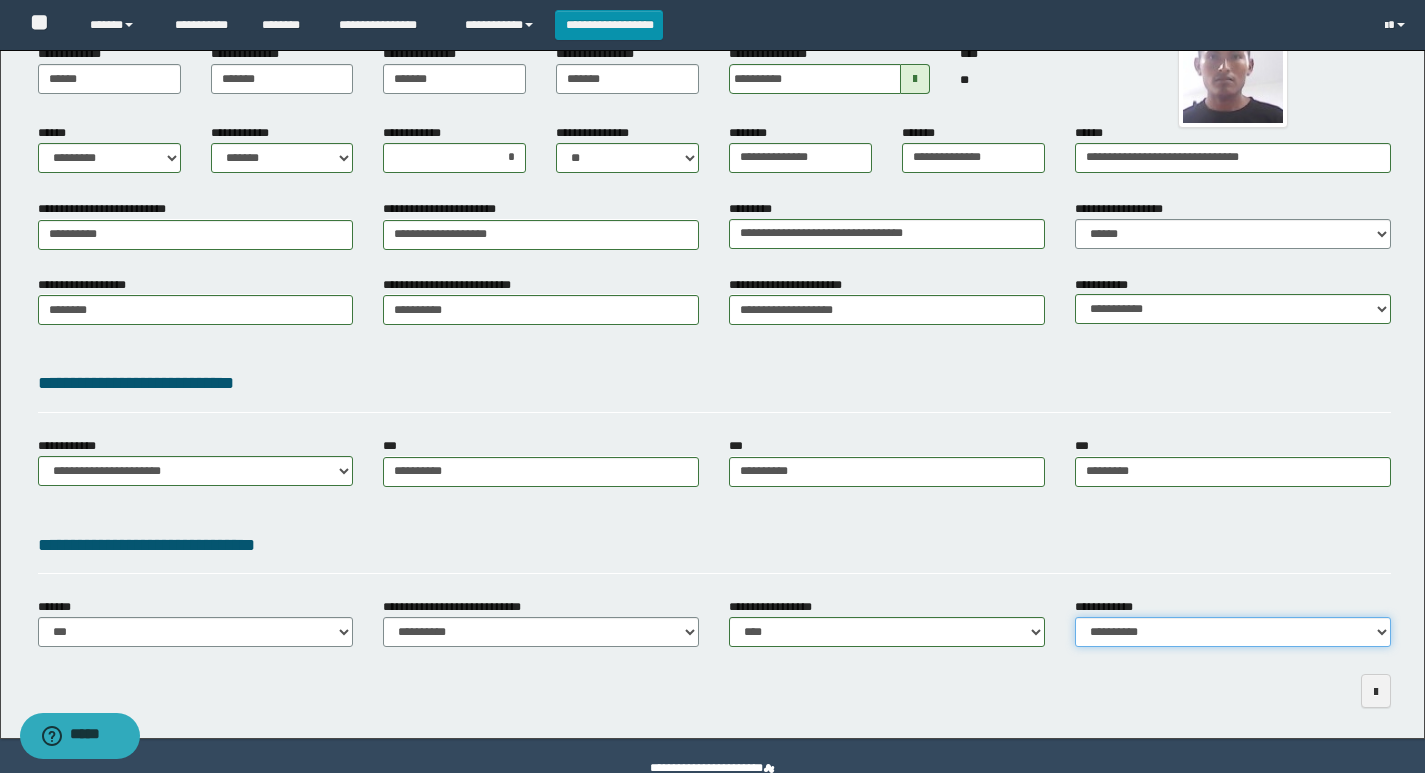 drag, startPoint x: 1135, startPoint y: 632, endPoint x: 1133, endPoint y: 620, distance: 12.165525 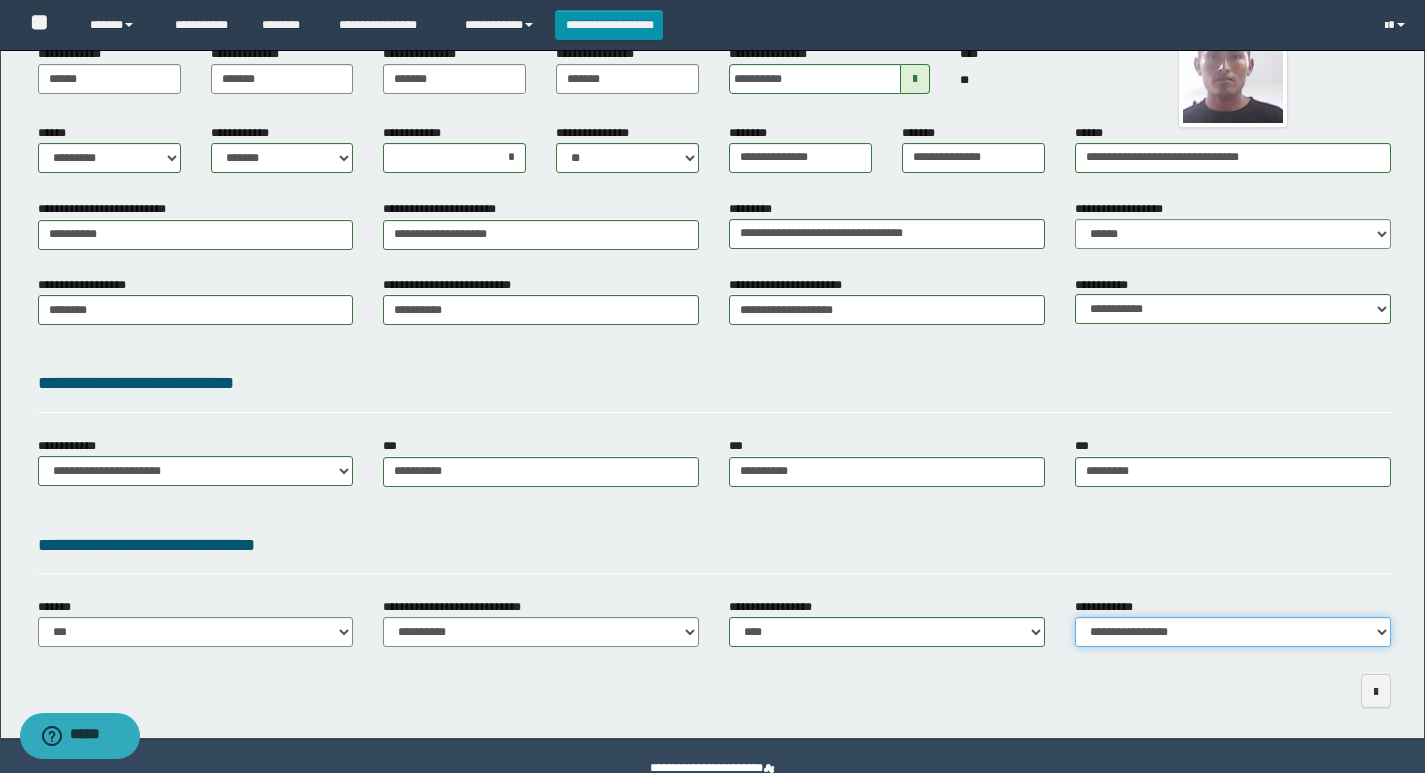 click on "**********" at bounding box center [1233, 632] 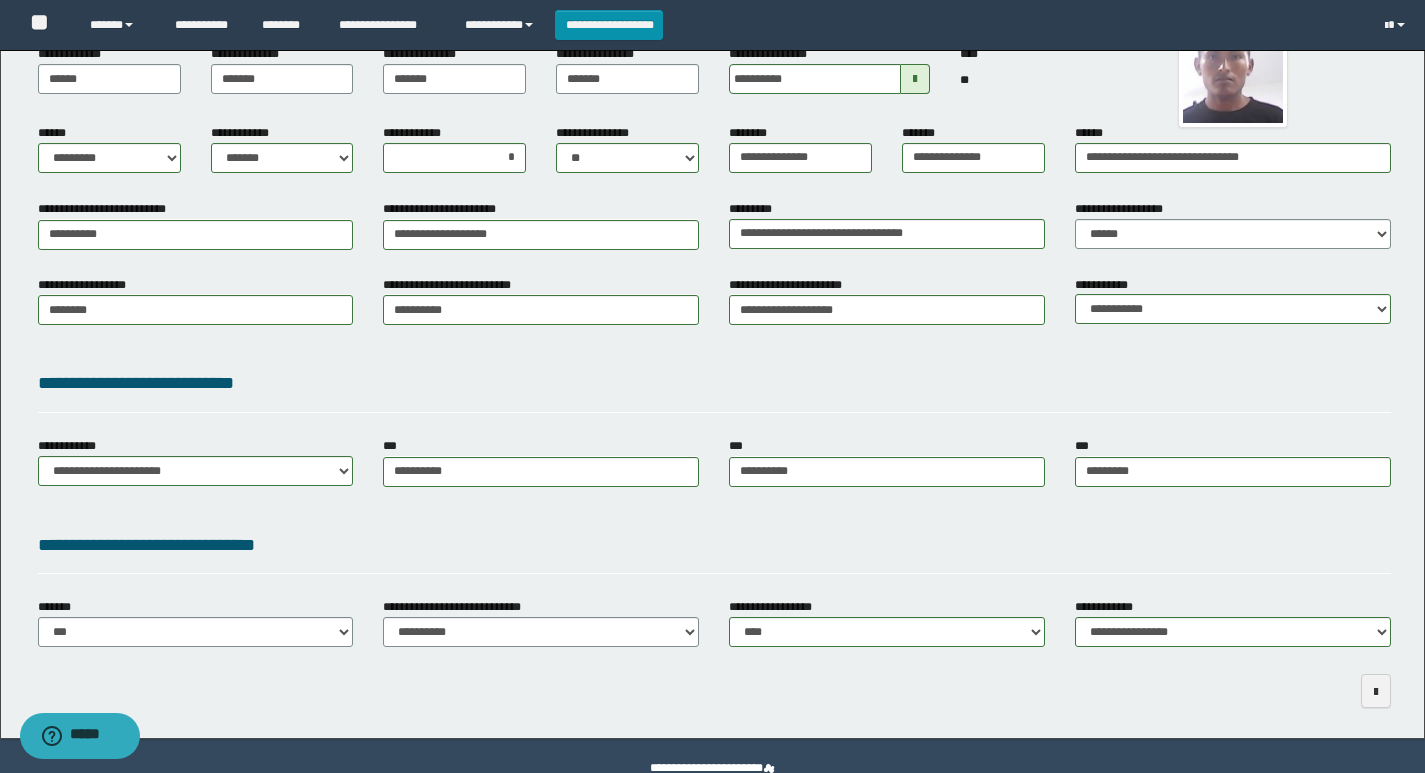 click on "**********" at bounding box center [714, 549] 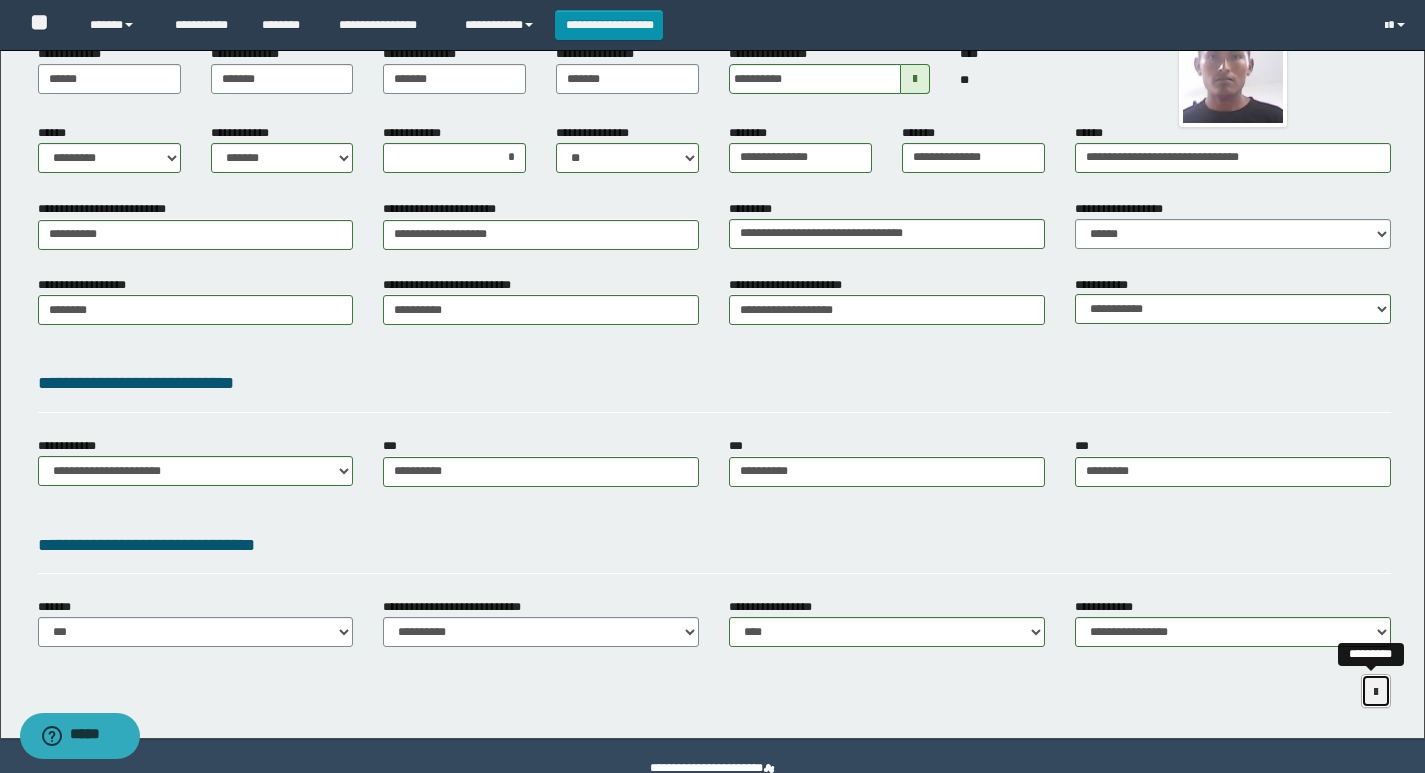 click at bounding box center (1376, 691) 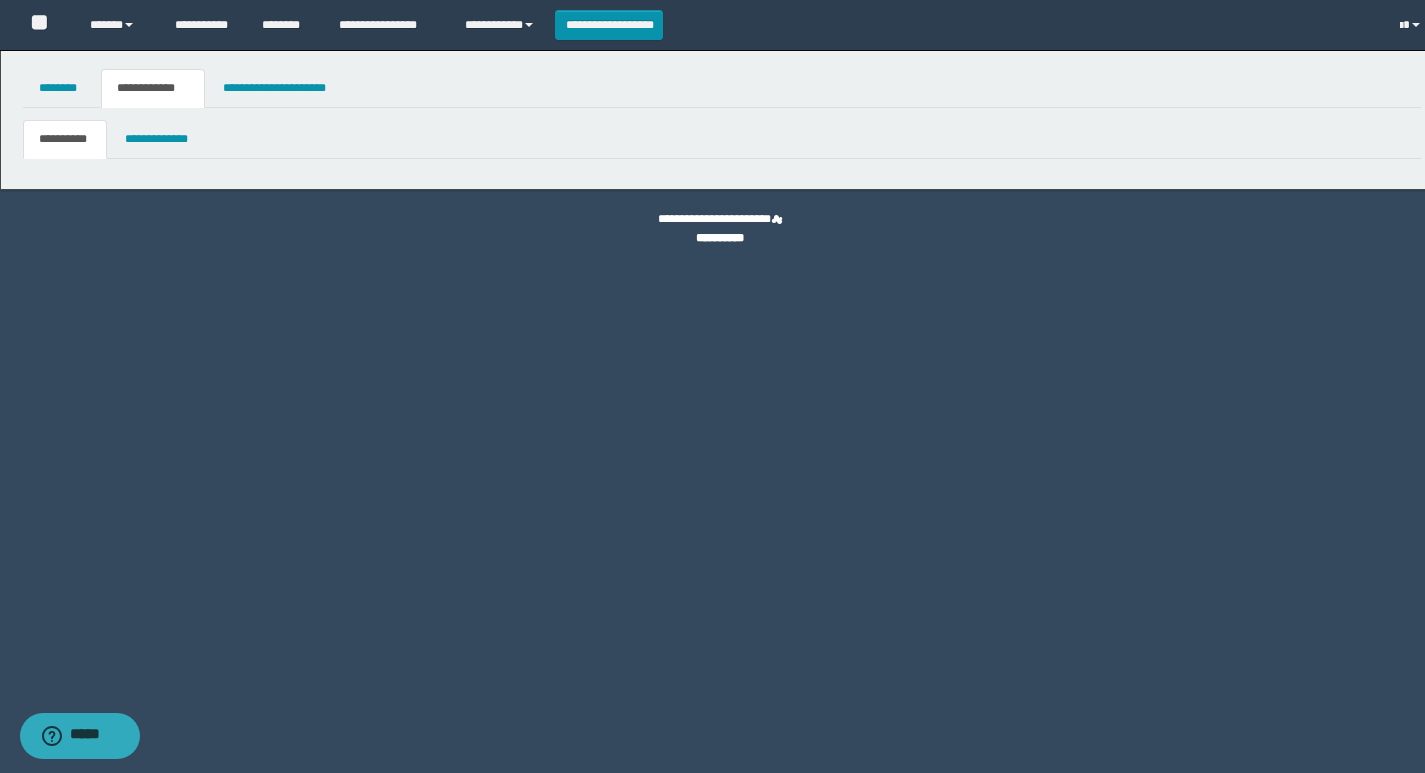 scroll, scrollTop: 0, scrollLeft: 0, axis: both 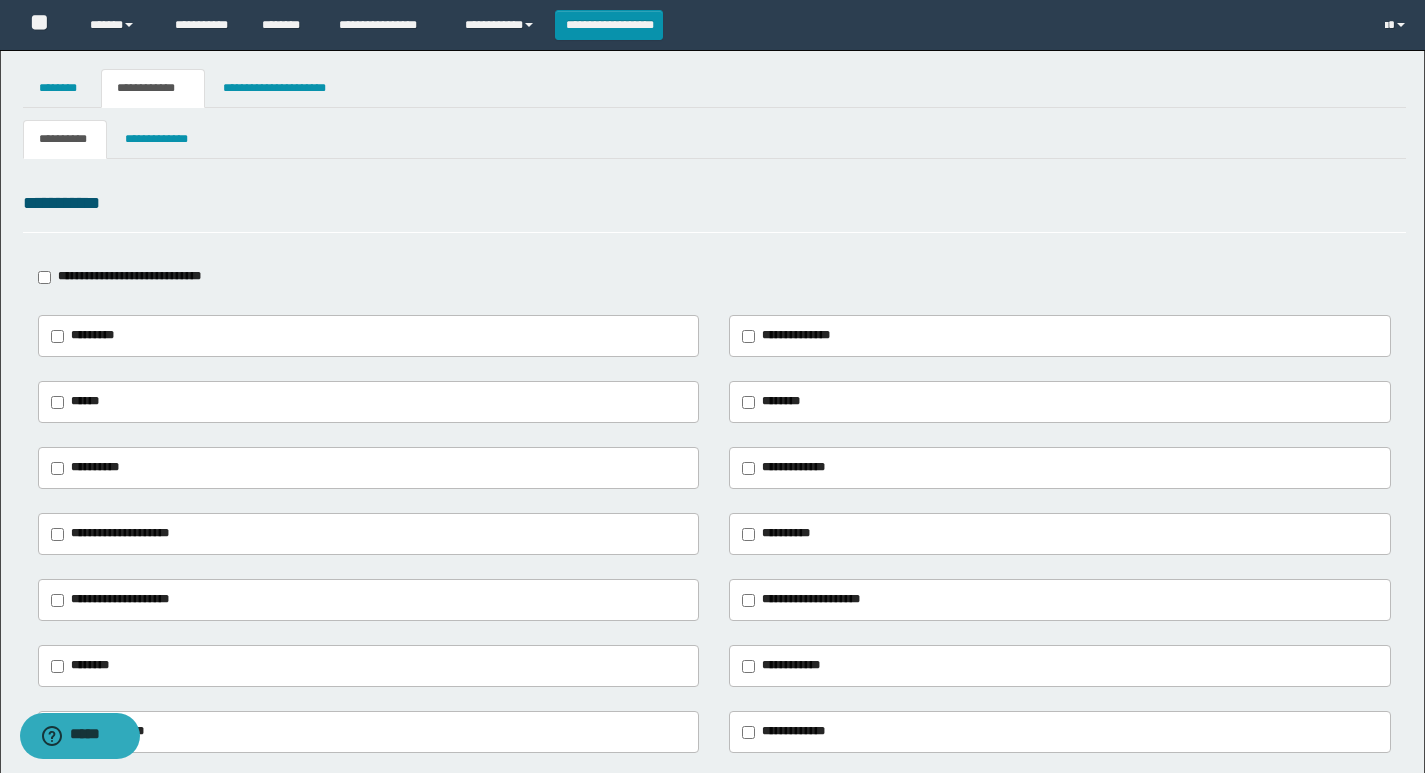 click on "**********" at bounding box center (129, 276) 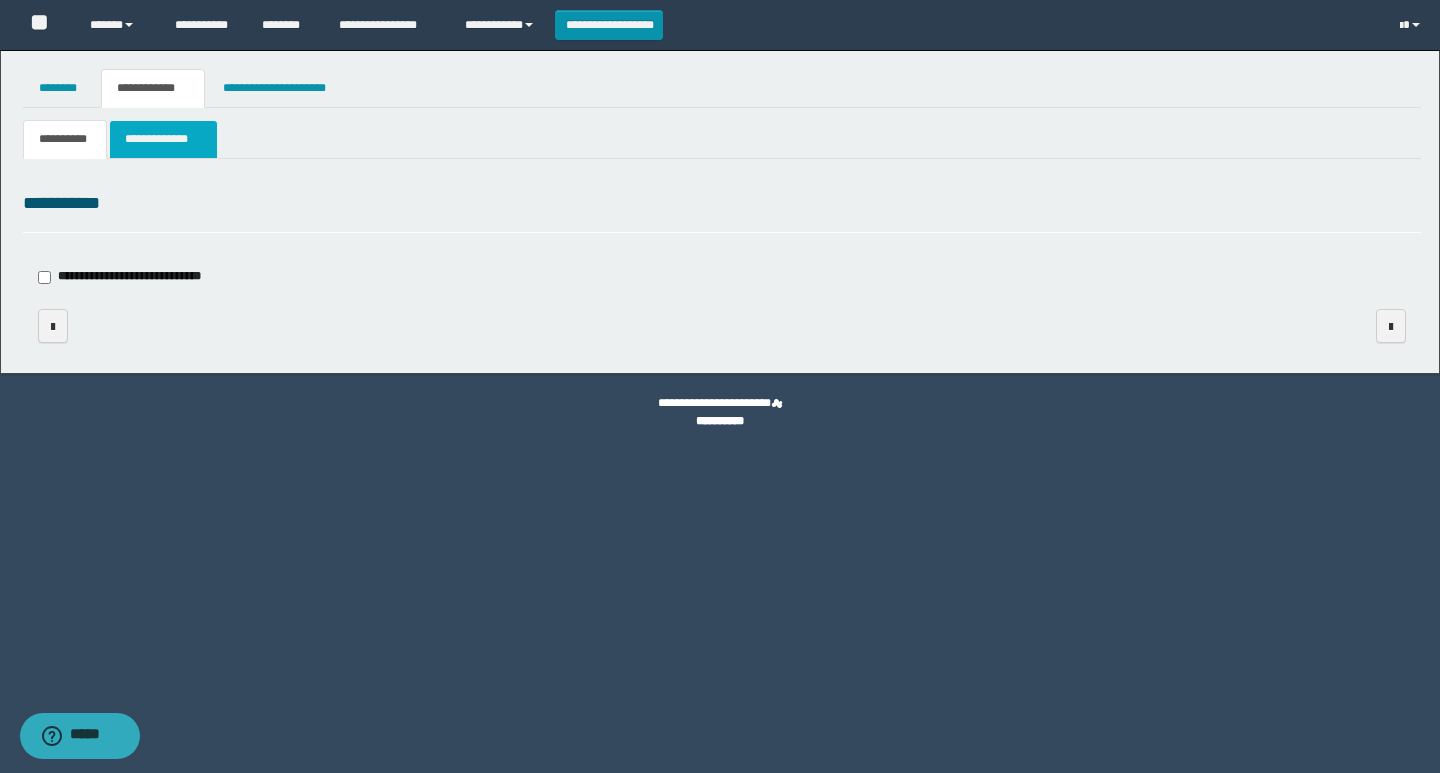 click on "**********" at bounding box center (163, 139) 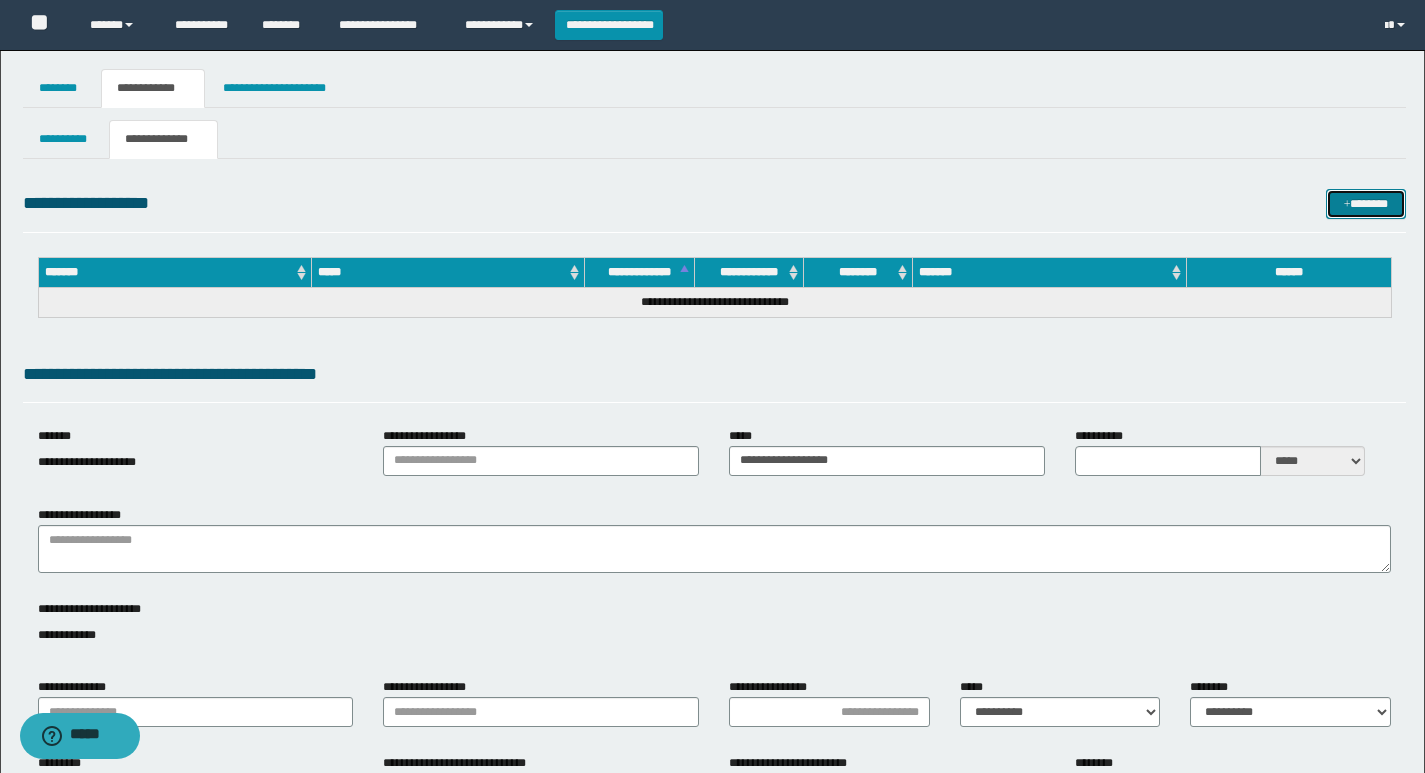 click on "*******" at bounding box center (1366, 204) 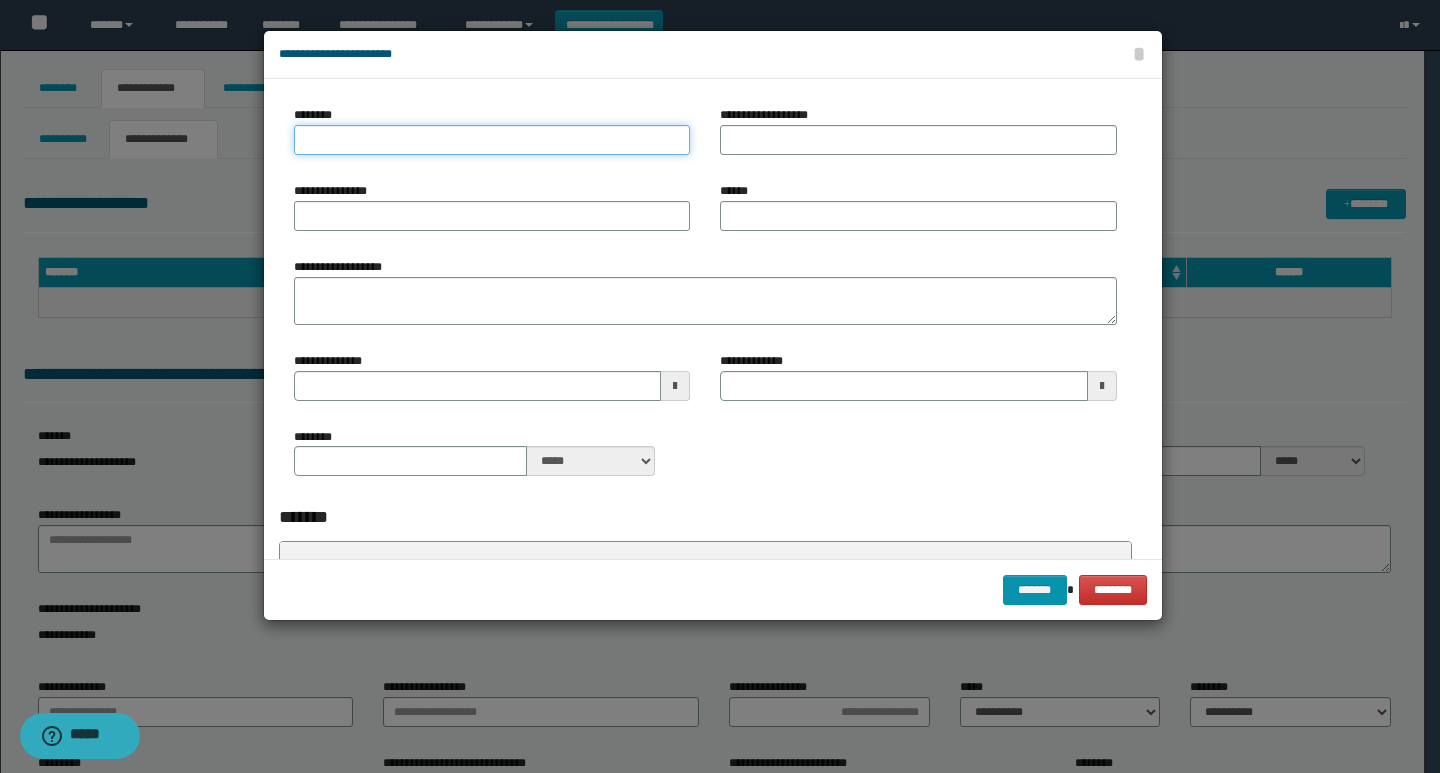 click on "********" at bounding box center (492, 140) 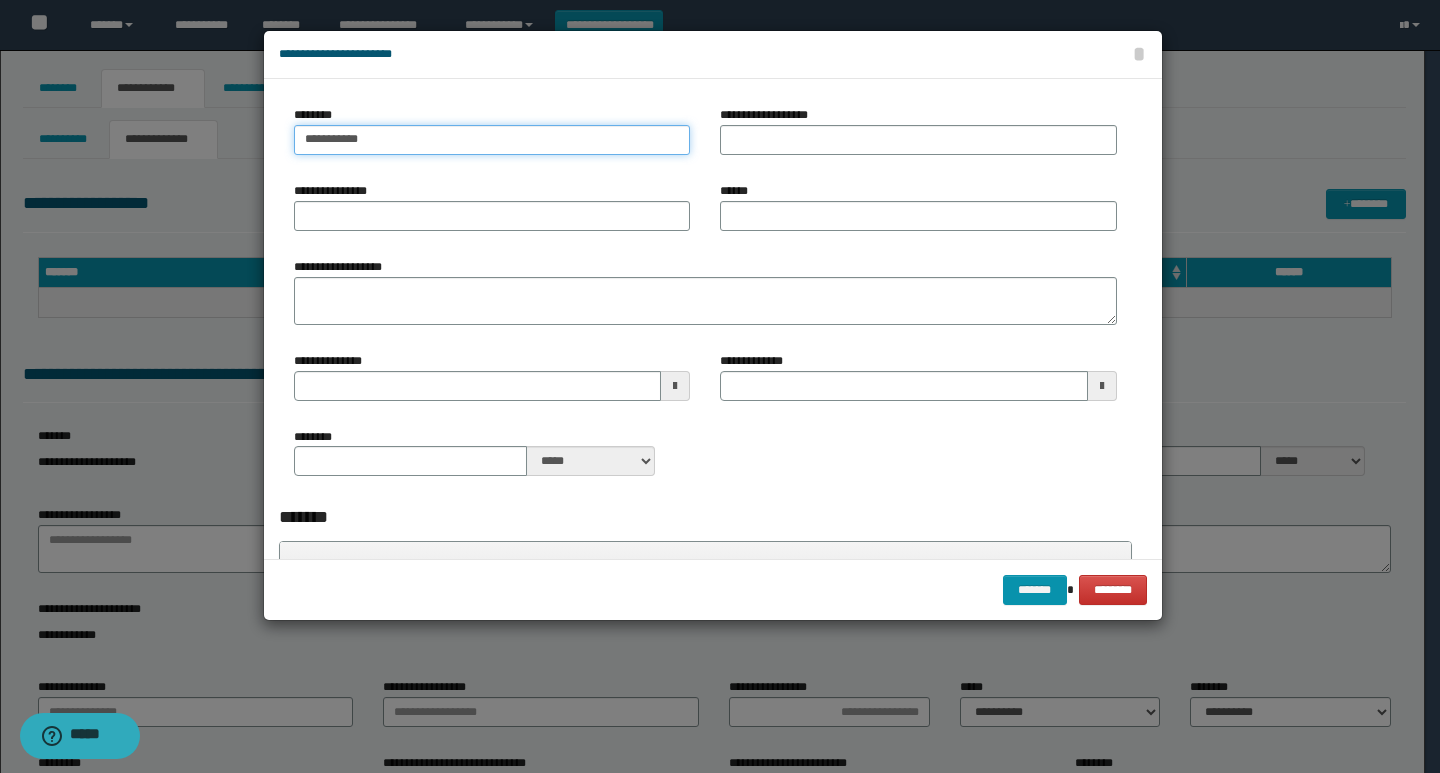 type on "**********" 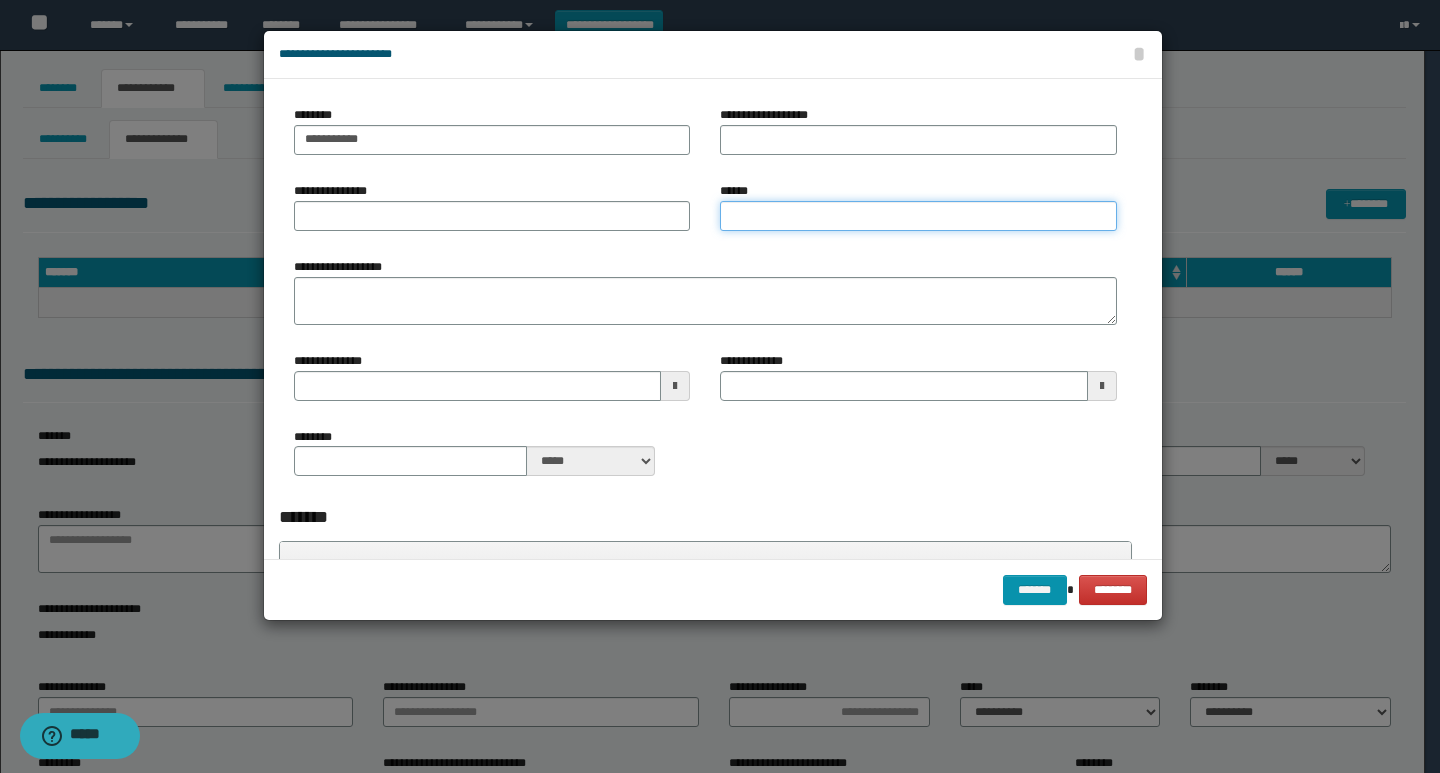 click on "******" at bounding box center (918, 216) 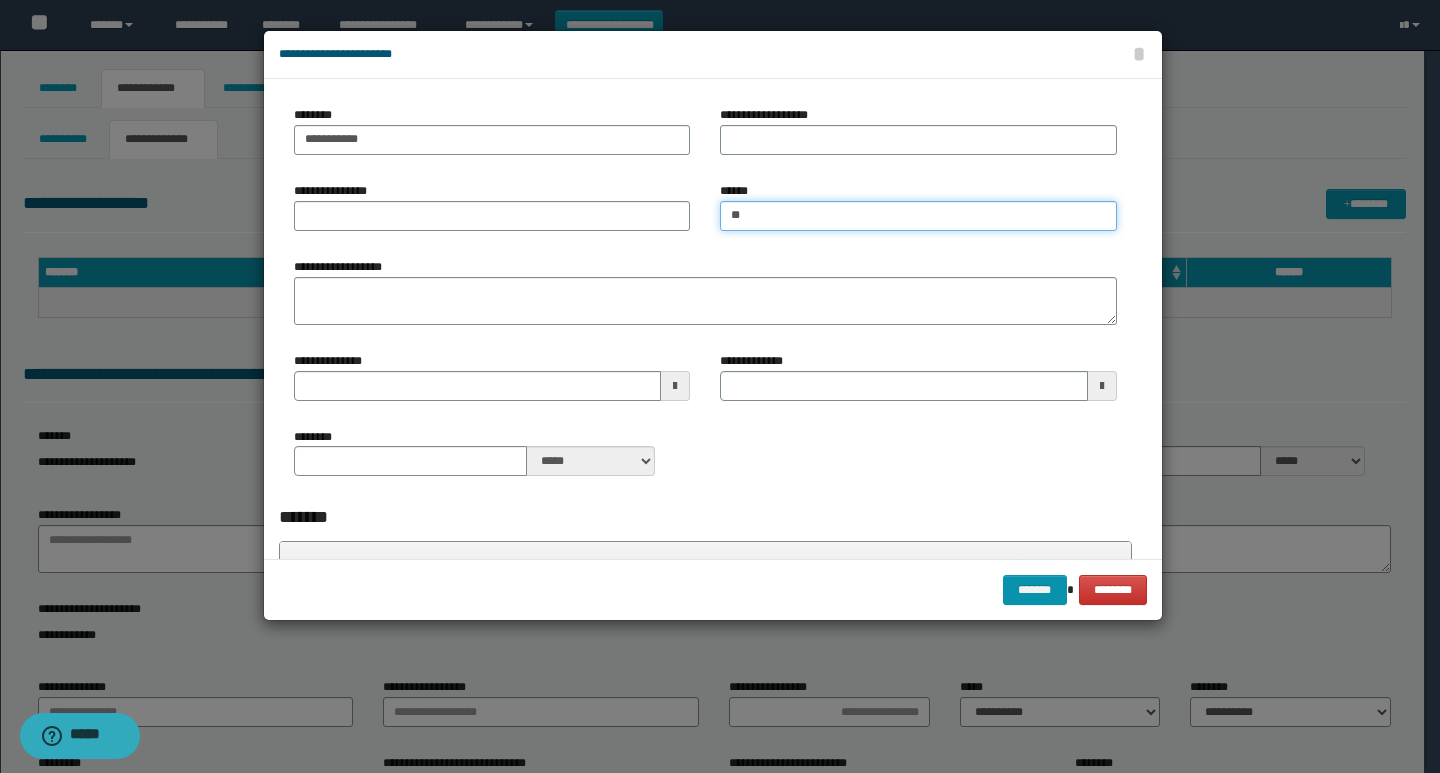 type on "*" 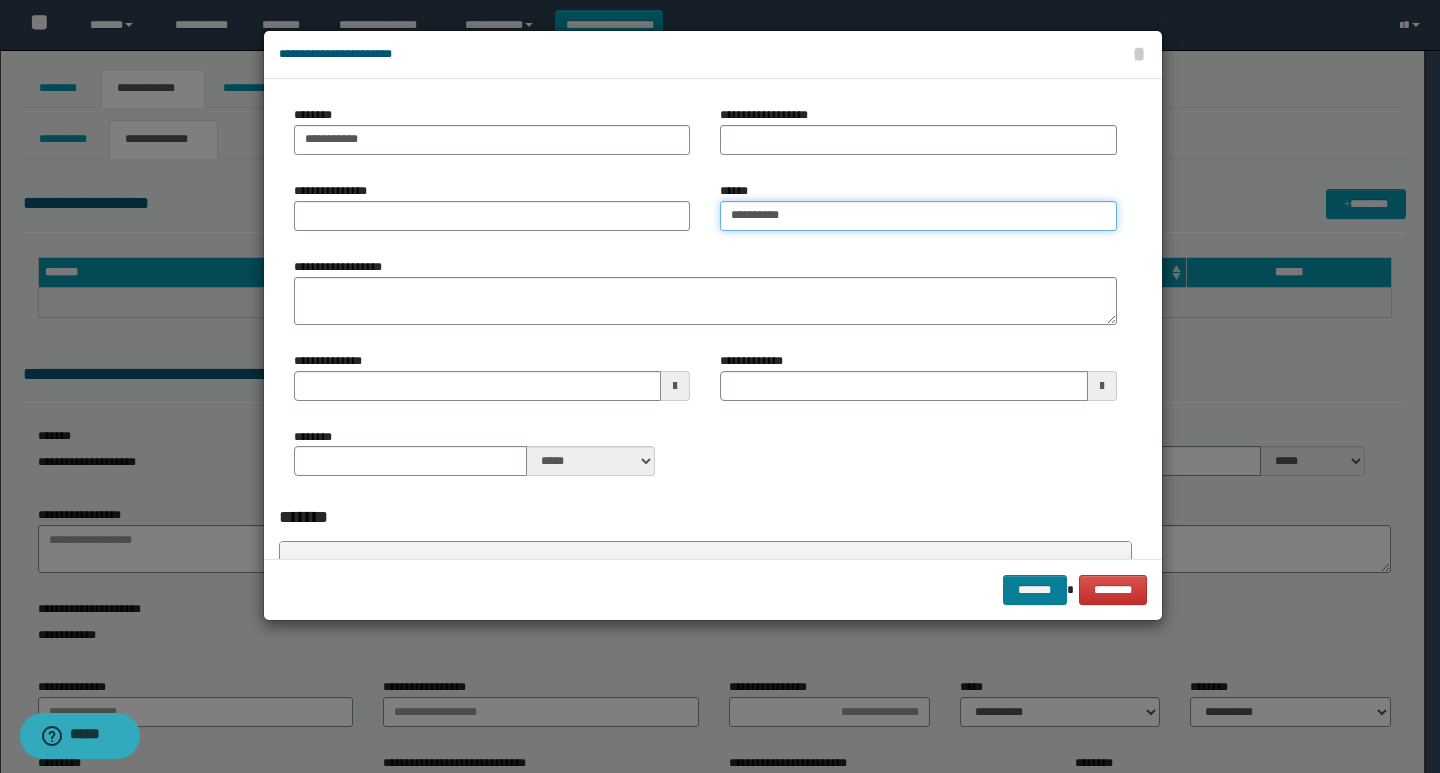 type on "*********" 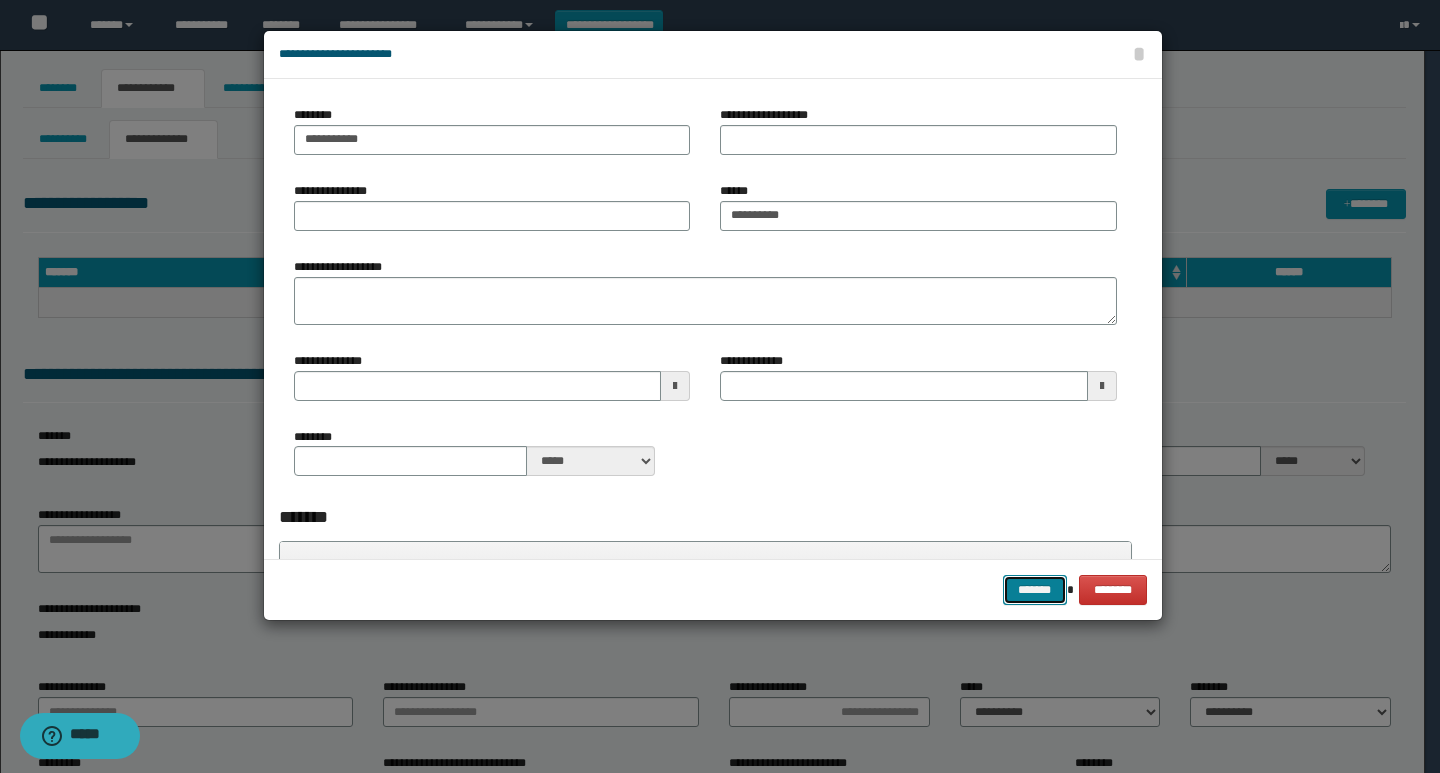 click on "*******" at bounding box center [1035, 590] 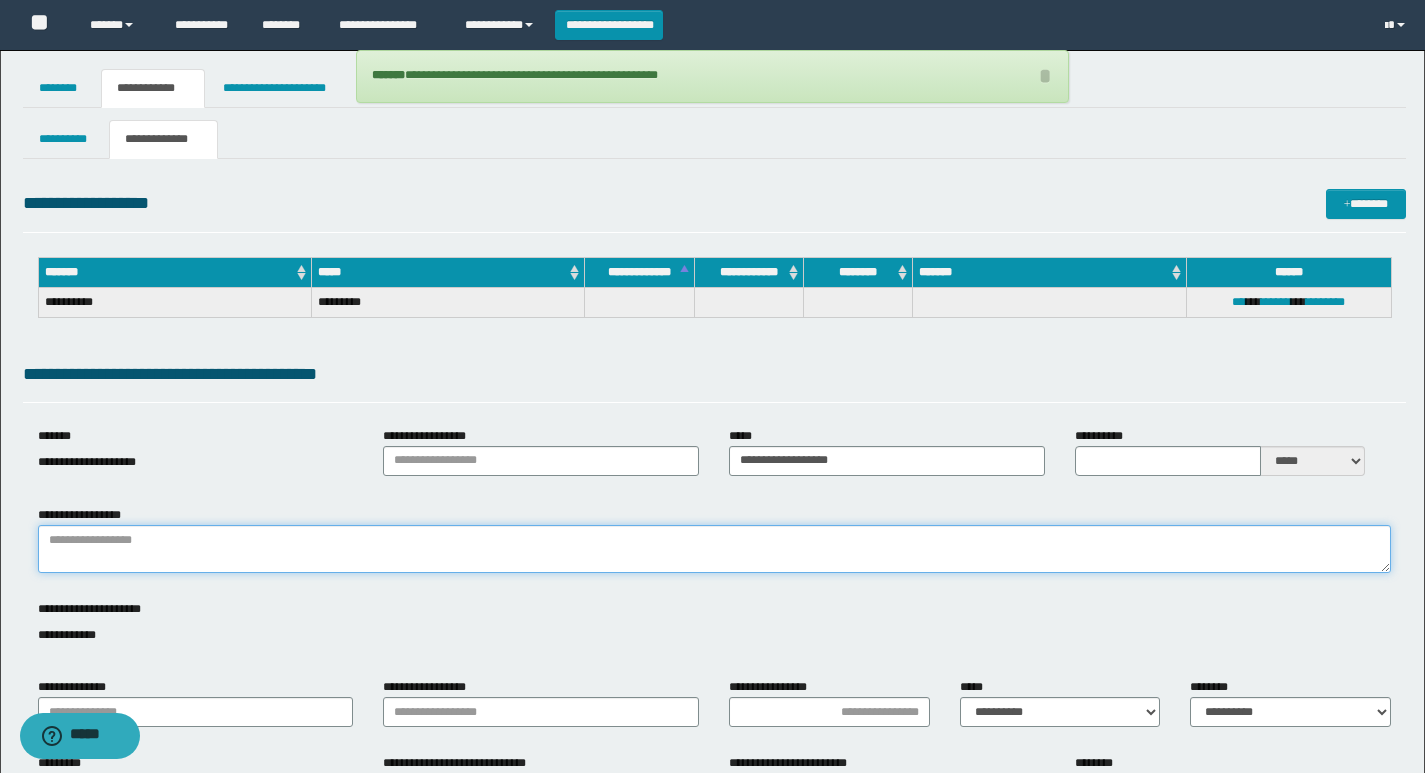 click on "**********" at bounding box center [714, 549] 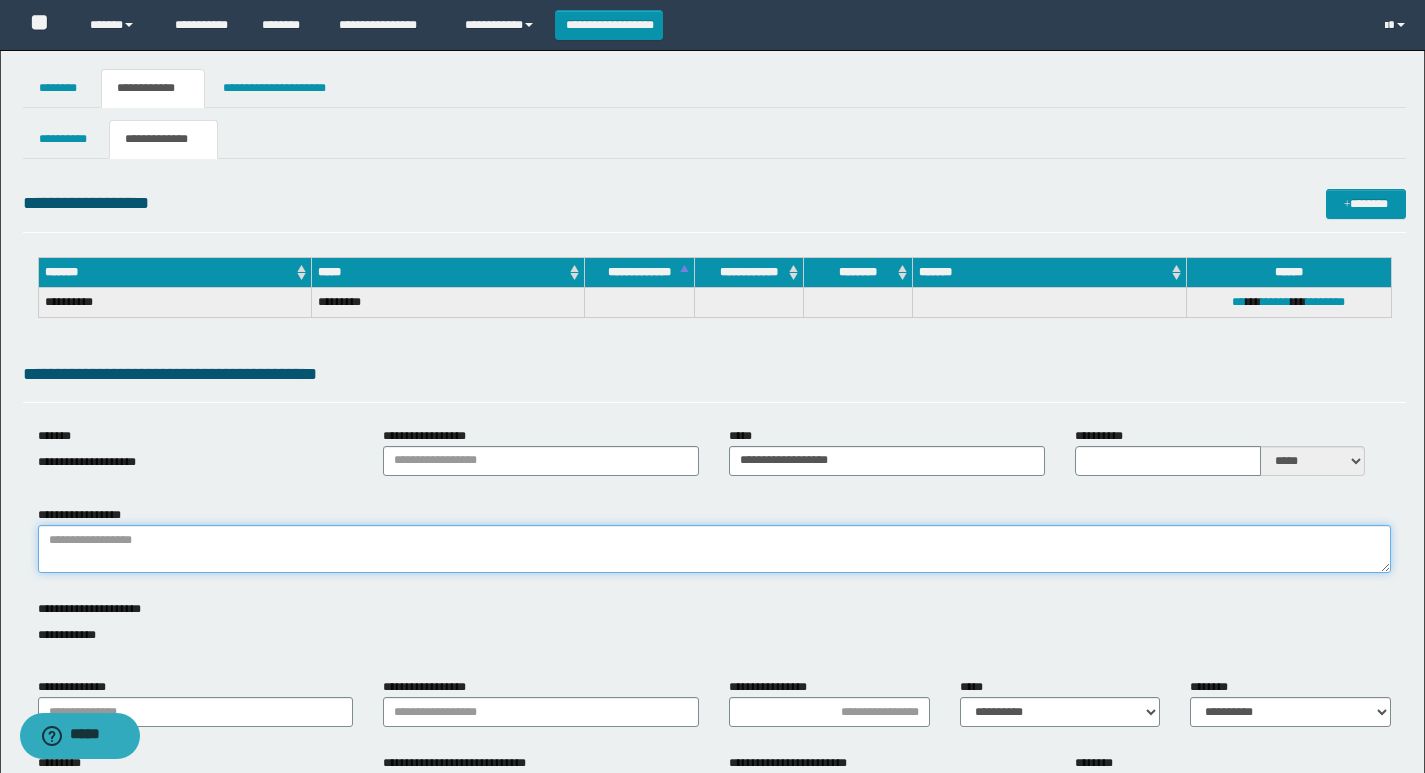 paste on "**********" 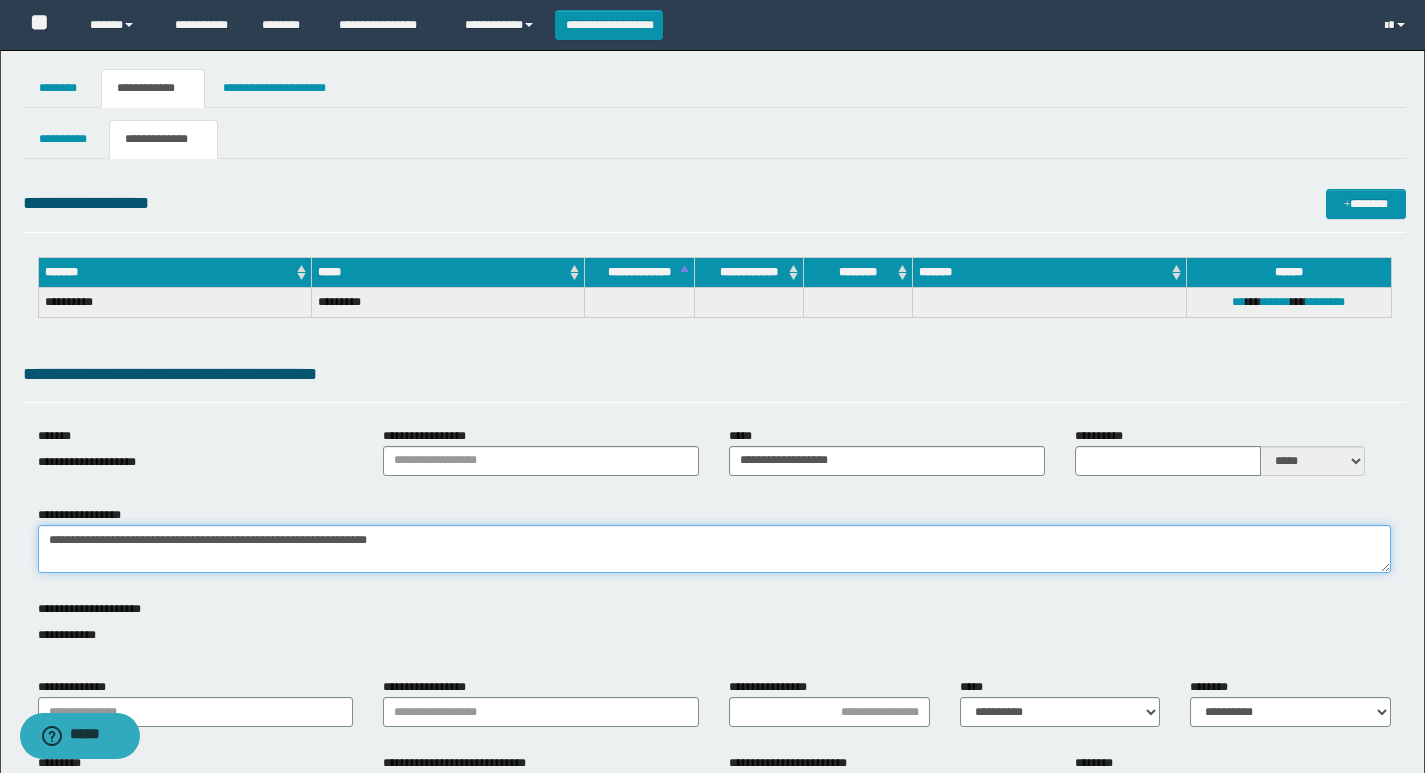 type on "**********" 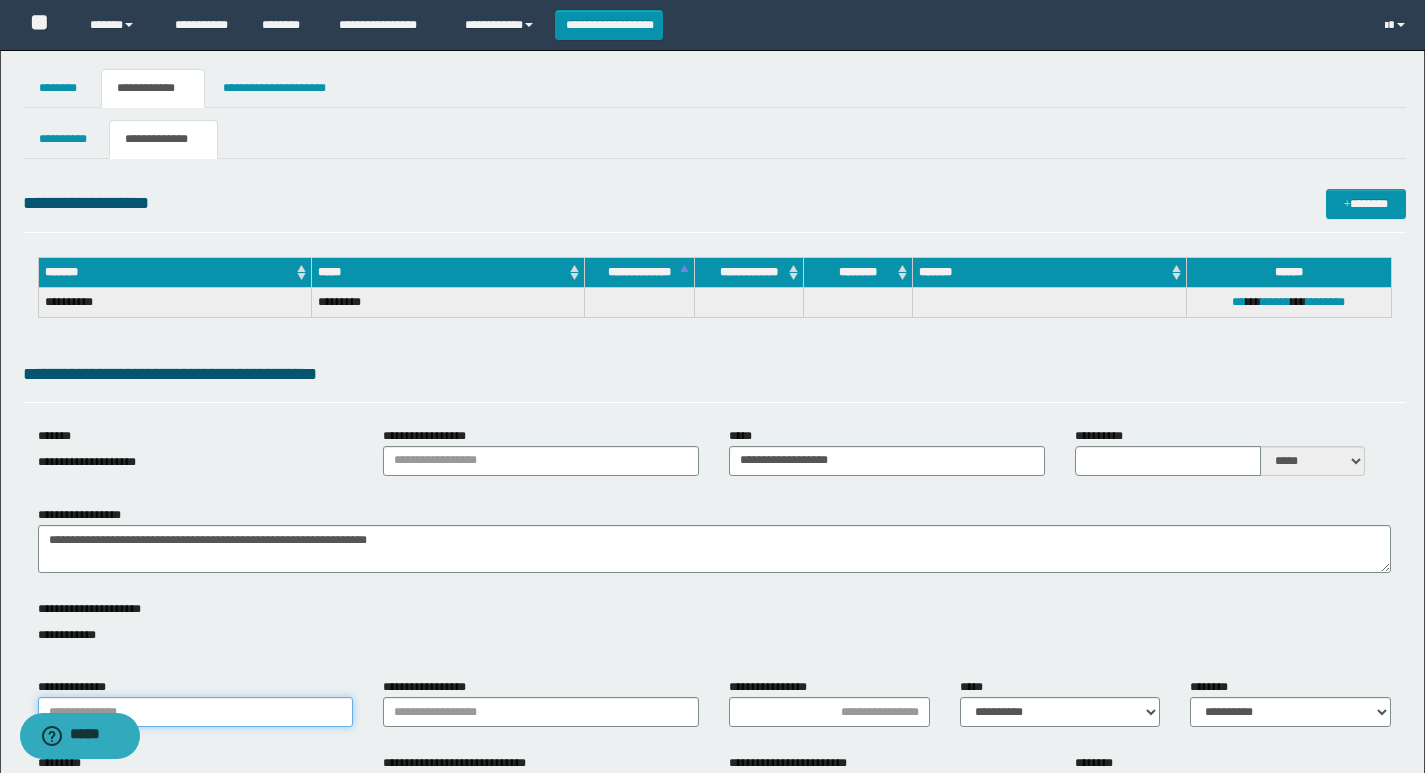 click on "**********" at bounding box center [196, 712] 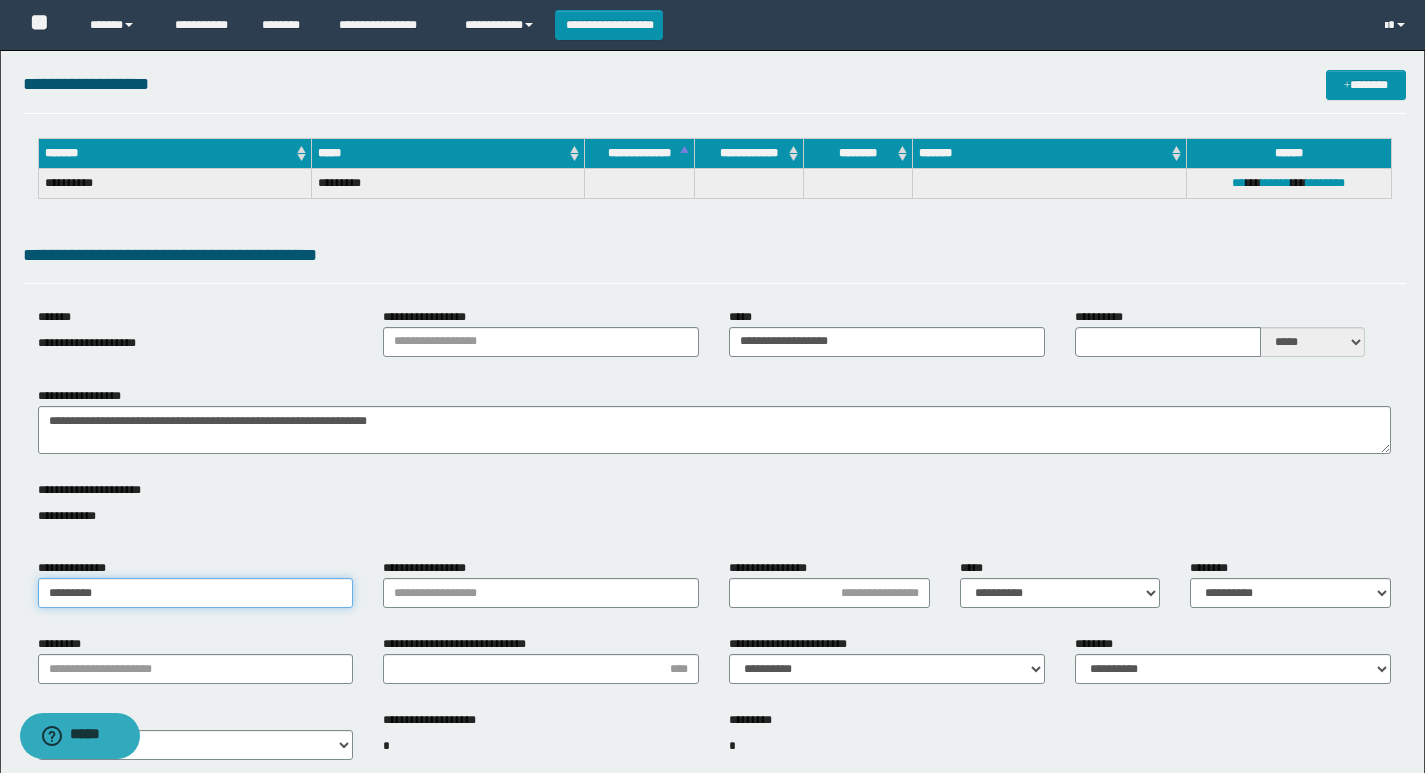 scroll, scrollTop: 300, scrollLeft: 0, axis: vertical 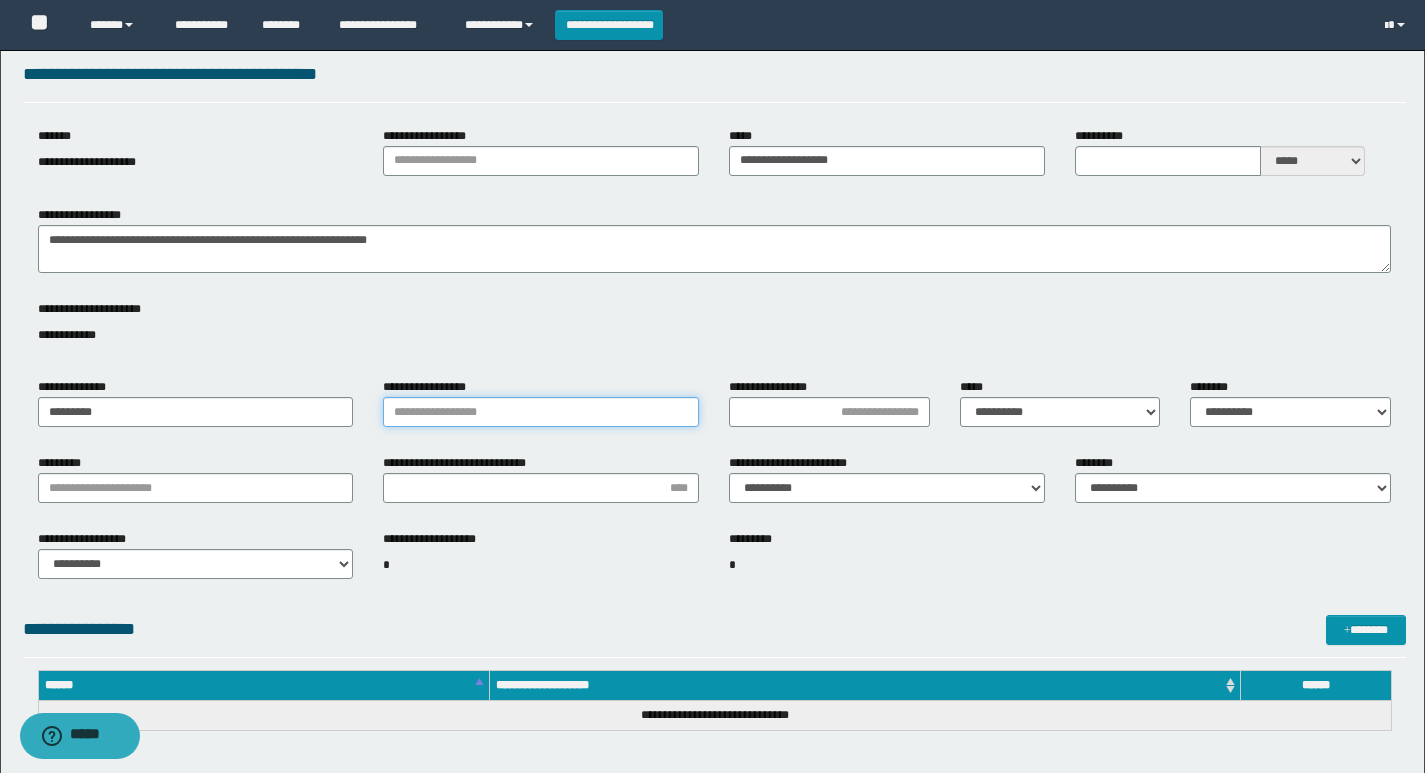 click on "**********" at bounding box center (541, 412) 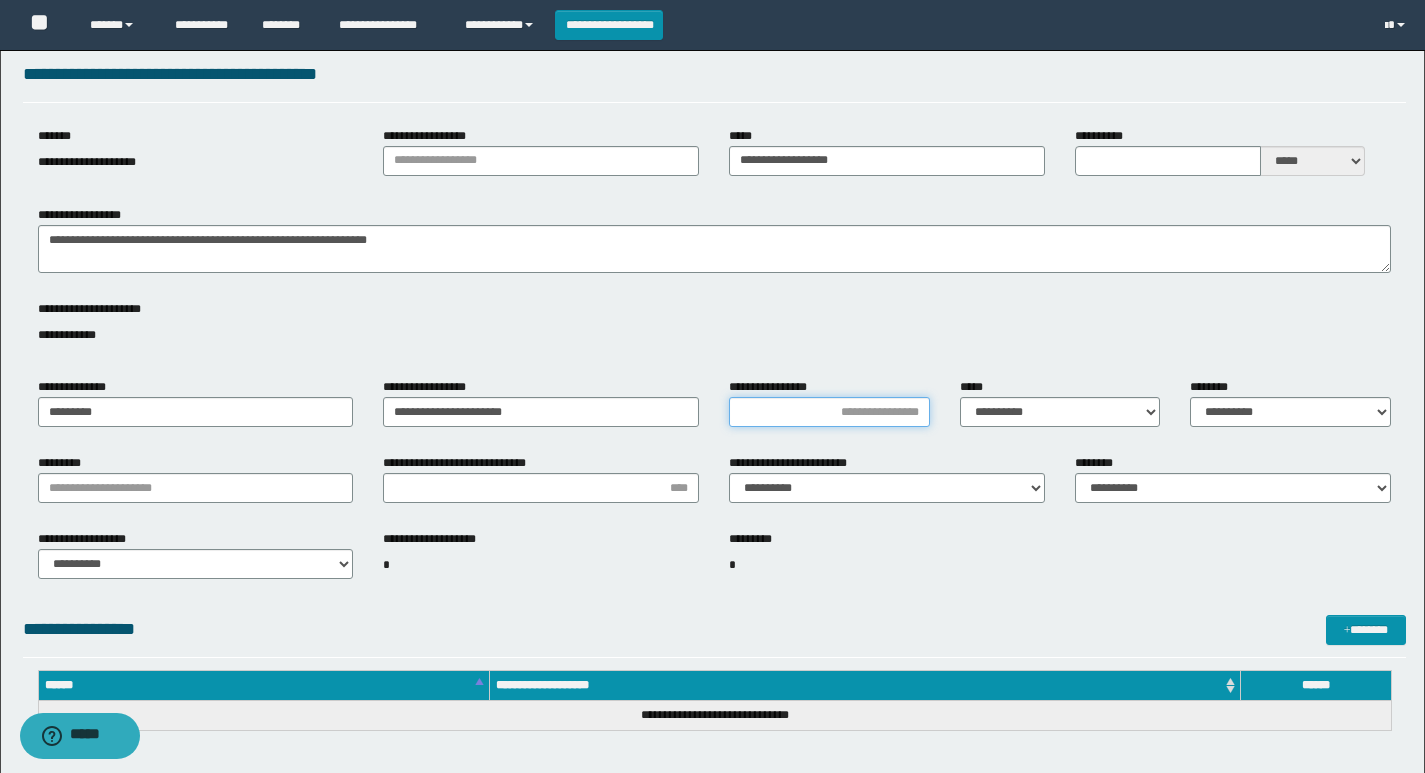 click on "**********" at bounding box center [829, 412] 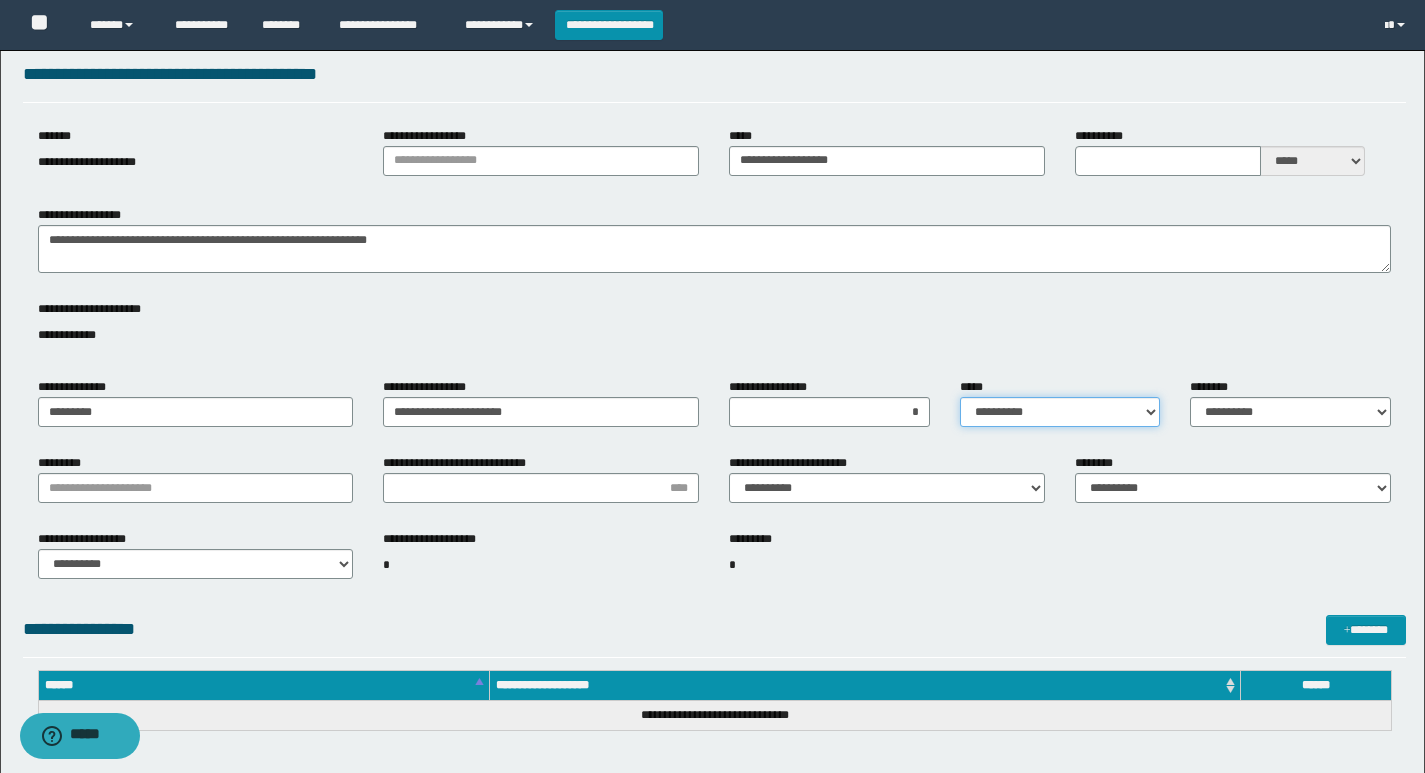 click on "**********" at bounding box center [1060, 412] 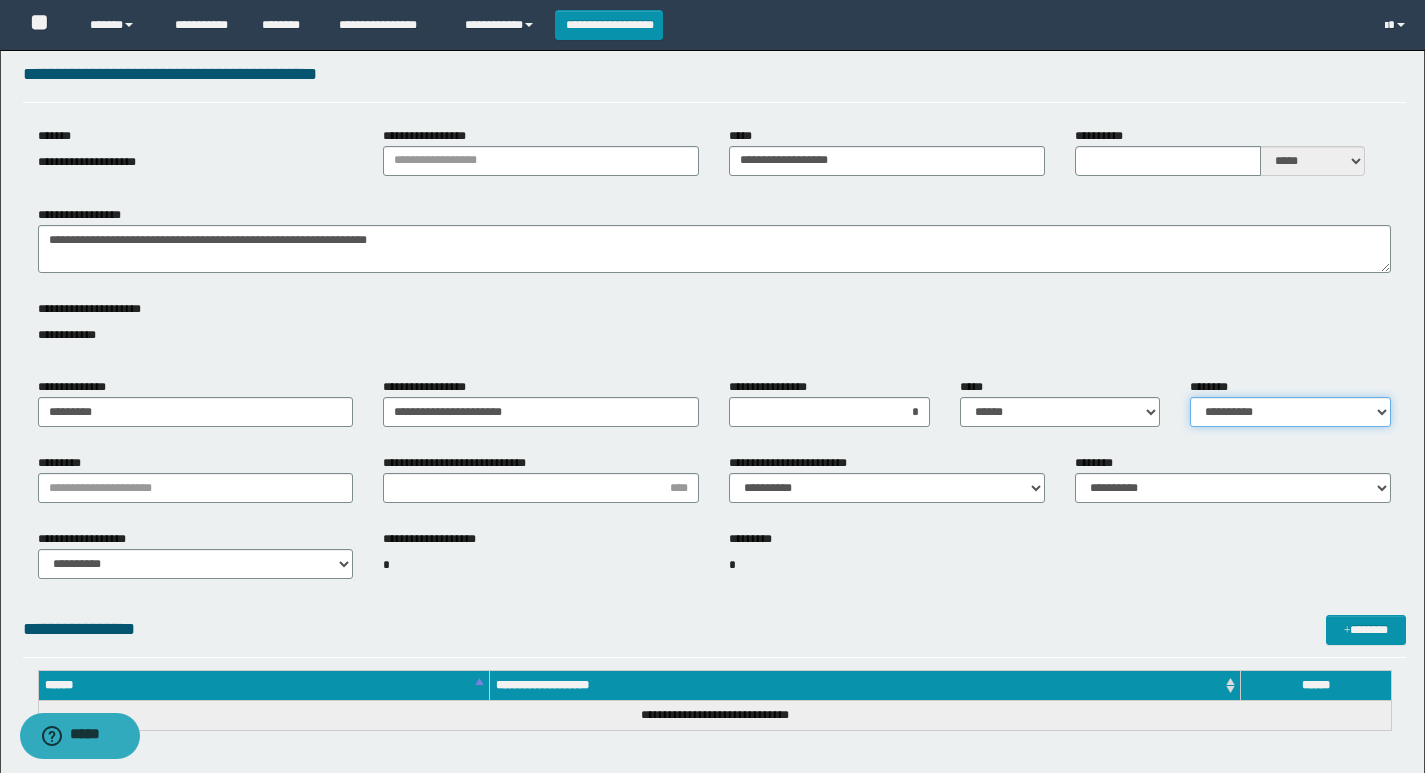 click on "**********" at bounding box center [1290, 412] 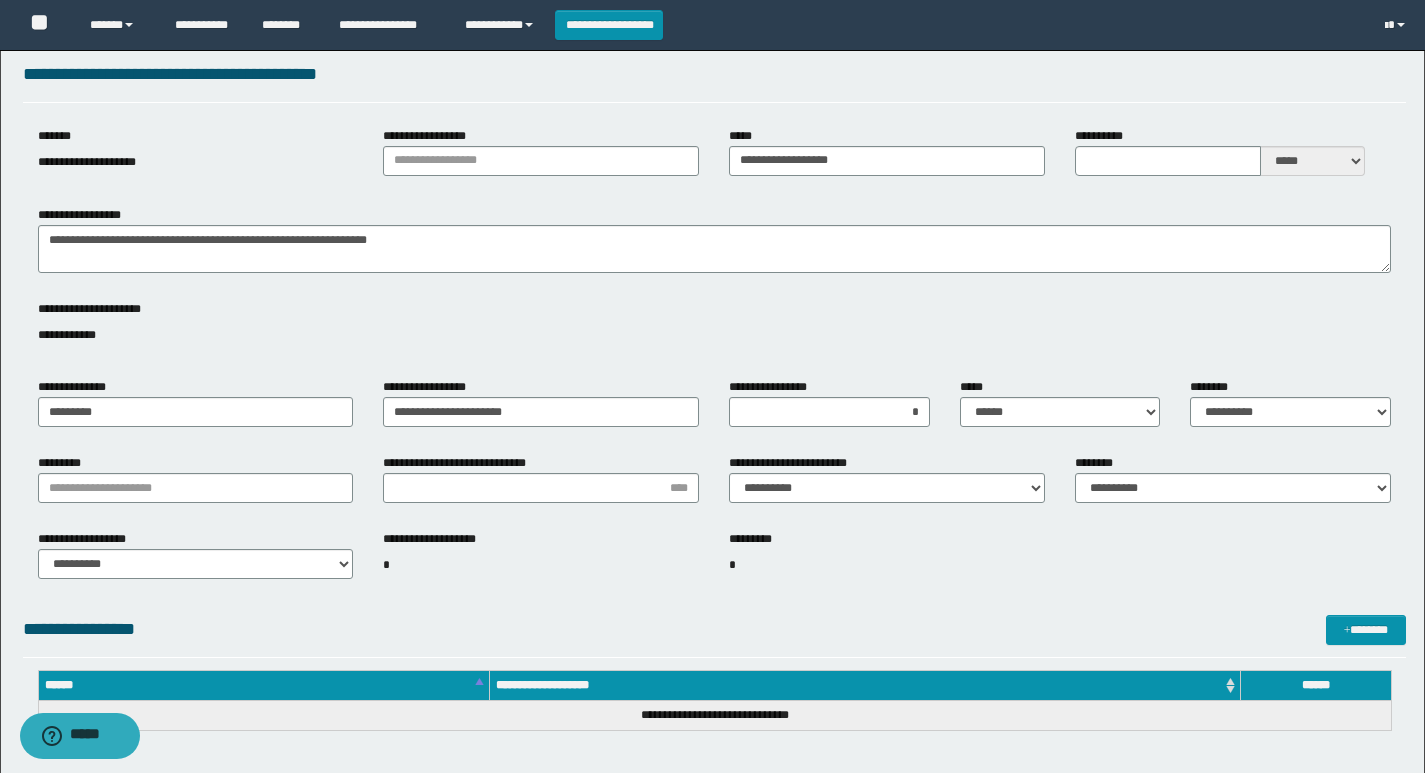 click on "**********" at bounding box center [714, 563] 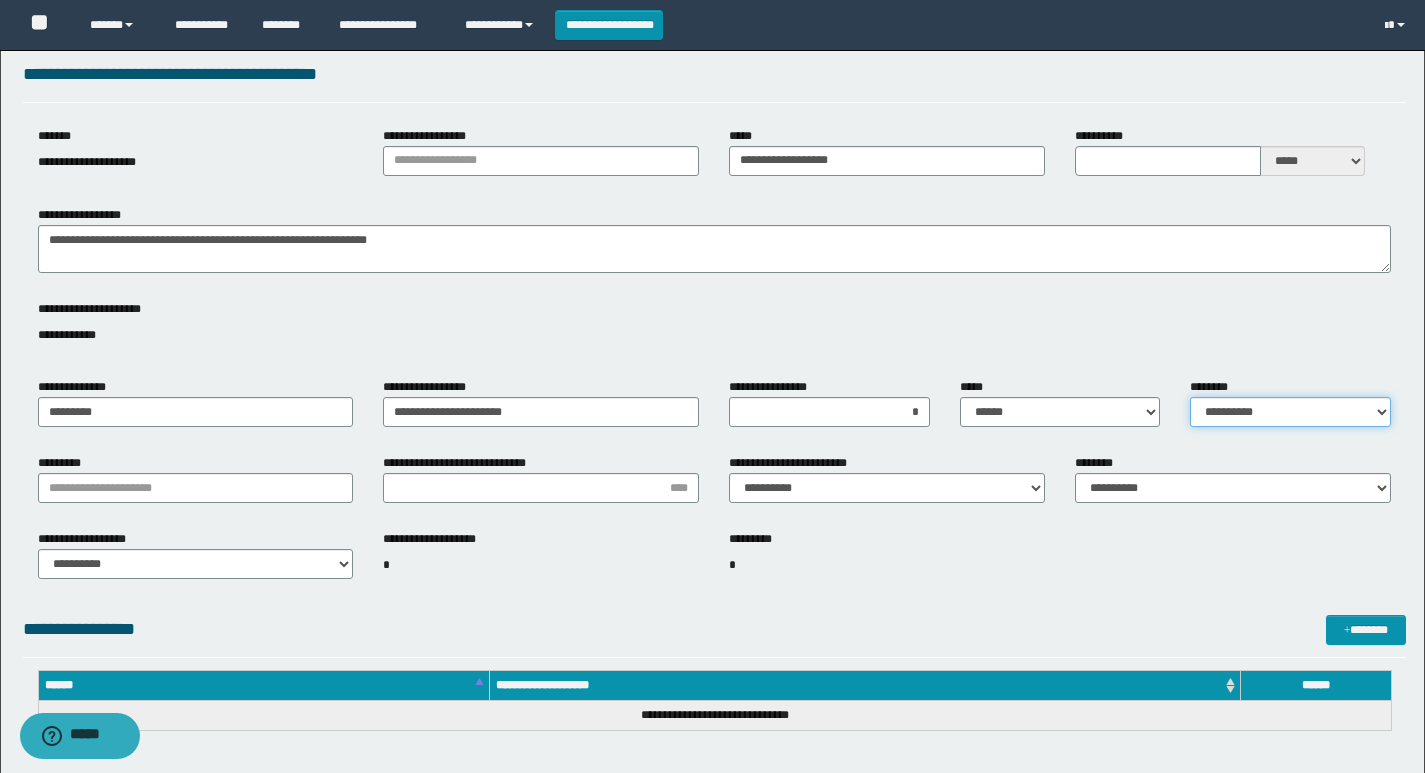 click on "**********" at bounding box center [1290, 412] 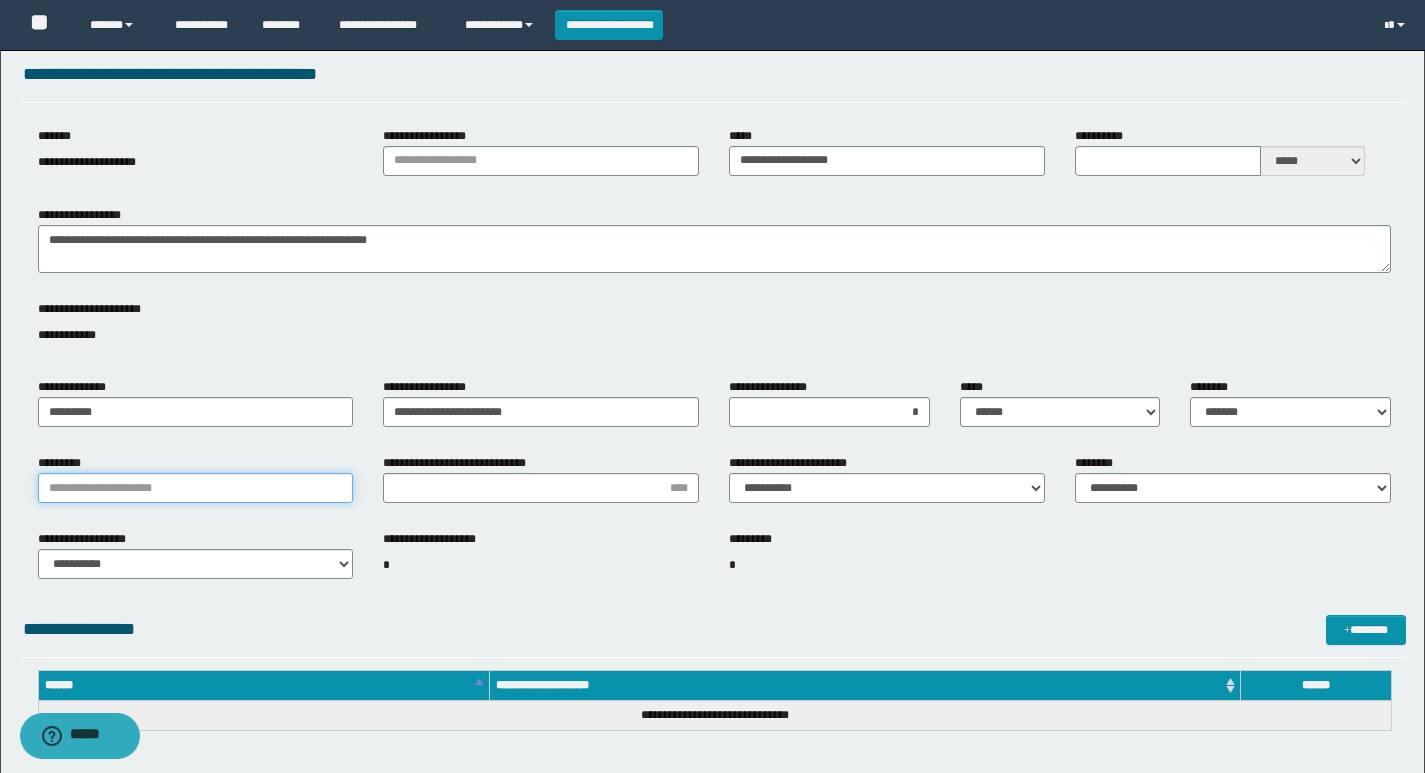 click on "*********" at bounding box center [196, 488] 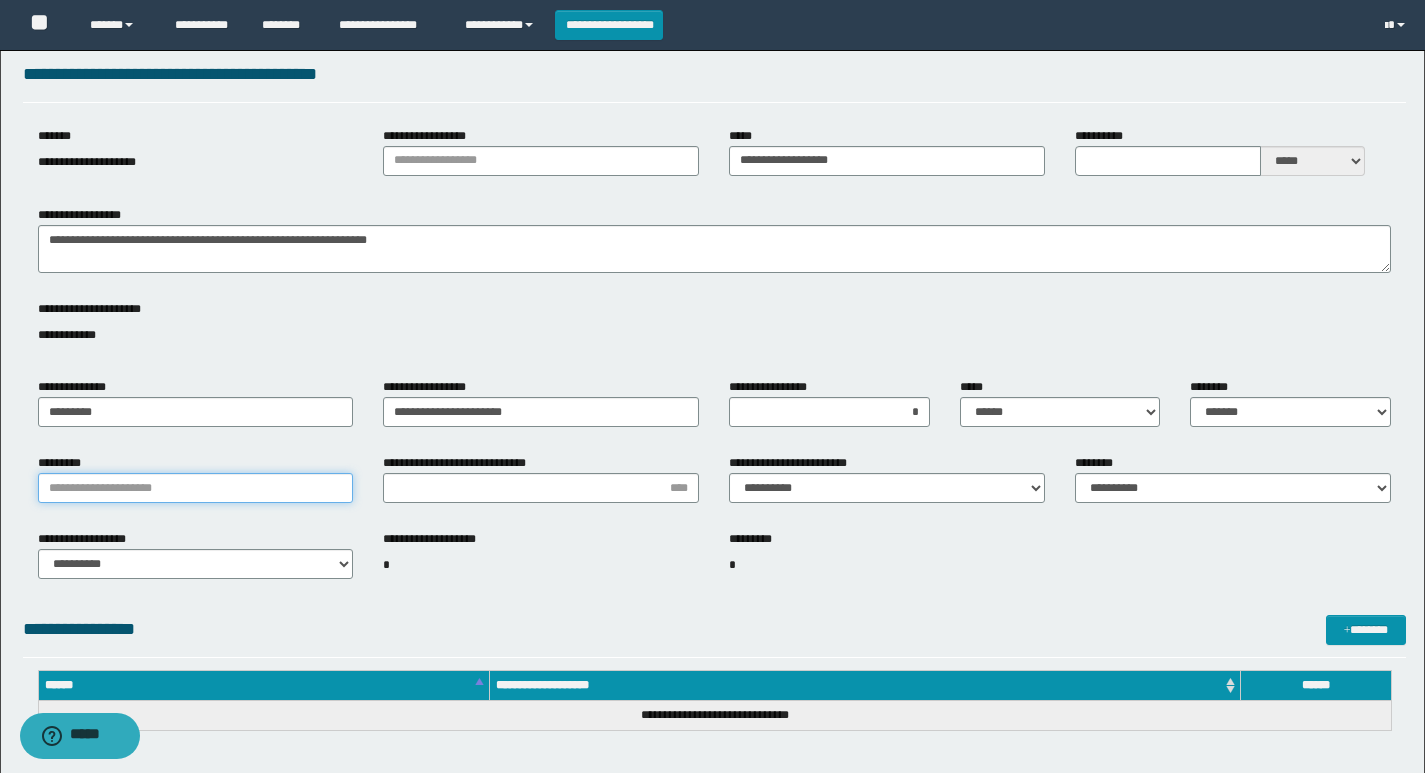 type on "**********" 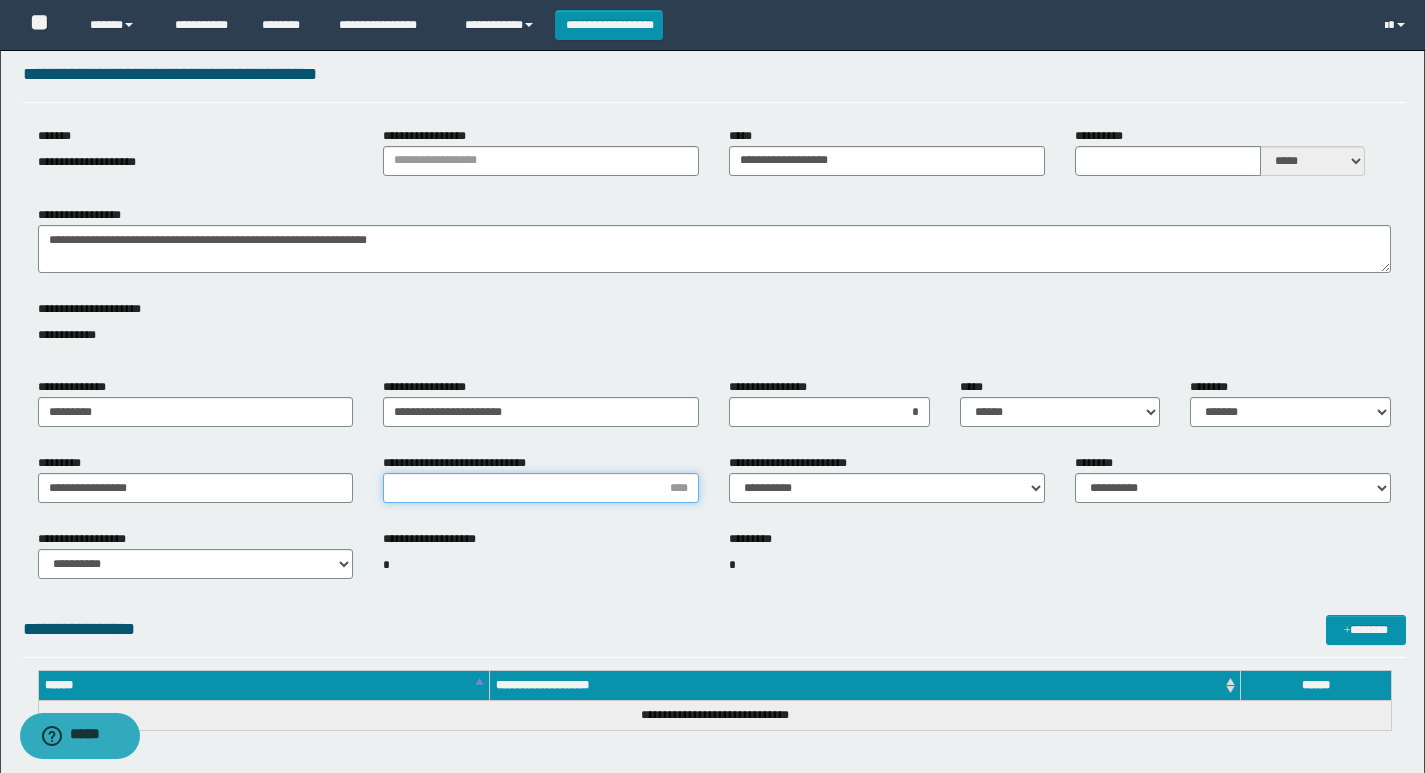 click on "**********" at bounding box center (541, 488) 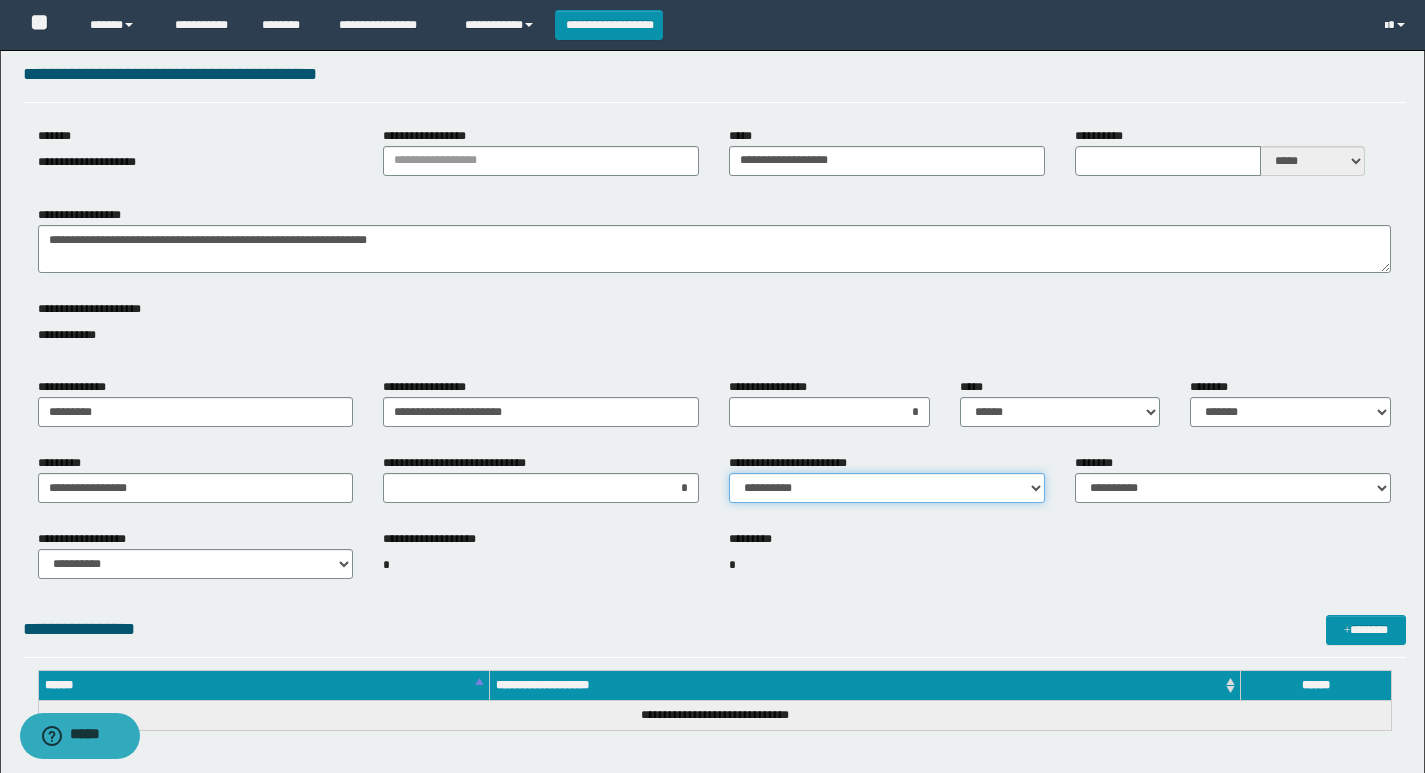 drag, startPoint x: 838, startPoint y: 497, endPoint x: 827, endPoint y: 502, distance: 12.083046 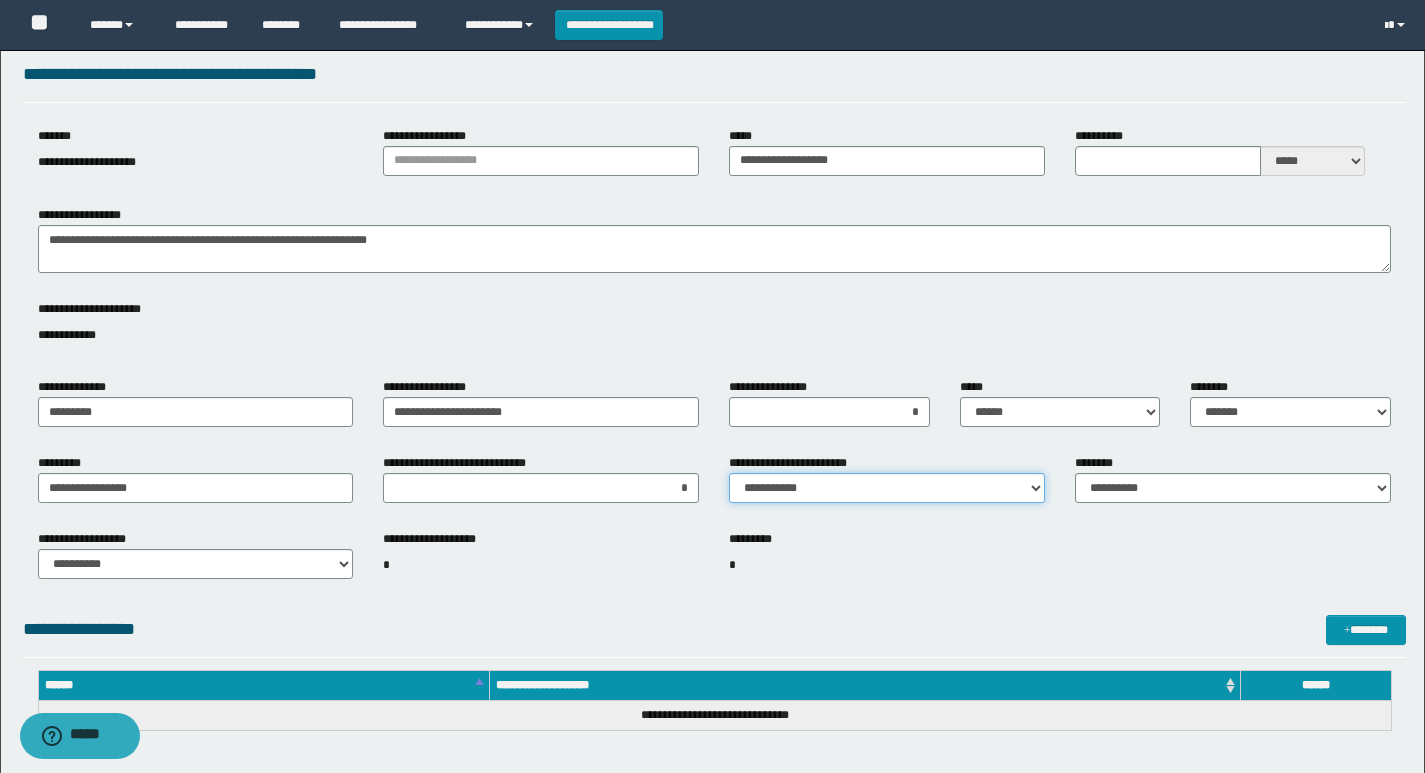 click on "**********" at bounding box center (887, 488) 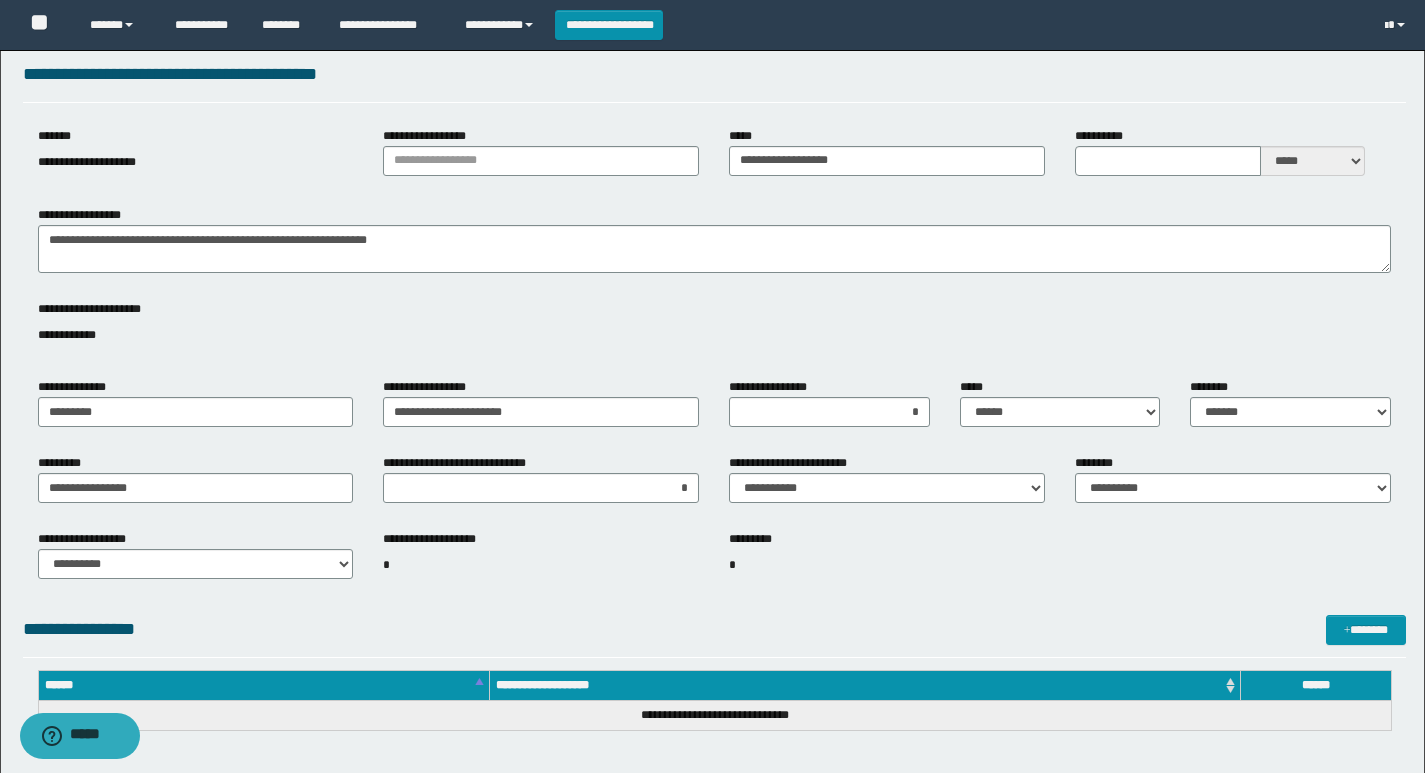 click on "**********" at bounding box center (541, 563) 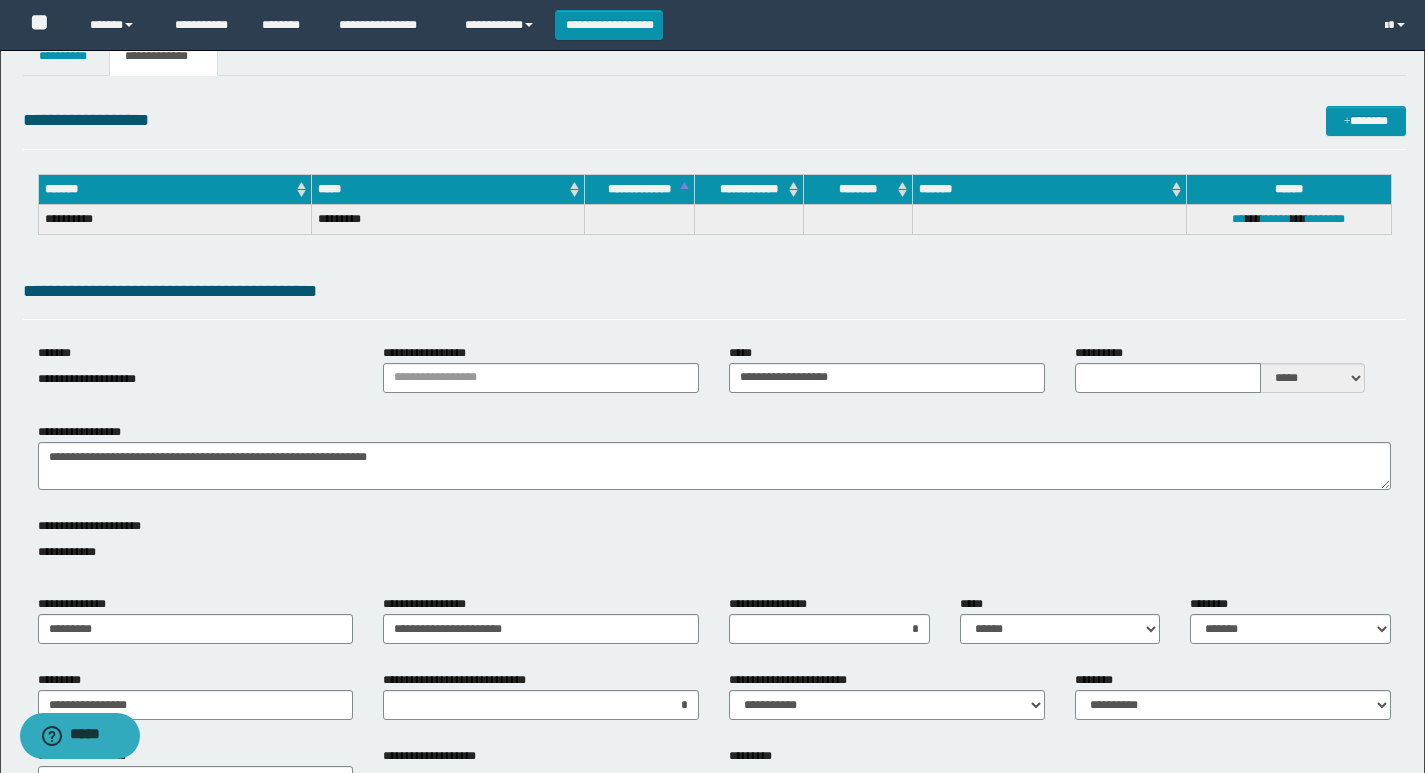 scroll, scrollTop: 0, scrollLeft: 0, axis: both 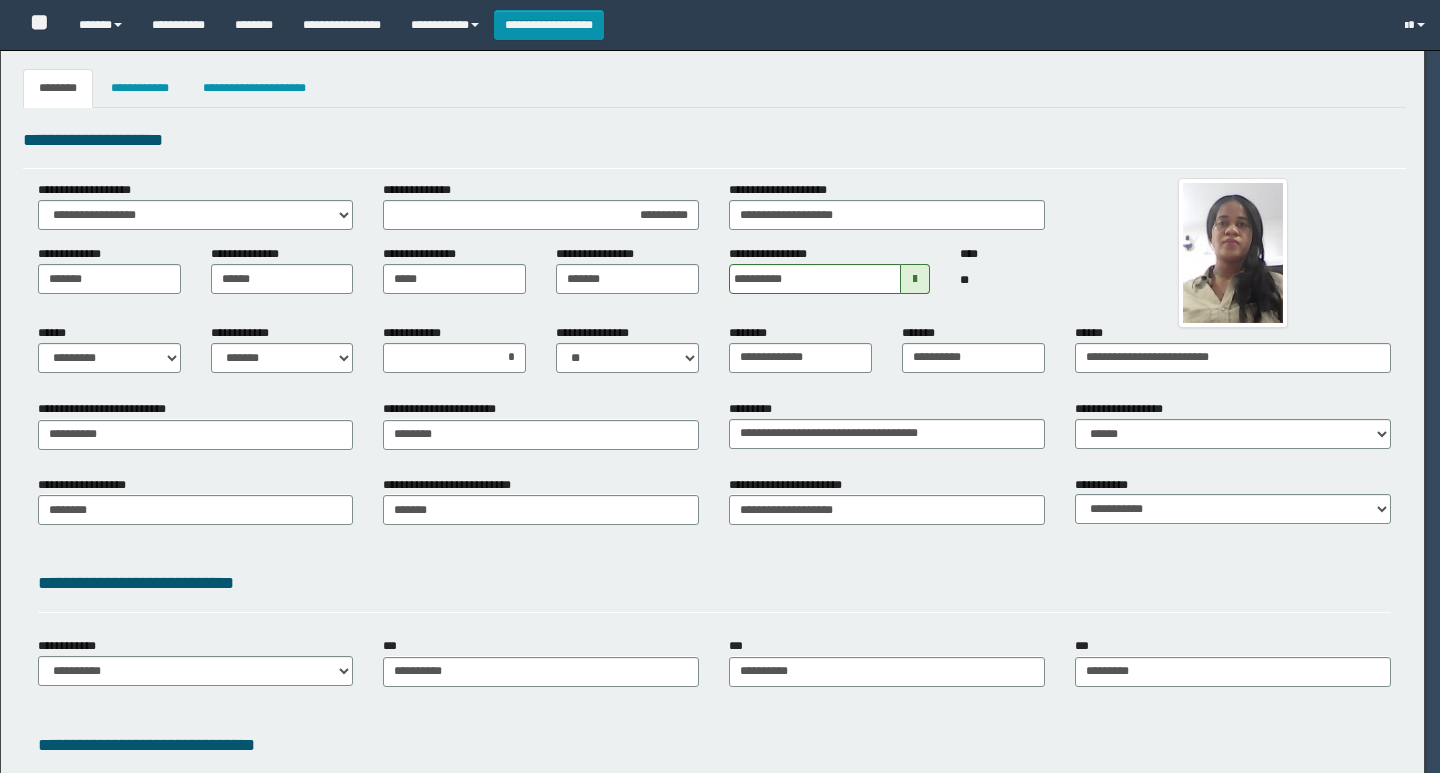 select on "*" 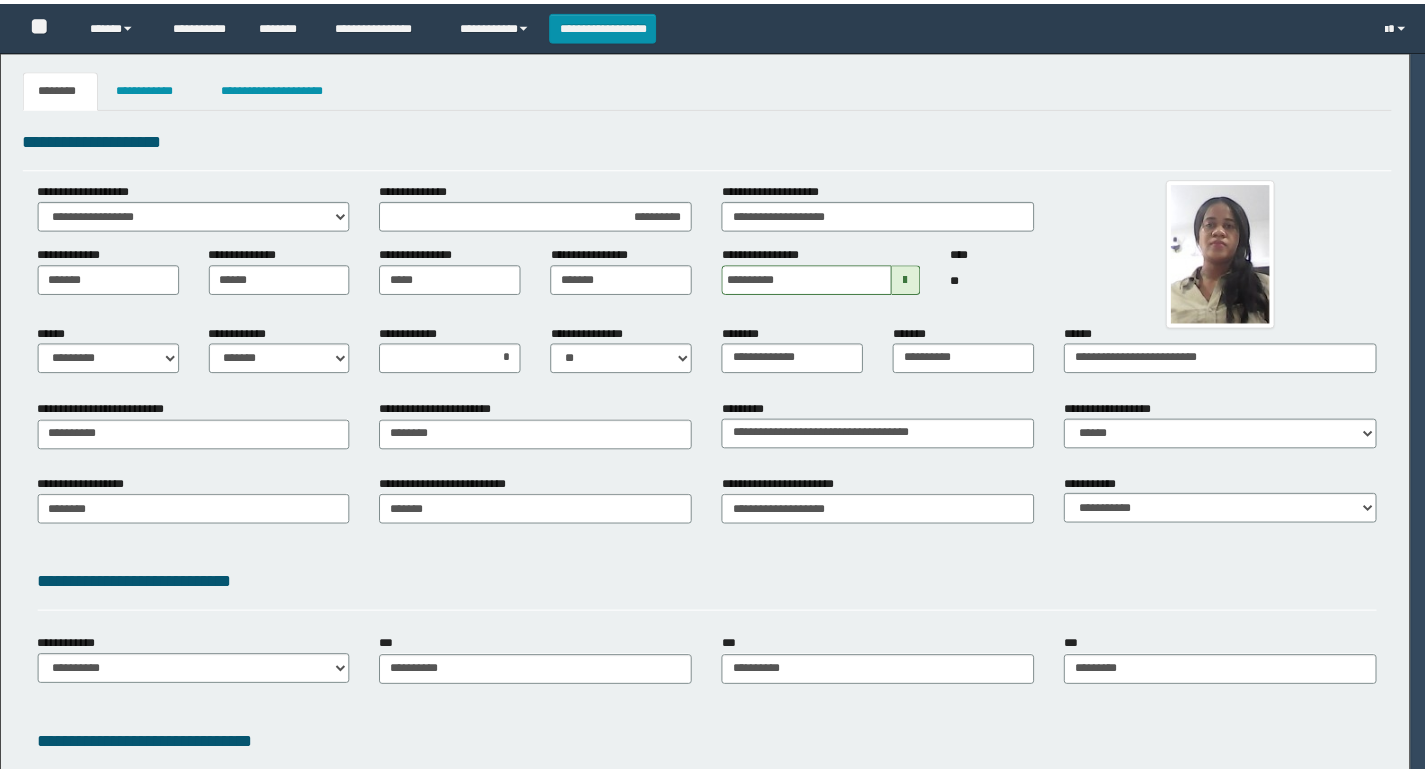 scroll, scrollTop: 0, scrollLeft: 0, axis: both 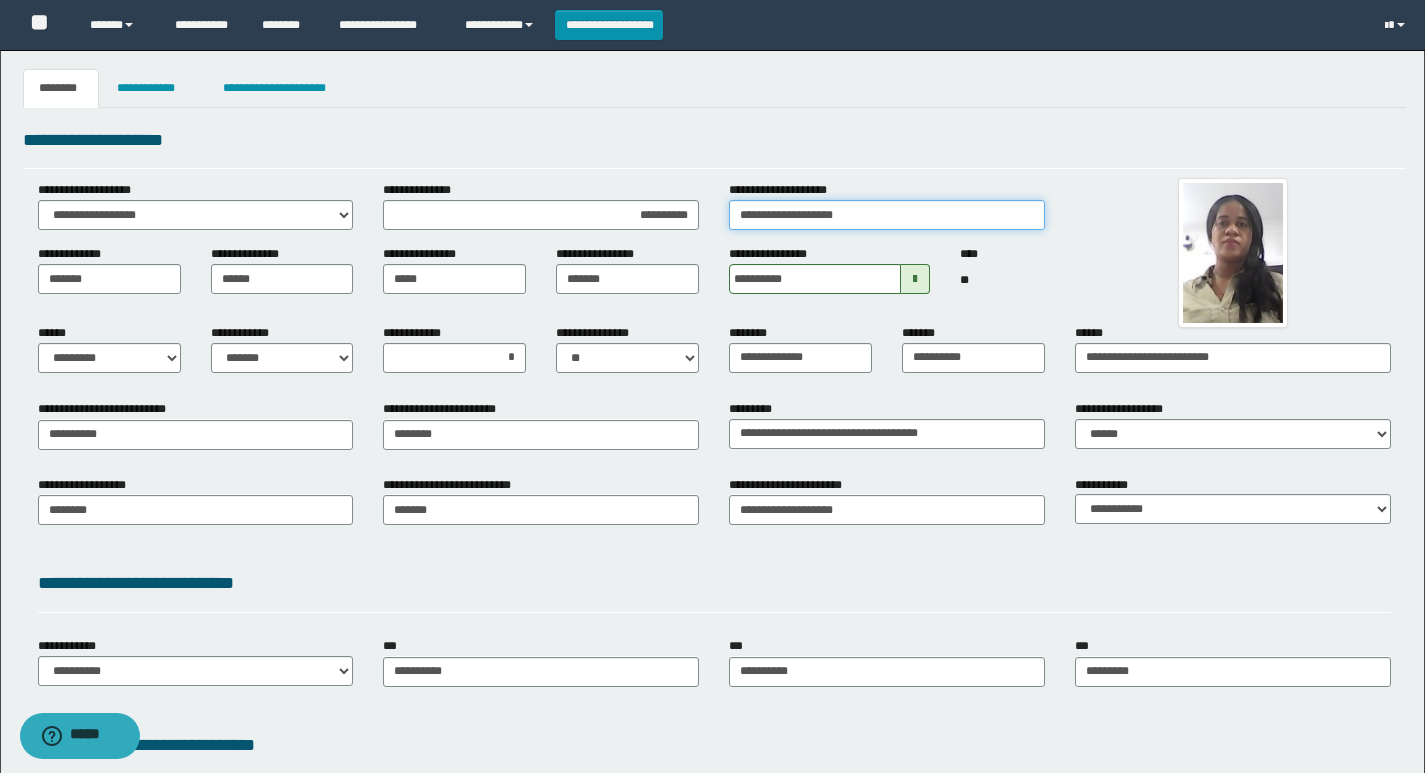 click on "**********" at bounding box center [887, 215] 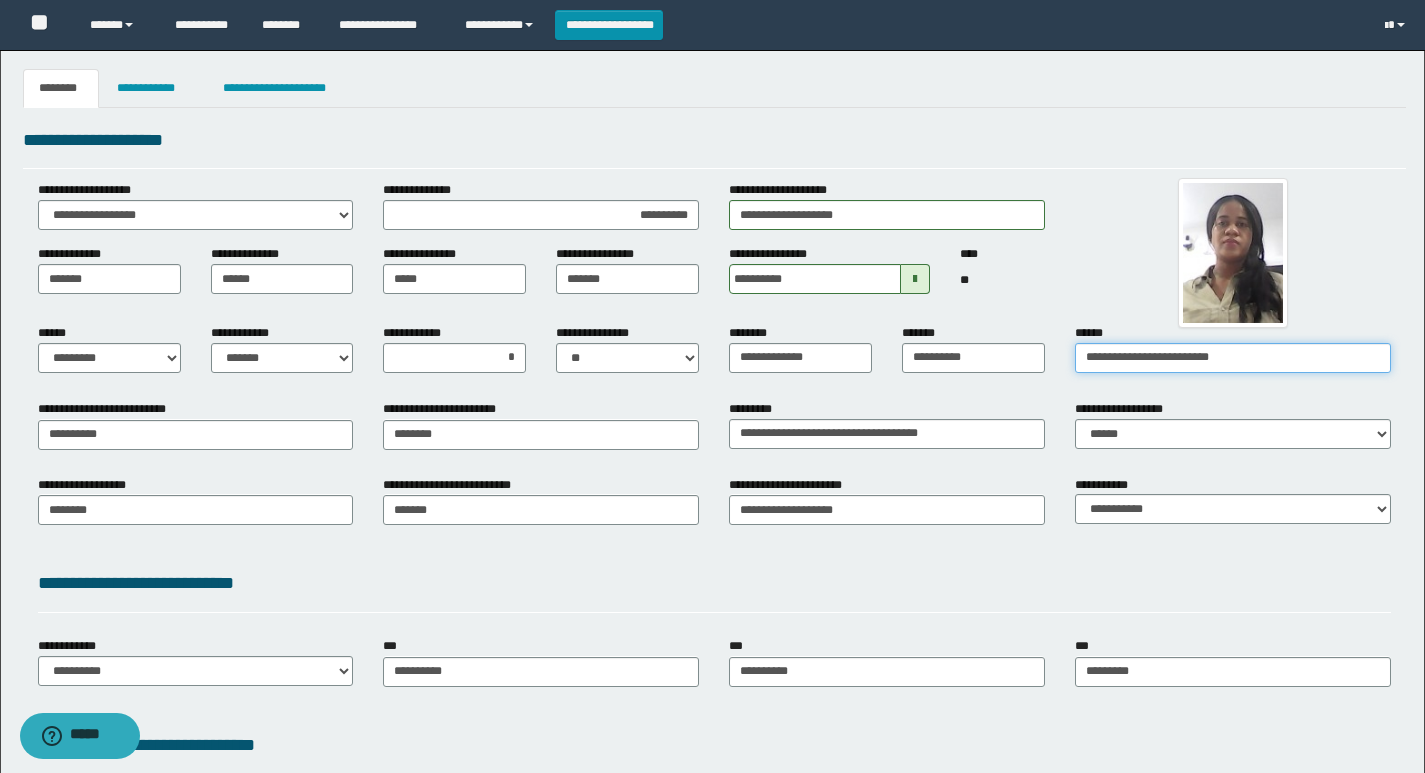 click on "**********" at bounding box center (1233, 358) 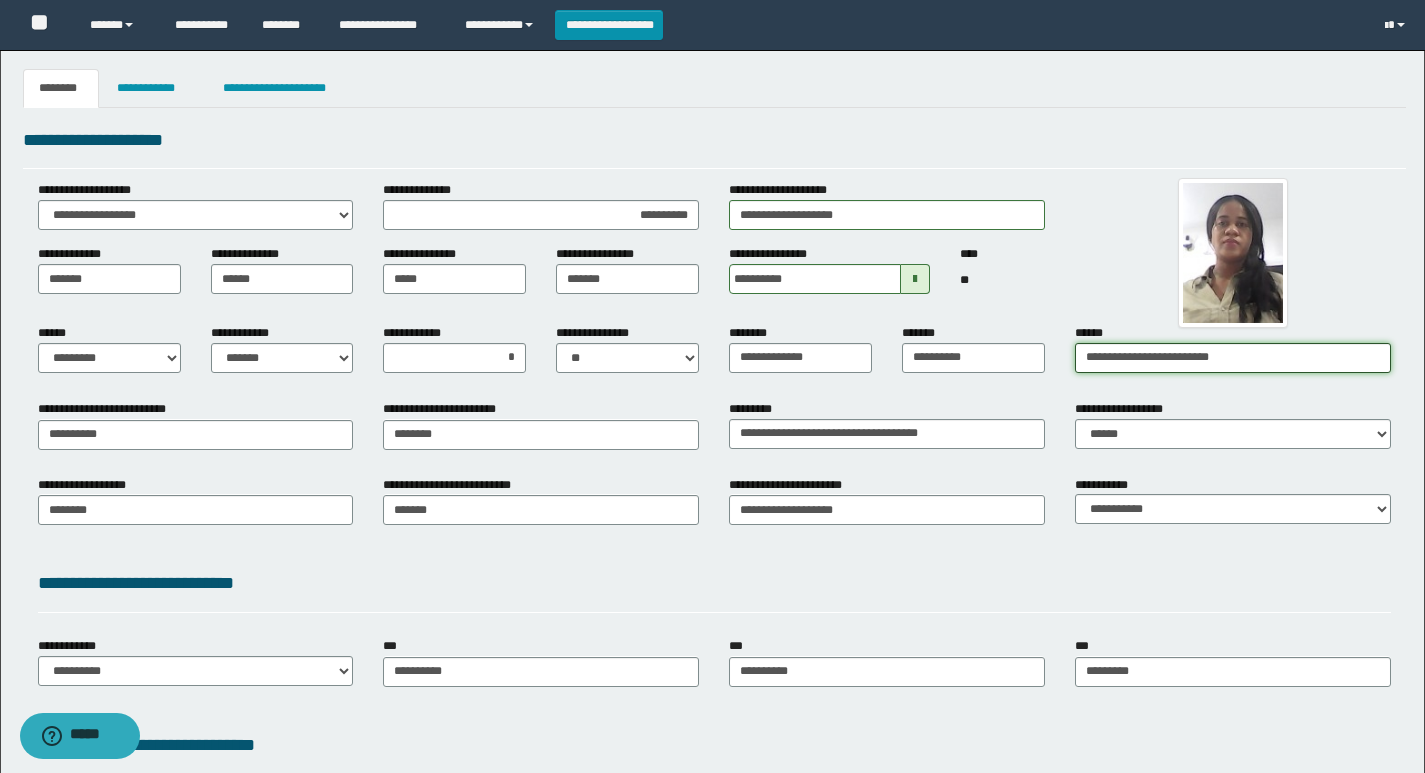 click on "**********" at bounding box center (1233, 358) 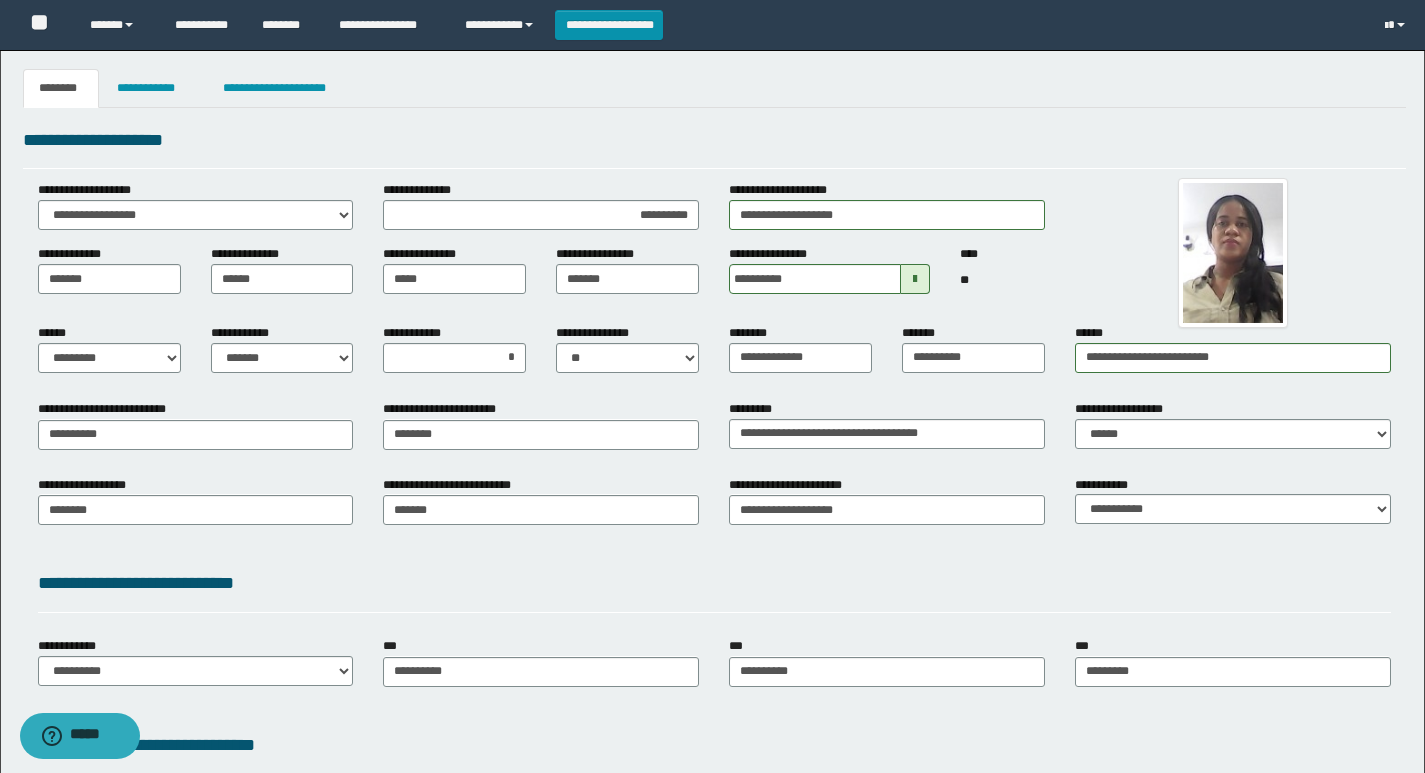 click on "**********" at bounding box center (887, 432) 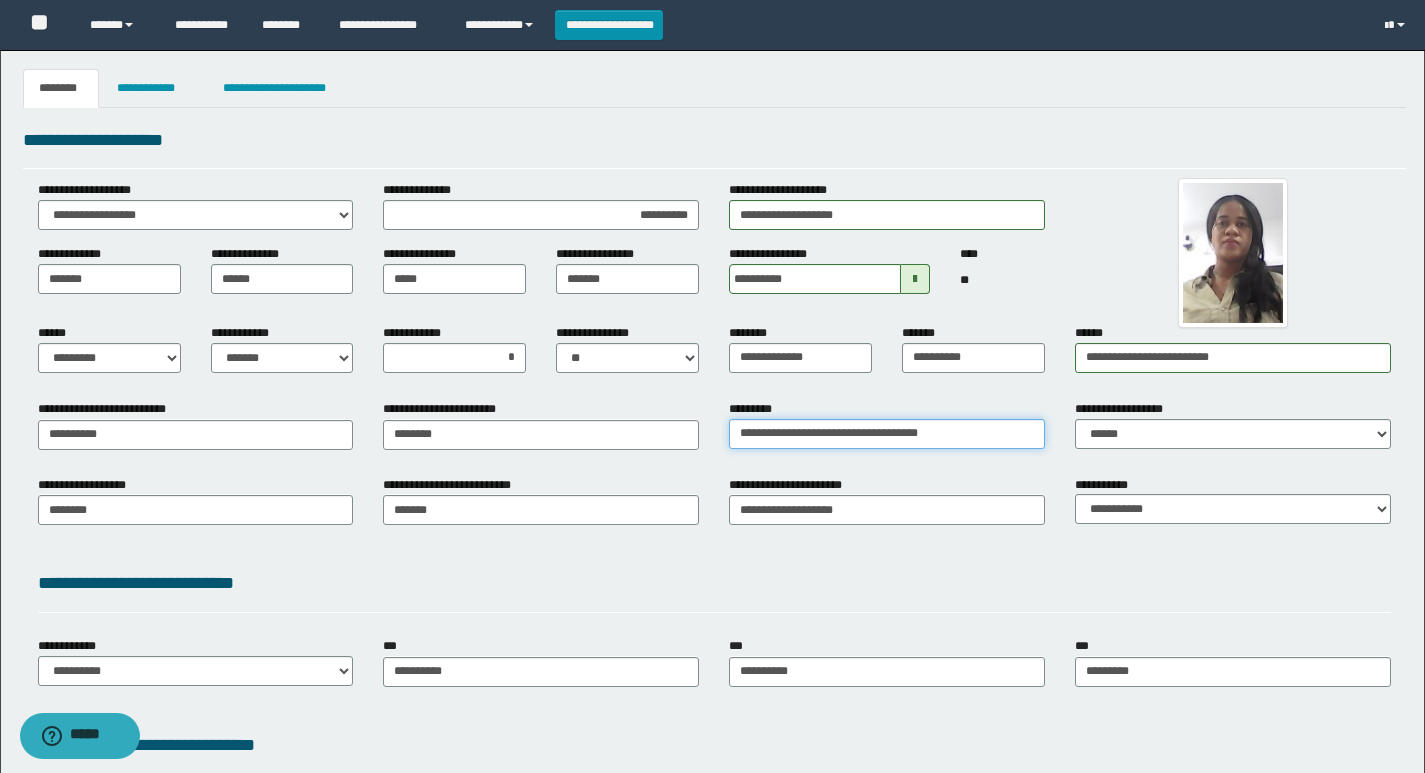 click on "**********" at bounding box center (887, 434) 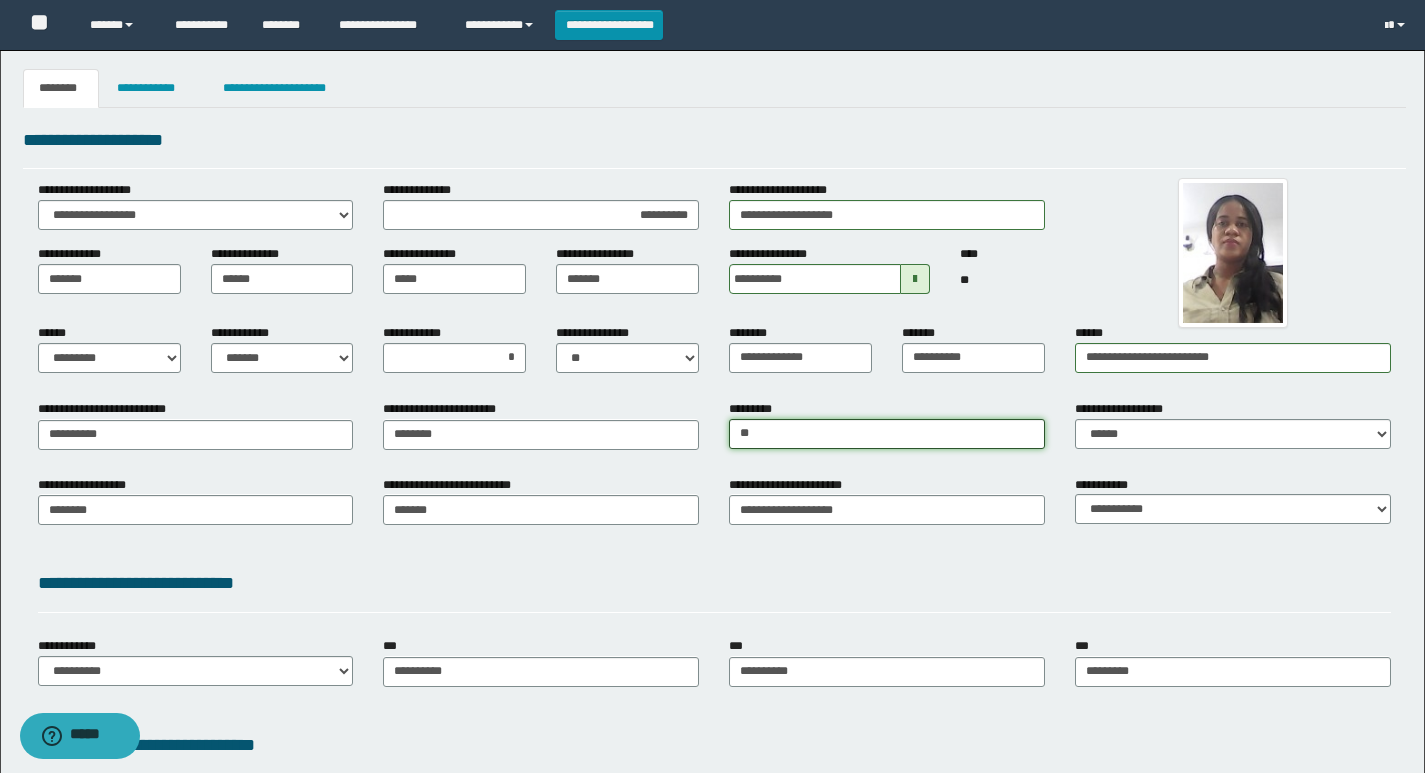 type on "*" 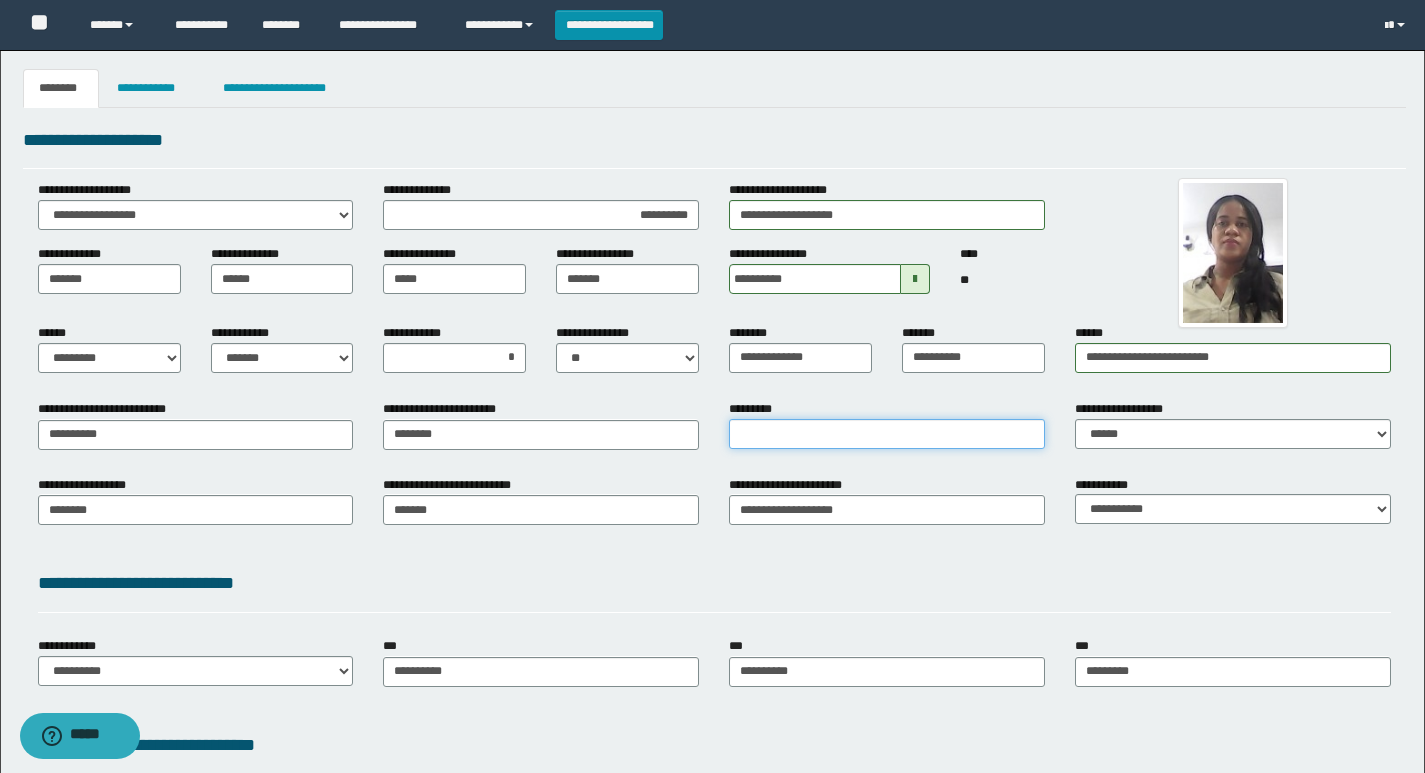 type on "*" 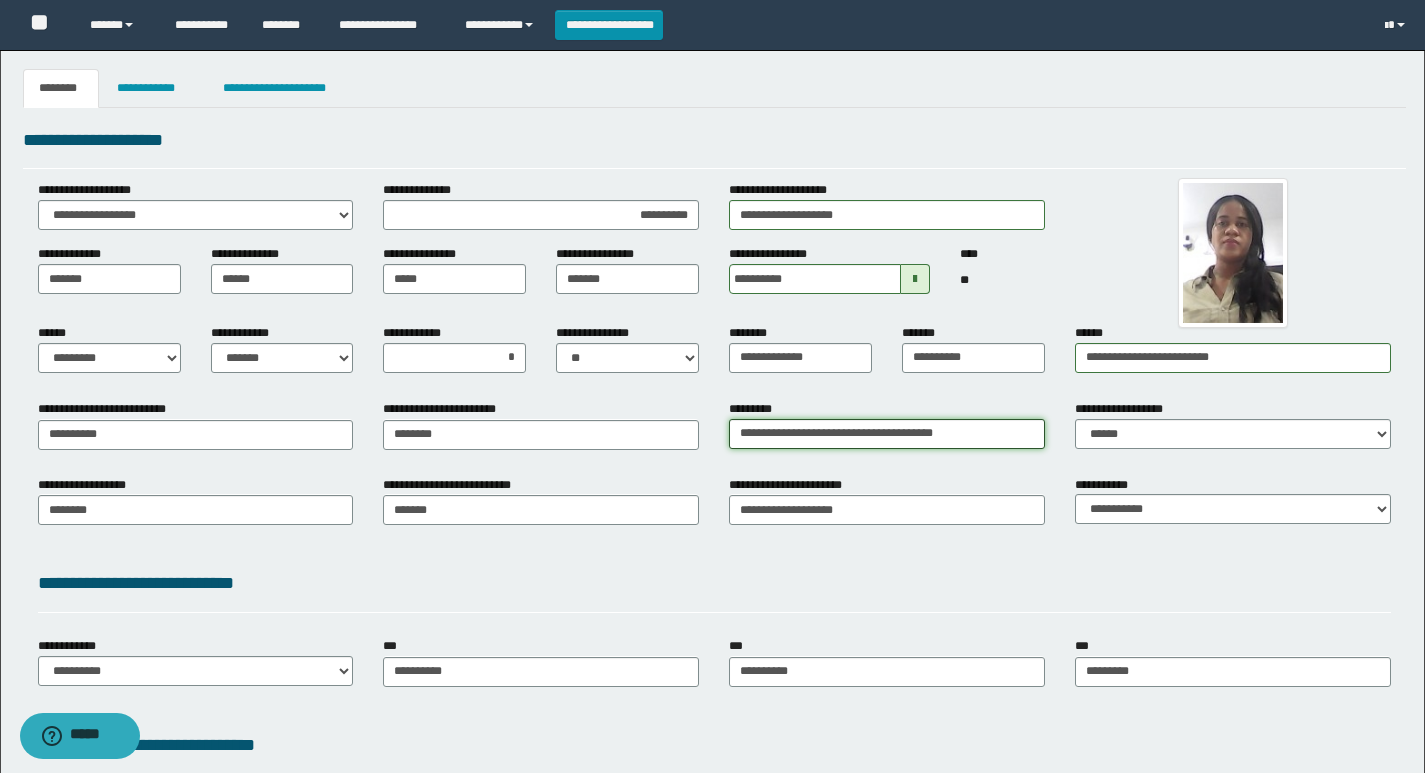 type on "**********" 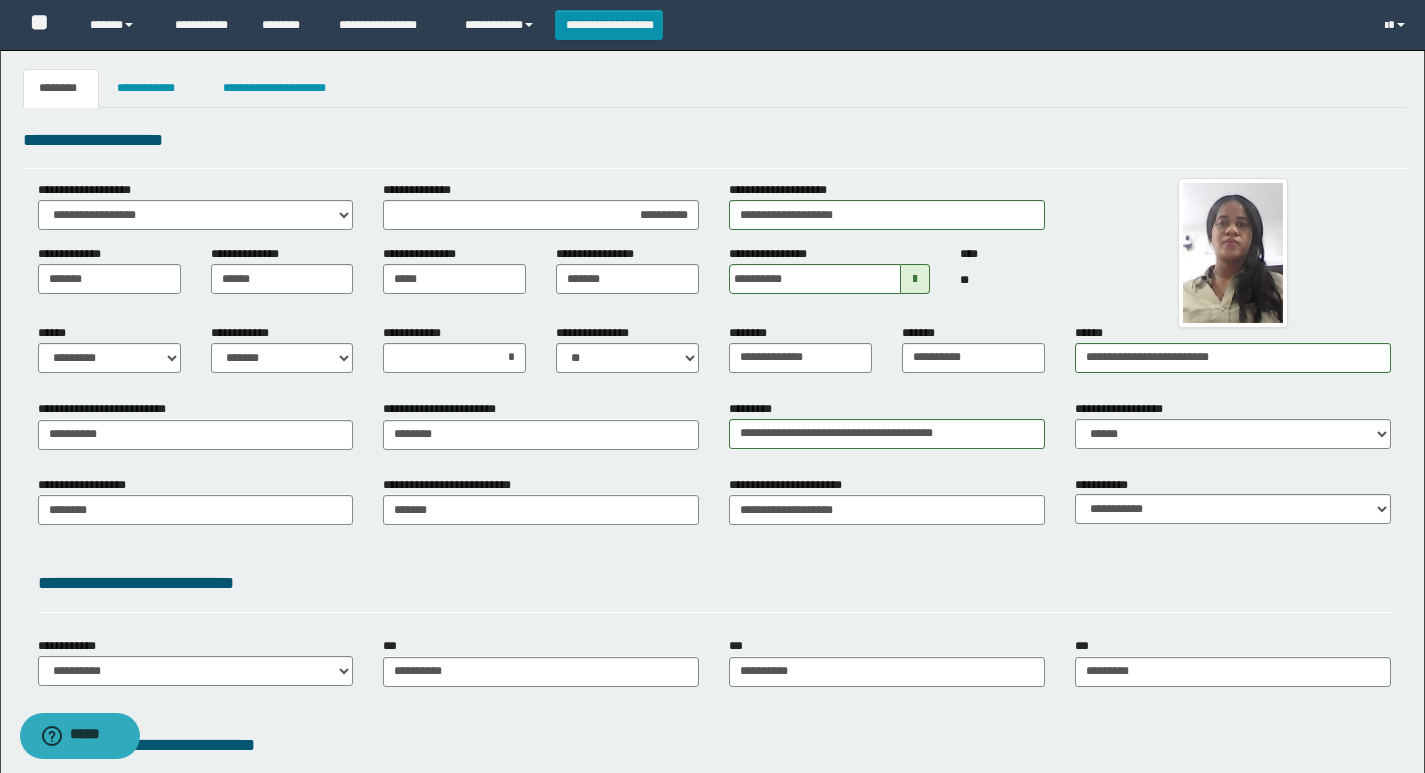 click on "**********" at bounding box center (714, 517) 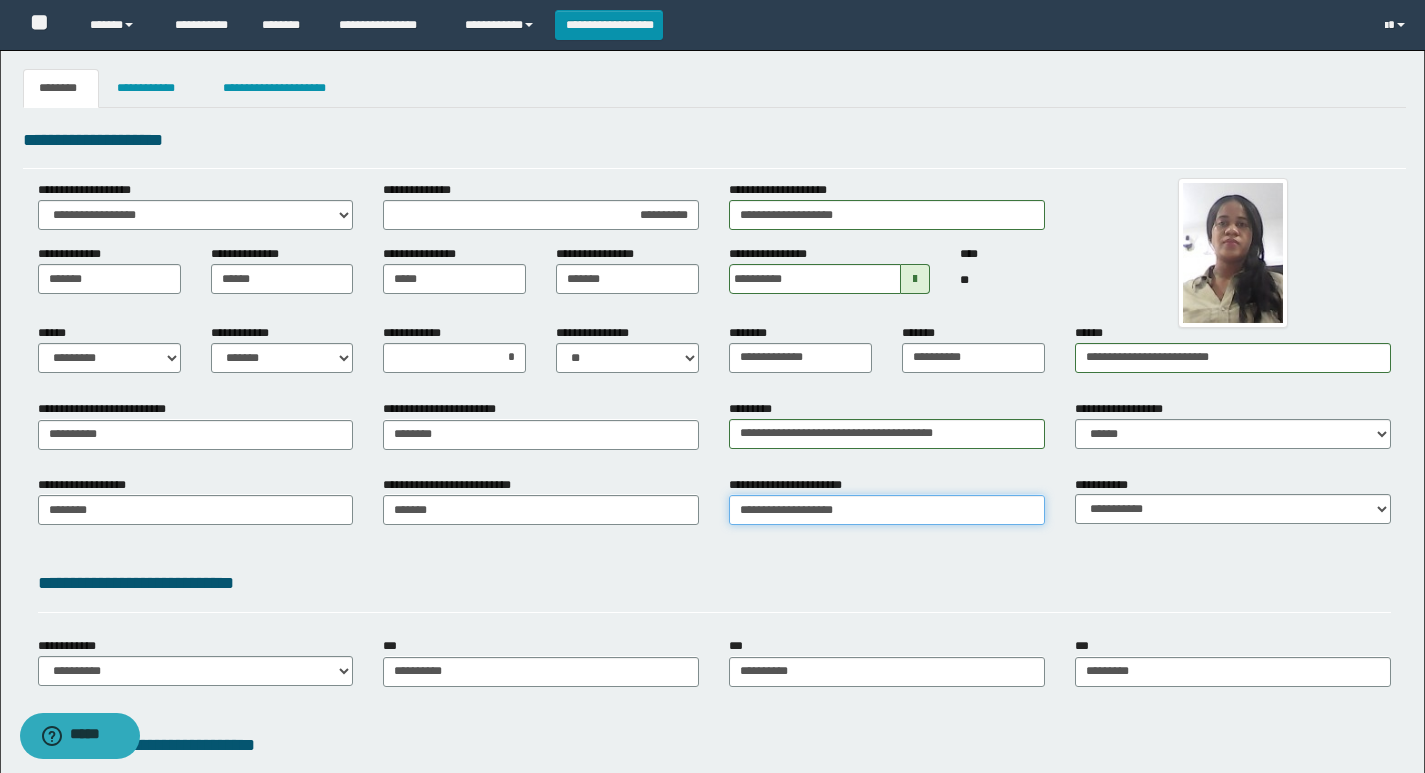type on "**********" 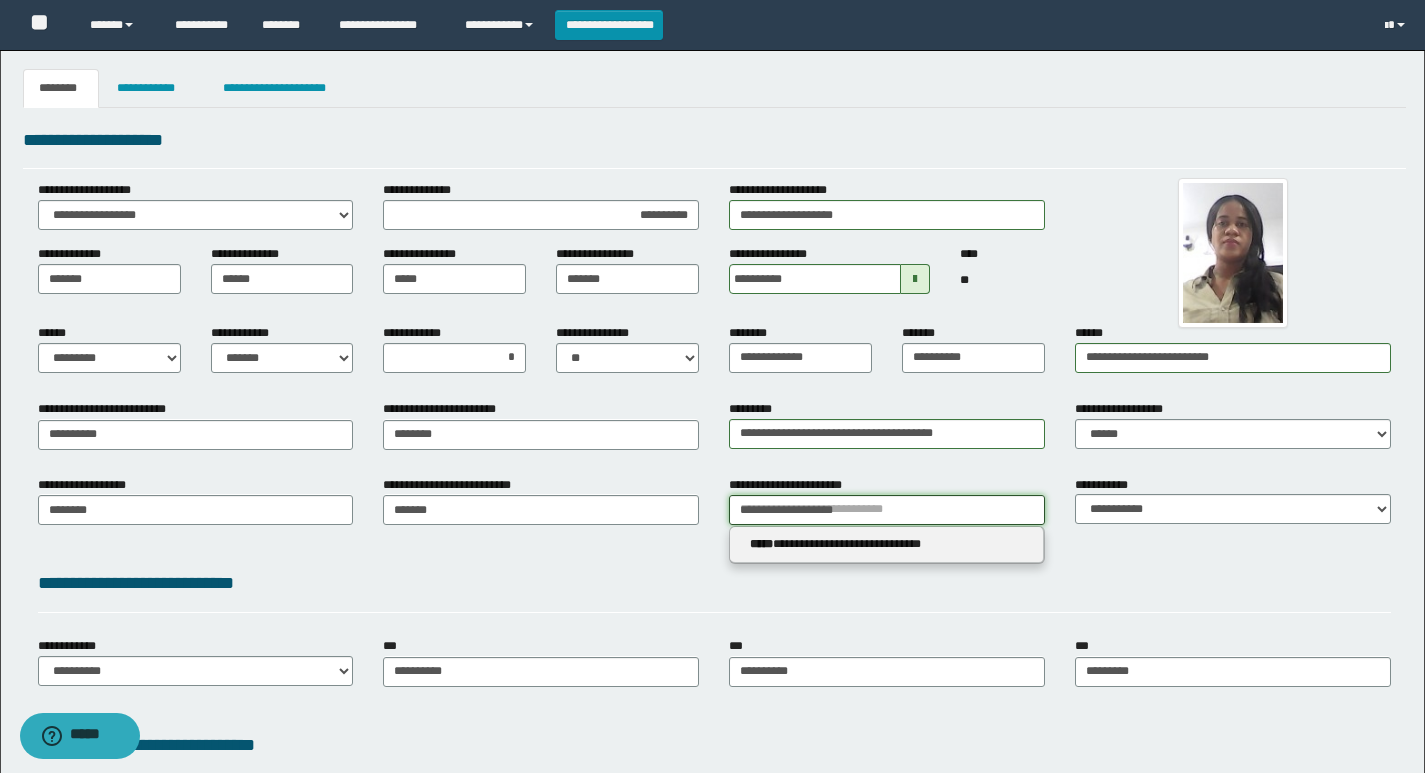 click on "**********" at bounding box center (887, 510) 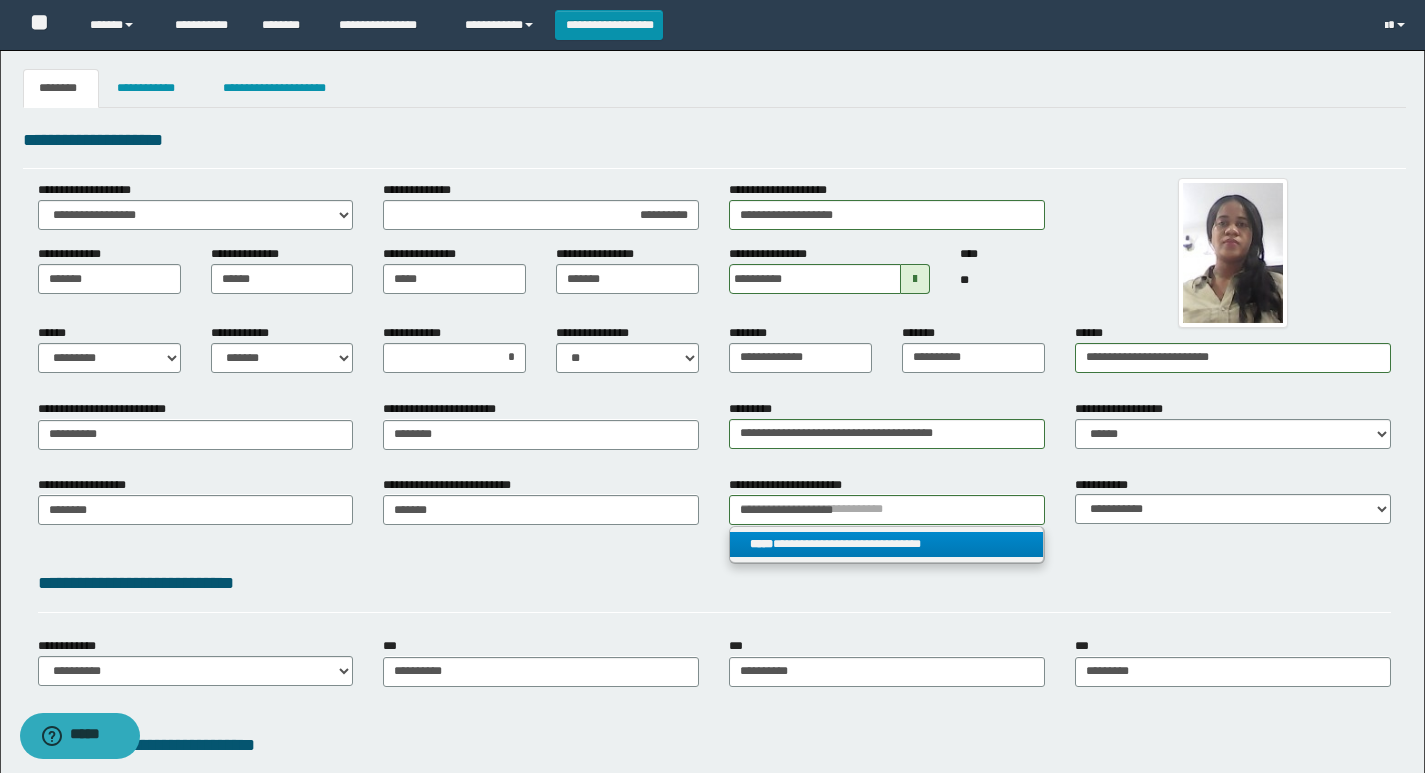 click on "**********" at bounding box center (886, 544) 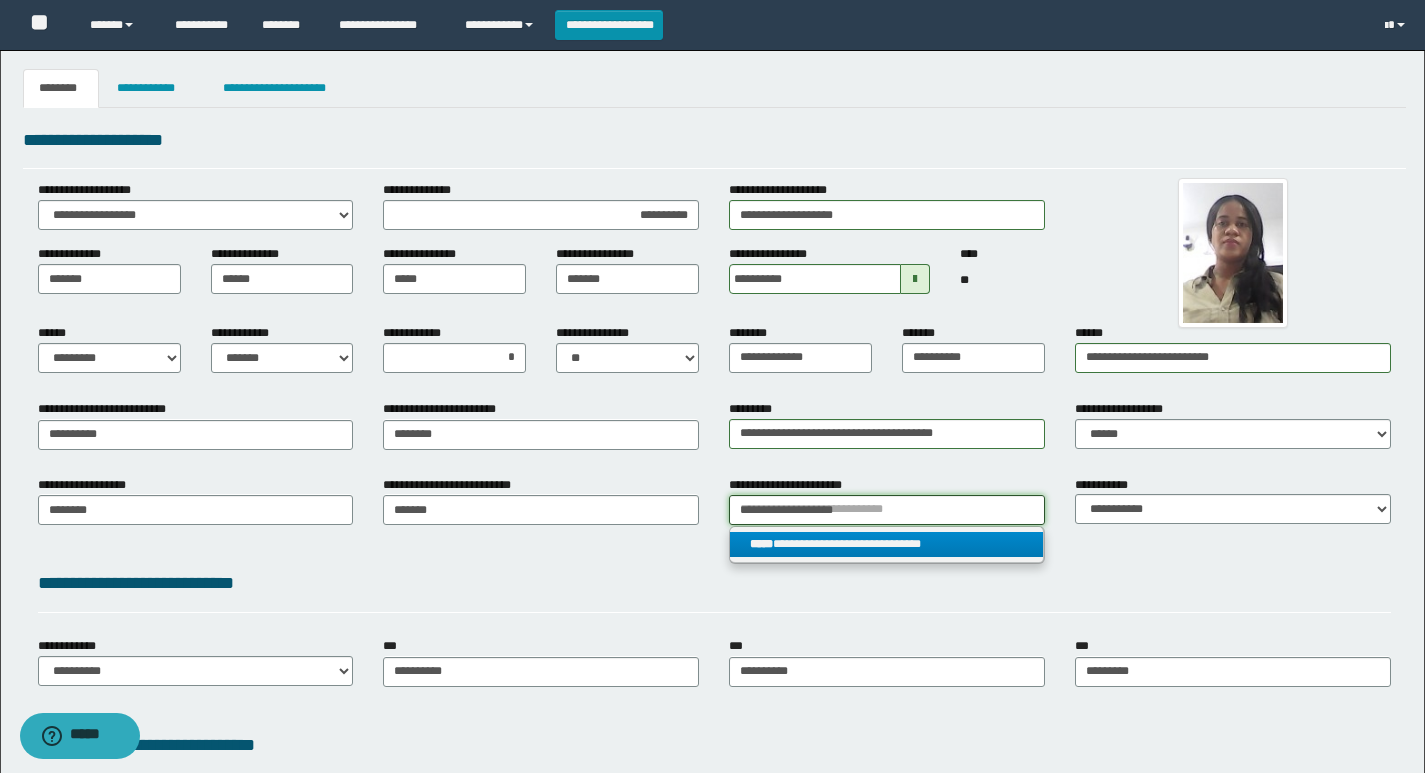 type 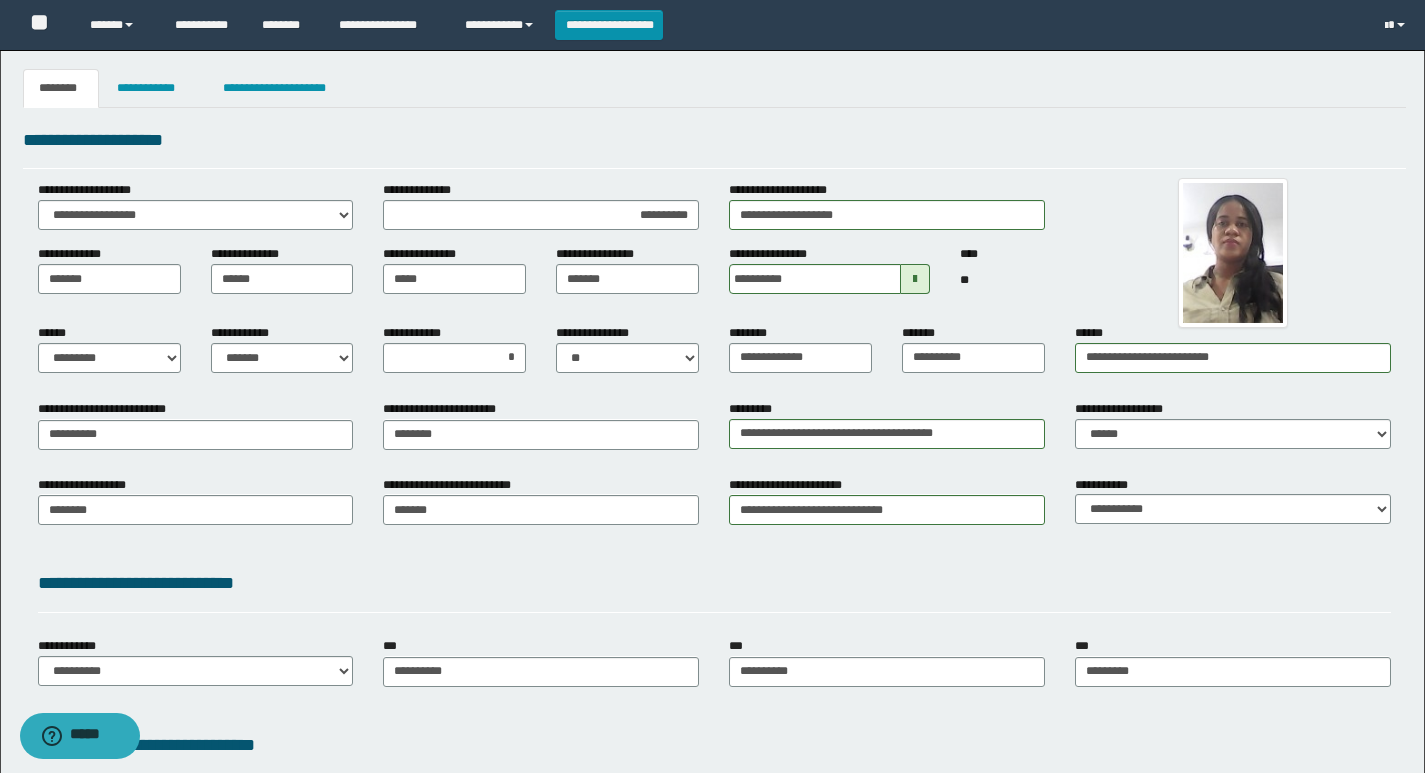 click on "**********" at bounding box center [714, 587] 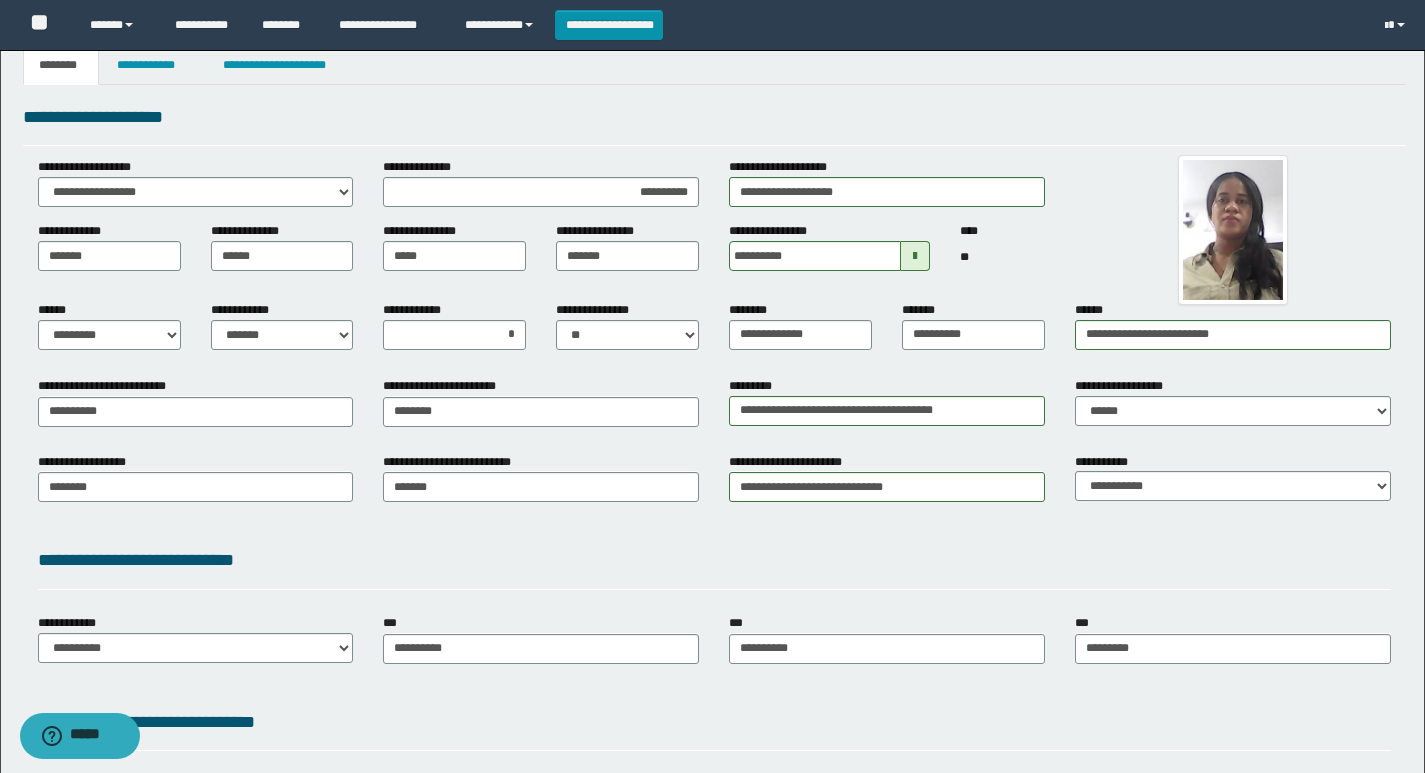 scroll, scrollTop: 100, scrollLeft: 0, axis: vertical 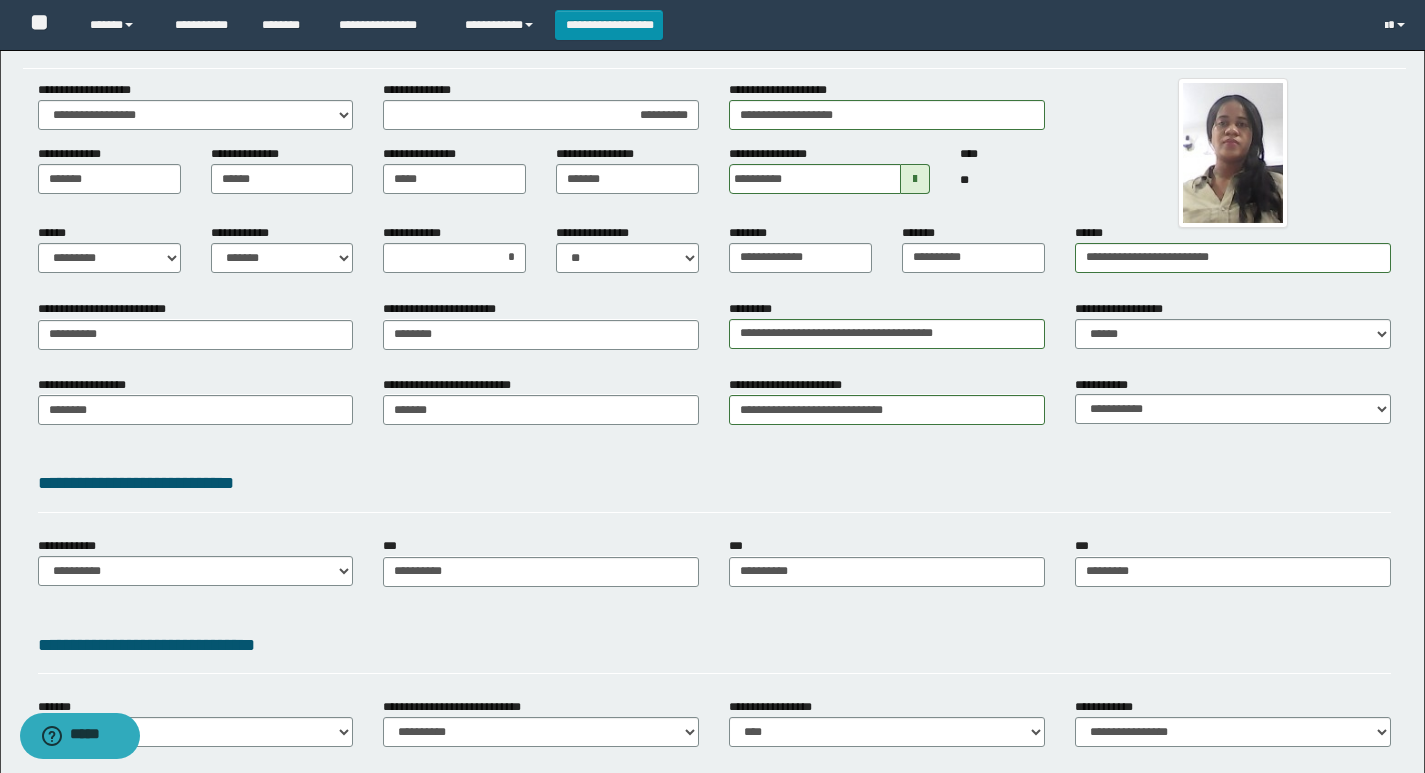 click on "**********" at bounding box center [714, 483] 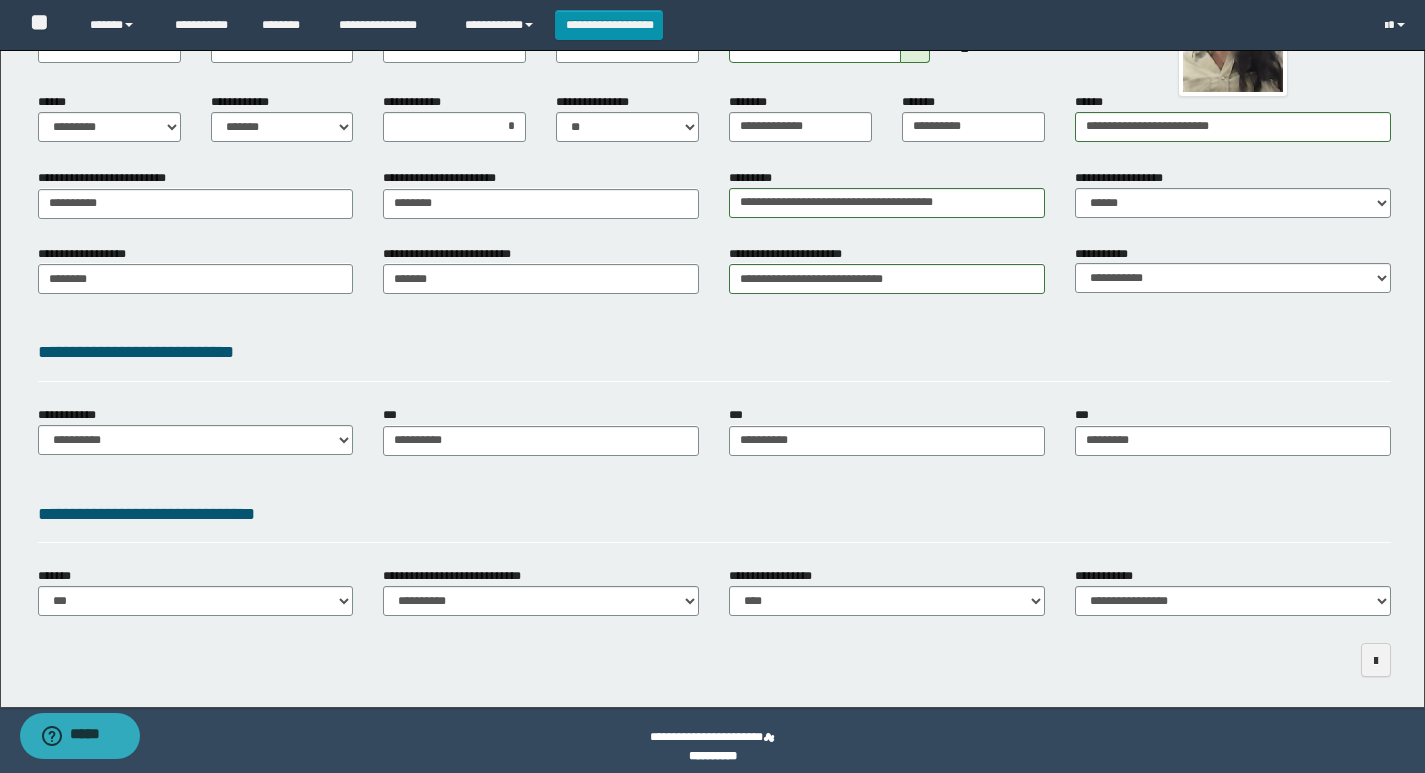 scroll, scrollTop: 243, scrollLeft: 0, axis: vertical 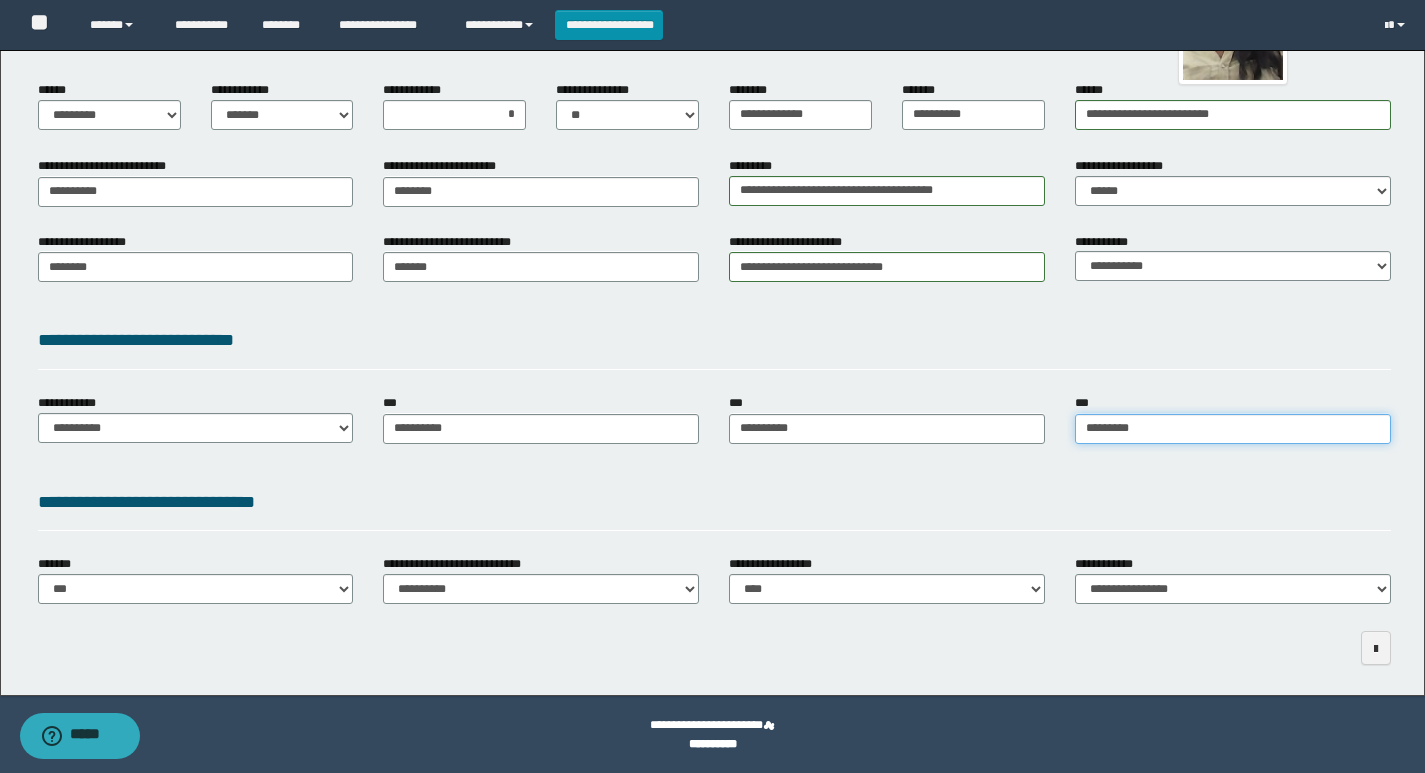 type on "*********" 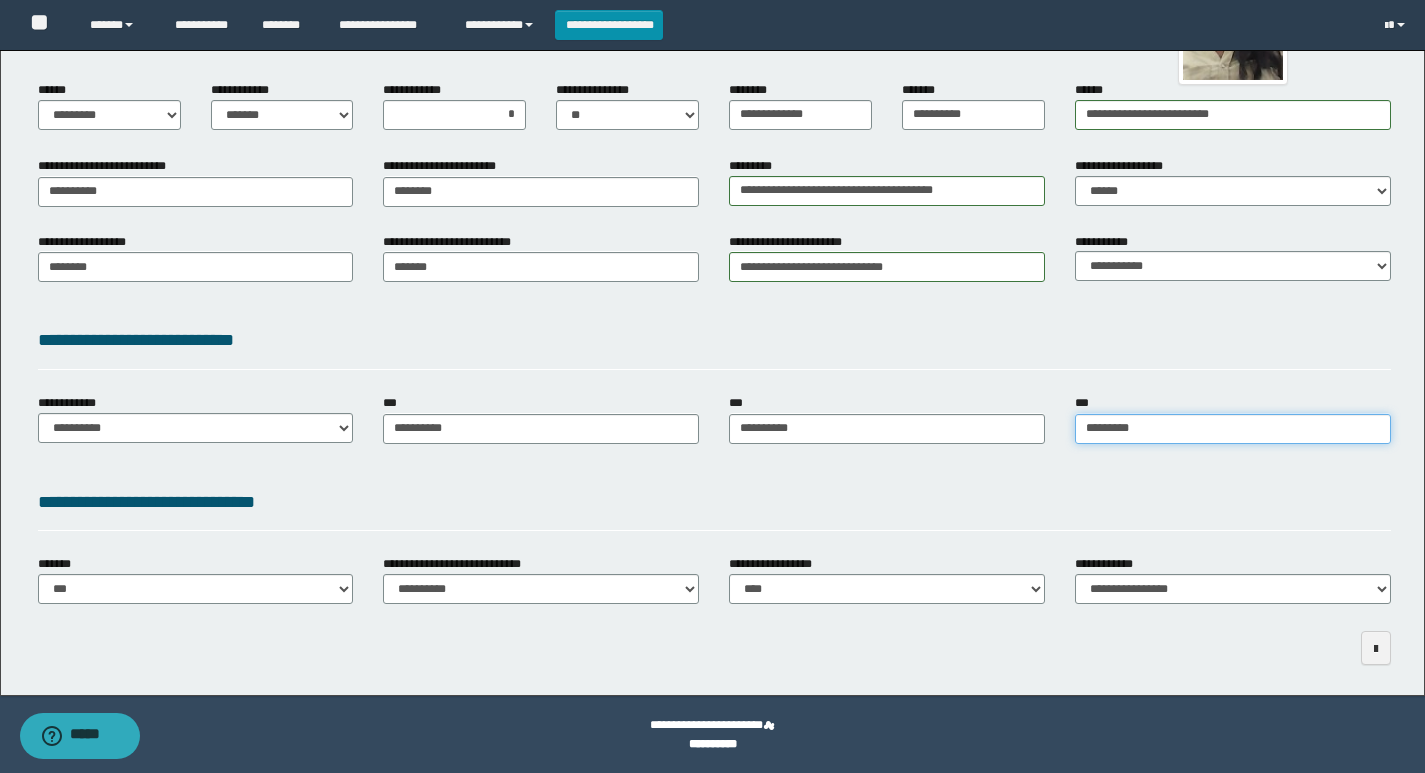 click on "*********" at bounding box center [1233, 429] 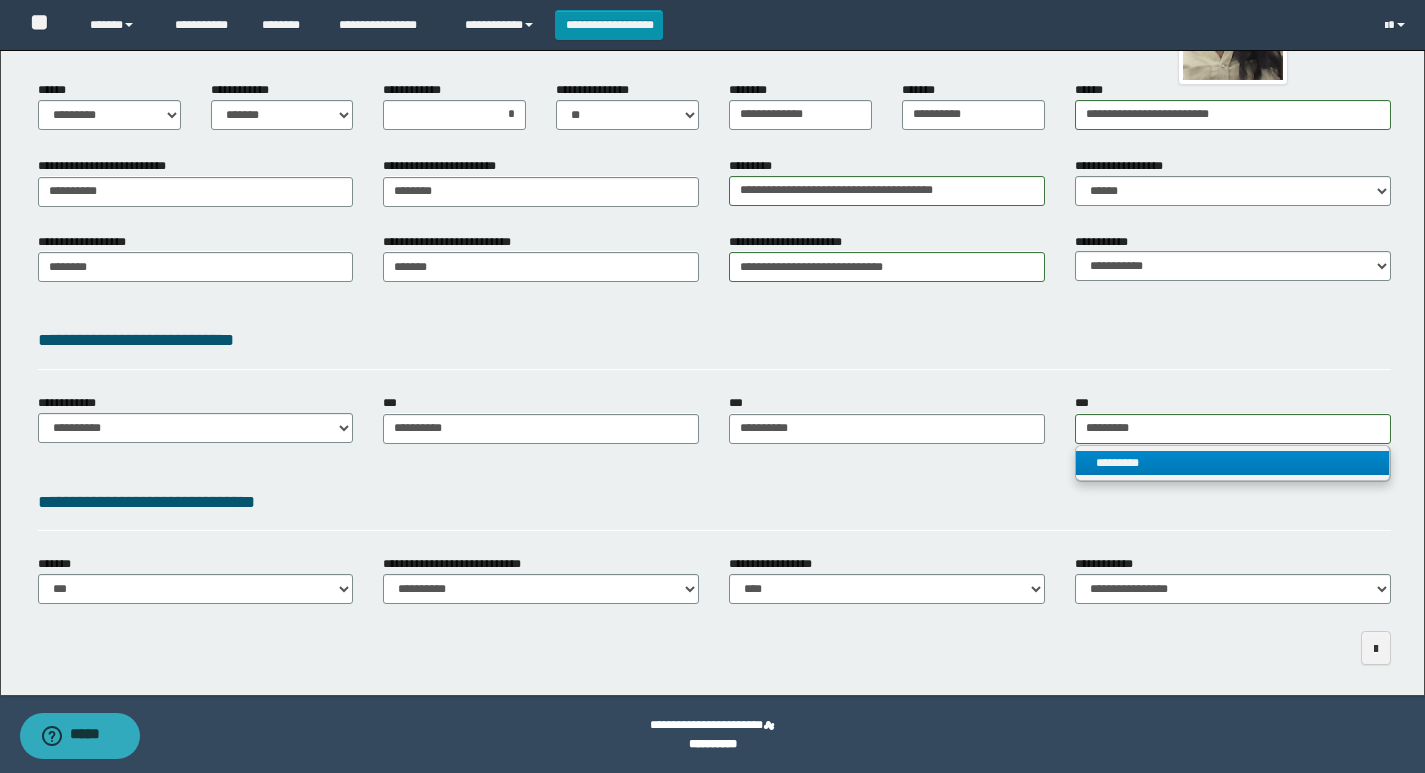 click on "*********" at bounding box center (1232, 463) 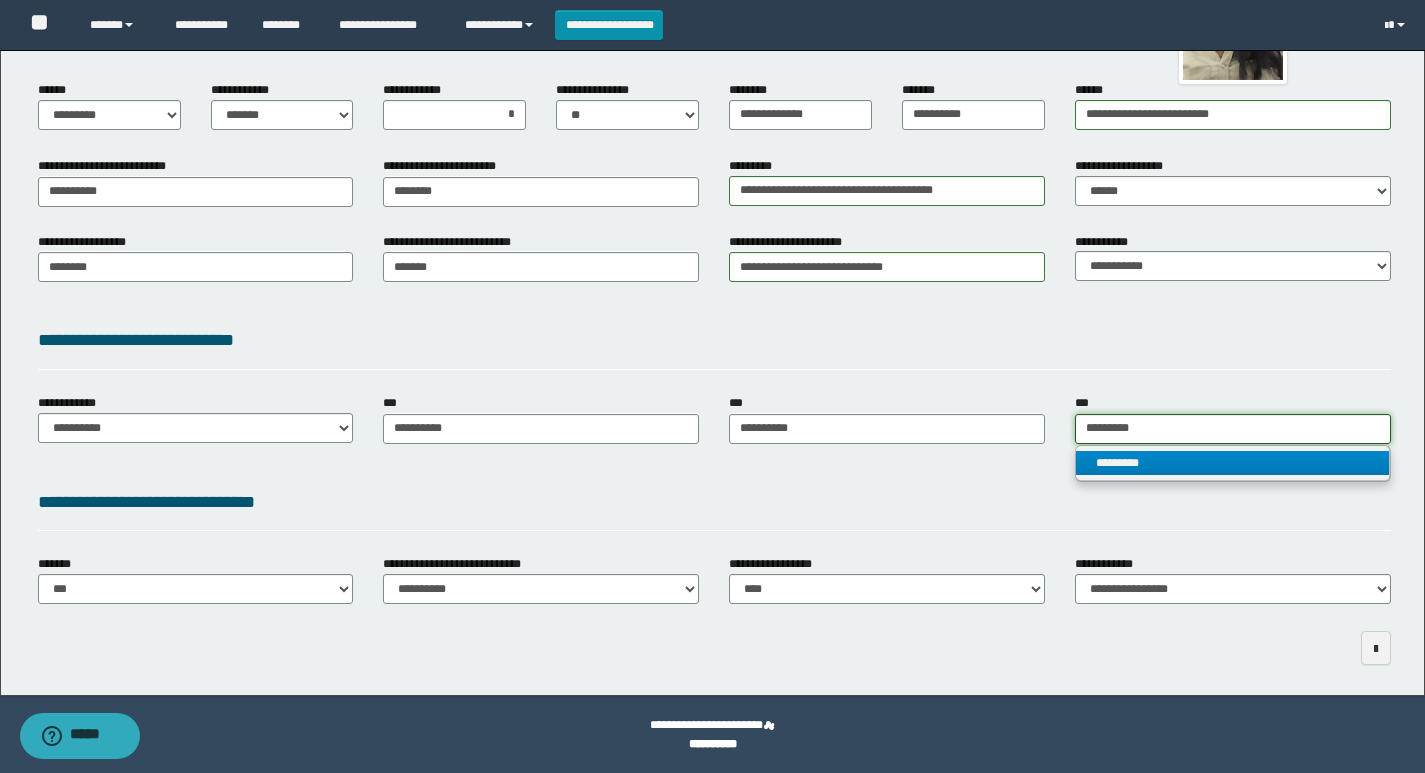 type 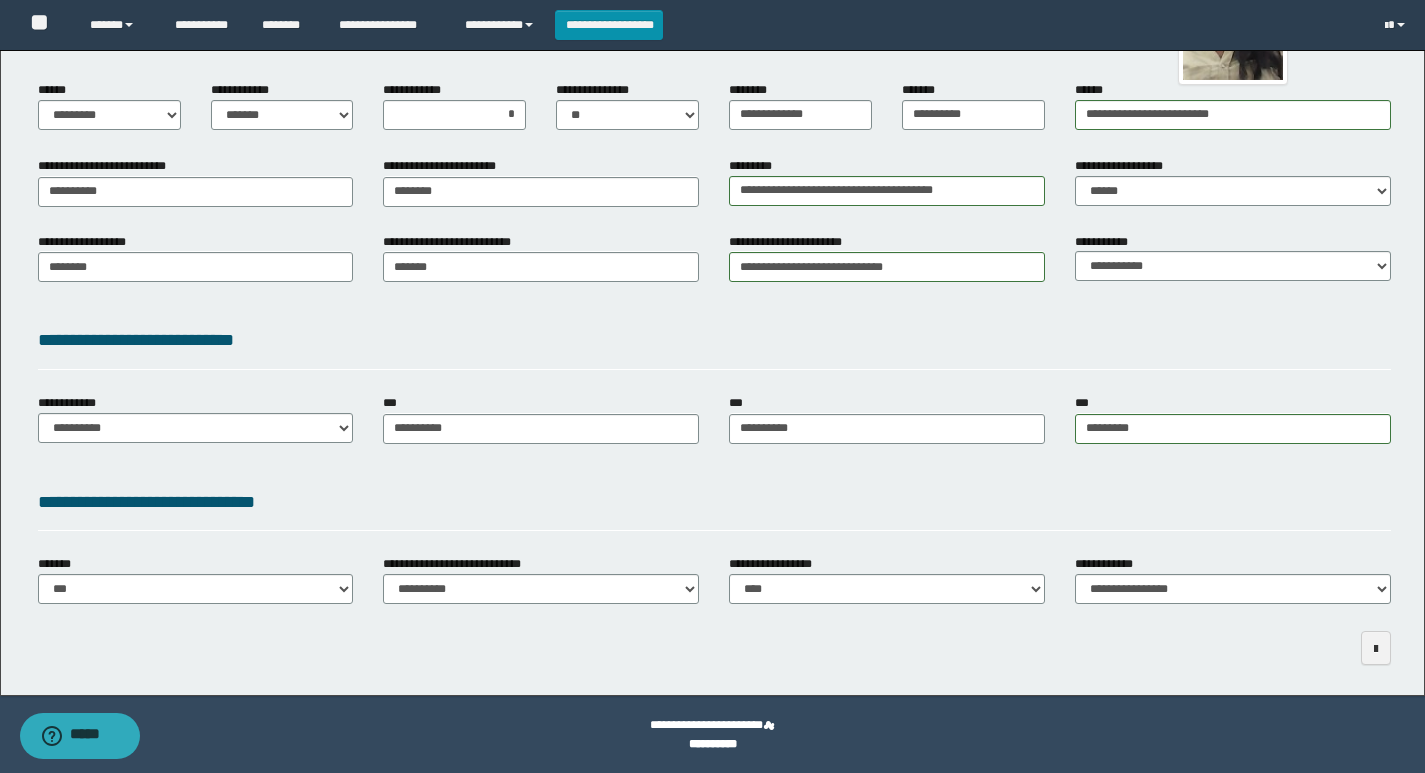 click on "**********" at bounding box center (714, 502) 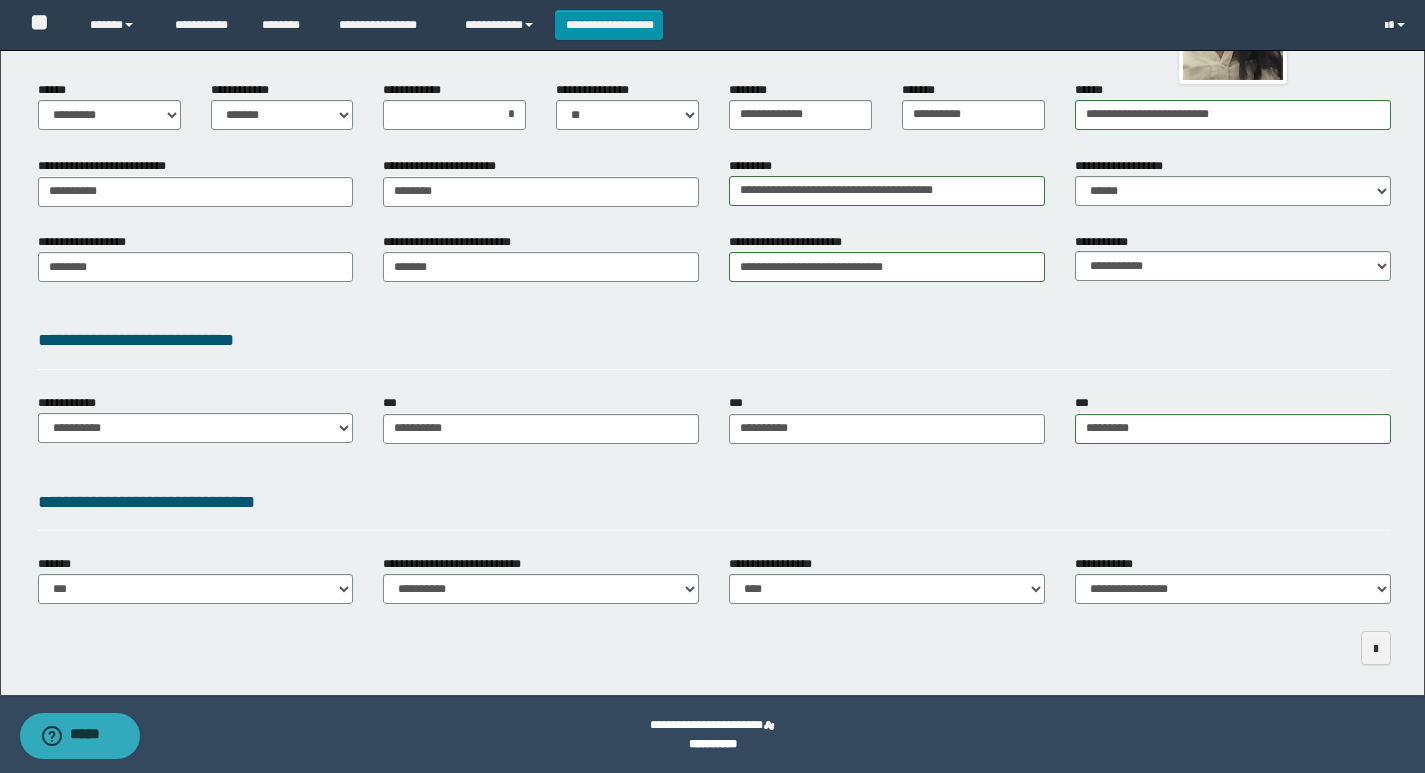 click on "**********" at bounding box center (714, 344) 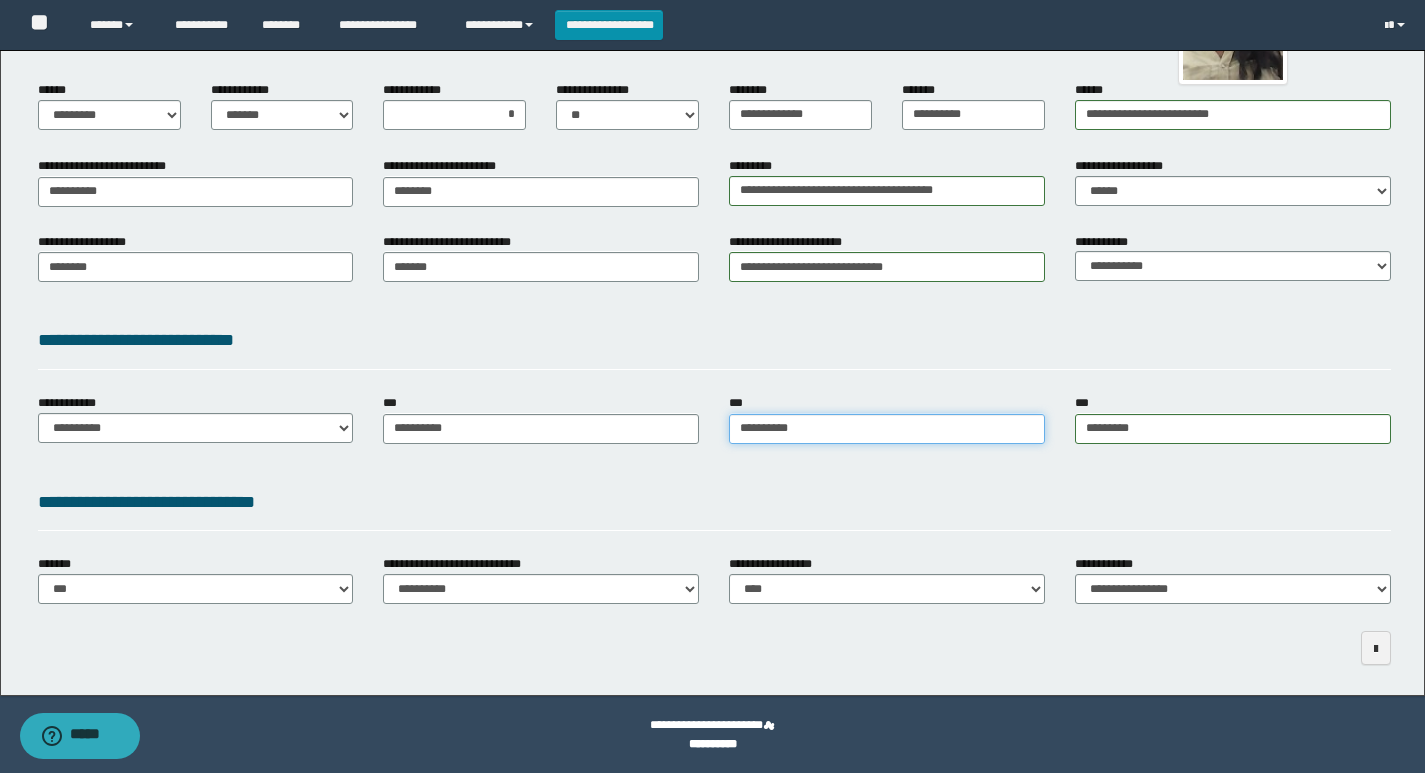 type on "**********" 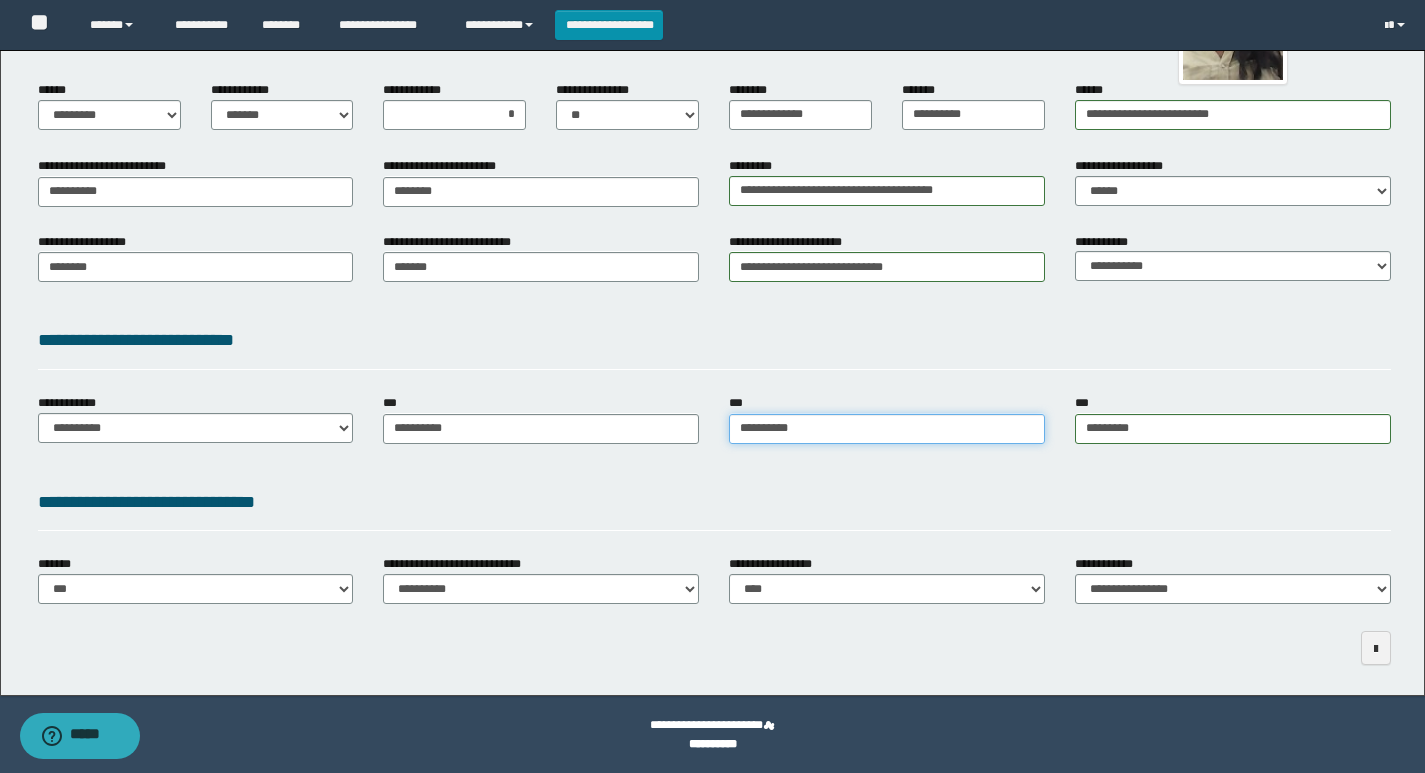 click on "**********" at bounding box center [887, 429] 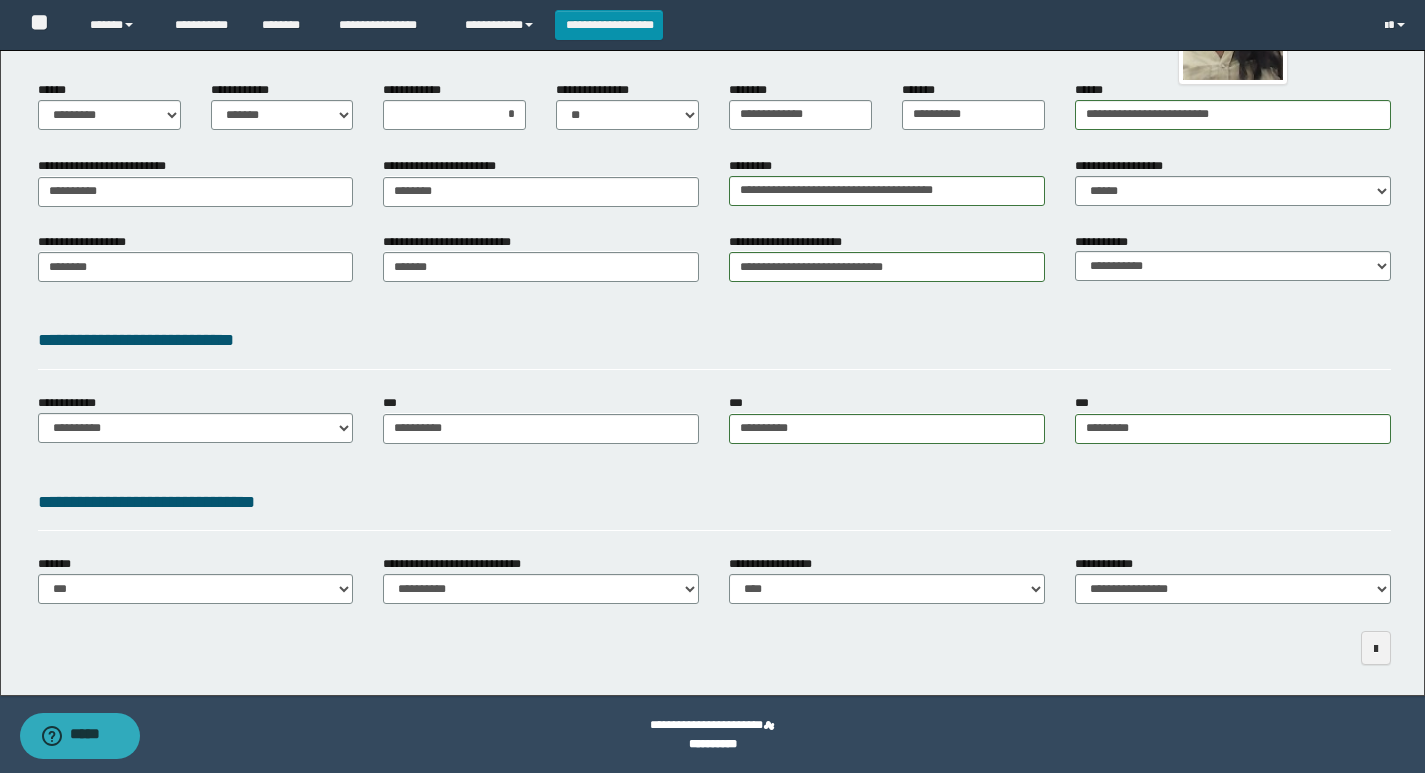 click on "**********" at bounding box center [714, 502] 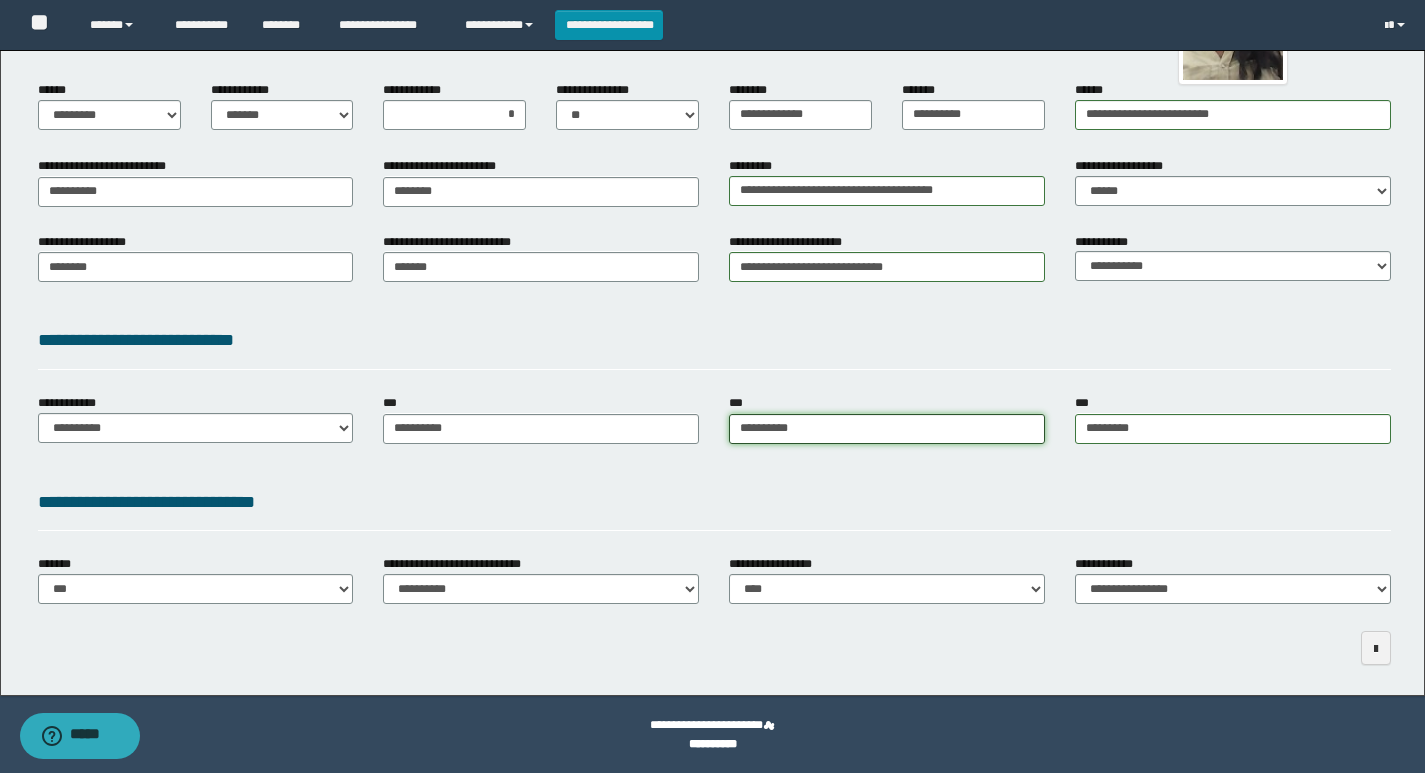 type on "**********" 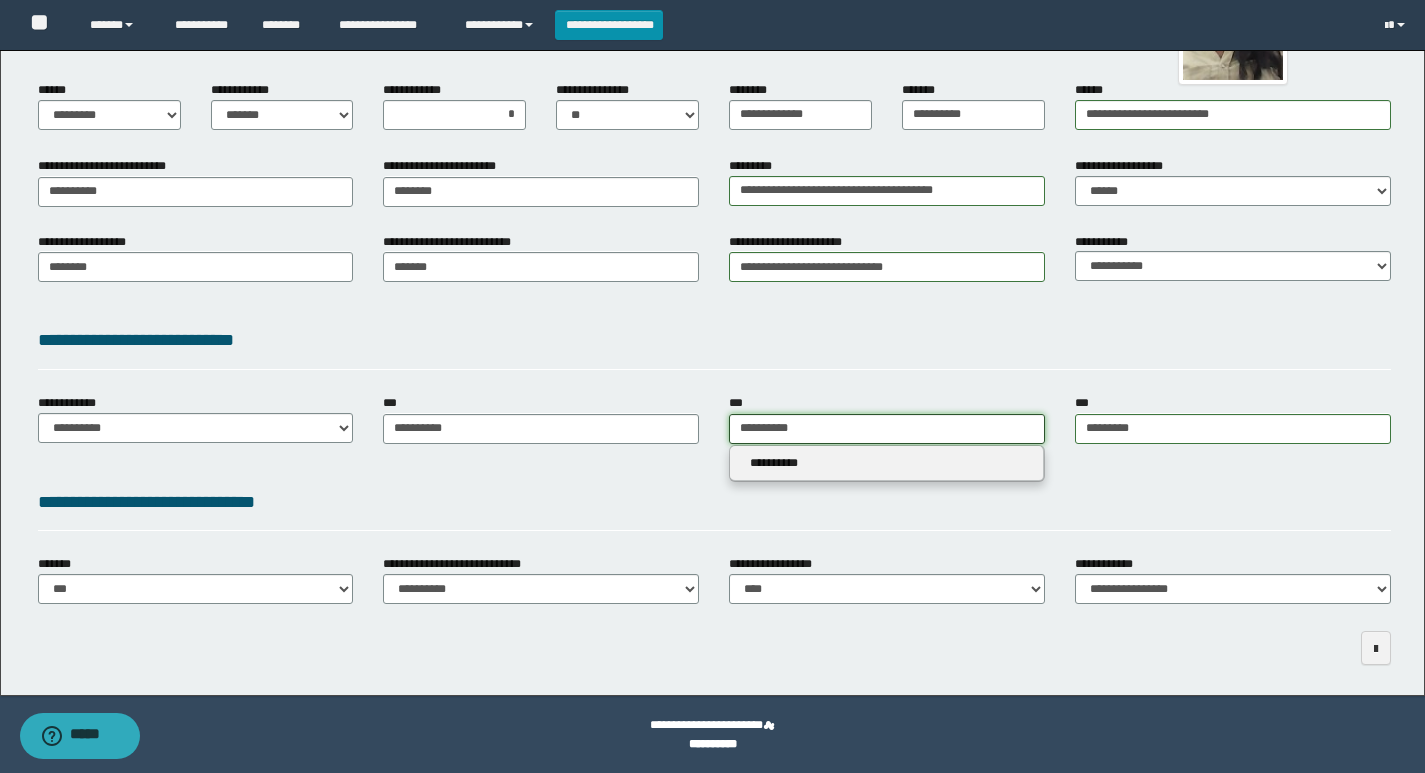 drag, startPoint x: 807, startPoint y: 425, endPoint x: 657, endPoint y: 439, distance: 150.65192 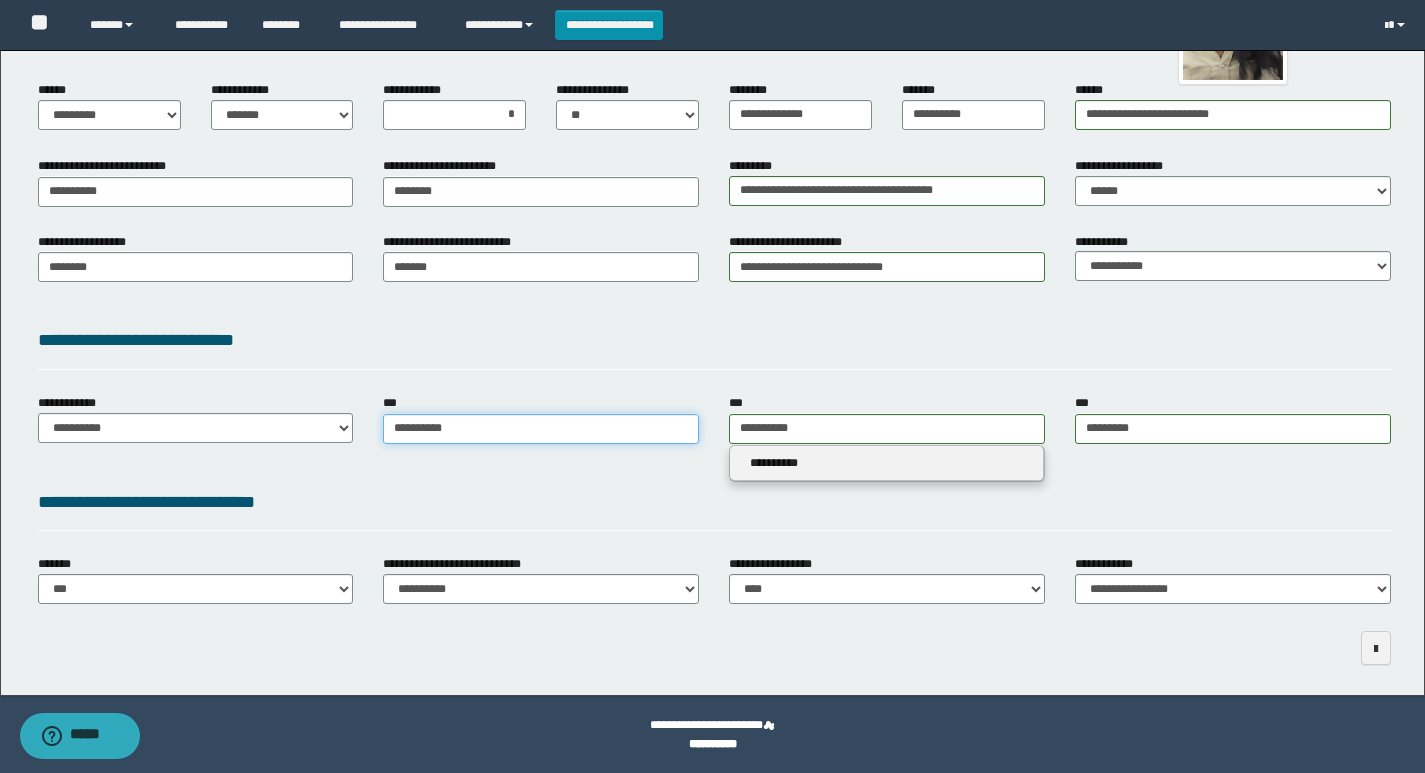 type on "**********" 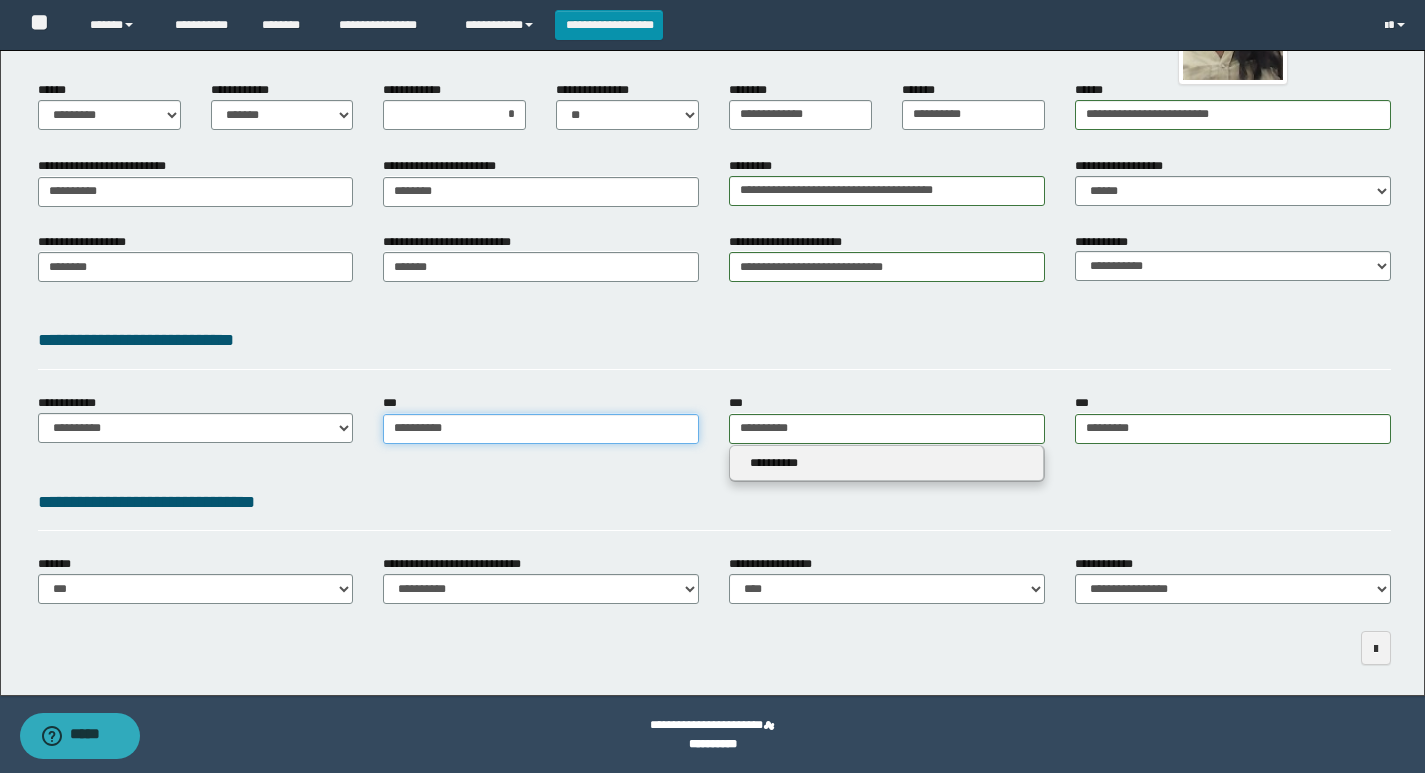 click on "**********" at bounding box center [541, 429] 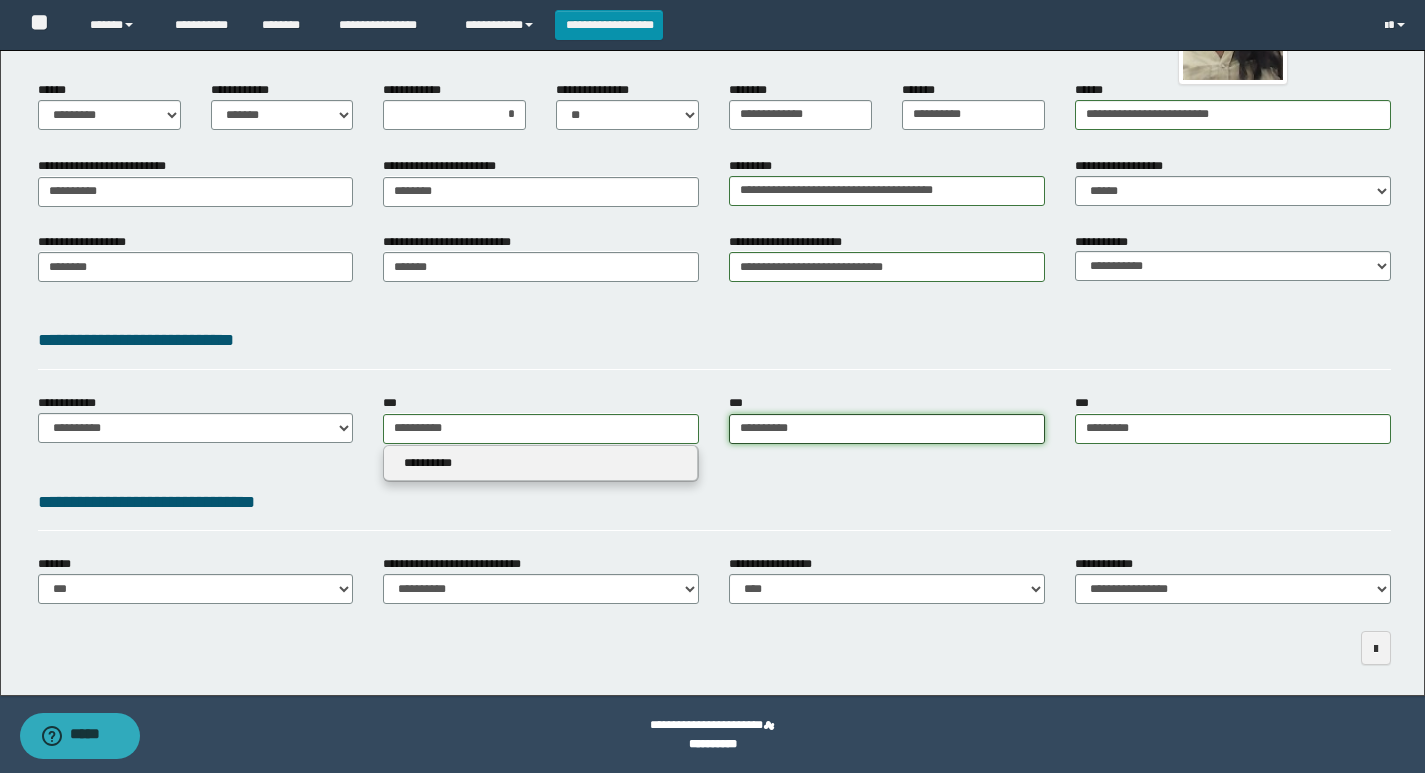type 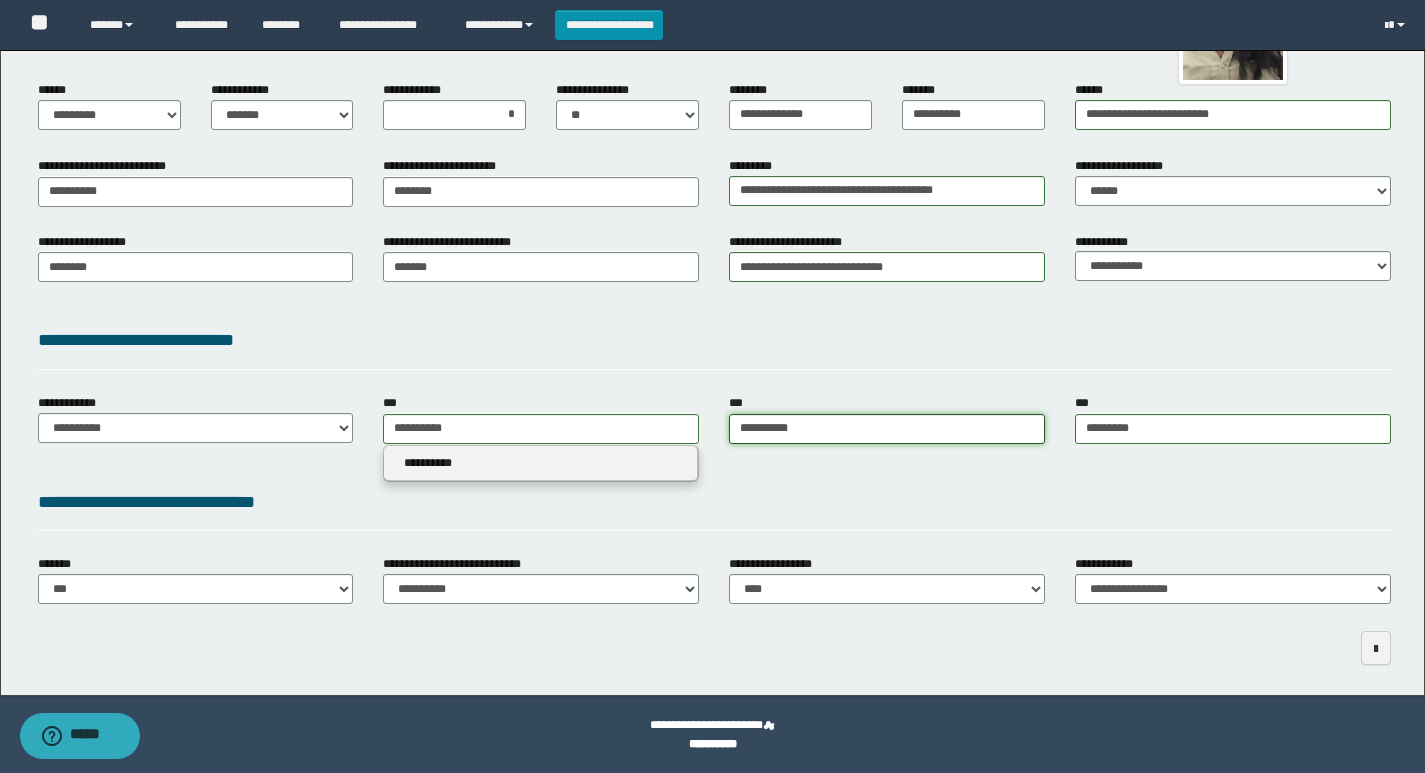 click on "**********" at bounding box center (887, 429) 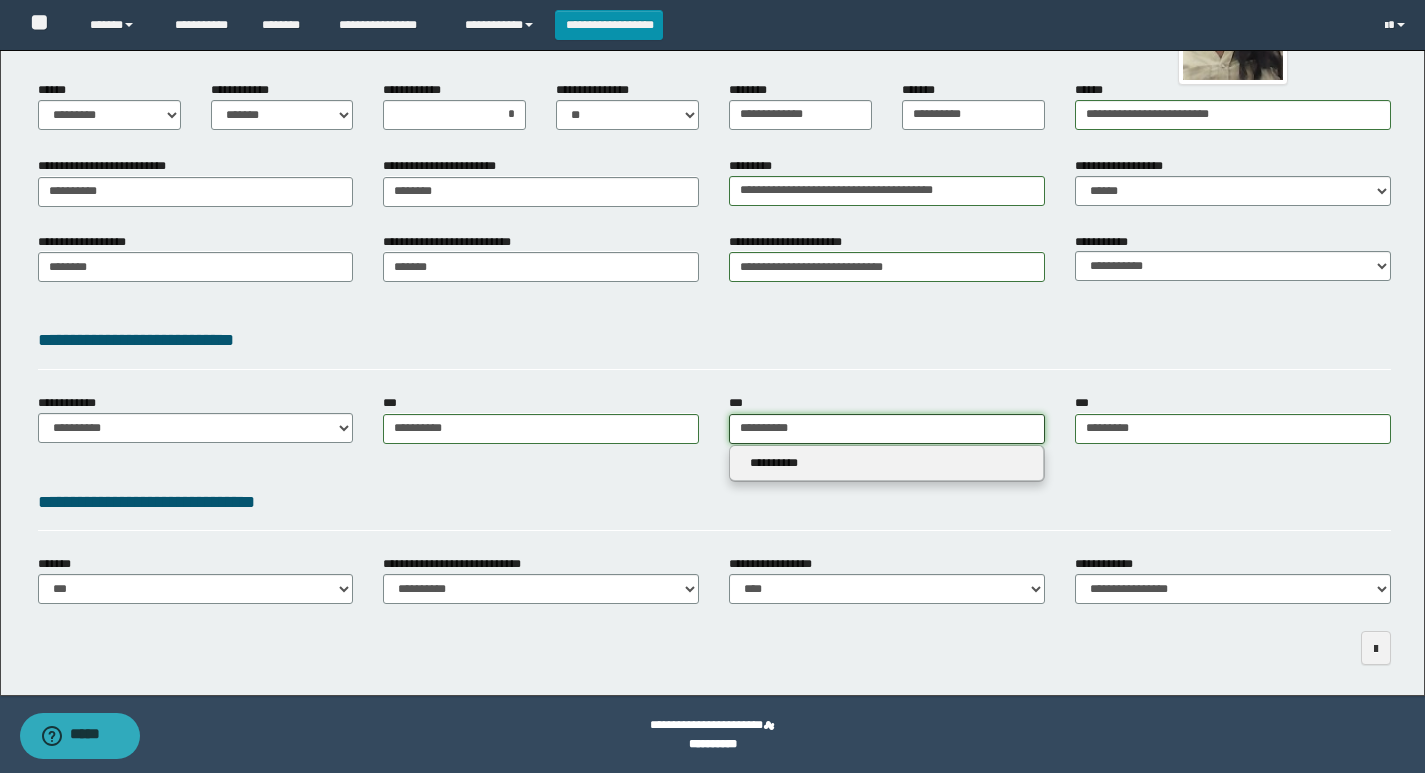 drag, startPoint x: 756, startPoint y: 433, endPoint x: 694, endPoint y: 457, distance: 66.48308 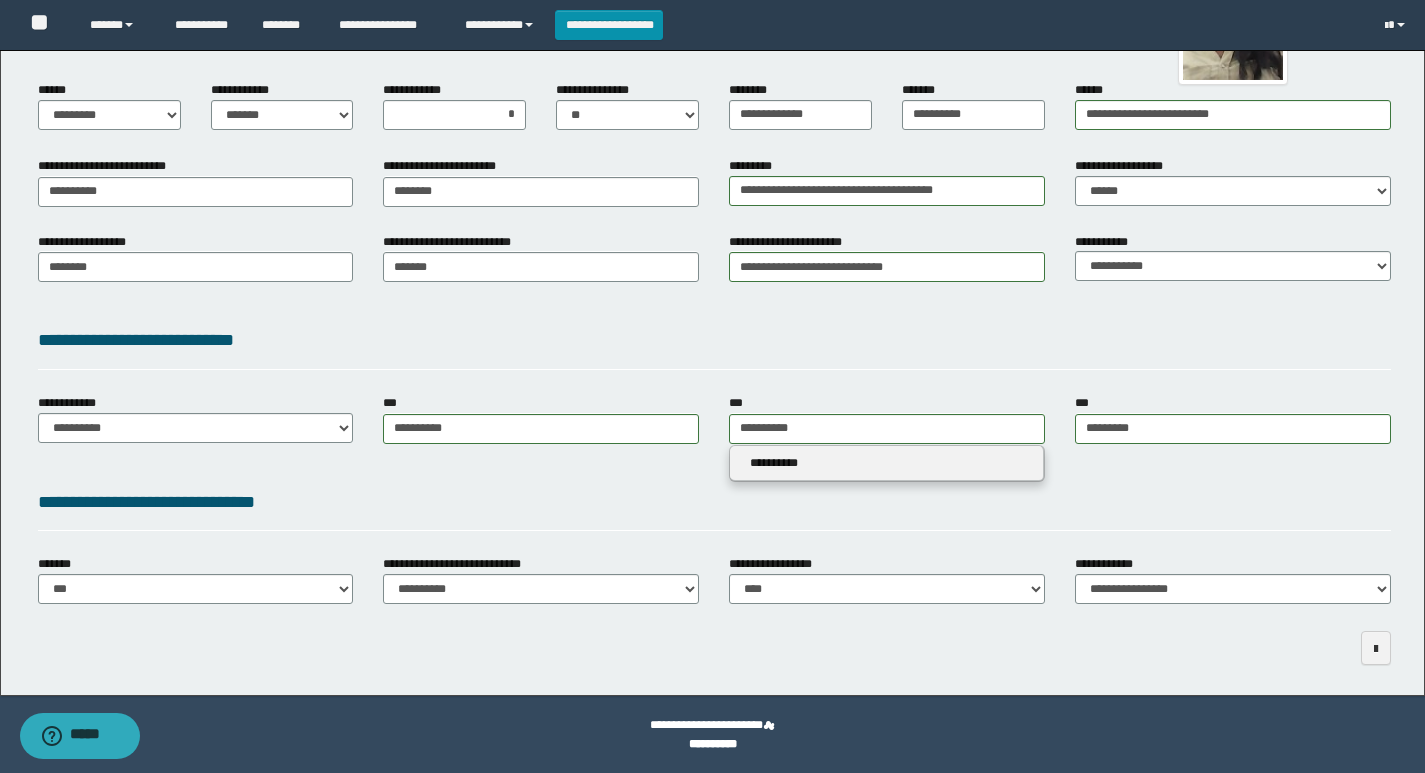 type 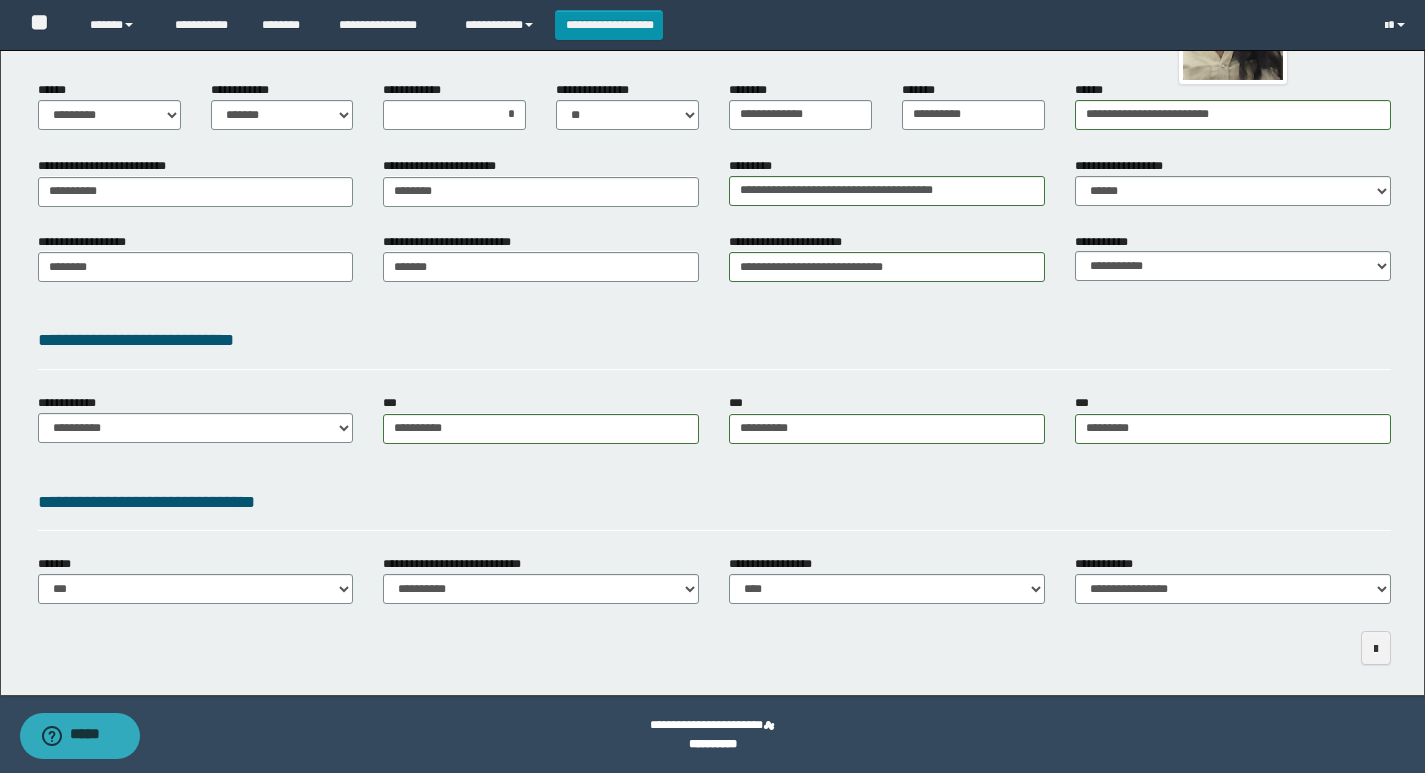 click on "**********" at bounding box center [714, 509] 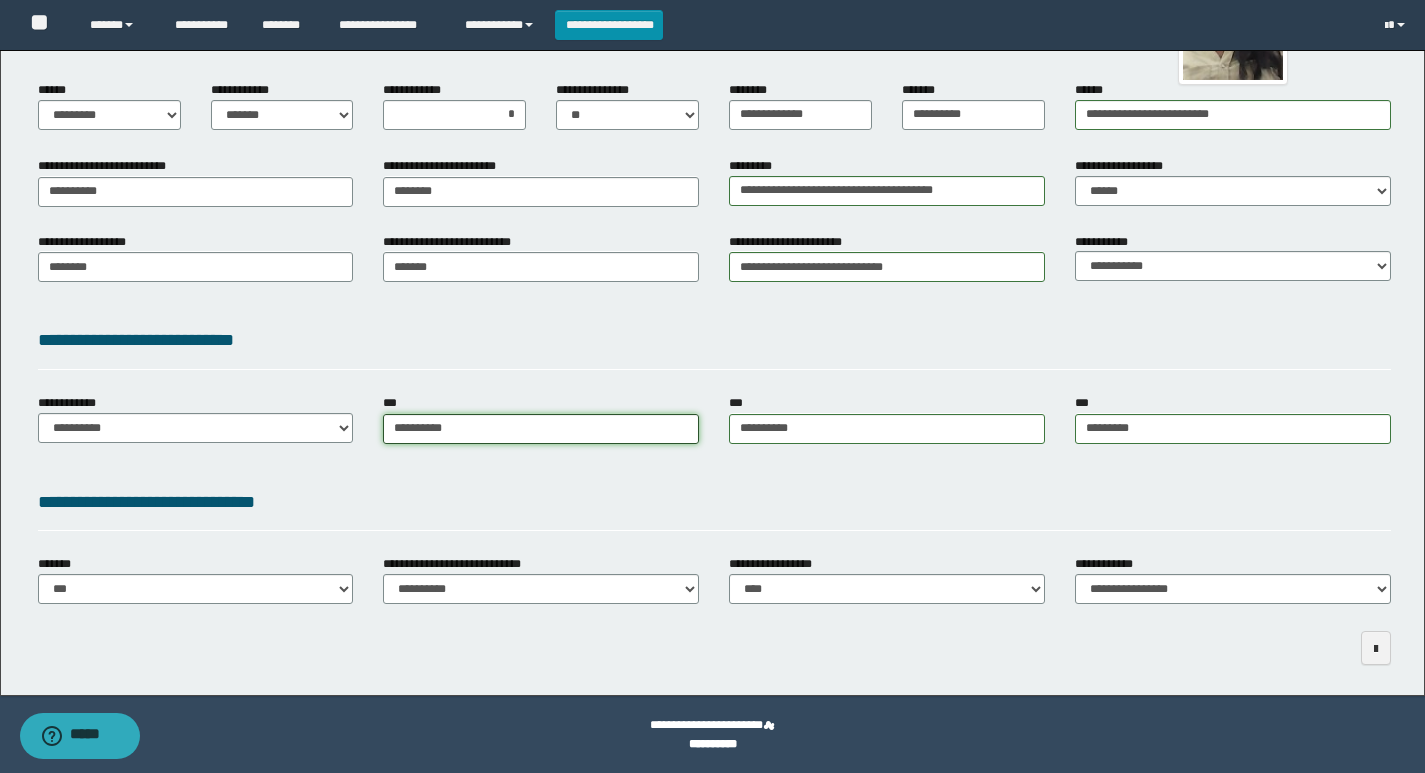 type on "**********" 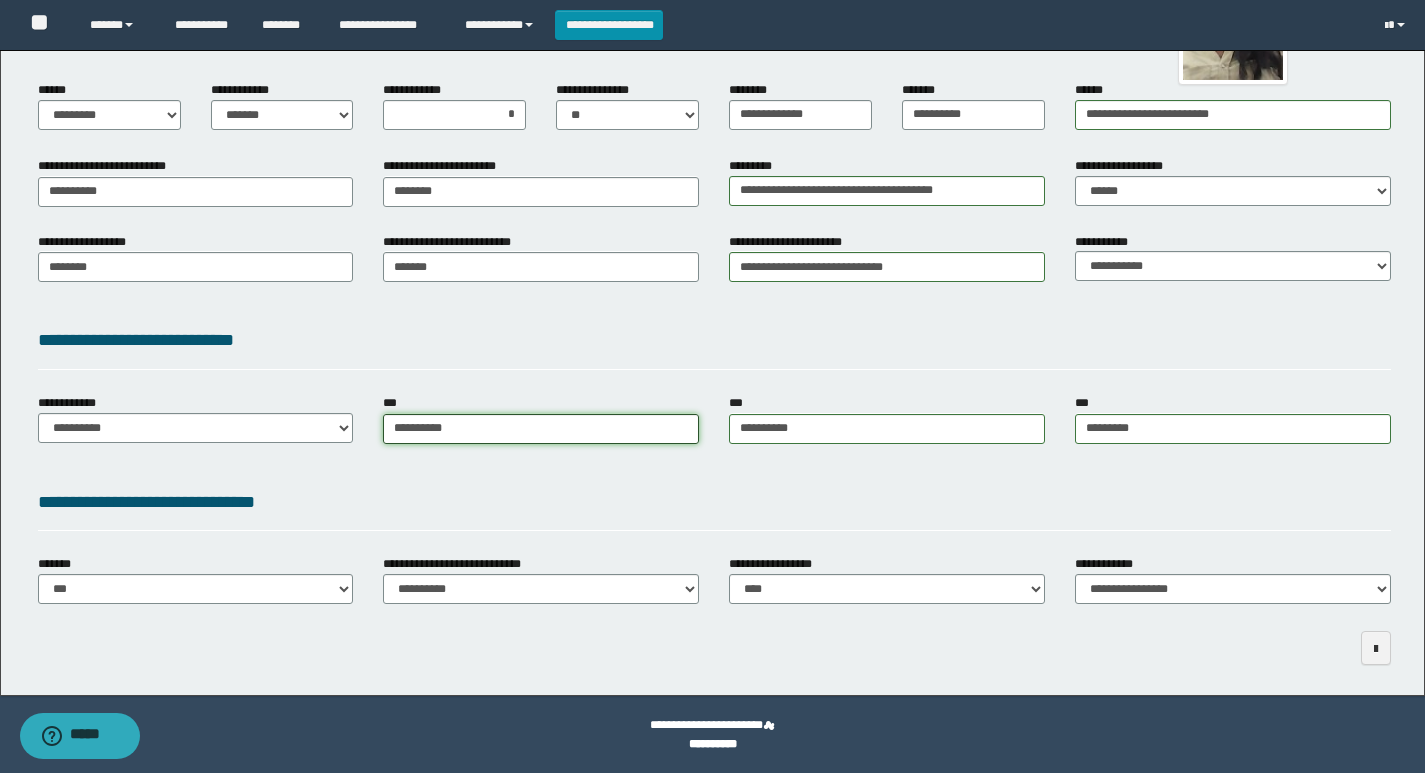 click on "**********" at bounding box center (541, 429) 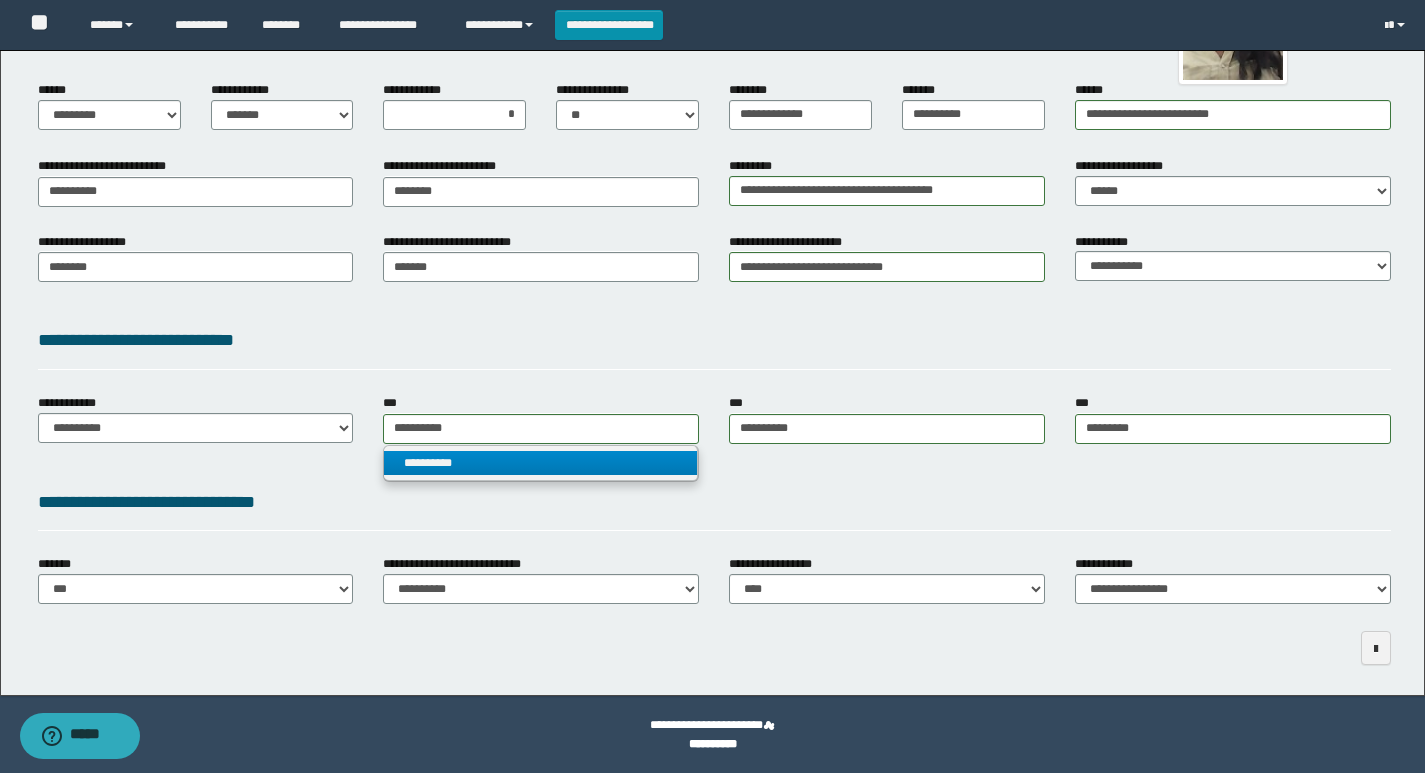 click on "**********" at bounding box center (540, 463) 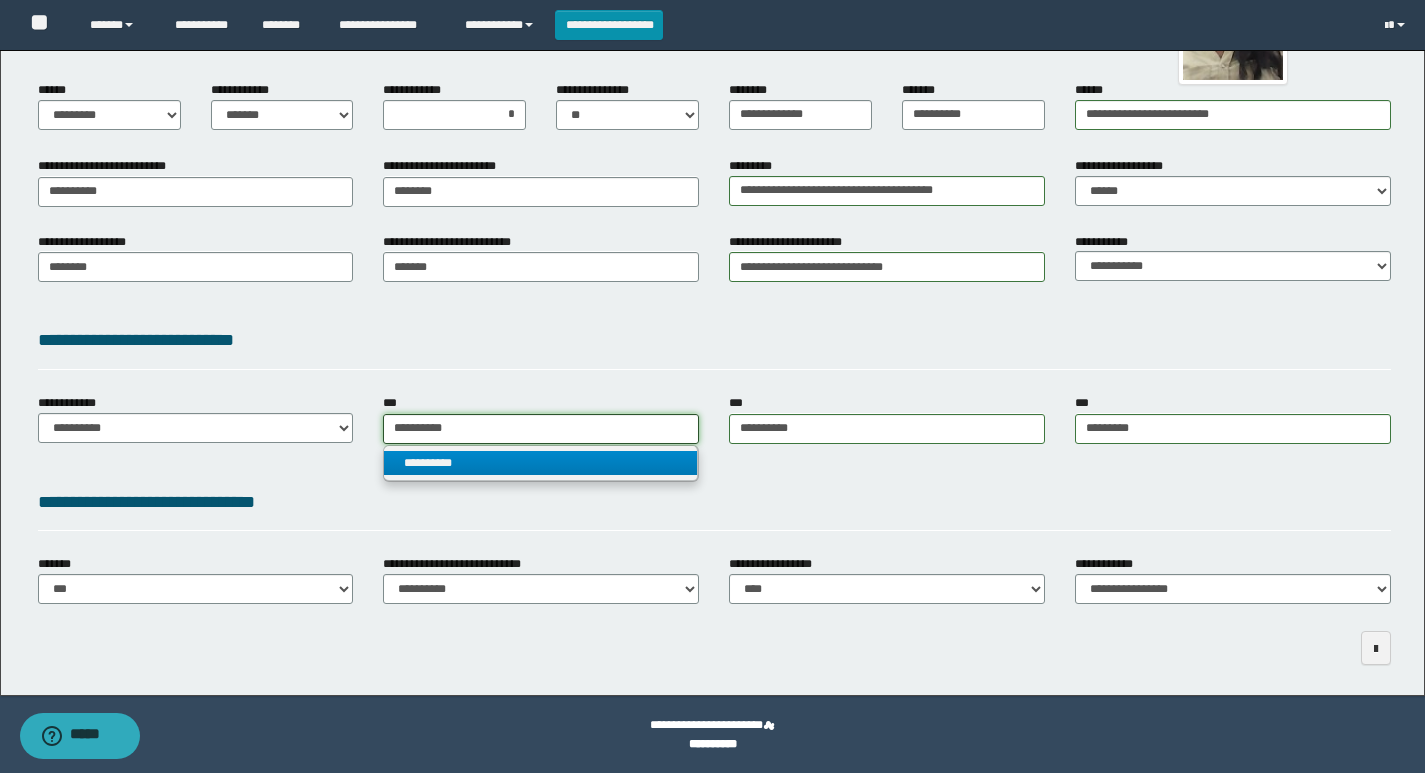 type 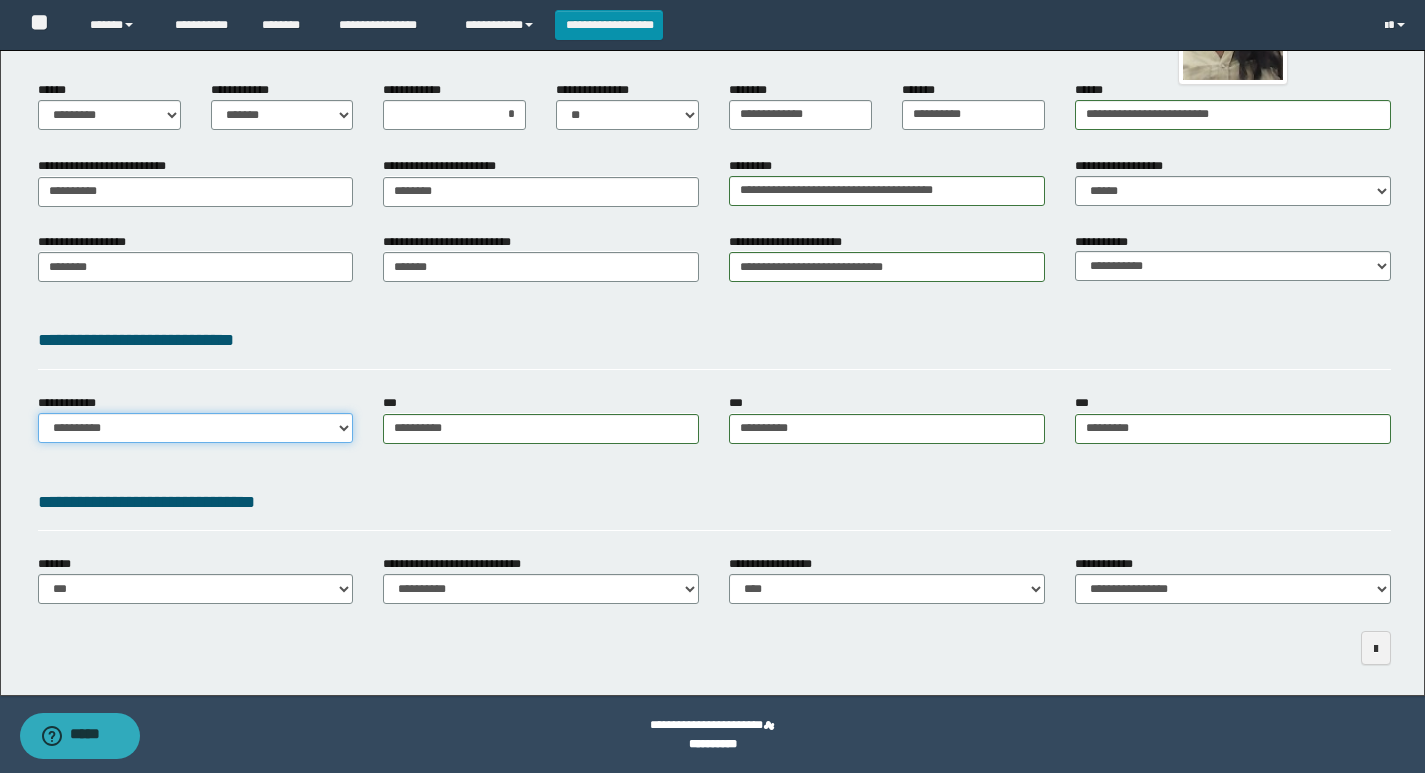 drag, startPoint x: 170, startPoint y: 426, endPoint x: 147, endPoint y: 416, distance: 25.079872 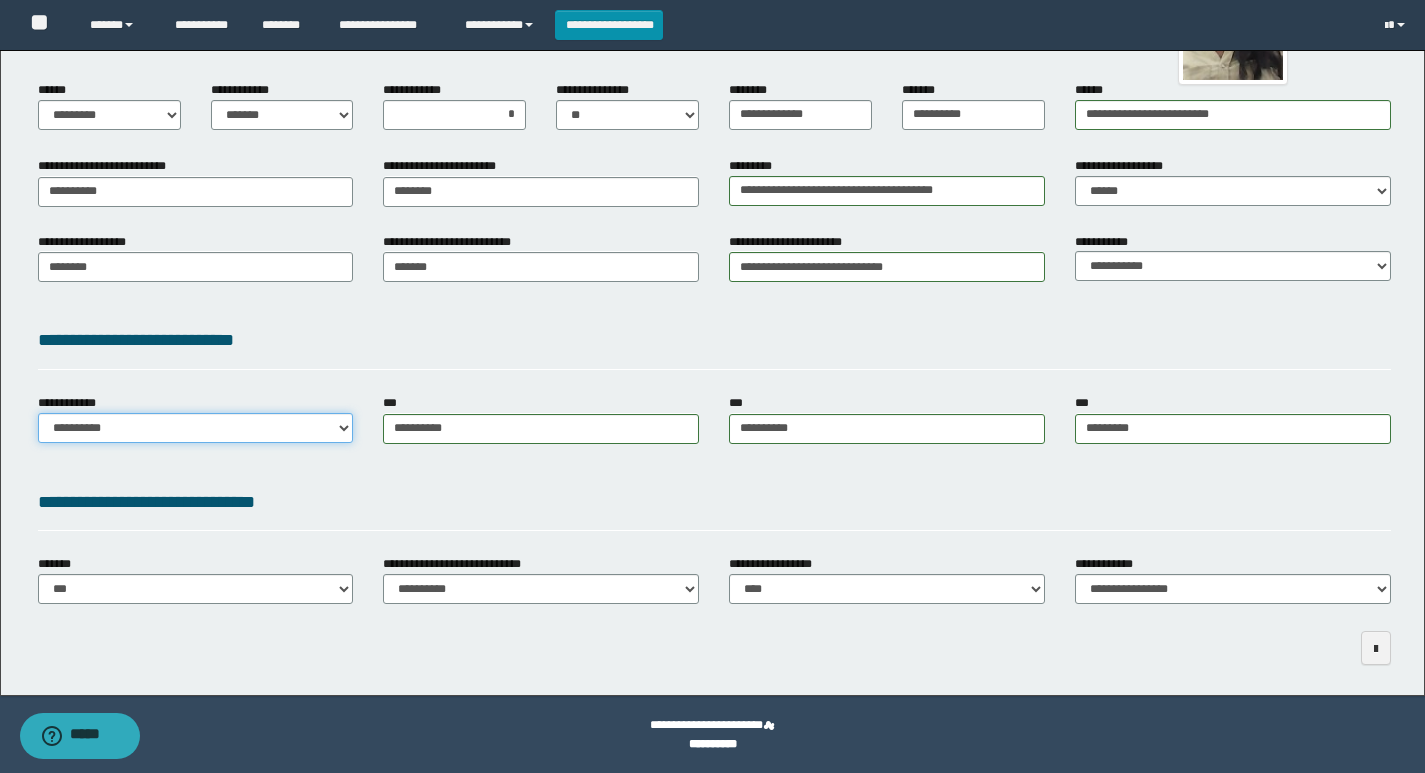 select on "**" 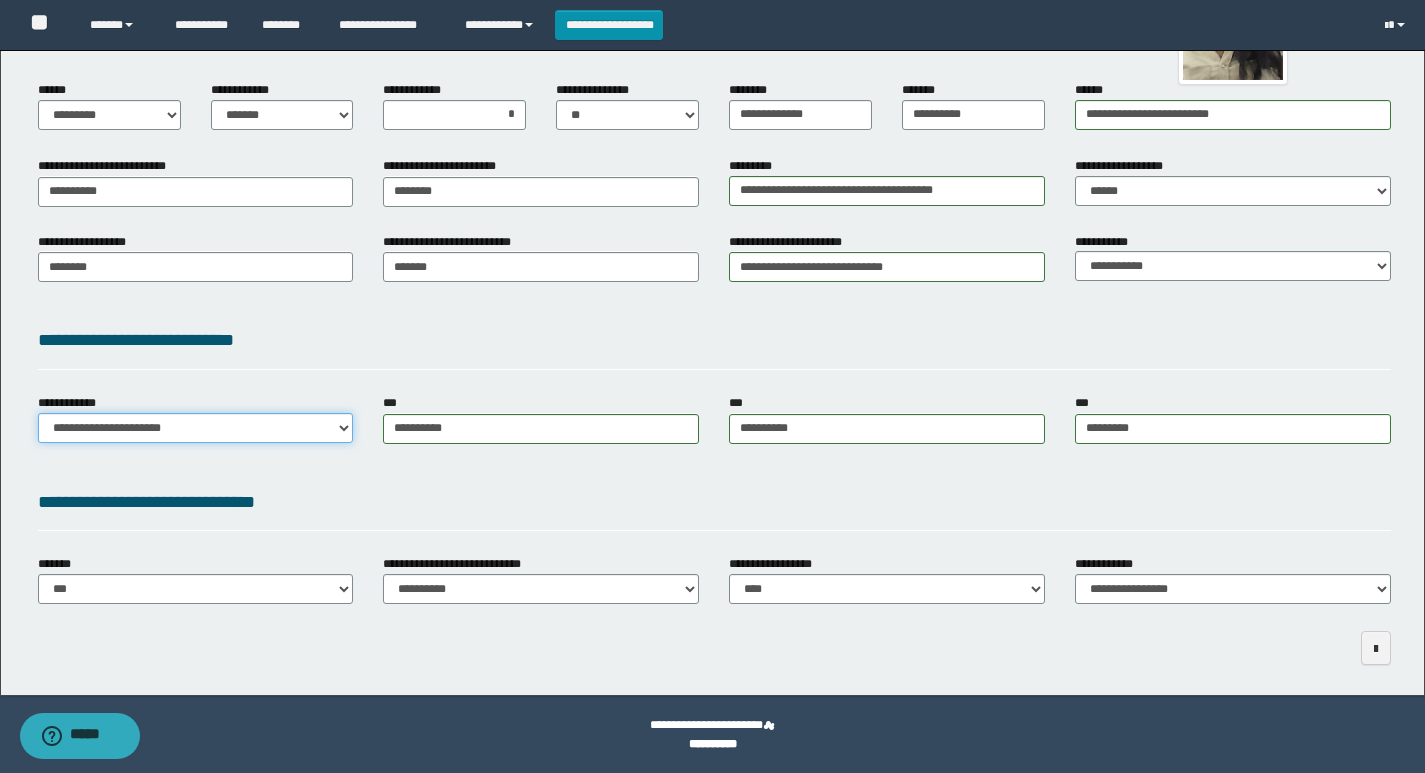click on "**********" at bounding box center (196, 428) 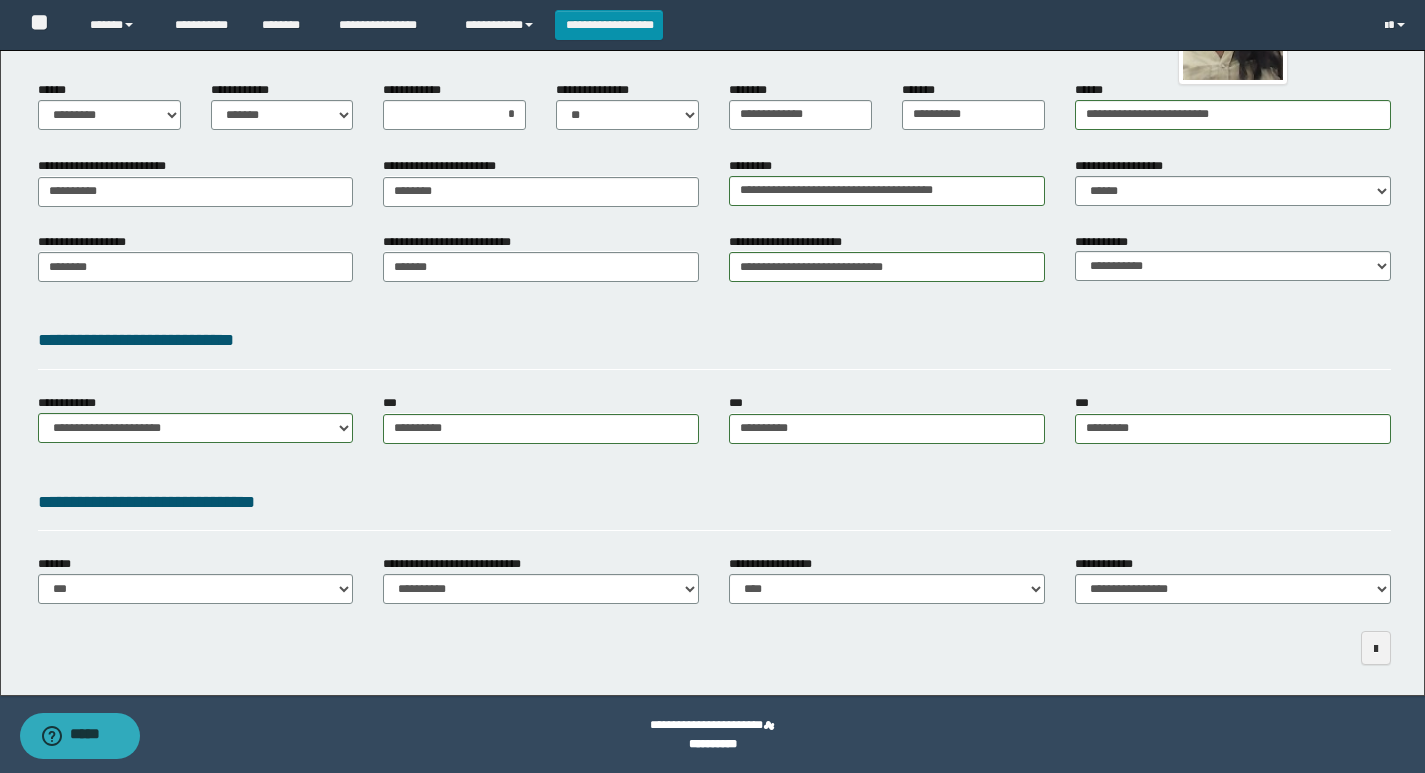 click on "**********" at bounding box center [714, 502] 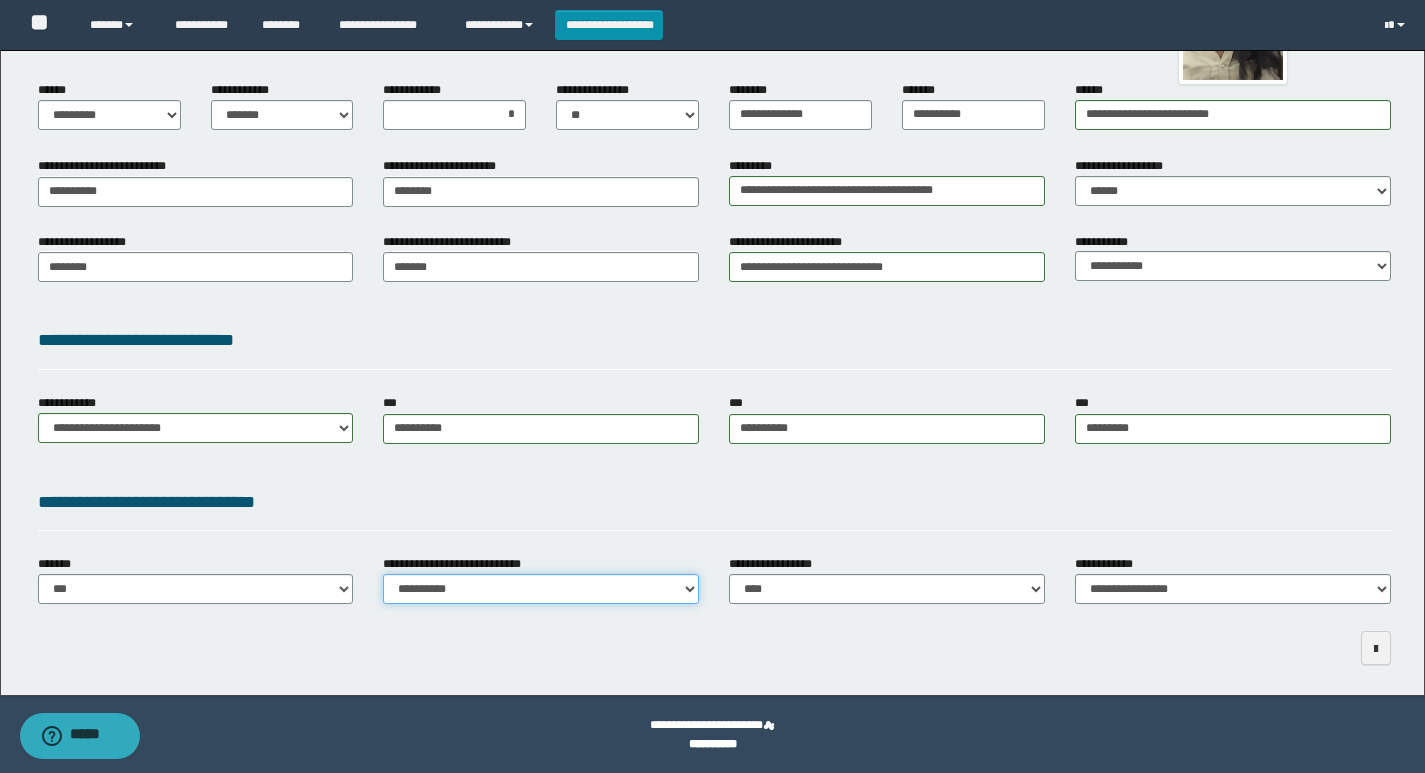 click on "**********" at bounding box center (541, 589) 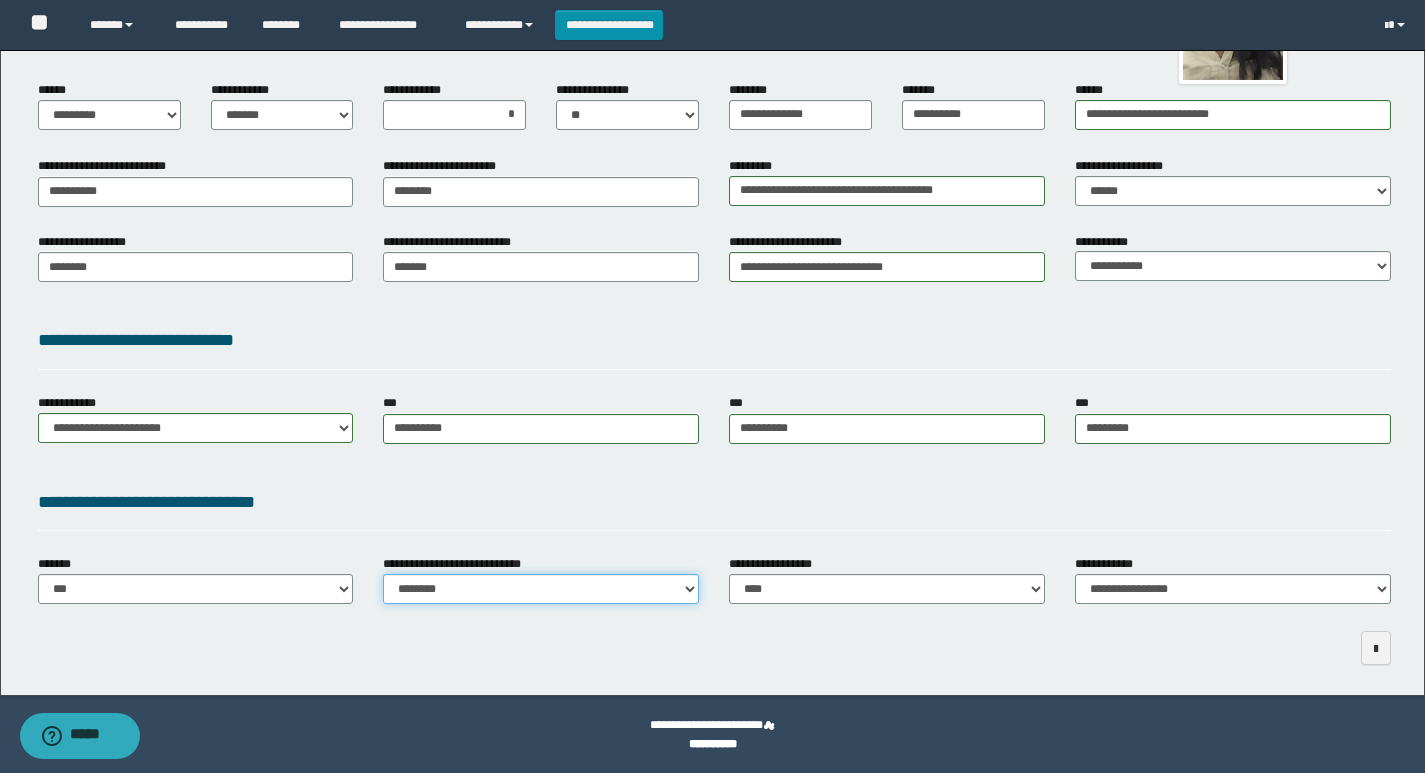 click on "**********" at bounding box center [541, 589] 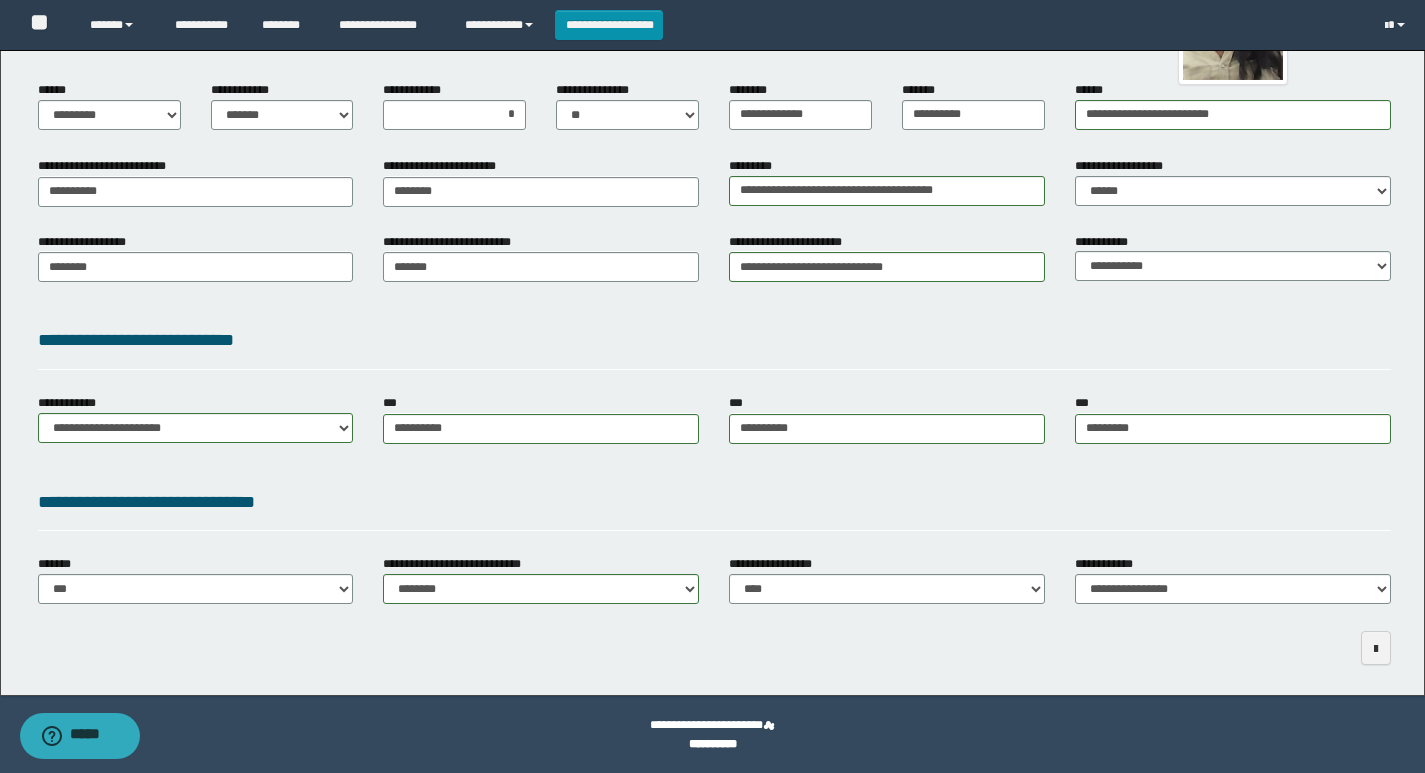 click on "**********" at bounding box center (714, 502) 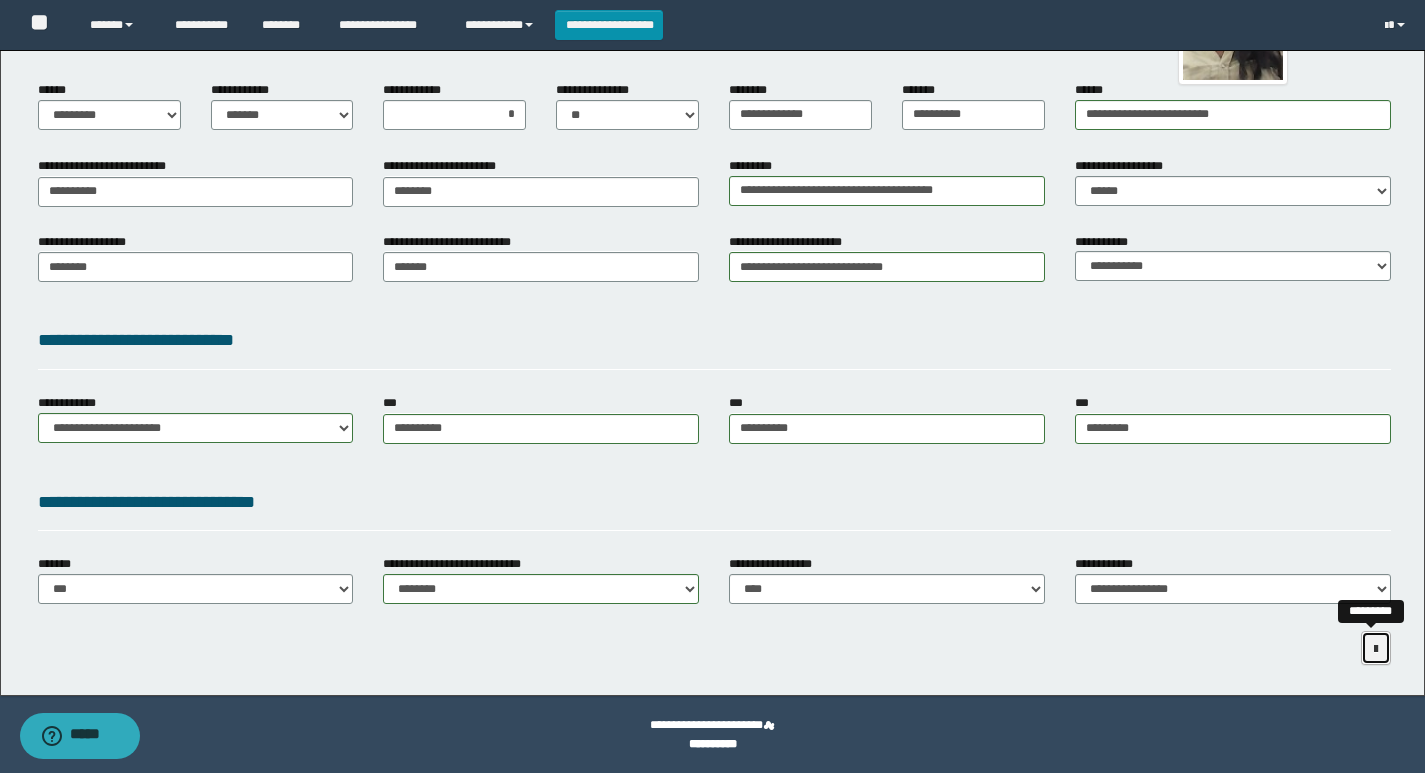 click at bounding box center (1376, 648) 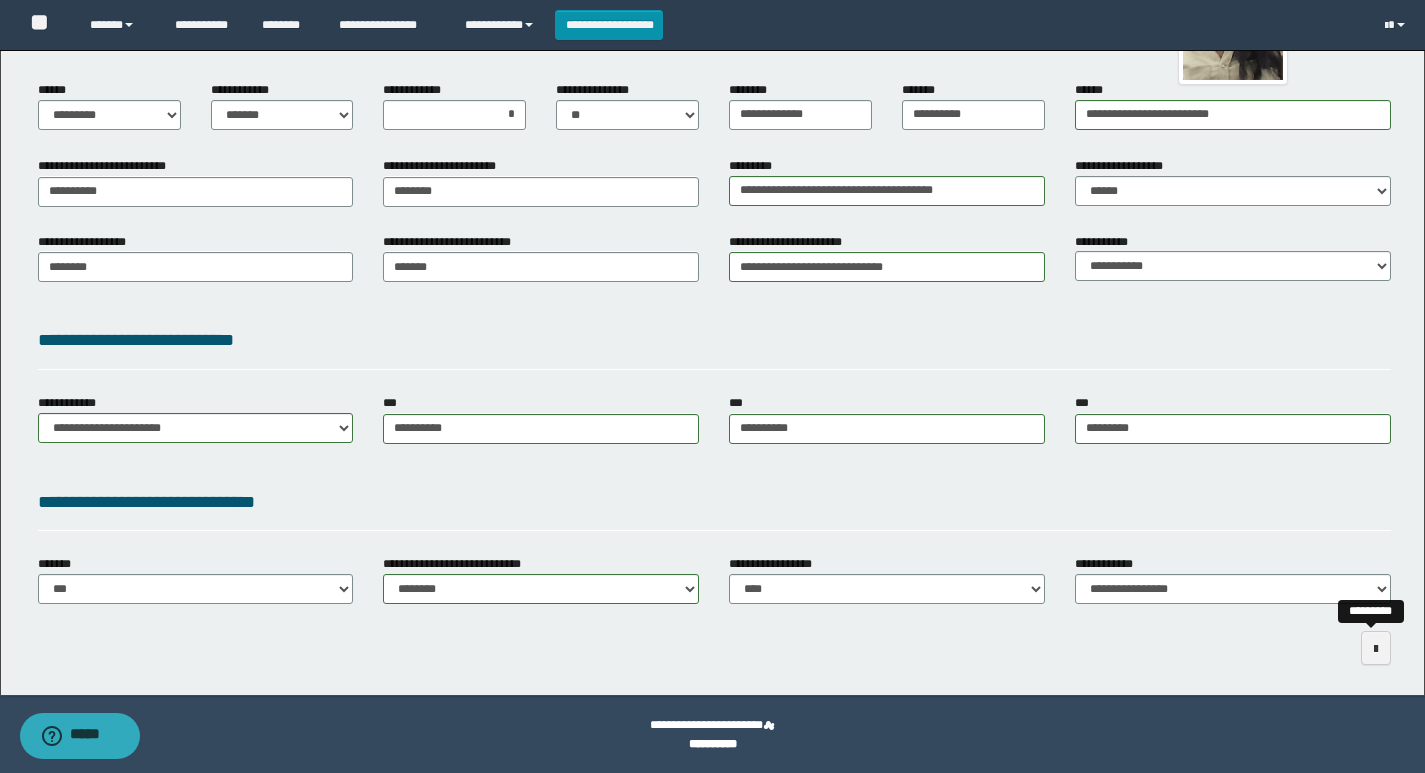 scroll, scrollTop: 0, scrollLeft: 0, axis: both 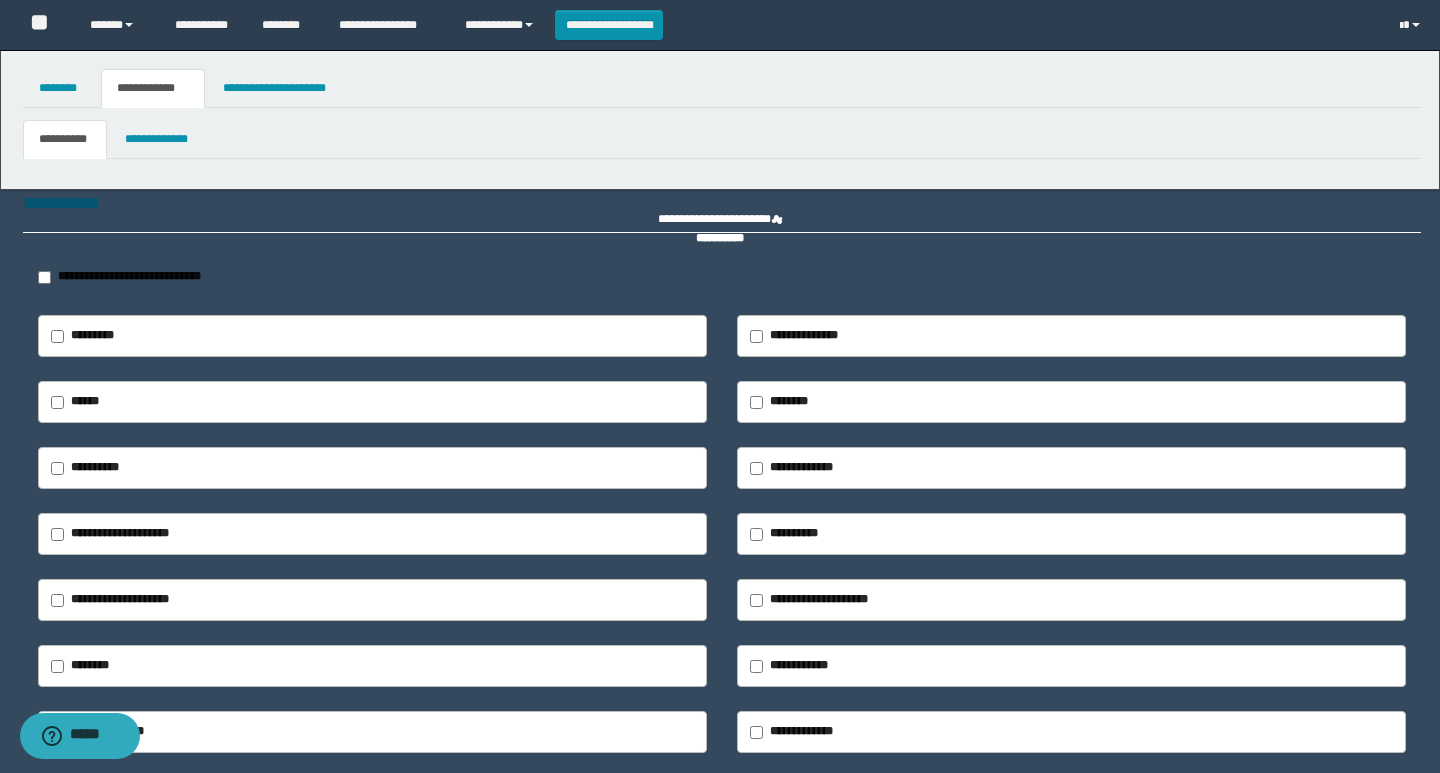 type on "**********" 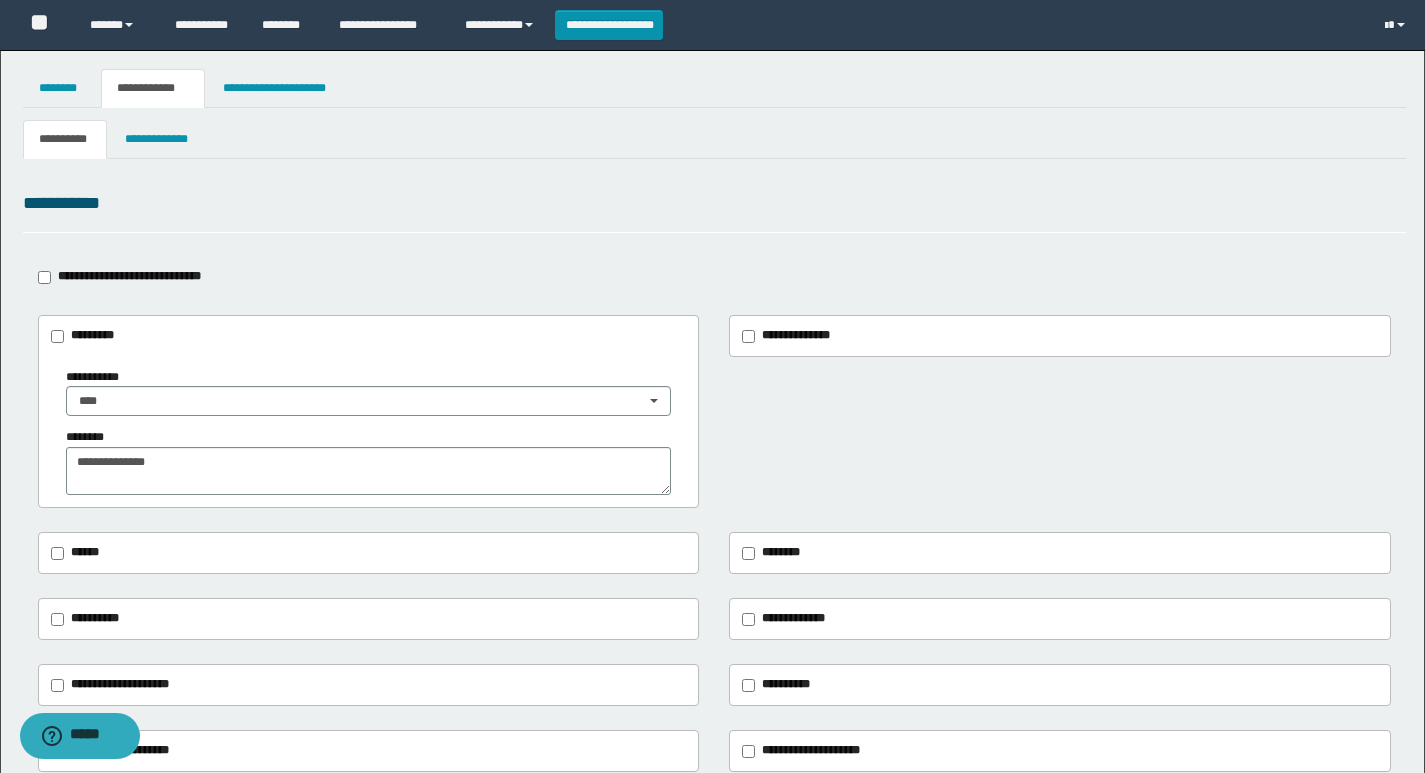 click on "*********" at bounding box center [92, 335] 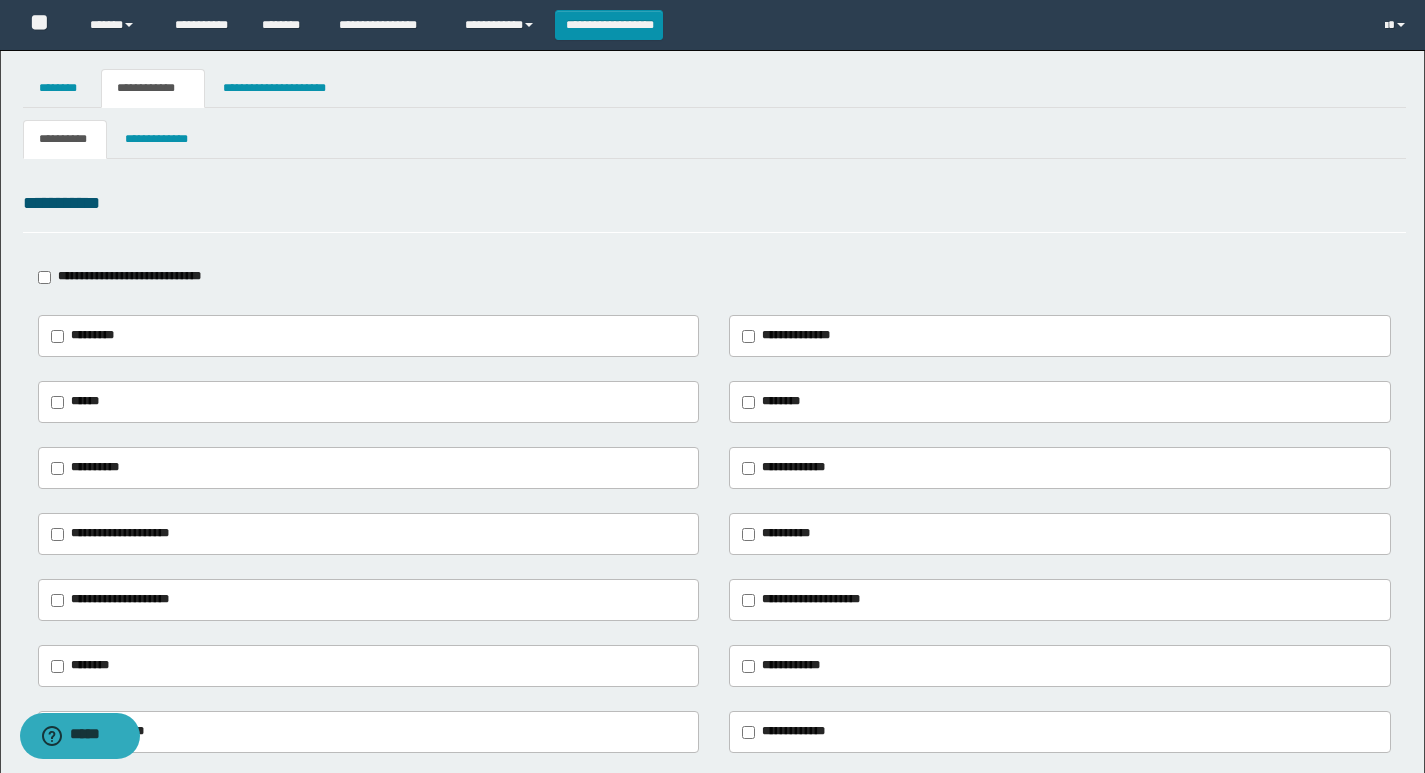 click on "**********" at bounding box center (129, 276) 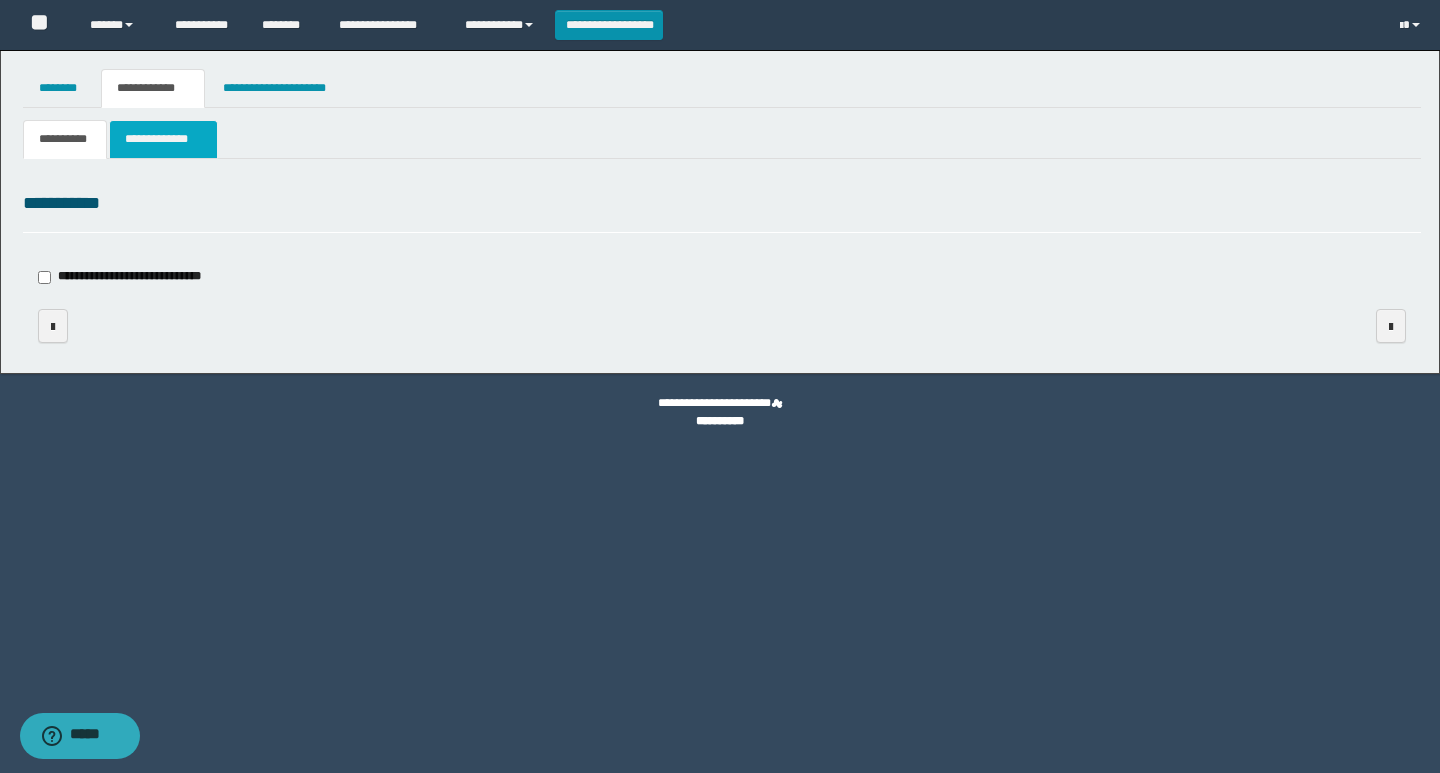 click on "**********" at bounding box center [163, 139] 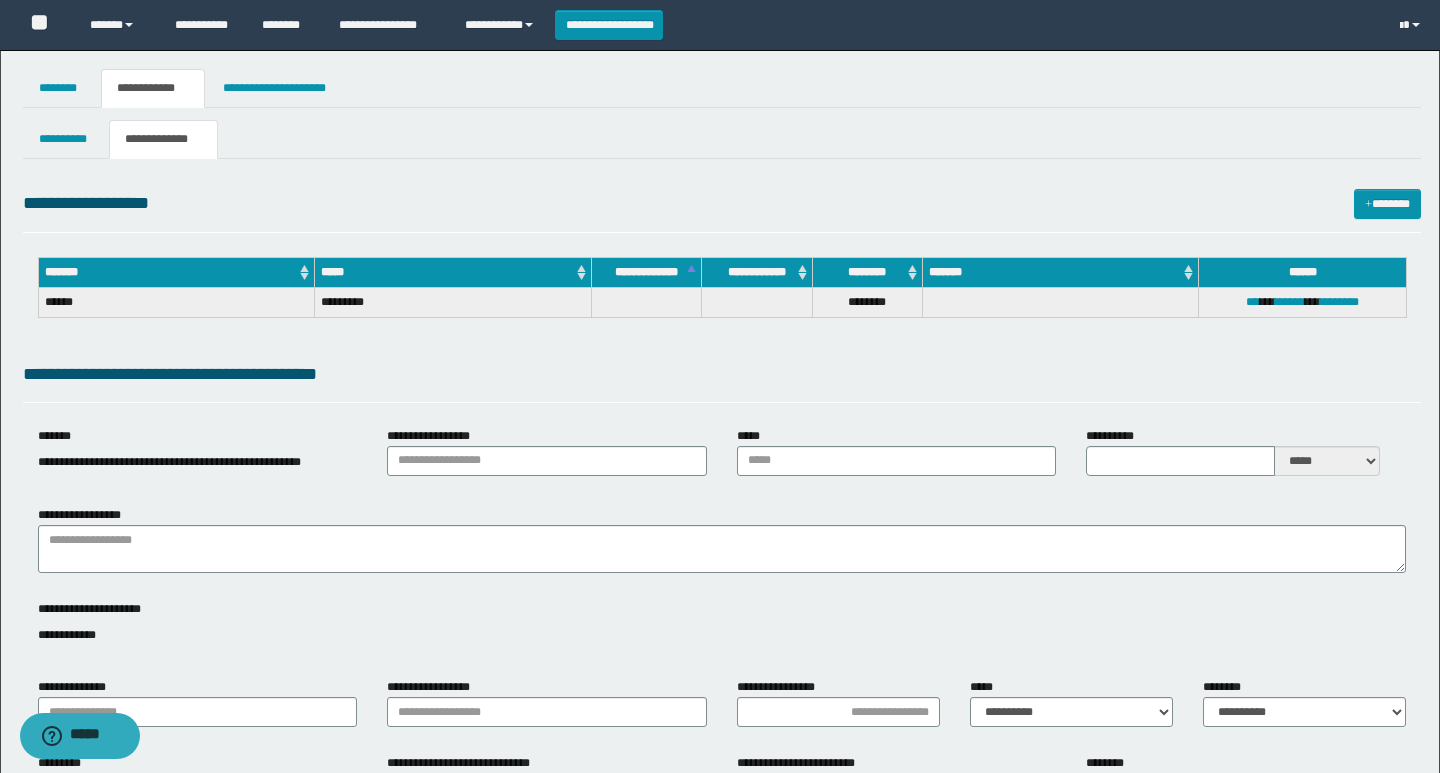 type on "**********" 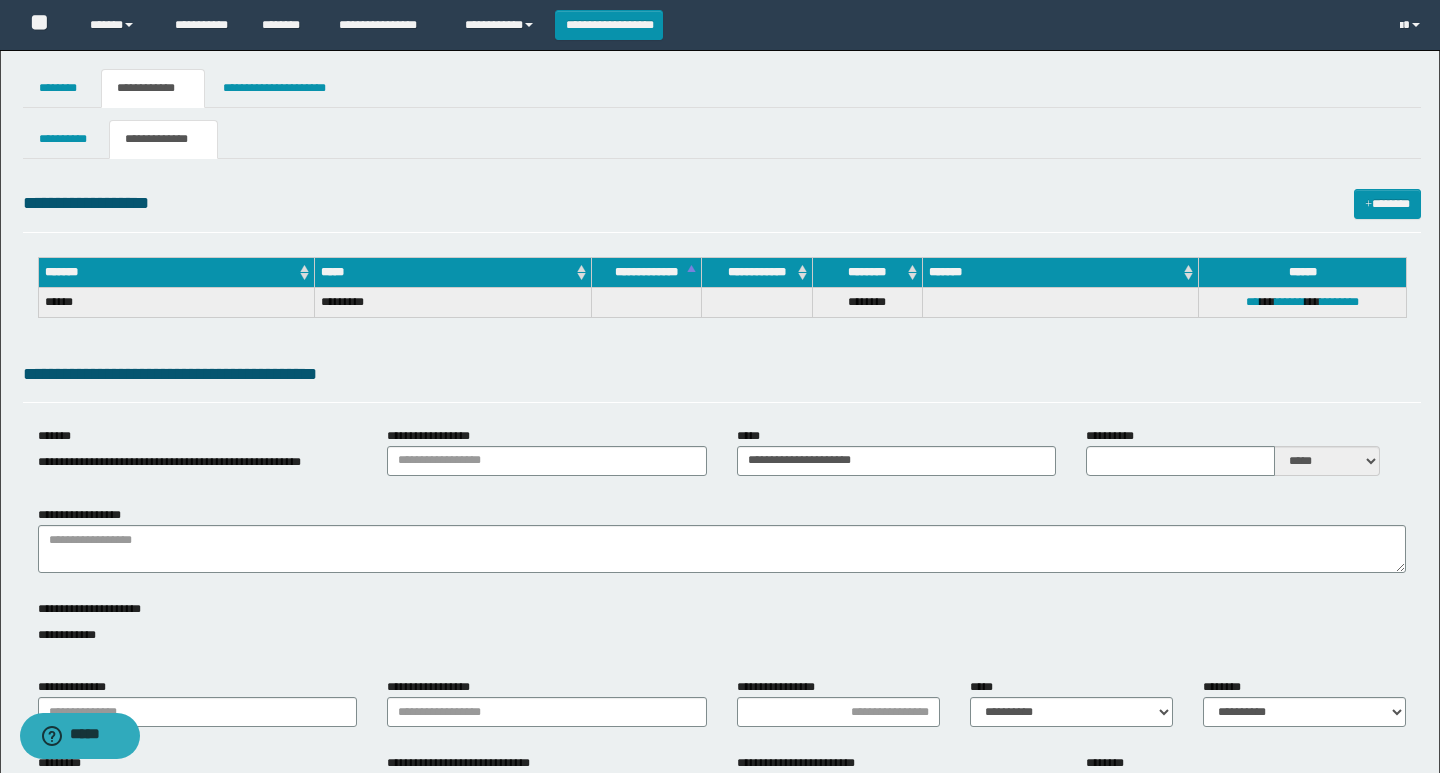 type on "**********" 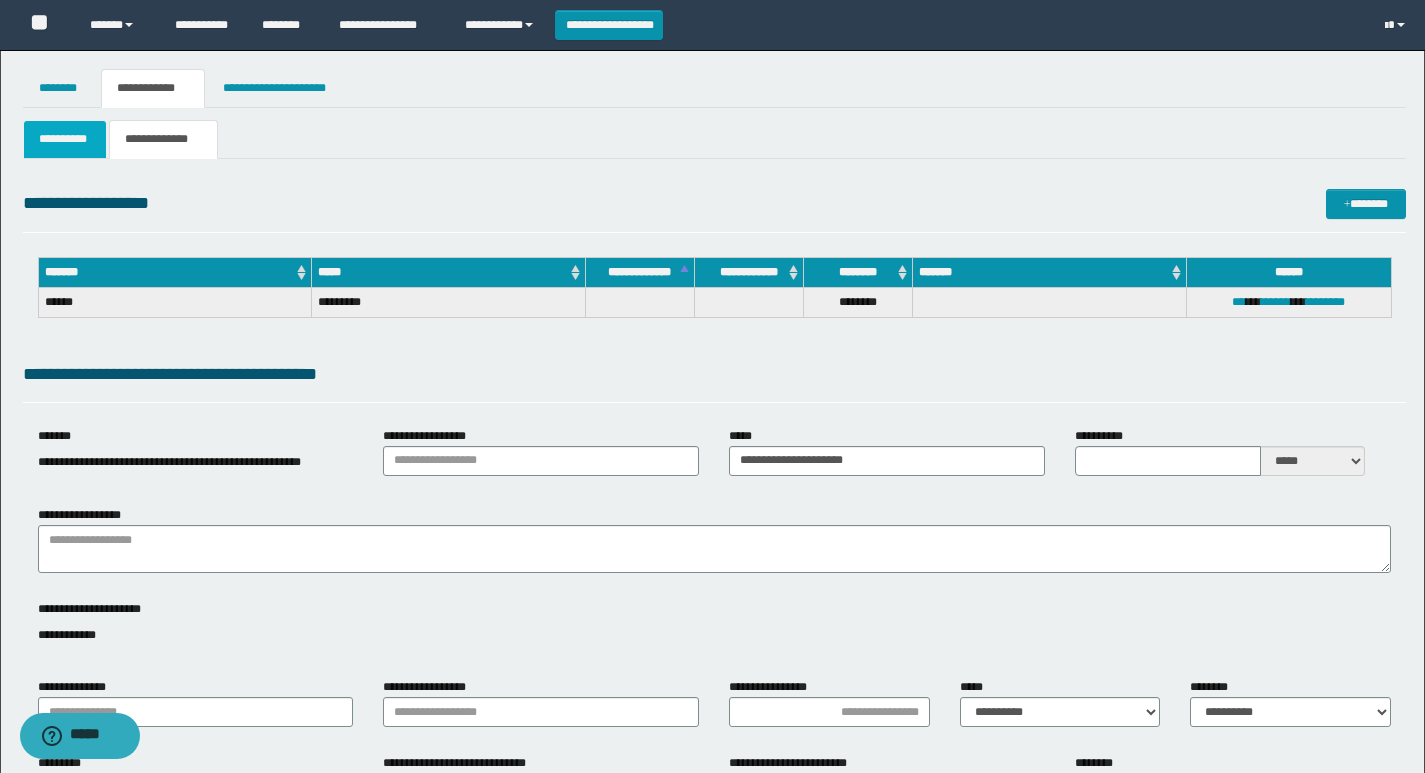 click on "**********" at bounding box center (65, 139) 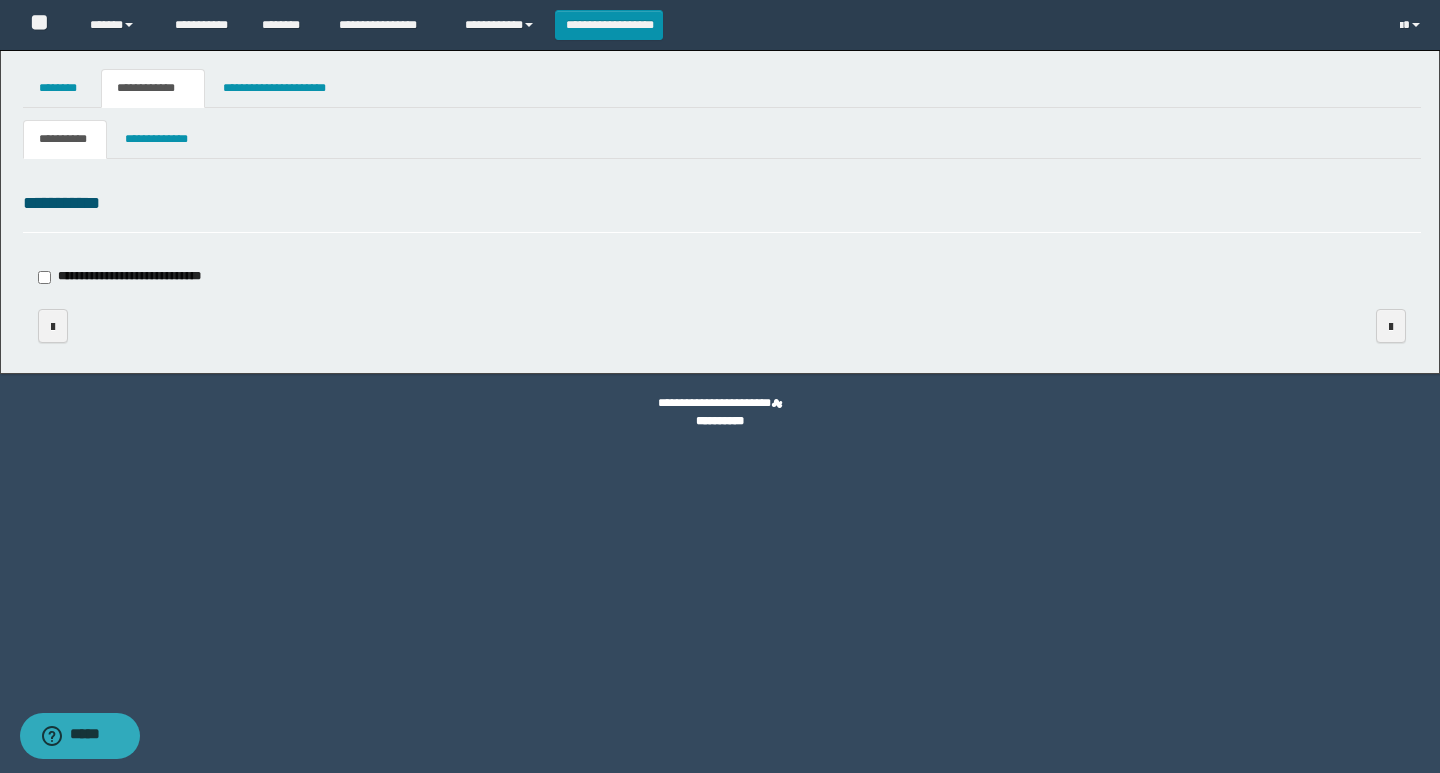 click on "**********" at bounding box center (129, 276) 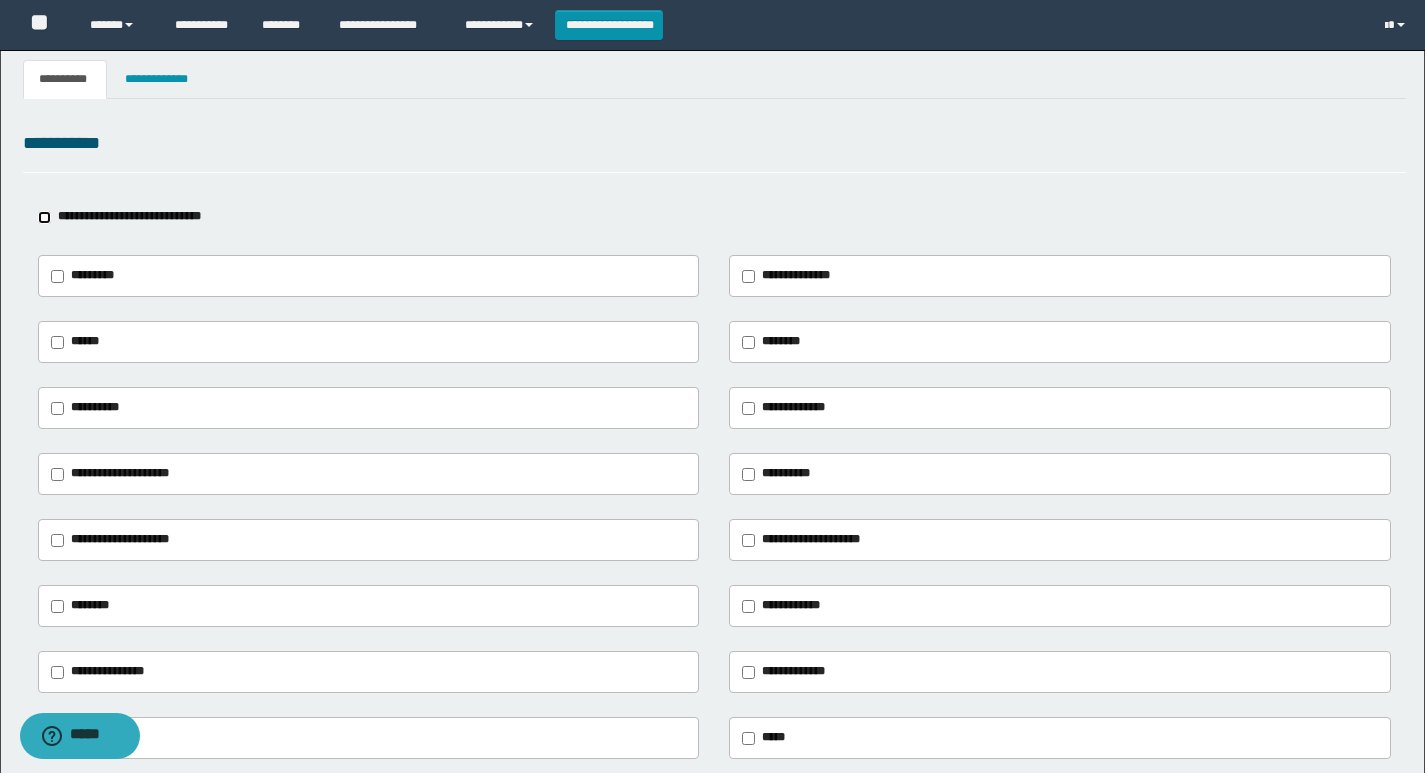 scroll, scrollTop: 100, scrollLeft: 0, axis: vertical 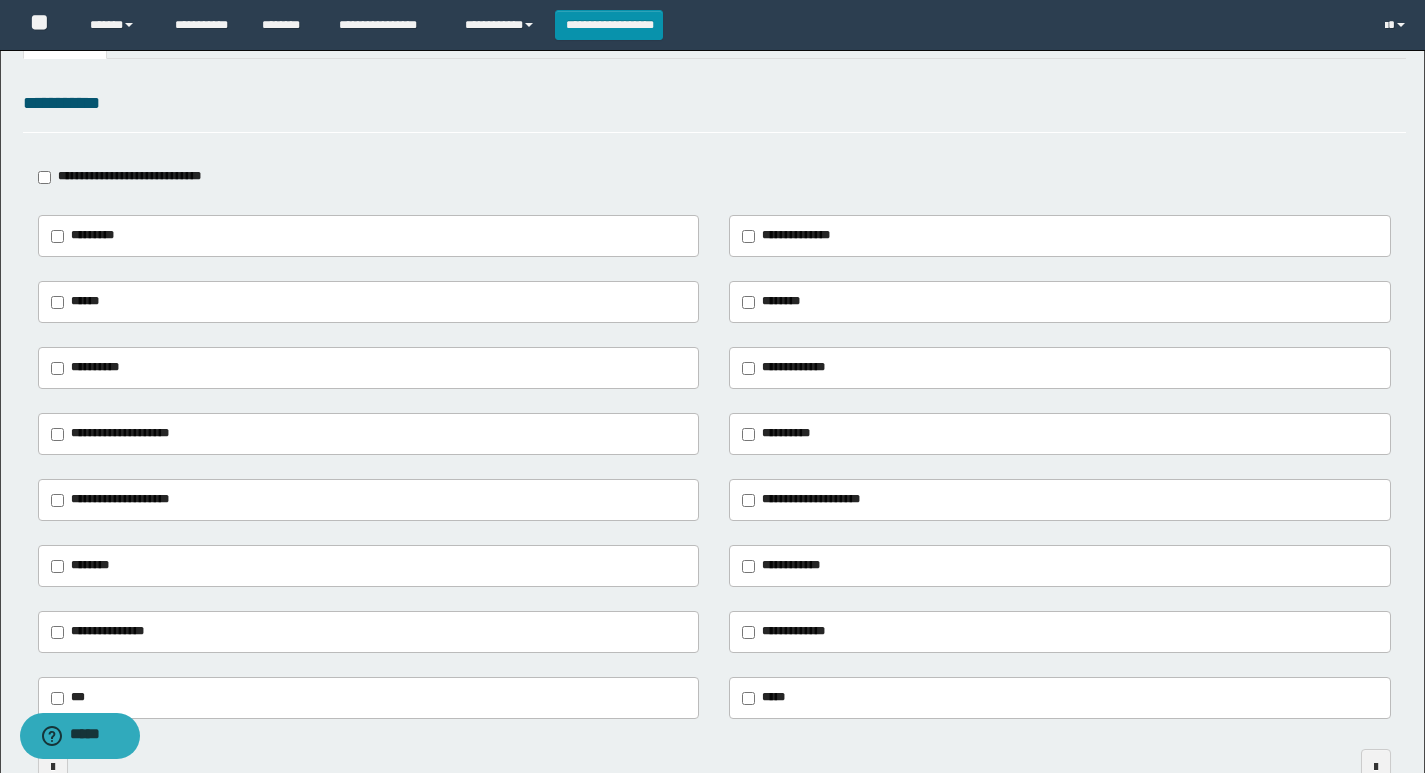 click on "**********" at bounding box center [120, 433] 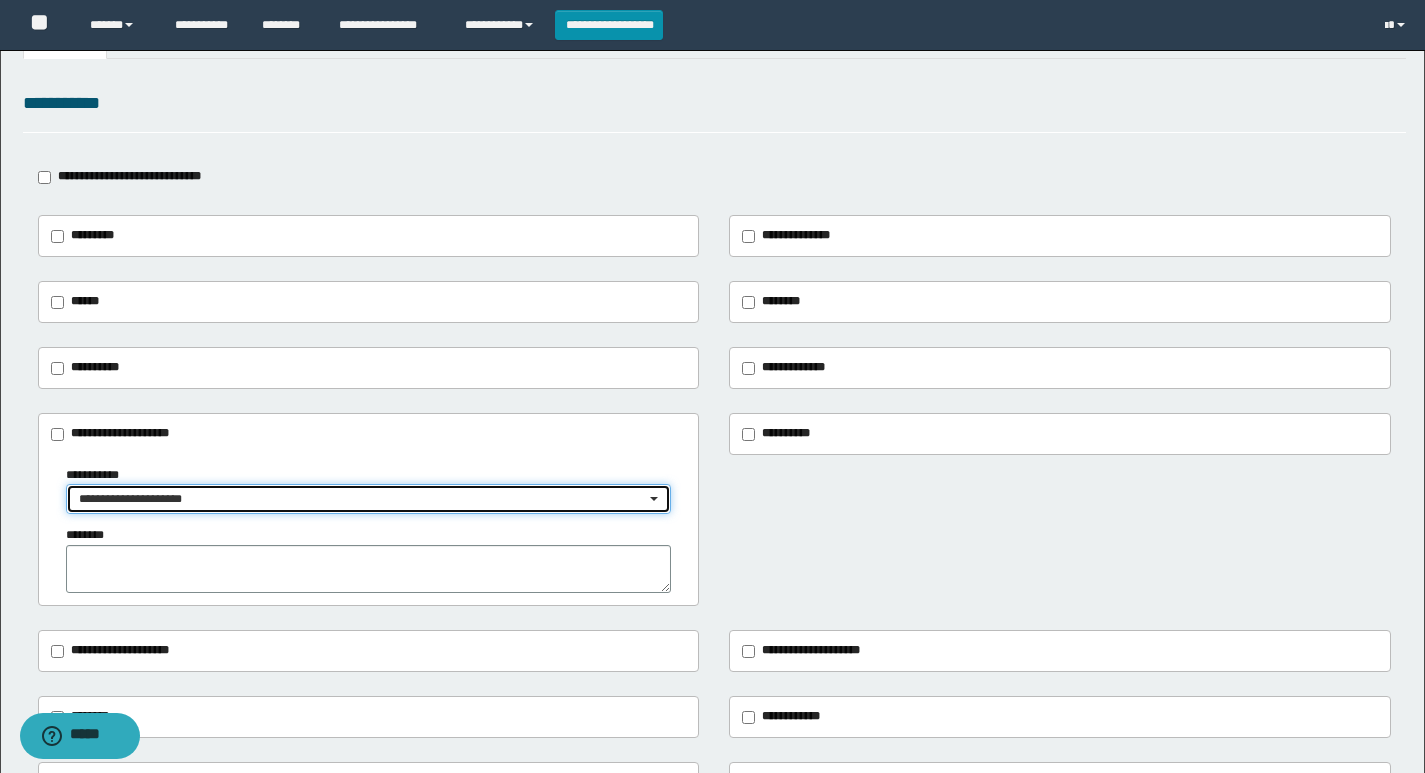click on "**********" at bounding box center (362, 499) 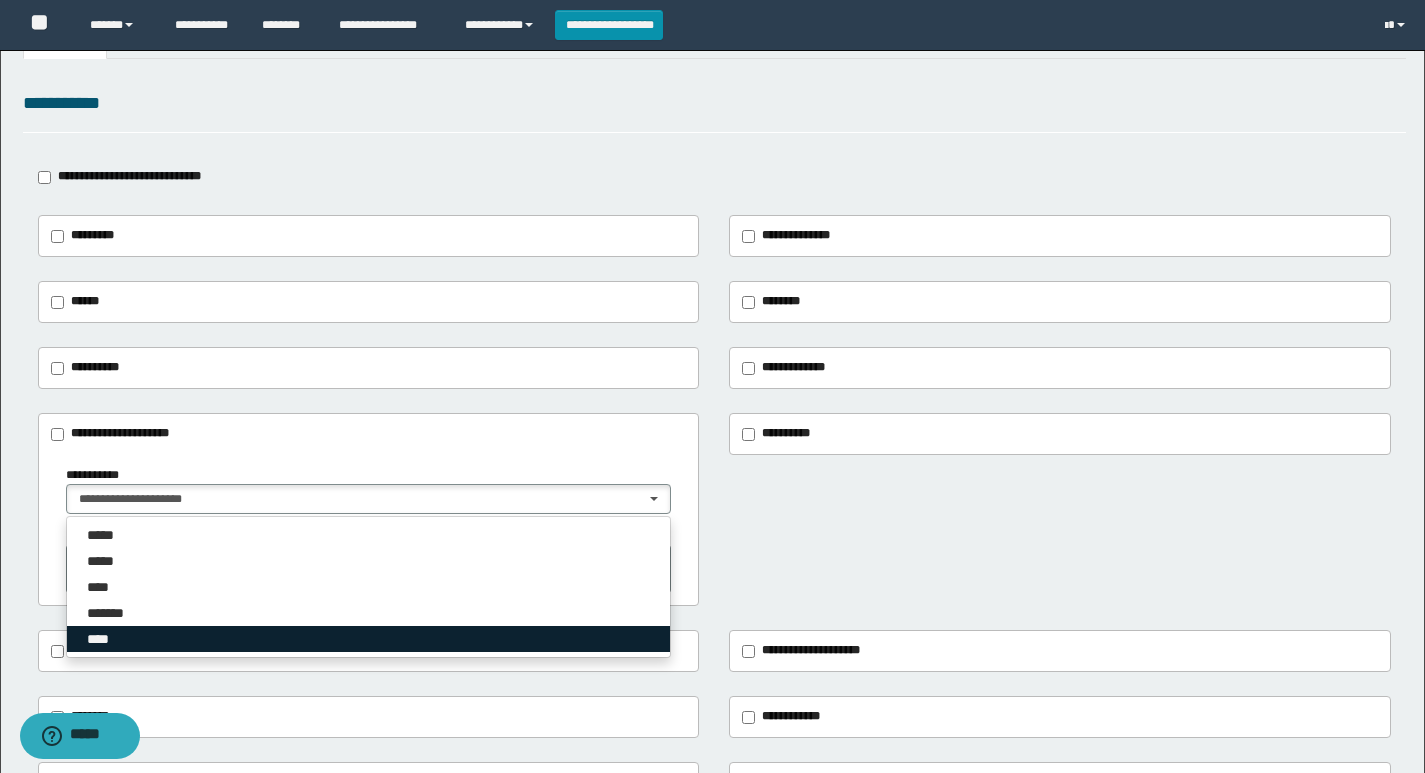 click on "****" at bounding box center [369, 639] 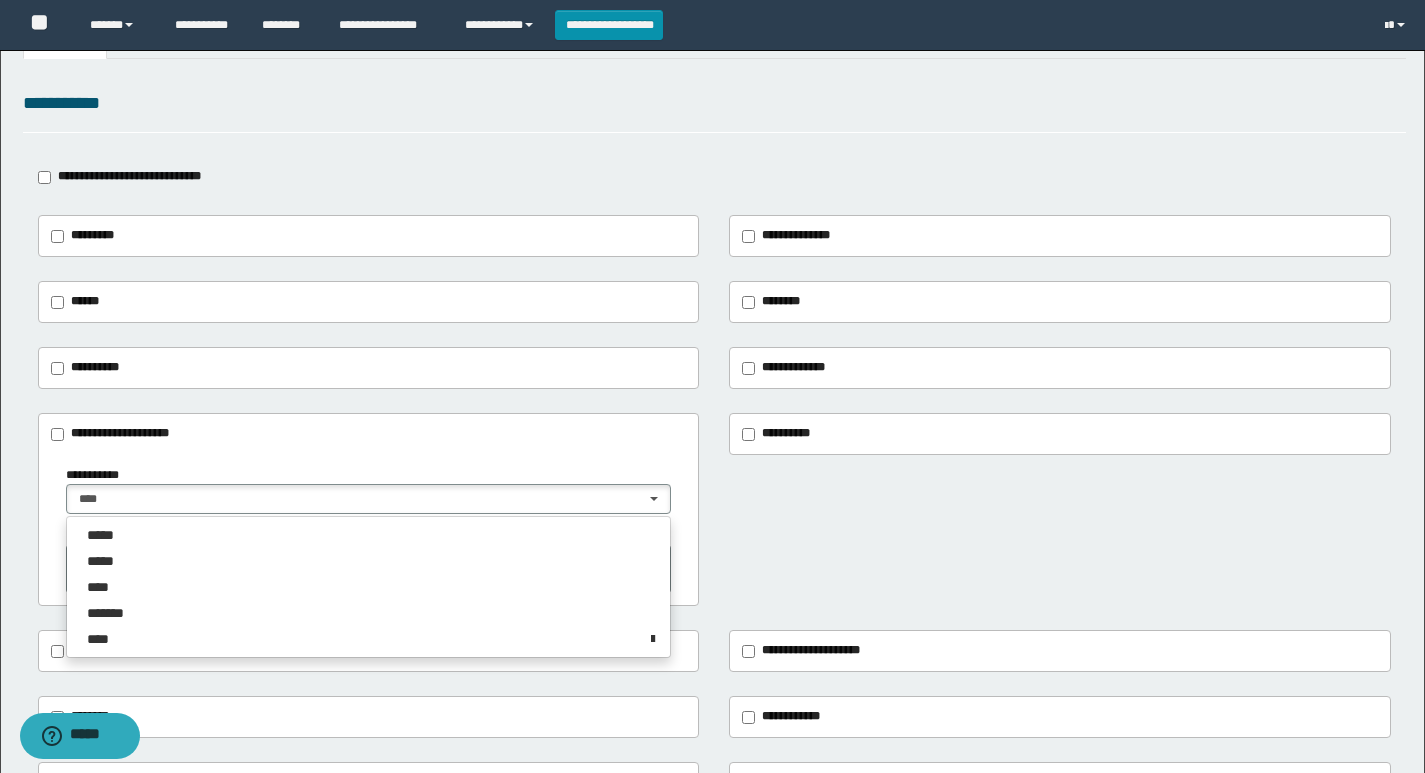 click on "**********" at bounding box center [714, 510] 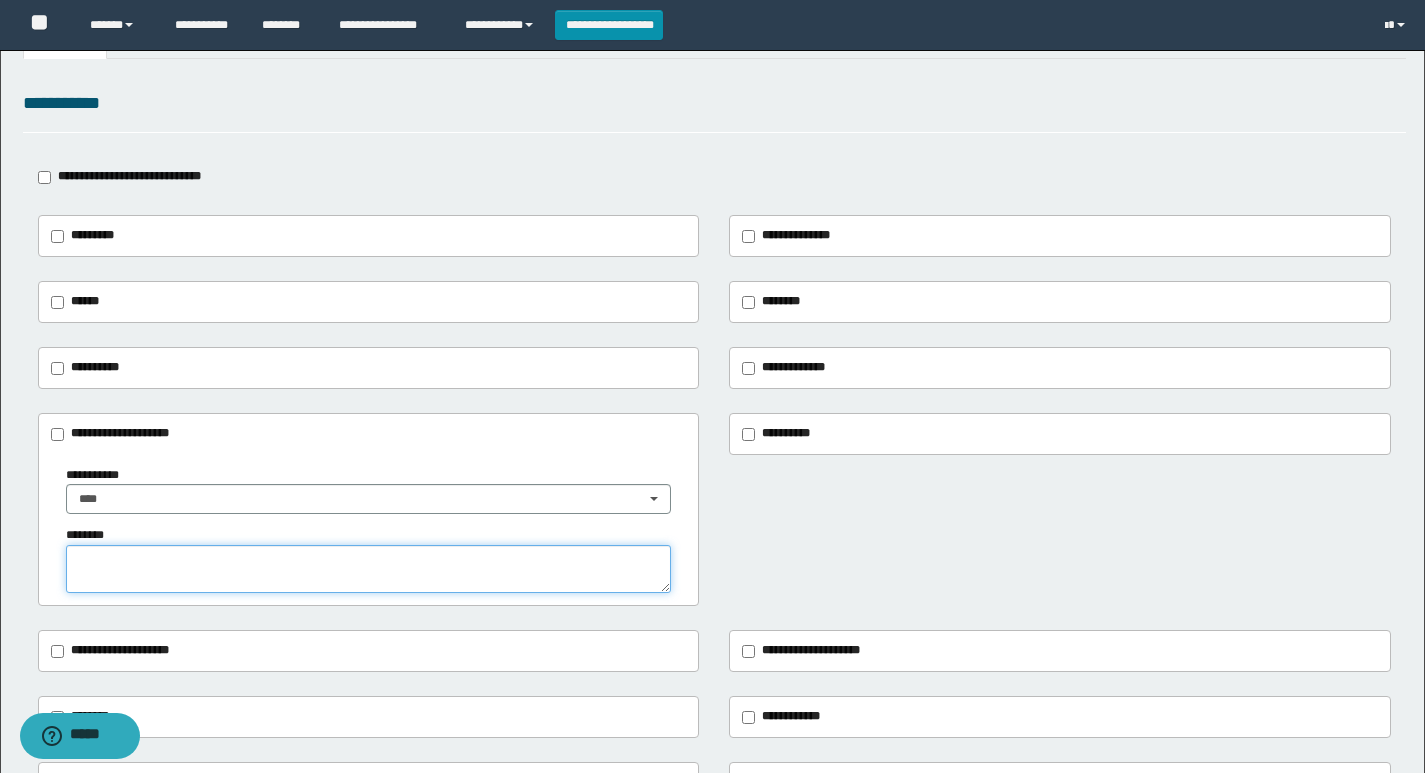 click at bounding box center [369, 569] 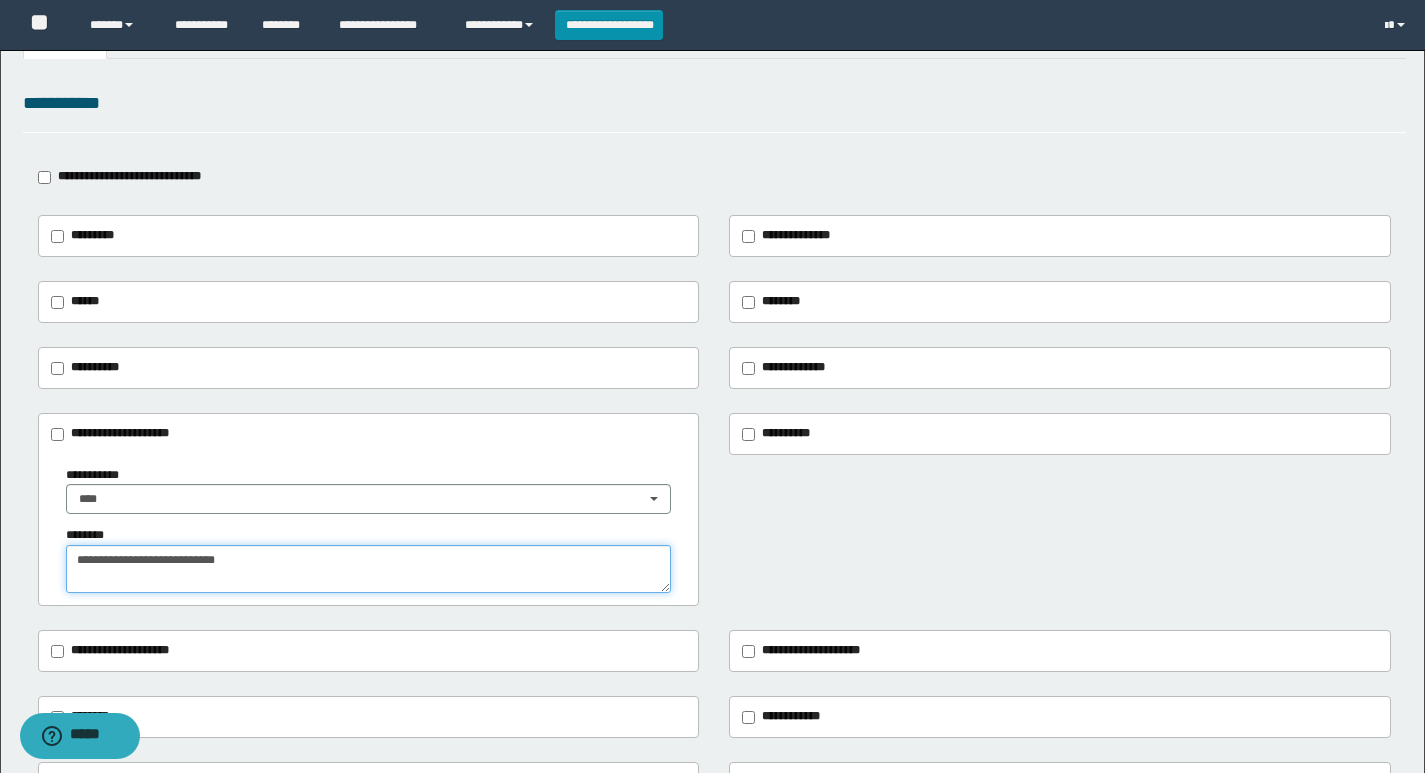 drag, startPoint x: 218, startPoint y: 556, endPoint x: 7, endPoint y: 552, distance: 211.03792 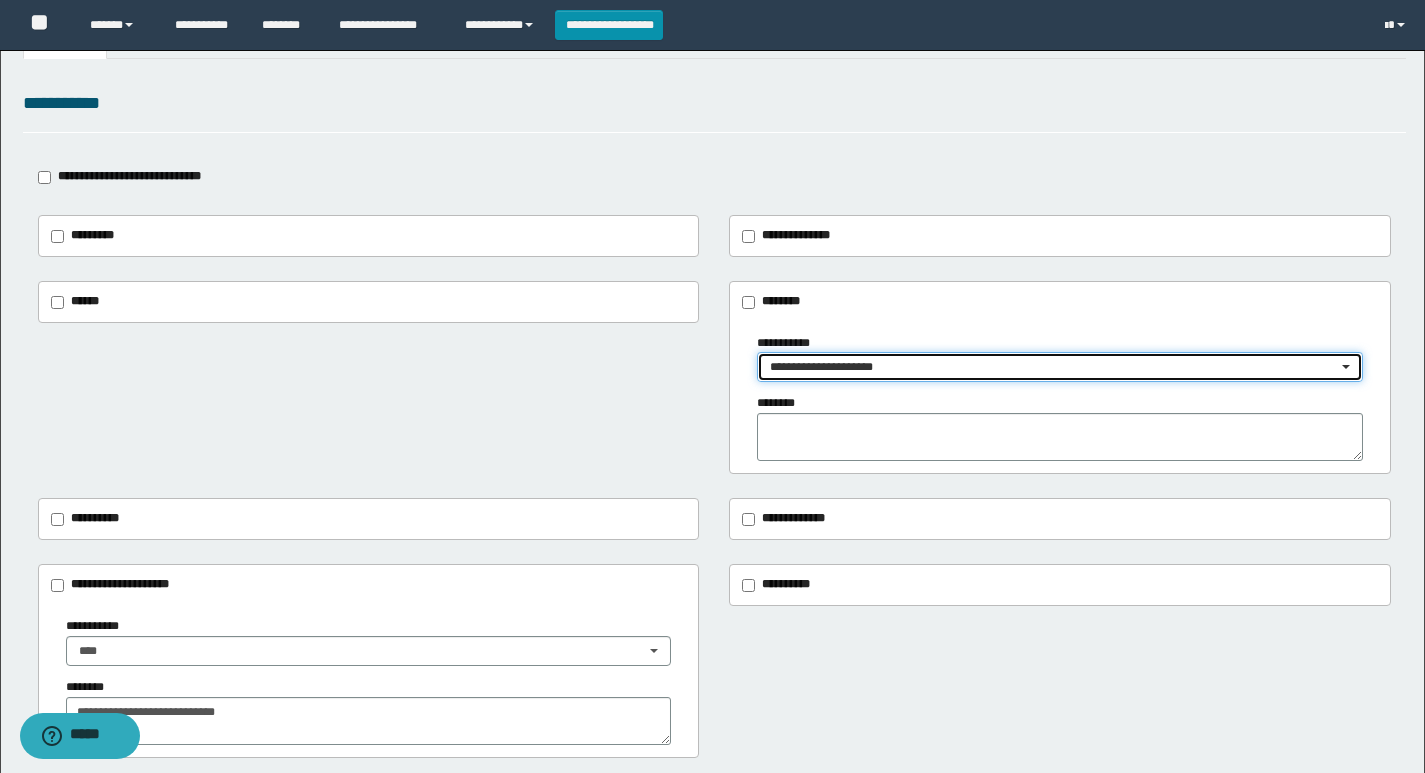 click on "**********" at bounding box center (1053, 367) 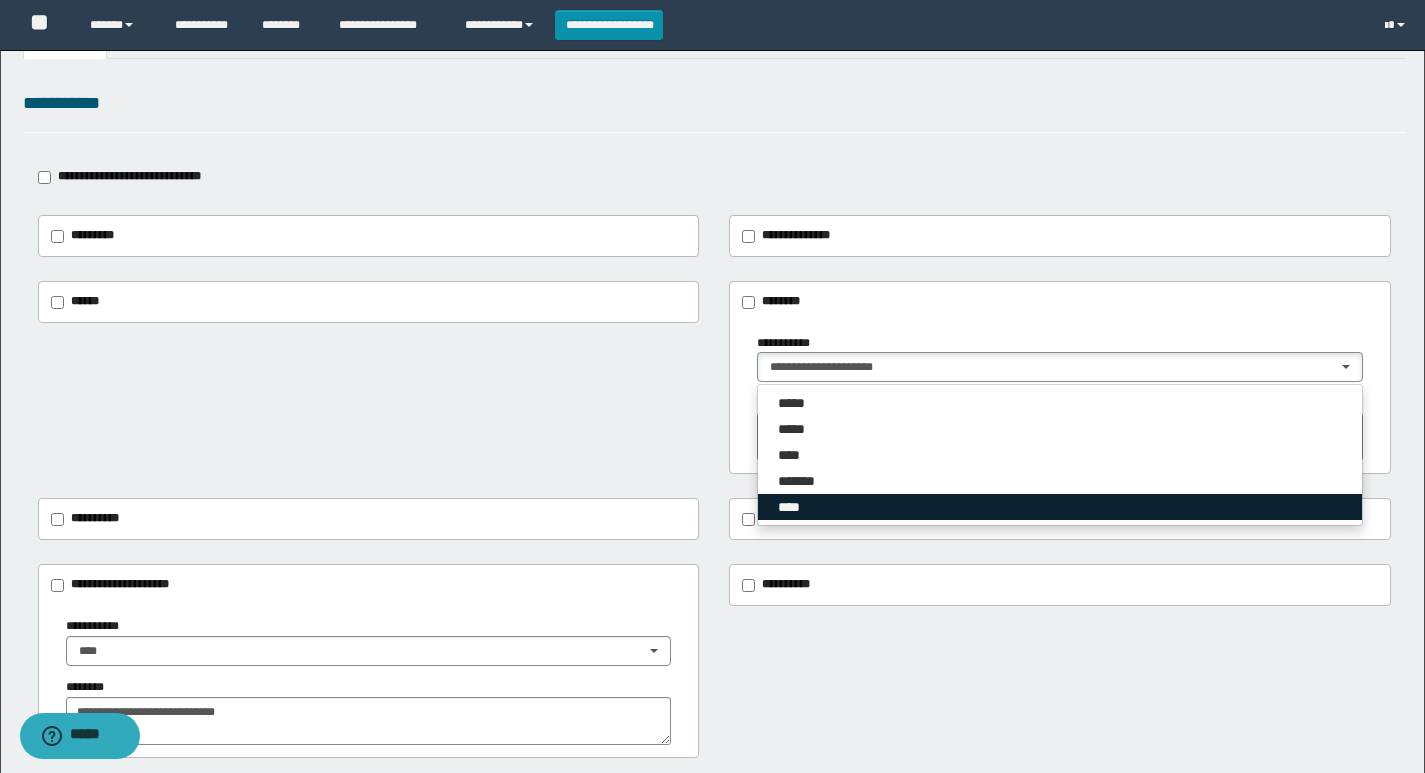 drag, startPoint x: 809, startPoint y: 502, endPoint x: 619, endPoint y: 426, distance: 204.63626 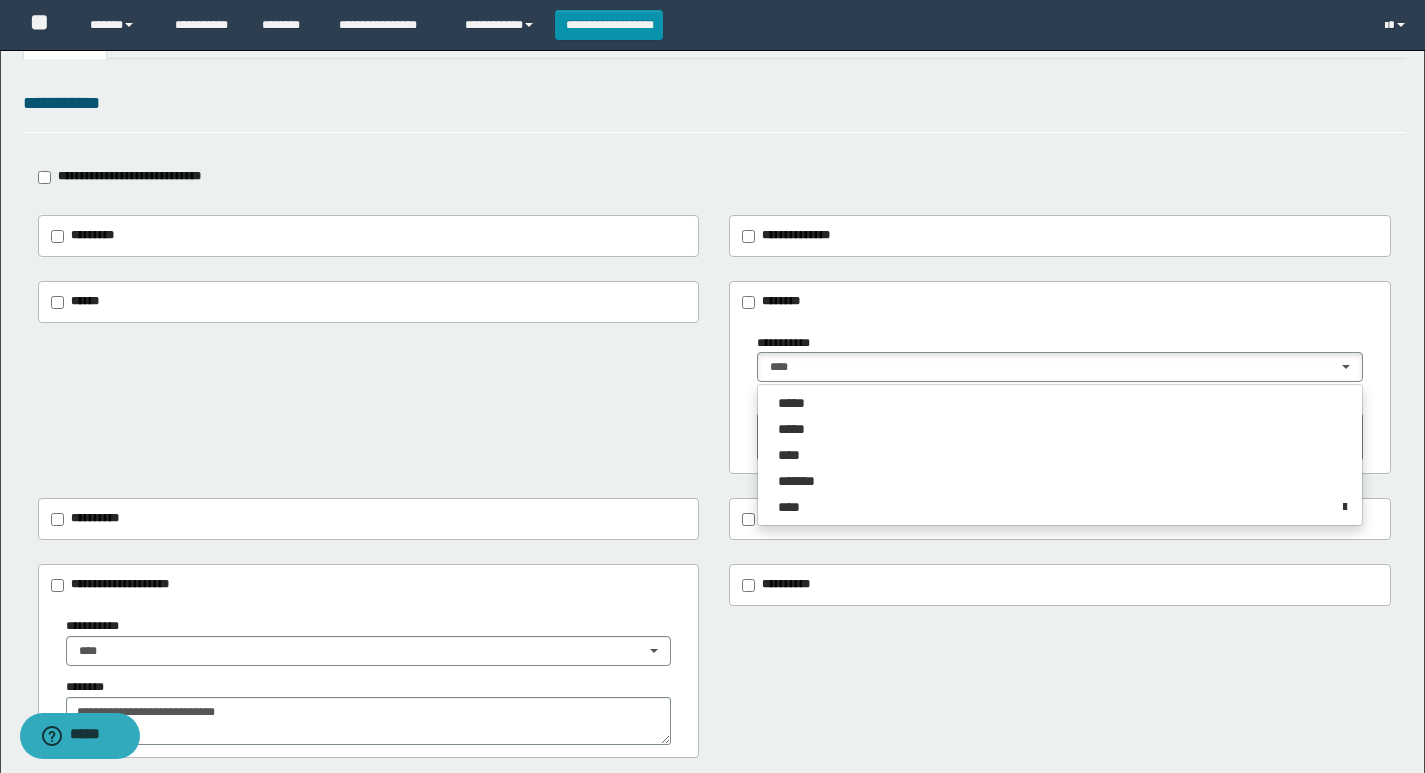 click on "**********" at bounding box center [714, 378] 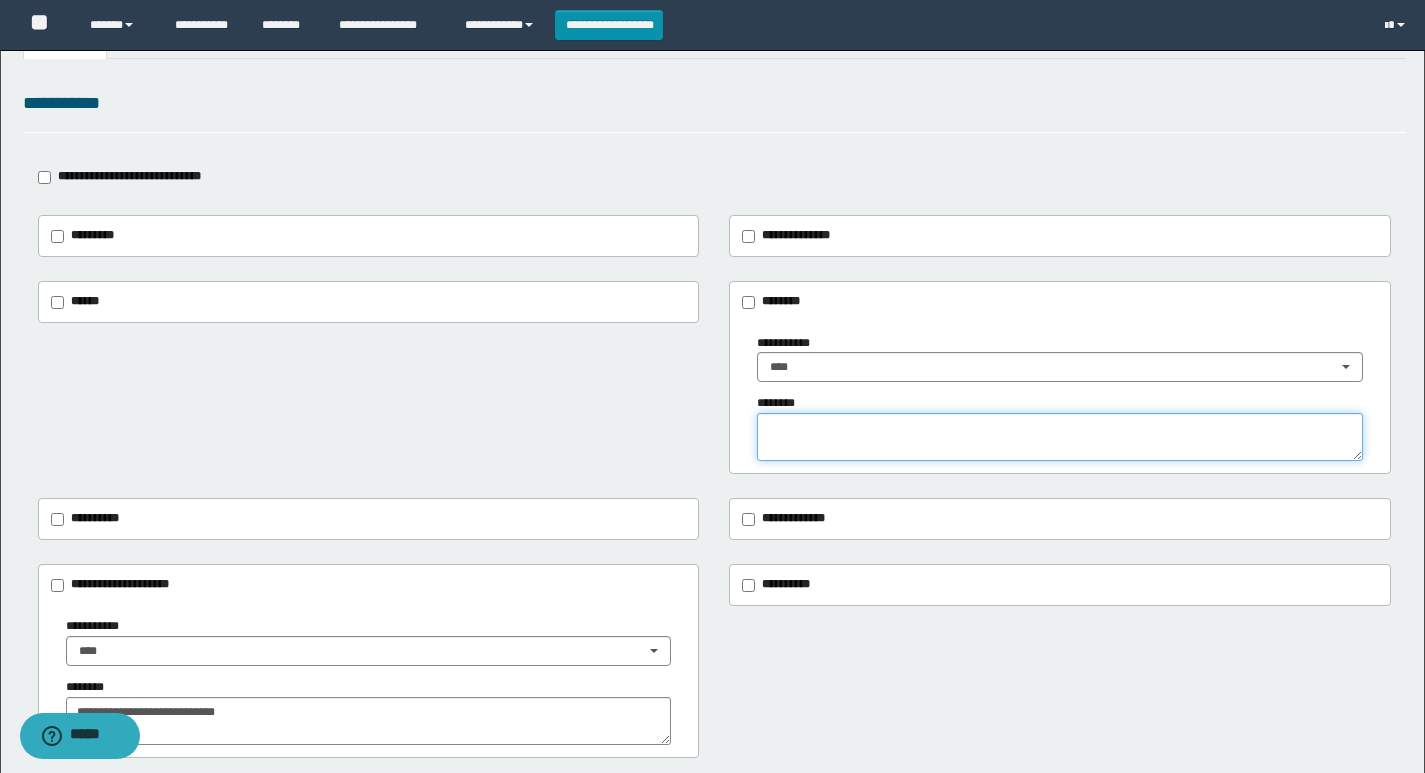 click at bounding box center (1060, 437) 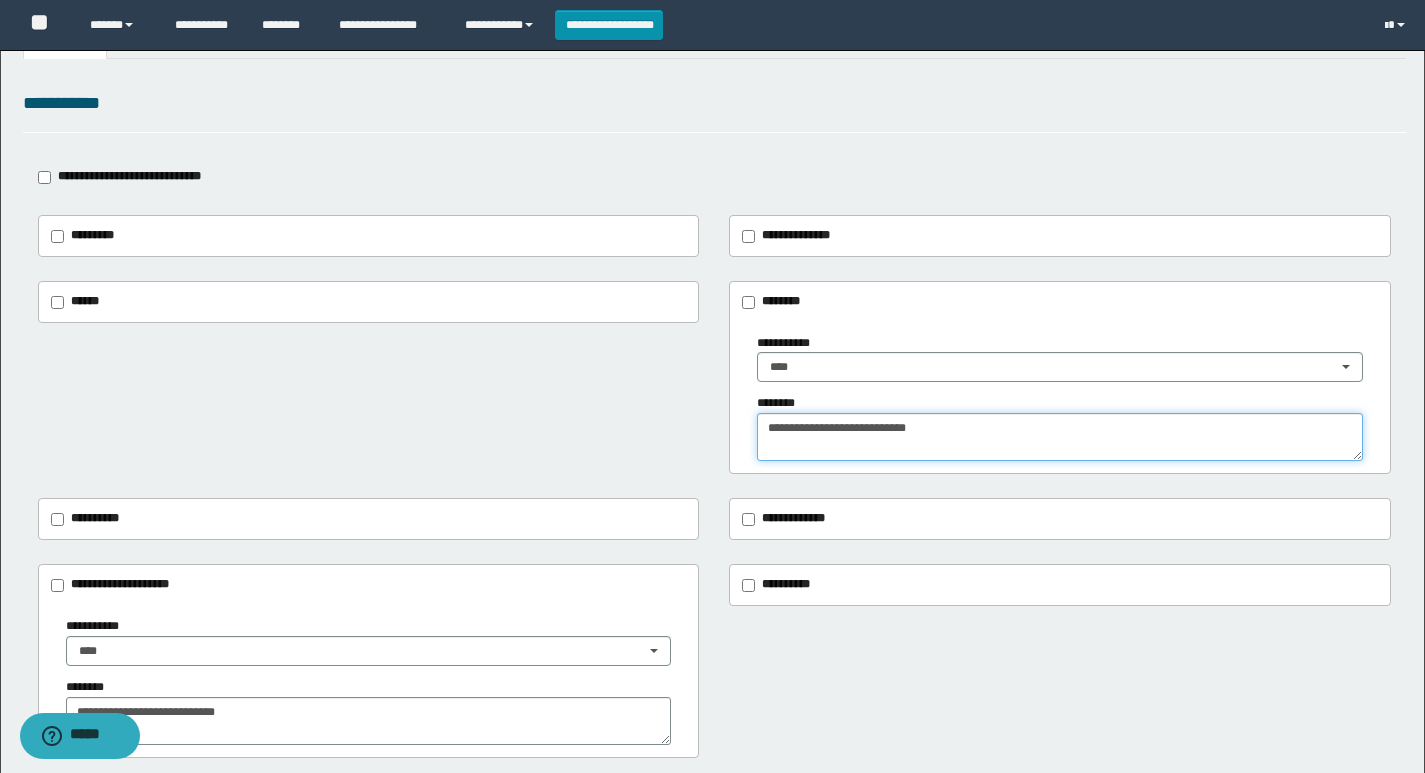 type on "**********" 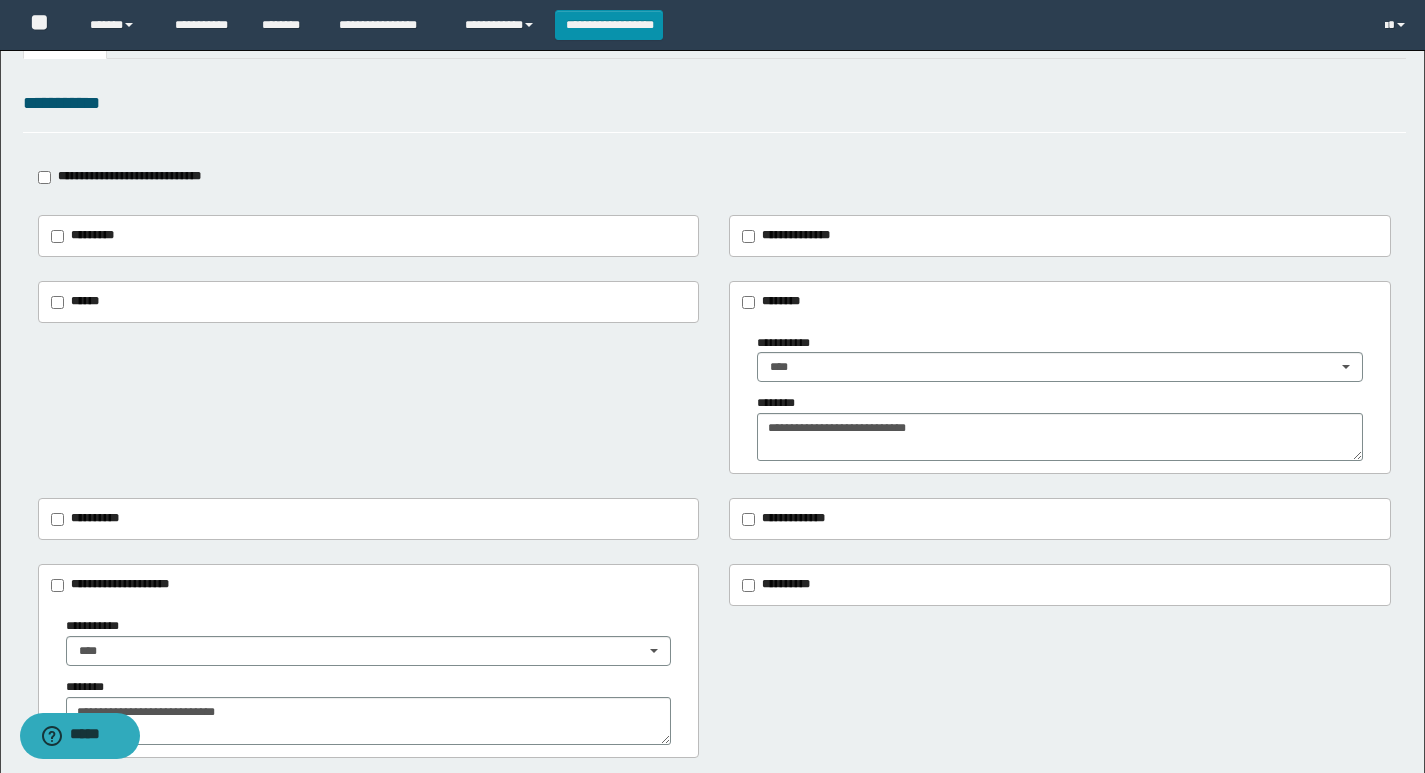 click on "**********" at bounding box center [714, 661] 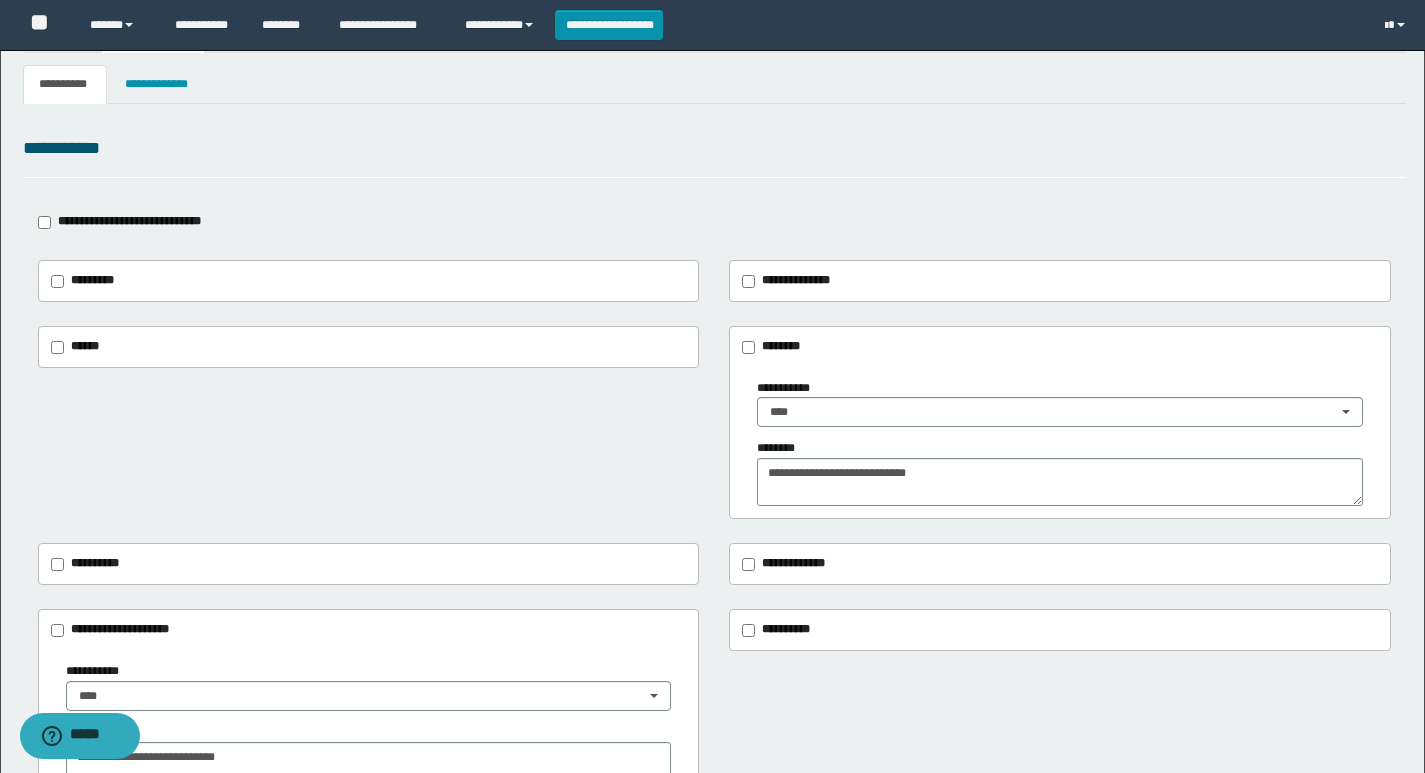 scroll, scrollTop: 0, scrollLeft: 0, axis: both 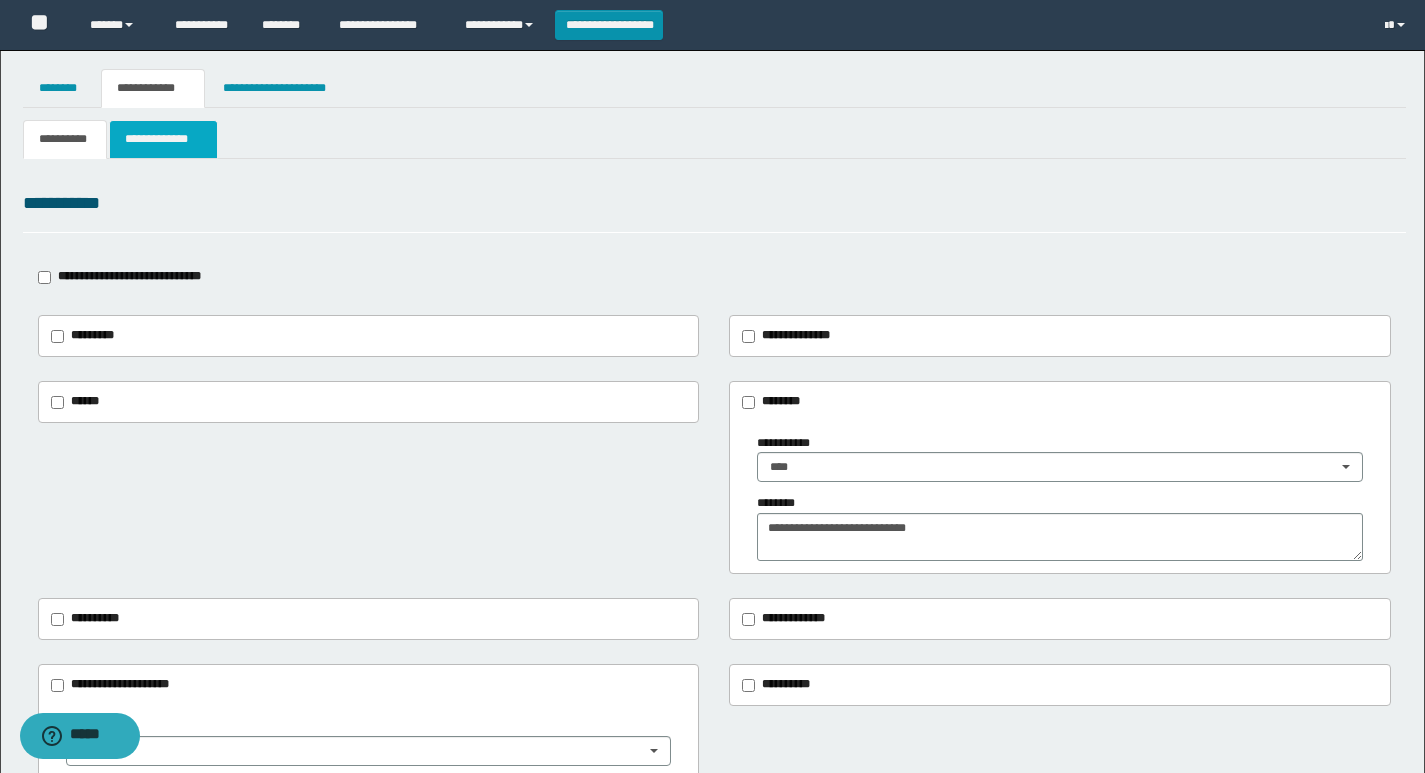 click on "**********" at bounding box center [163, 139] 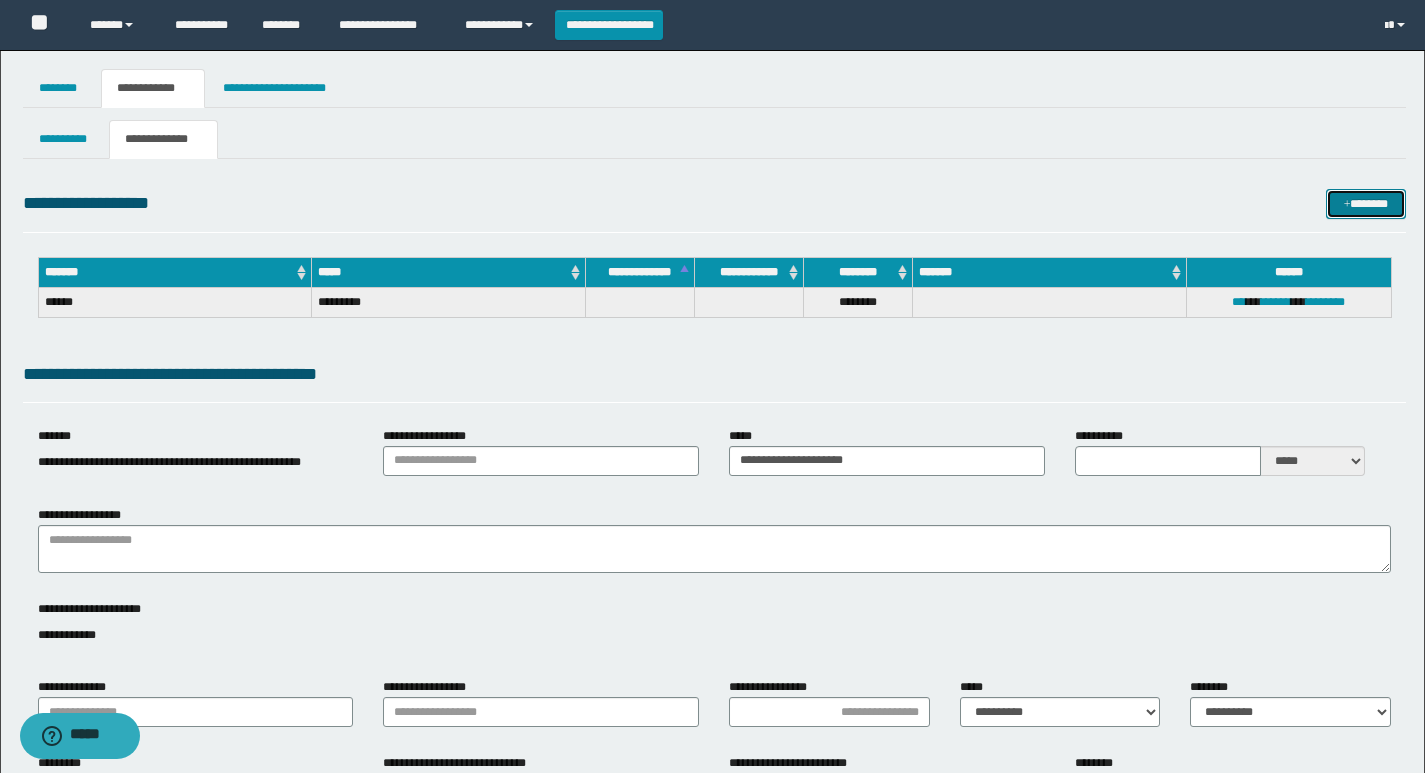 click on "*******" at bounding box center [1366, 204] 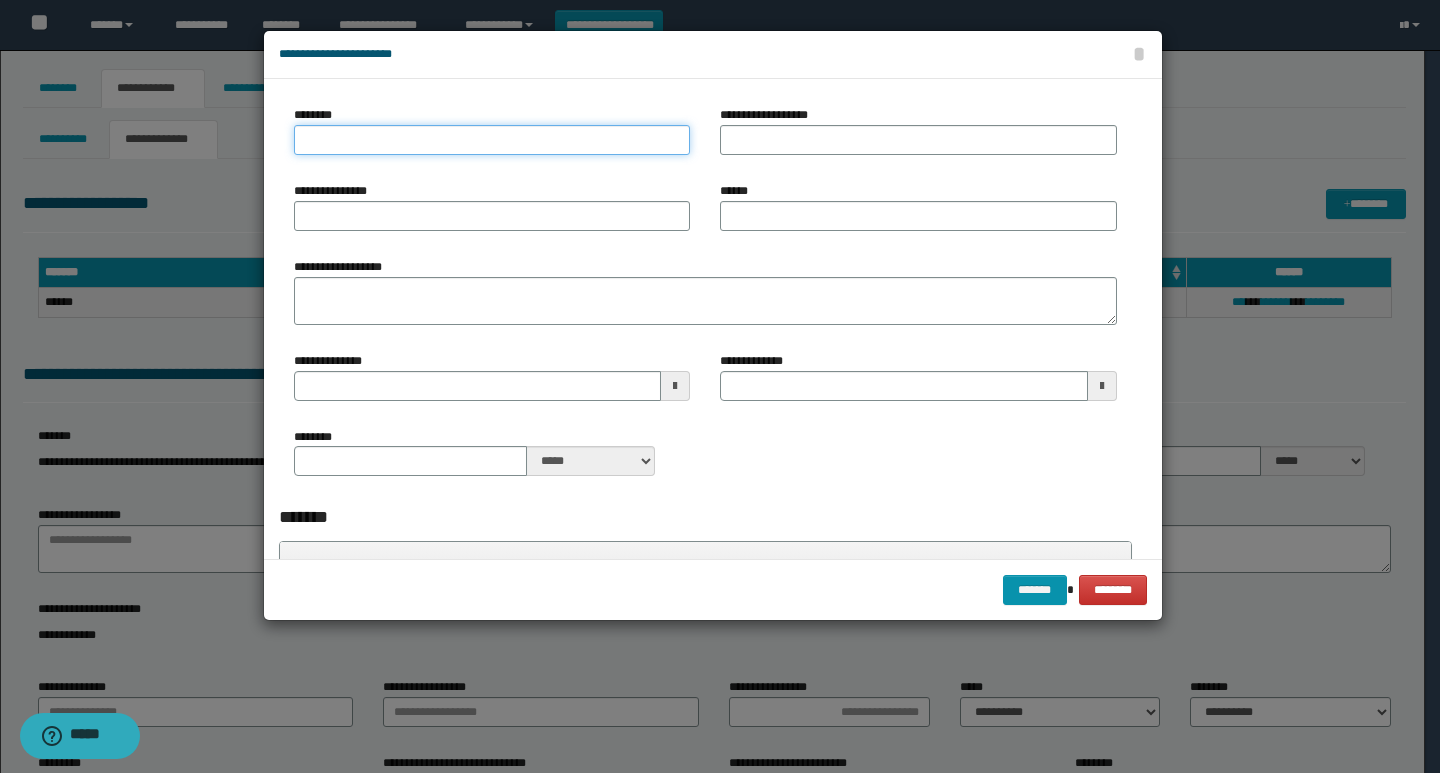 click on "********" at bounding box center [492, 140] 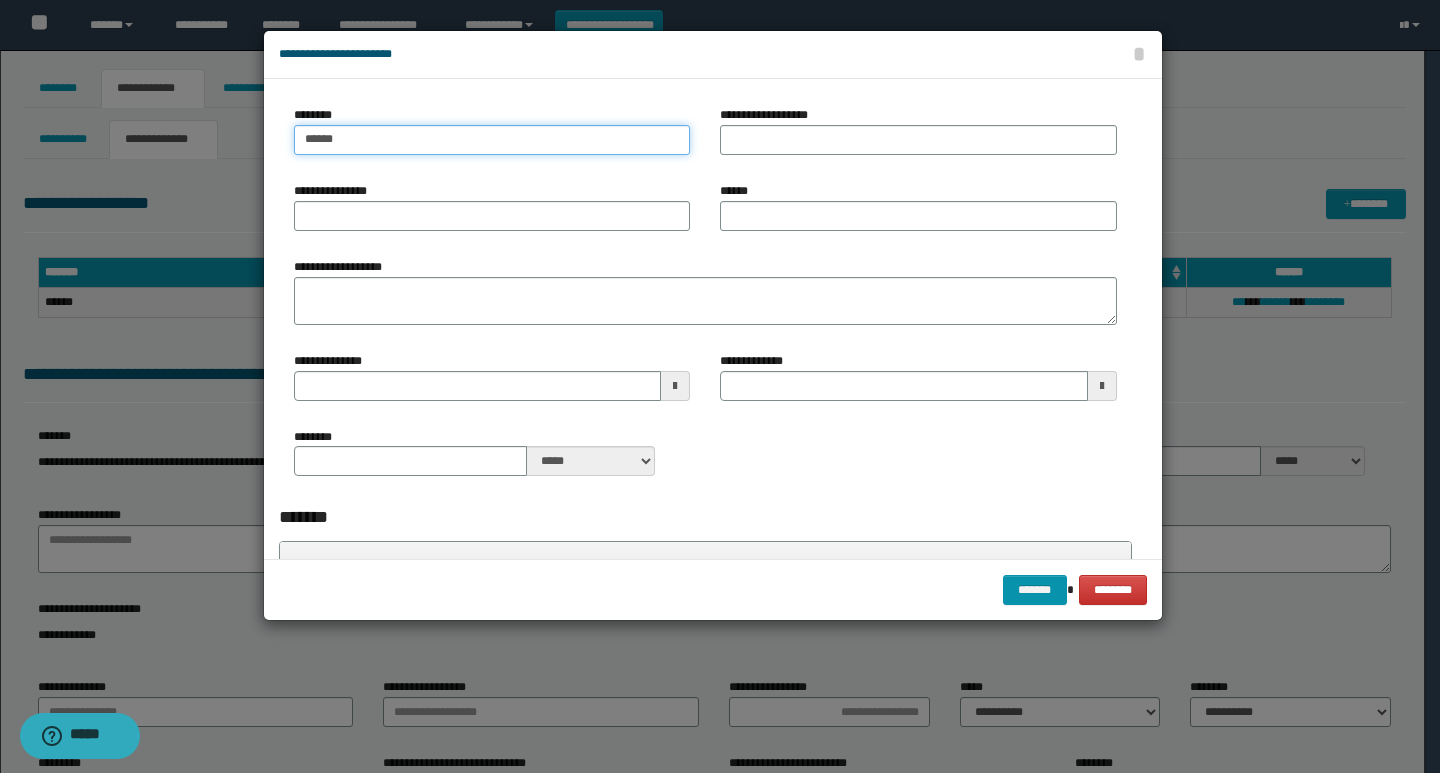 type on "*****" 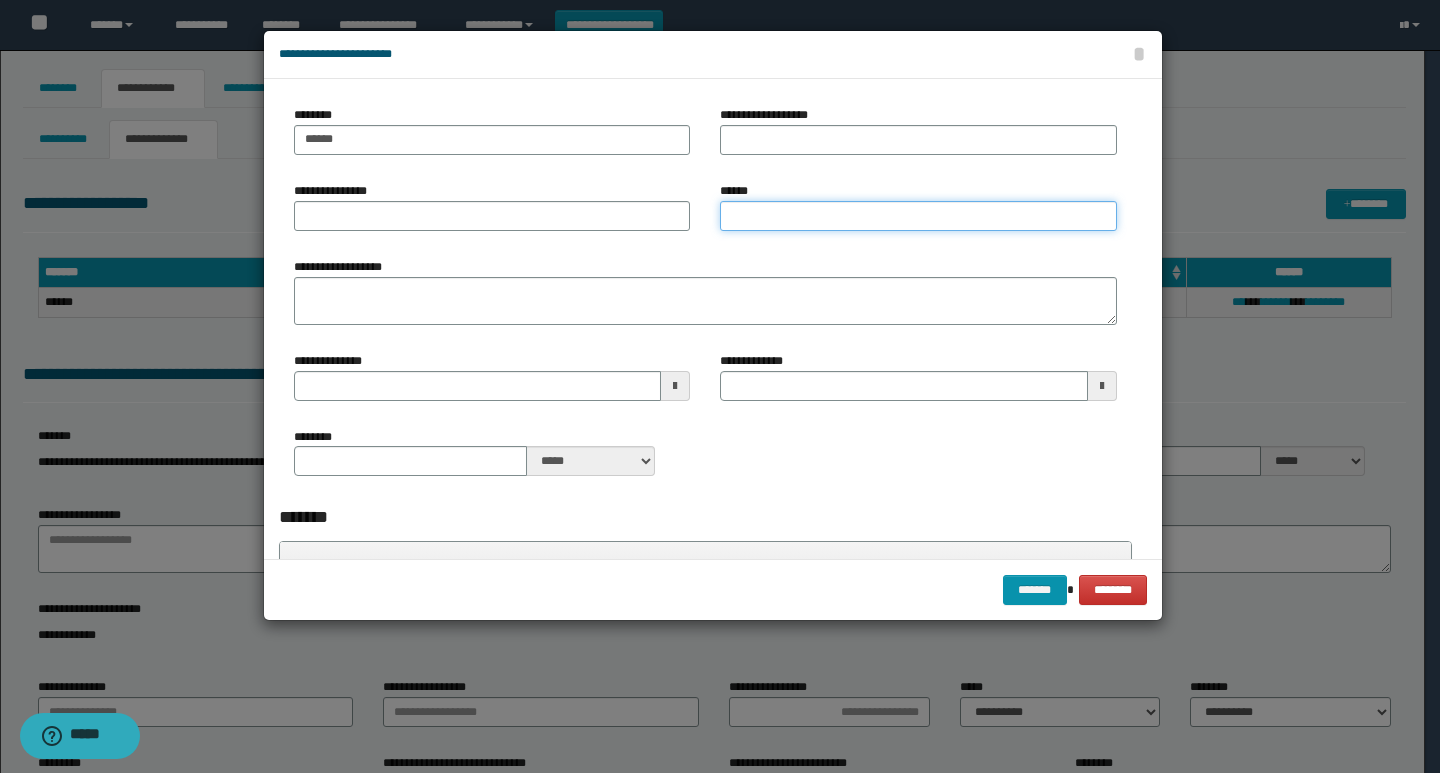 click on "******" at bounding box center [918, 216] 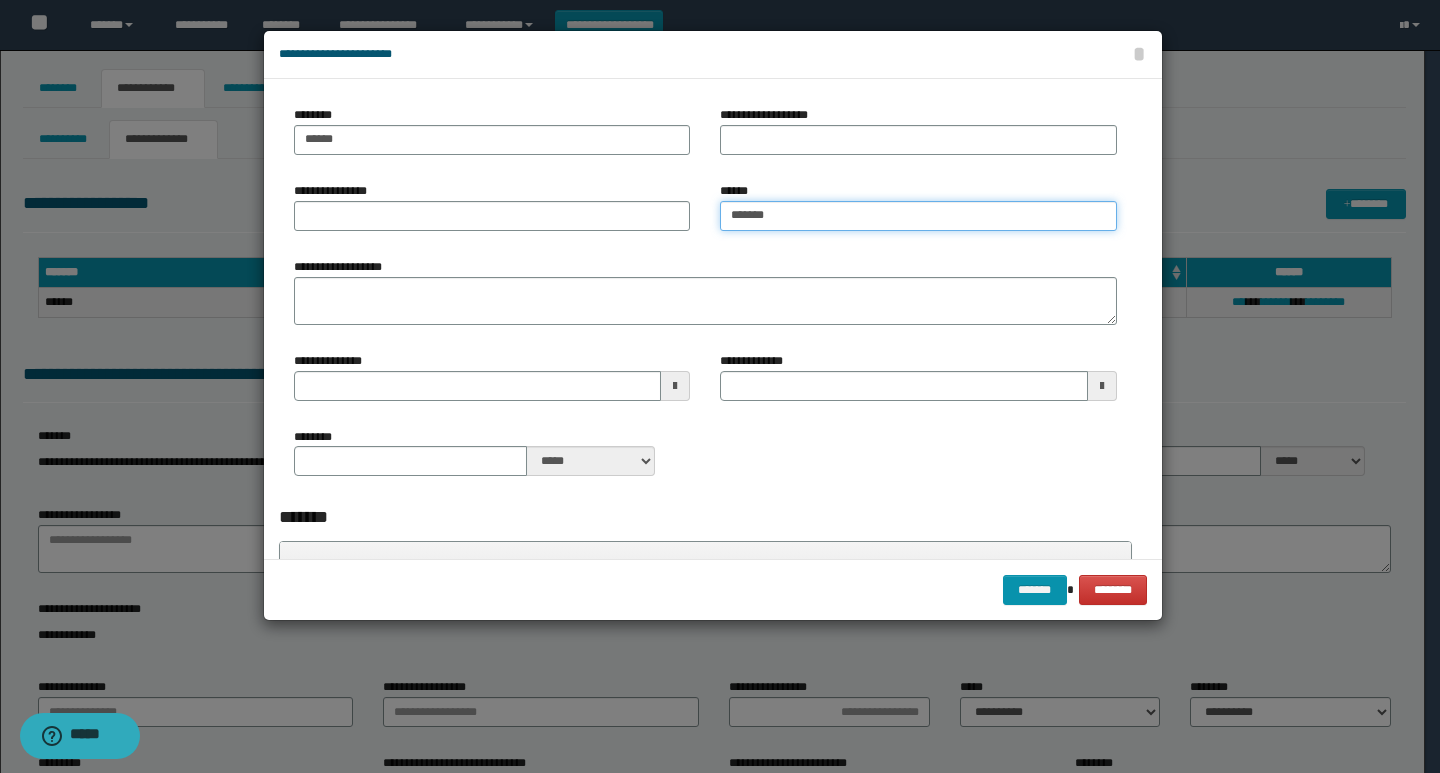 type on "*******" 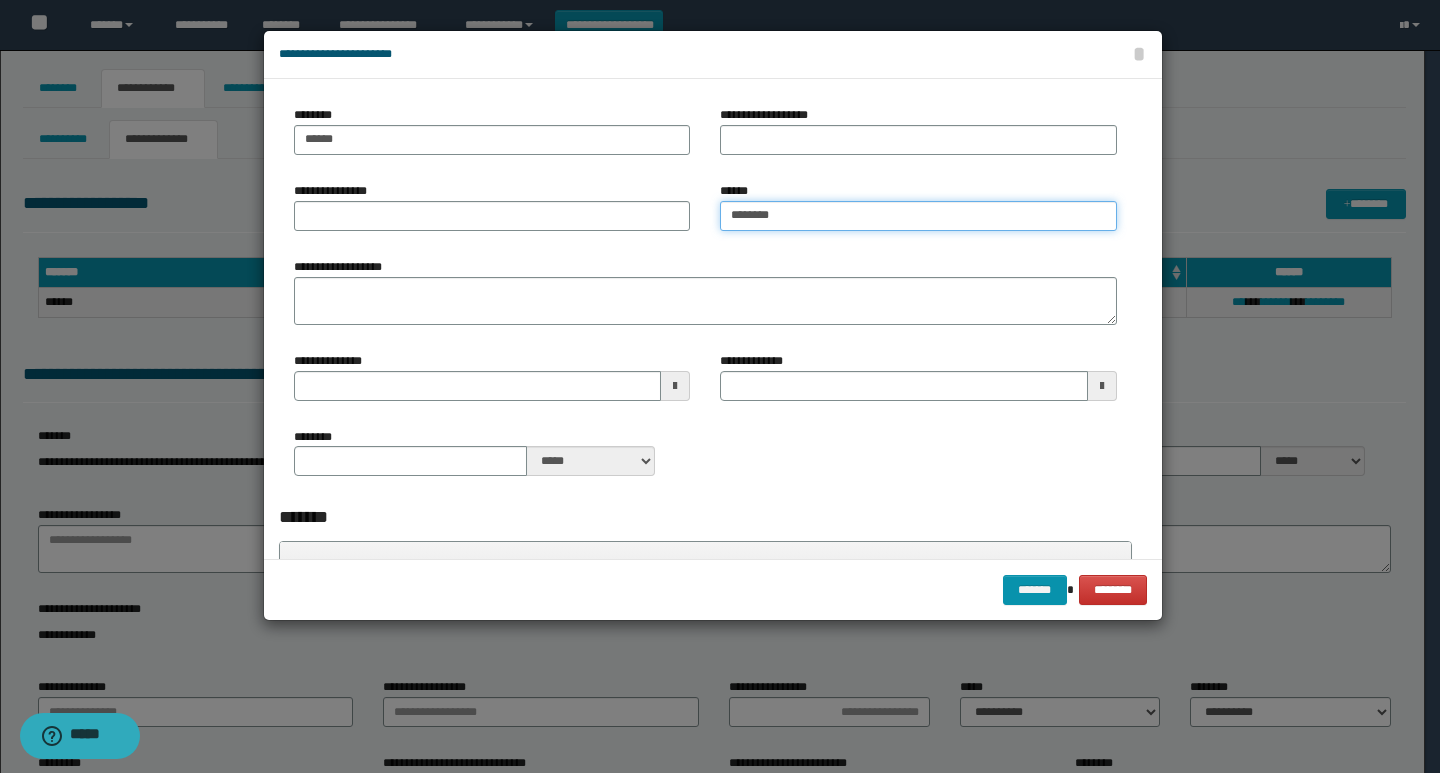type 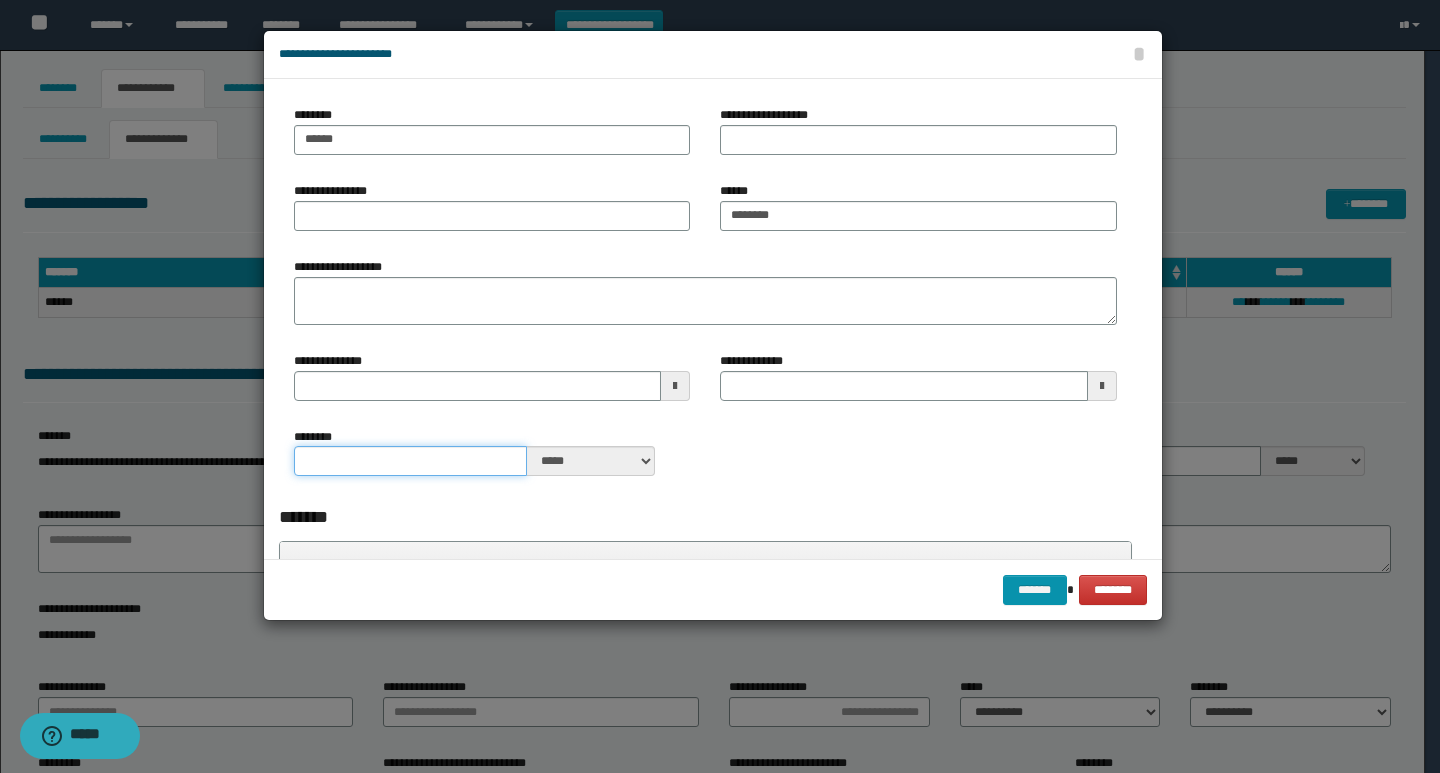 click on "********" at bounding box center (411, 461) 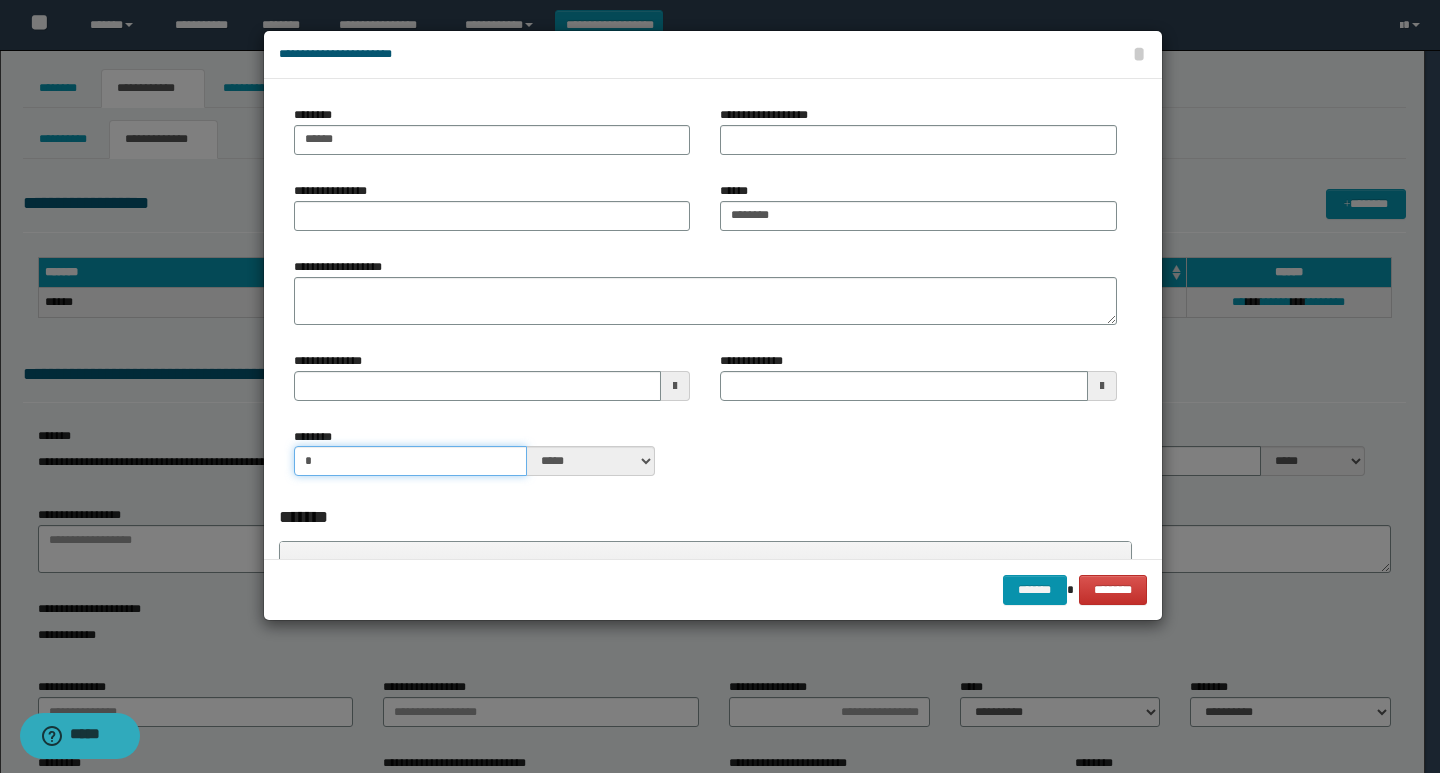 type on "*" 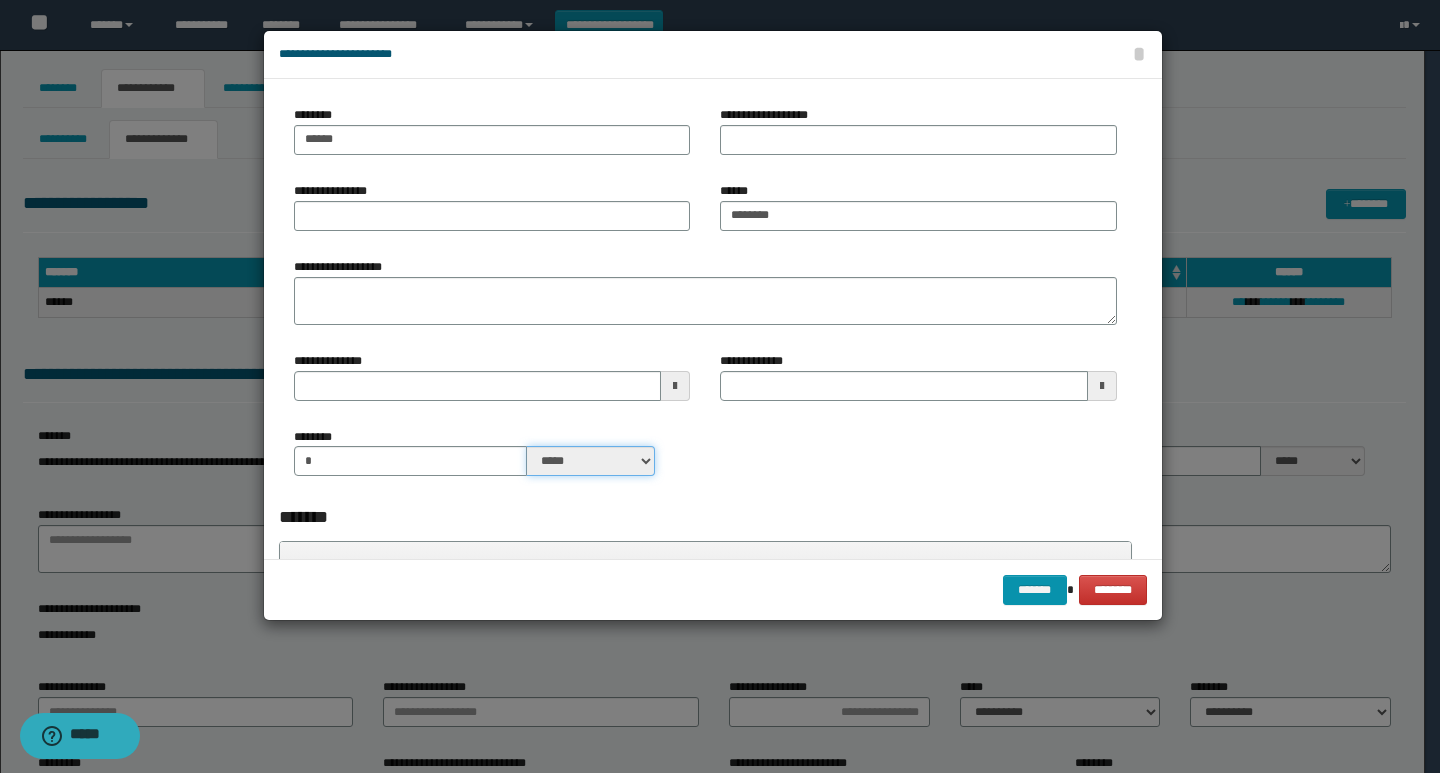 drag, startPoint x: 620, startPoint y: 457, endPoint x: 618, endPoint y: 474, distance: 17.117243 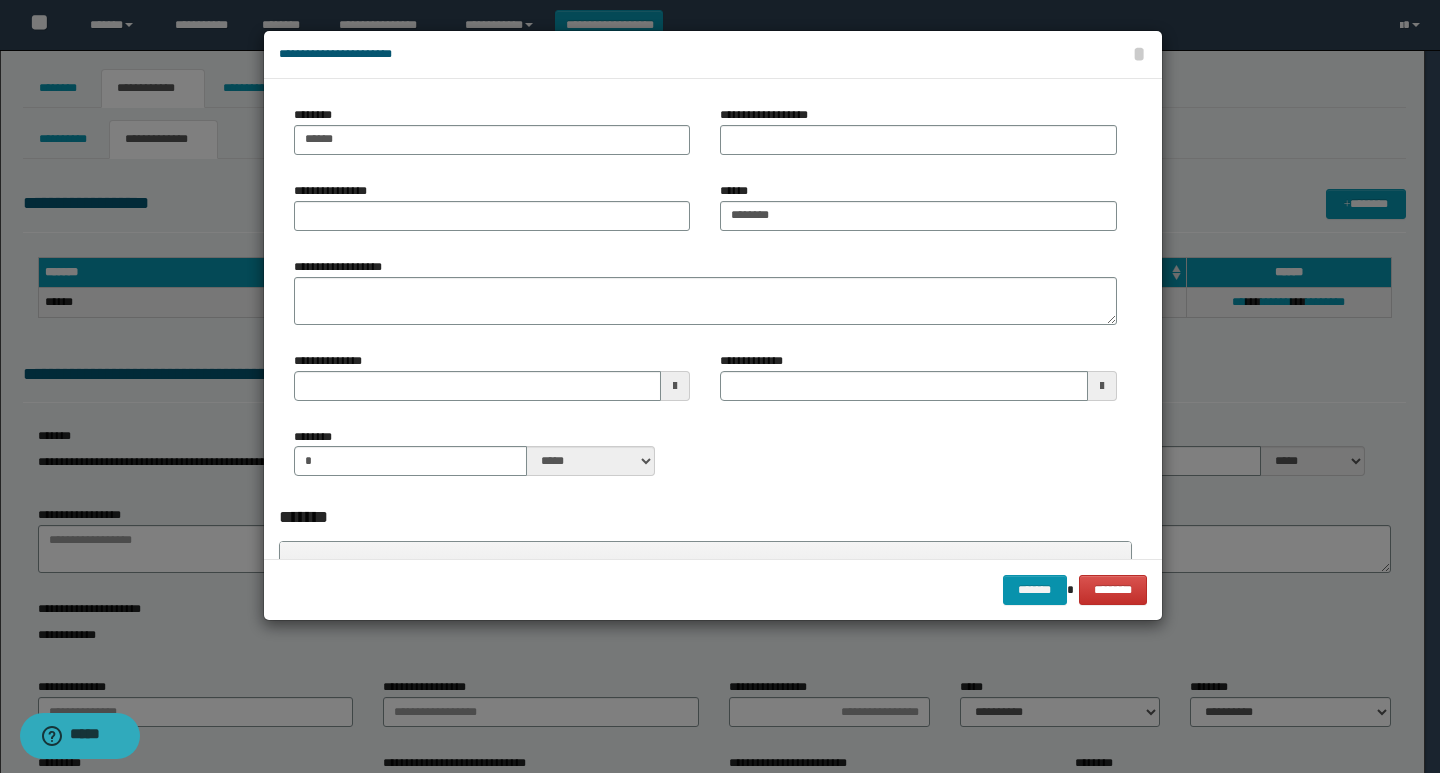 click on "*******" at bounding box center [705, 517] 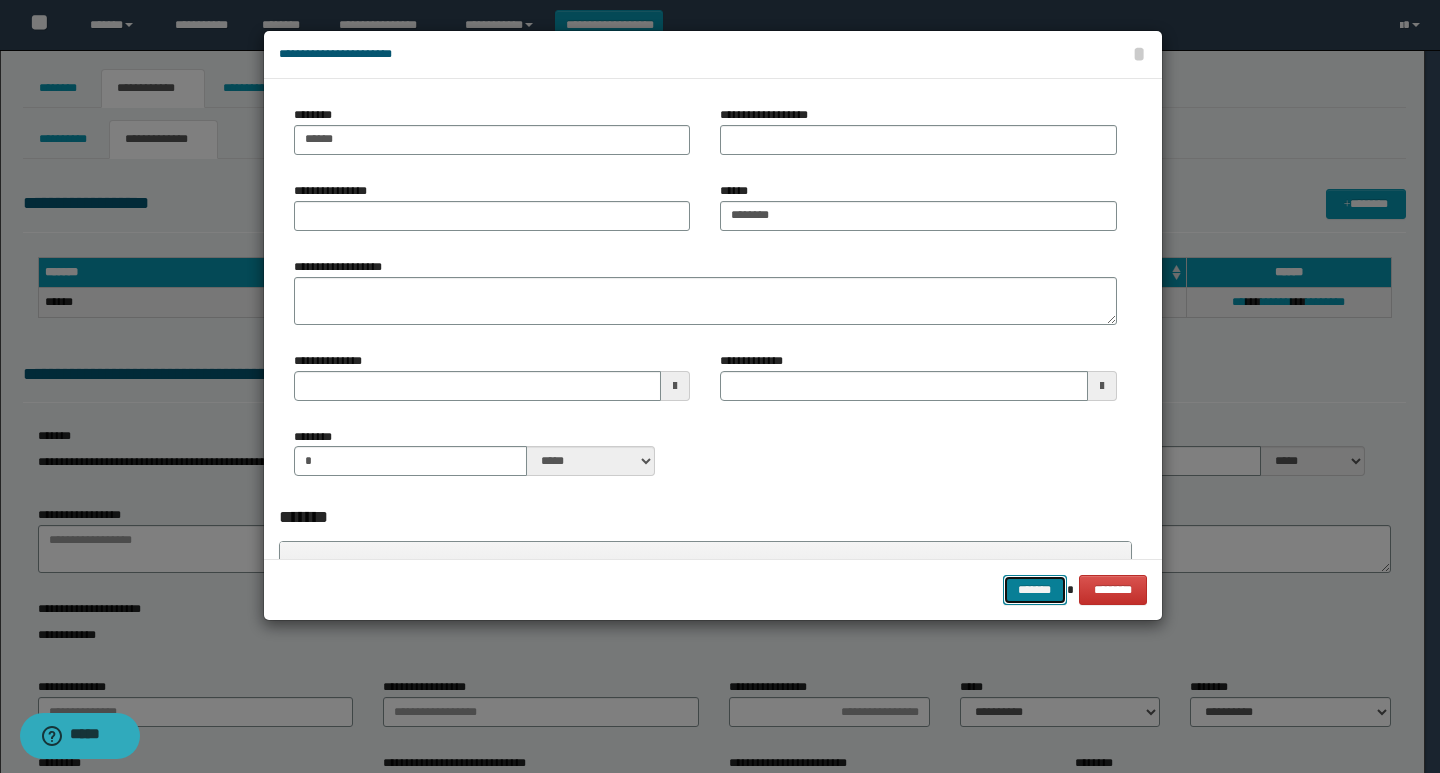 click on "*******" at bounding box center (1035, 590) 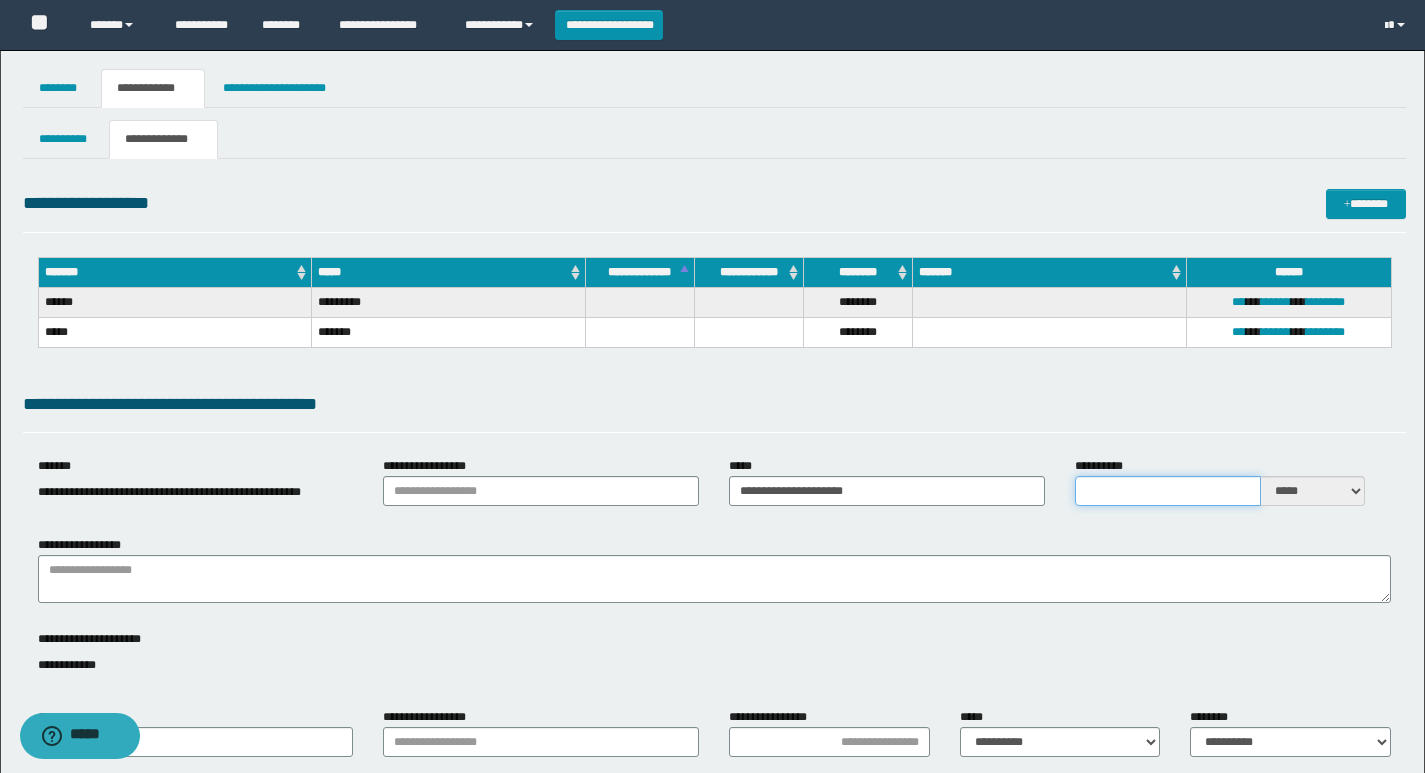 click on "**********" at bounding box center [1168, 491] 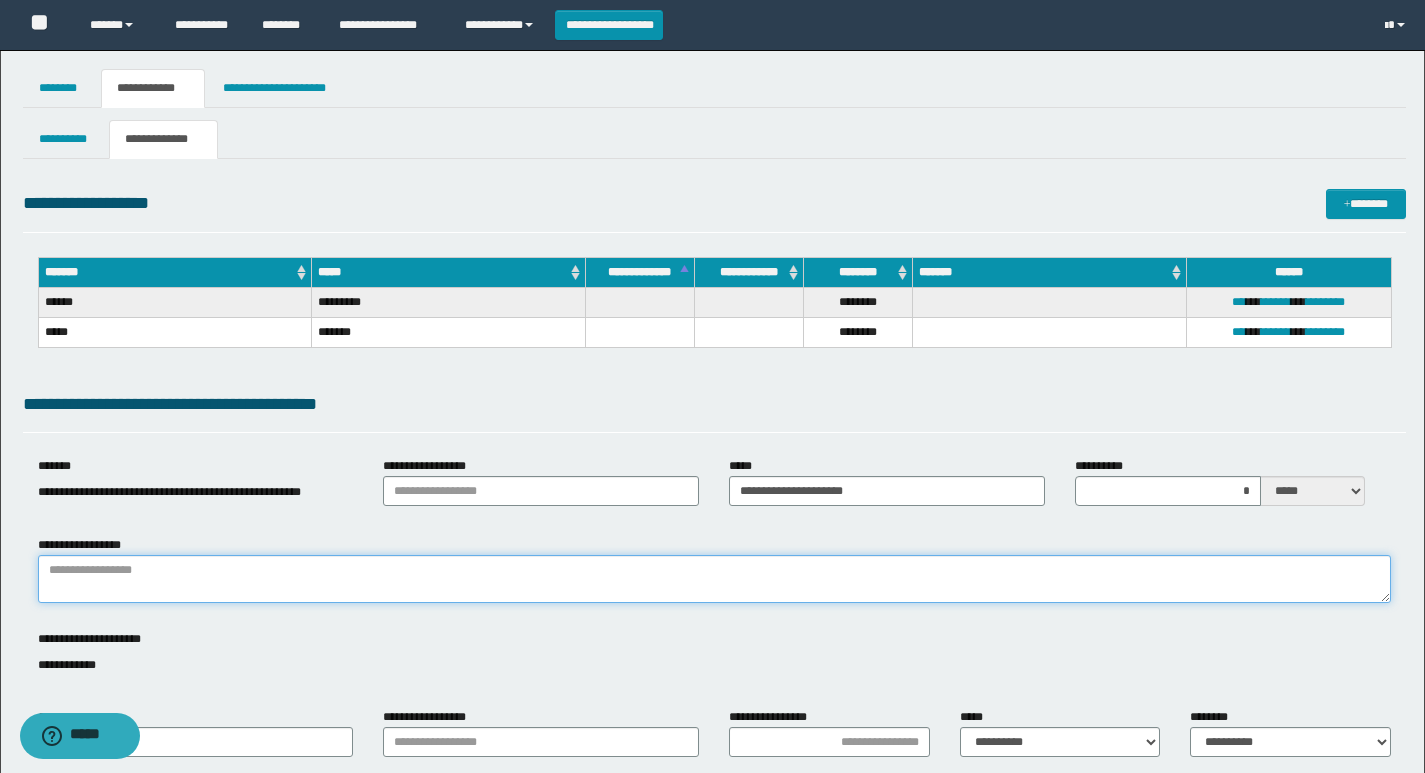 click on "**********" at bounding box center (714, 579) 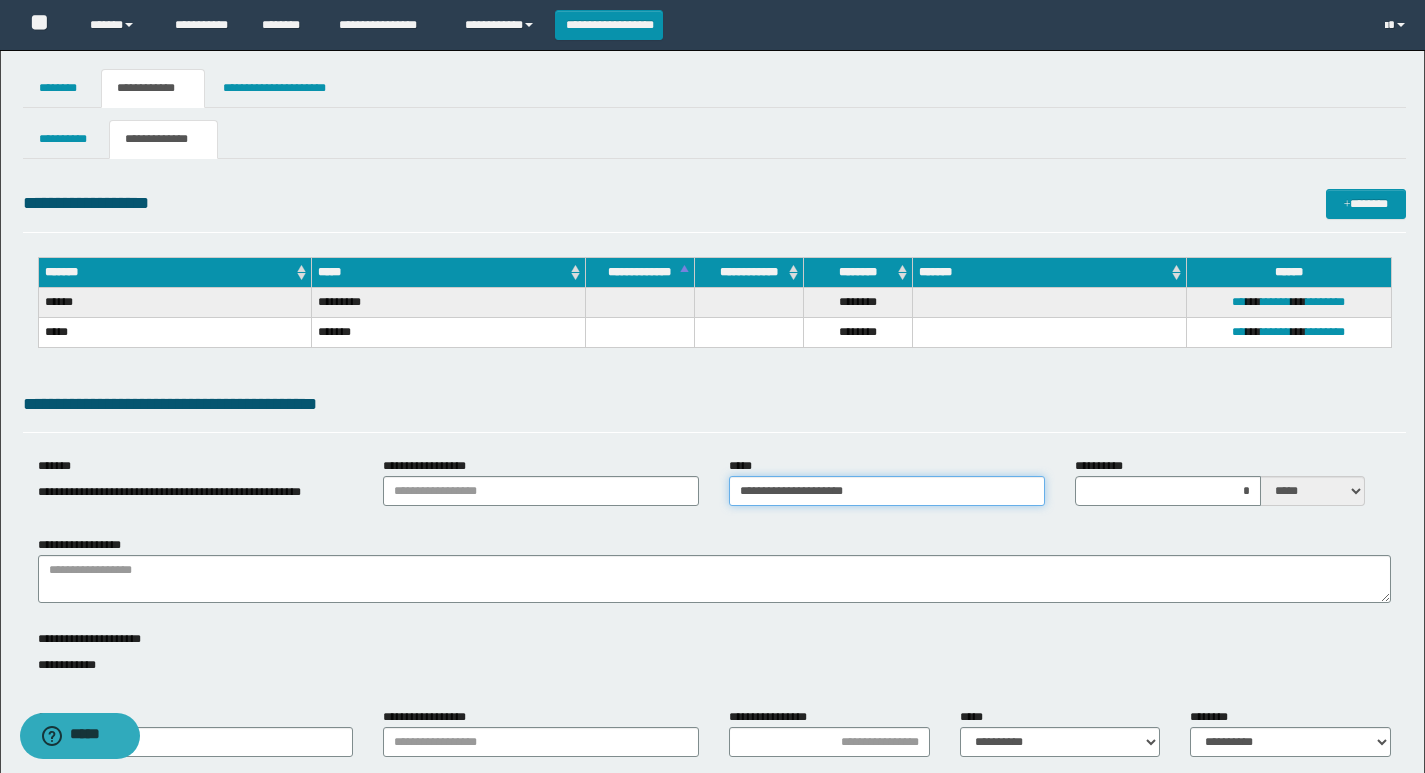 click on "**********" at bounding box center (887, 491) 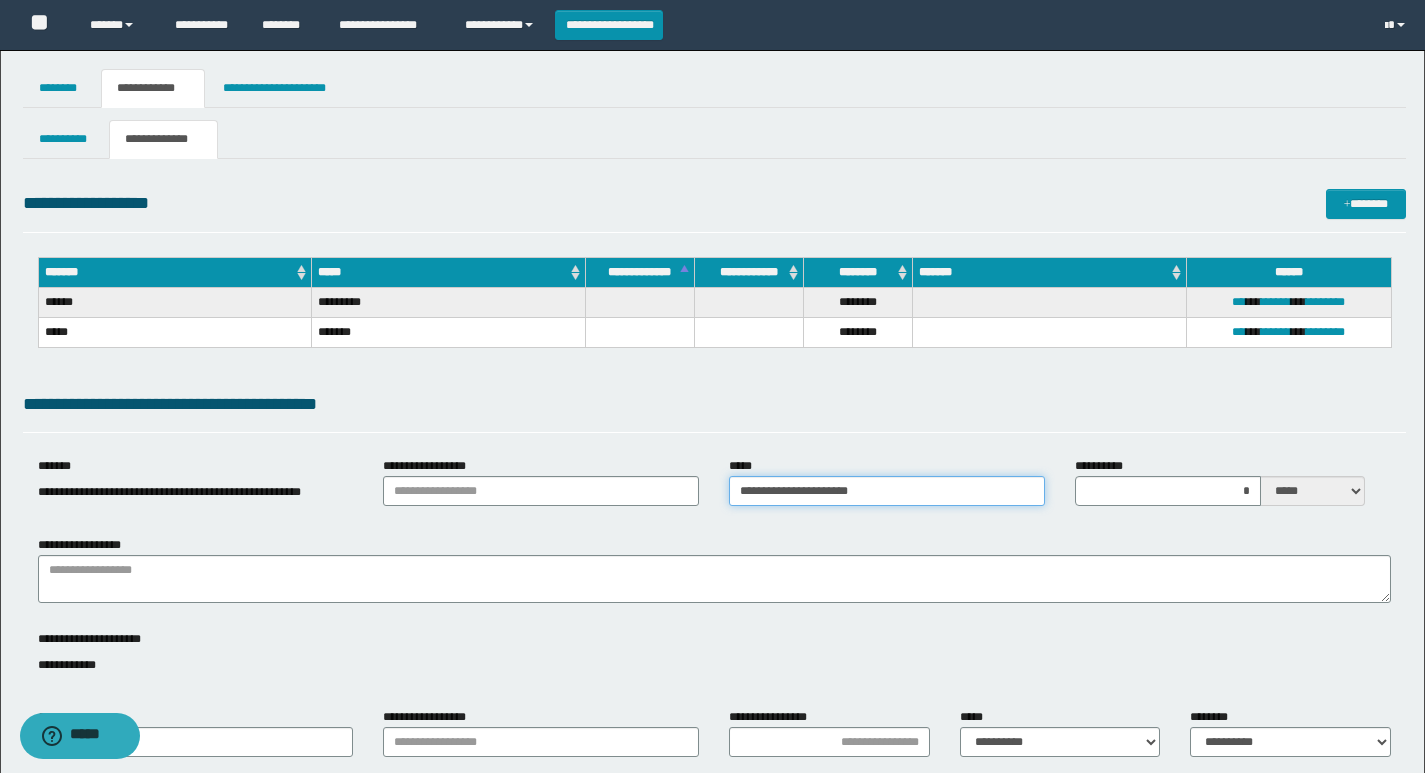type on "**********" 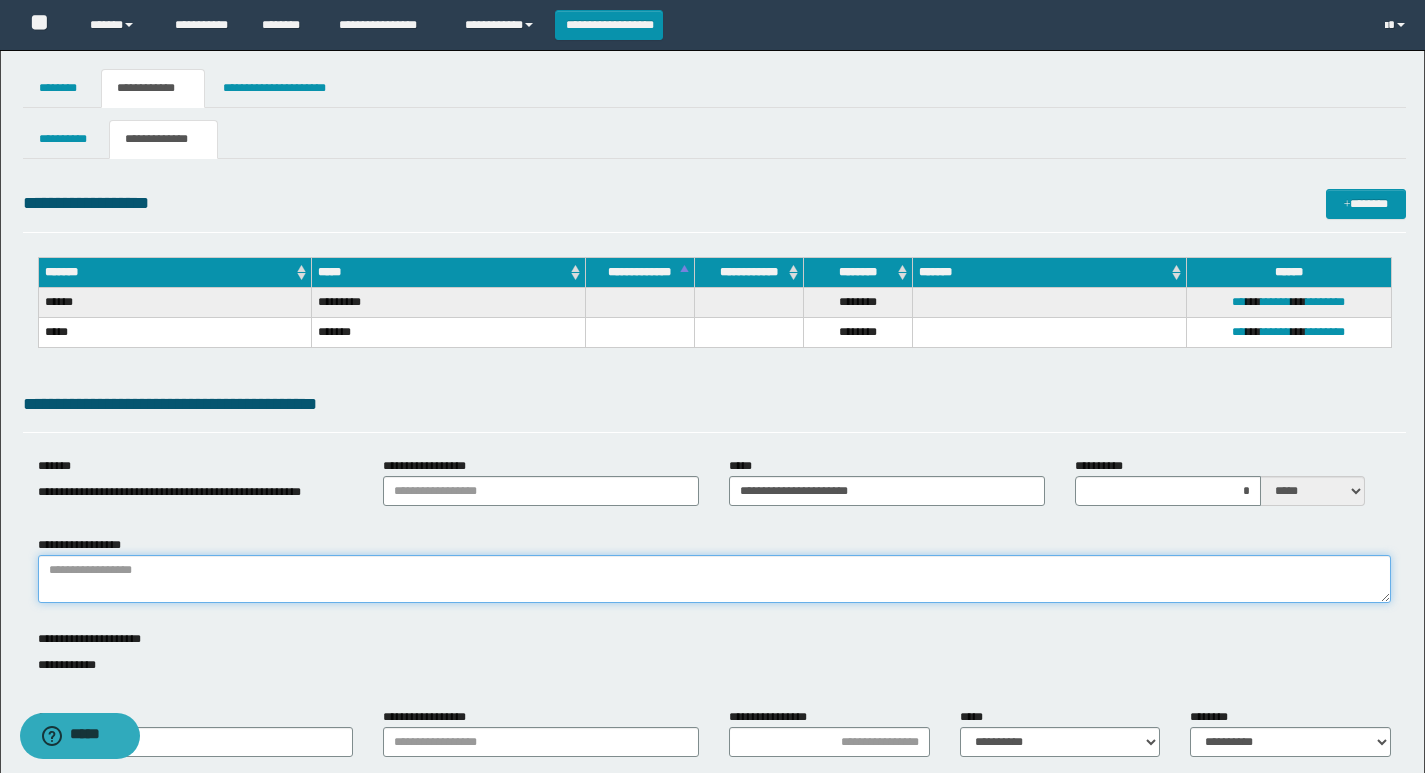 click on "**********" at bounding box center [714, 579] 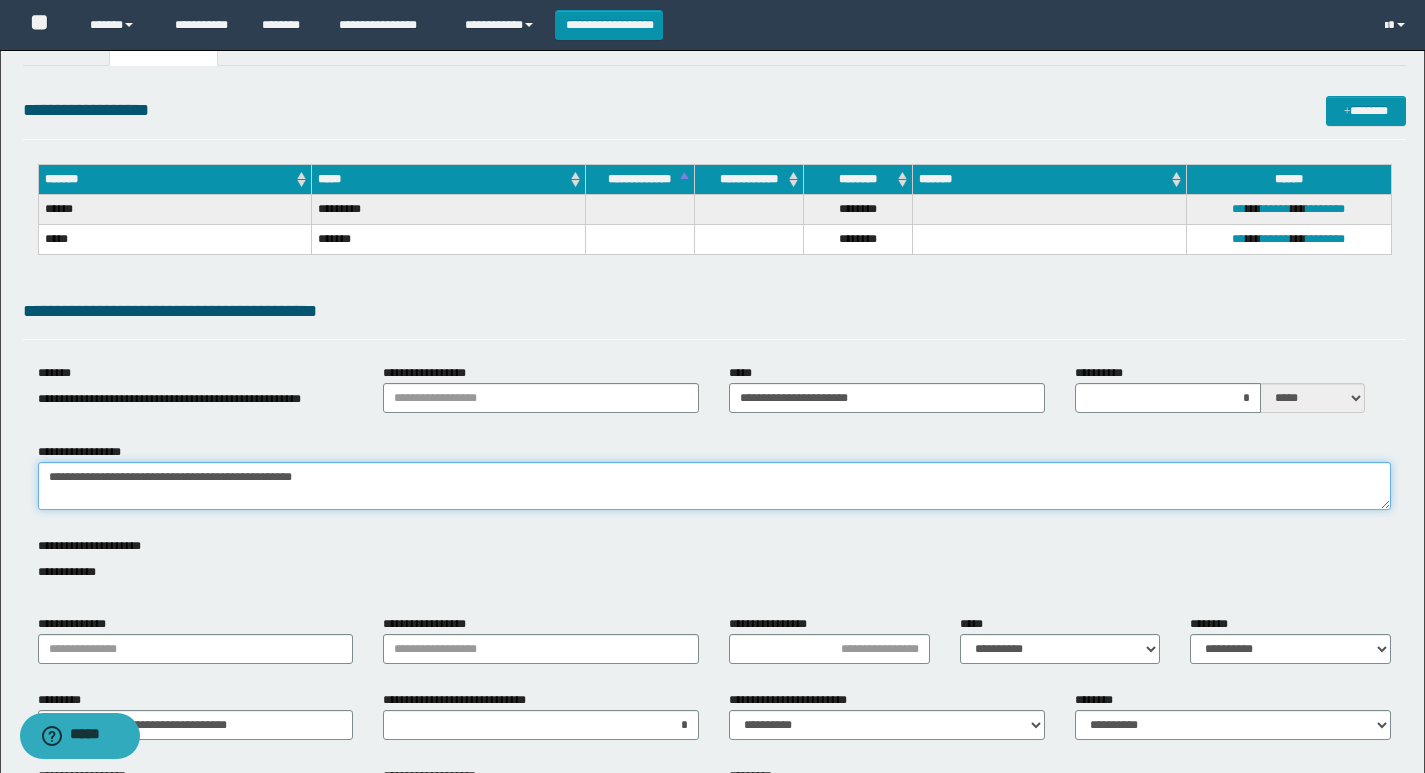 scroll, scrollTop: 200, scrollLeft: 0, axis: vertical 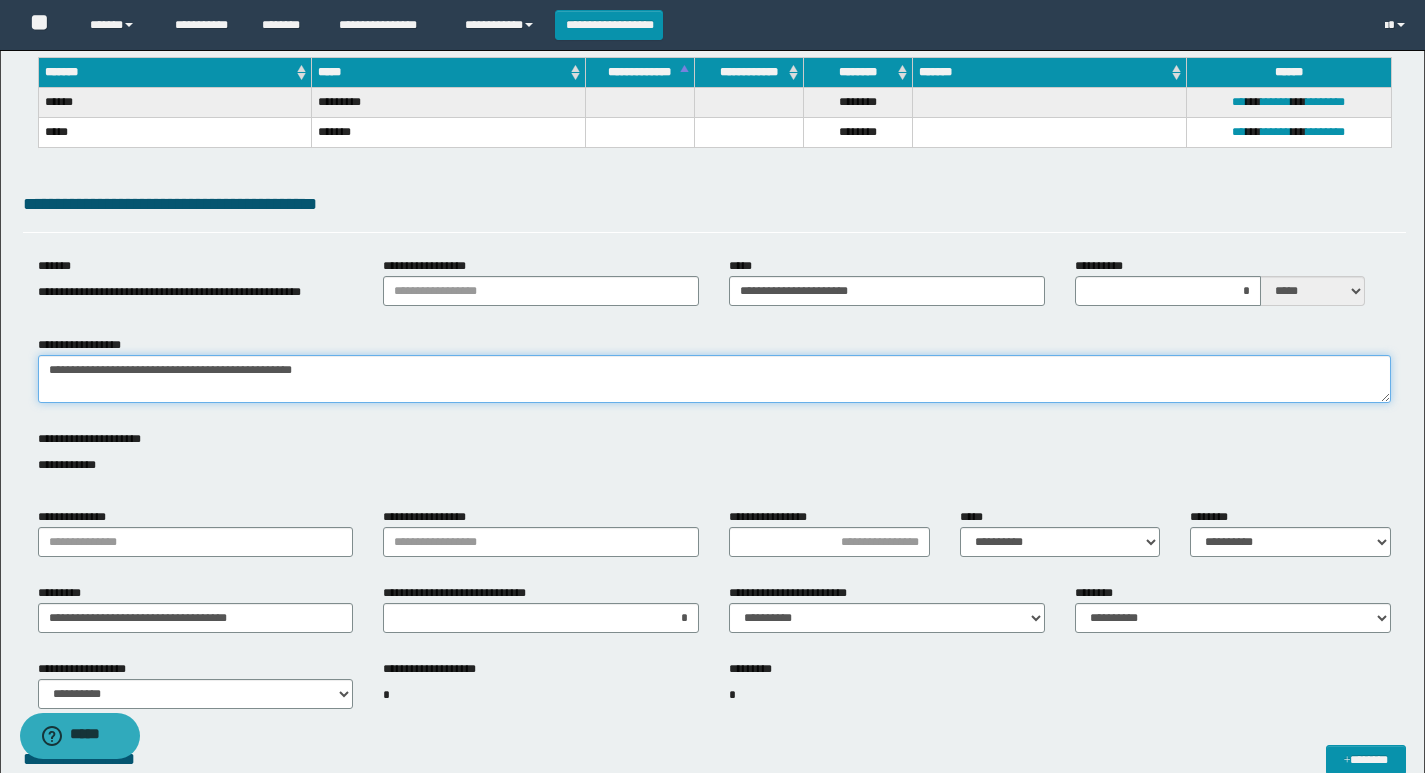 type on "**********" 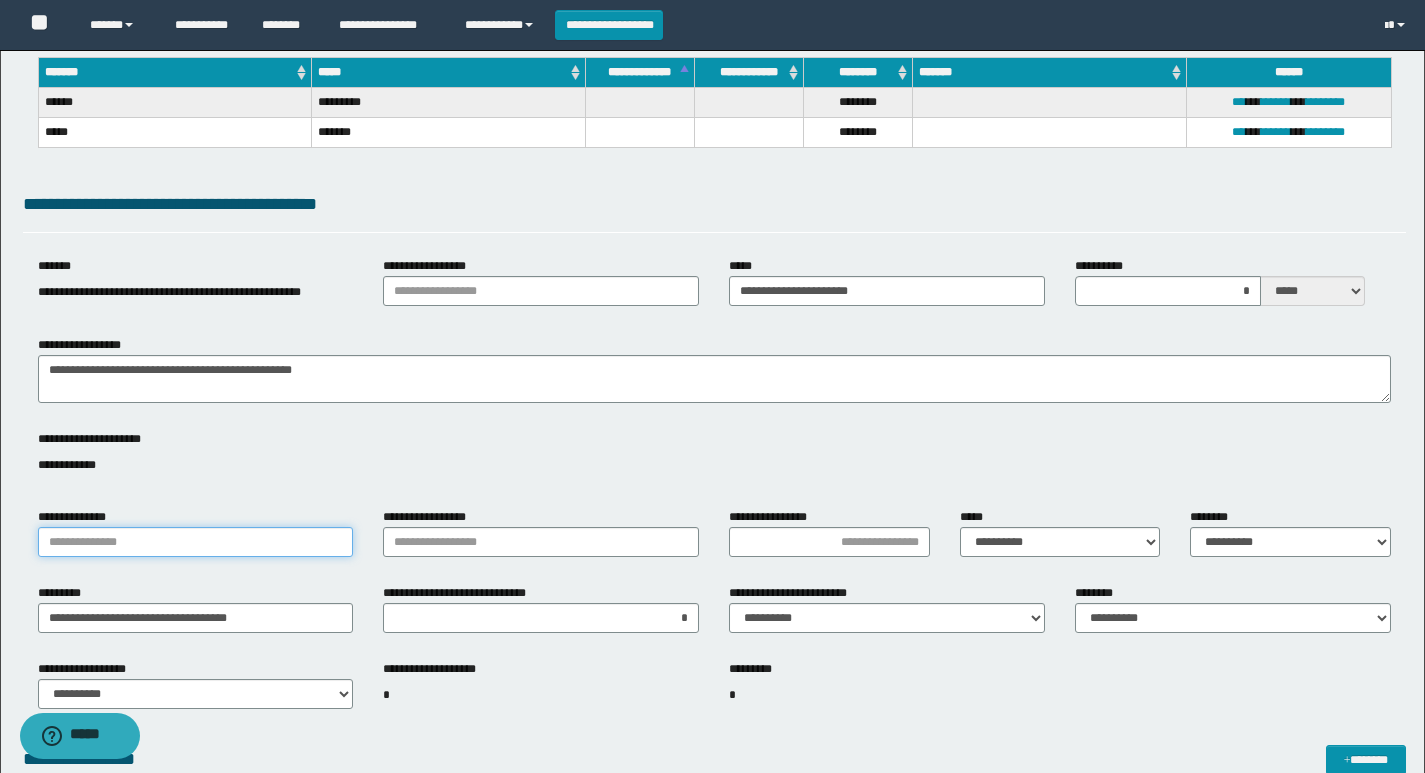 drag, startPoint x: 276, startPoint y: 538, endPoint x: 286, endPoint y: 551, distance: 16.40122 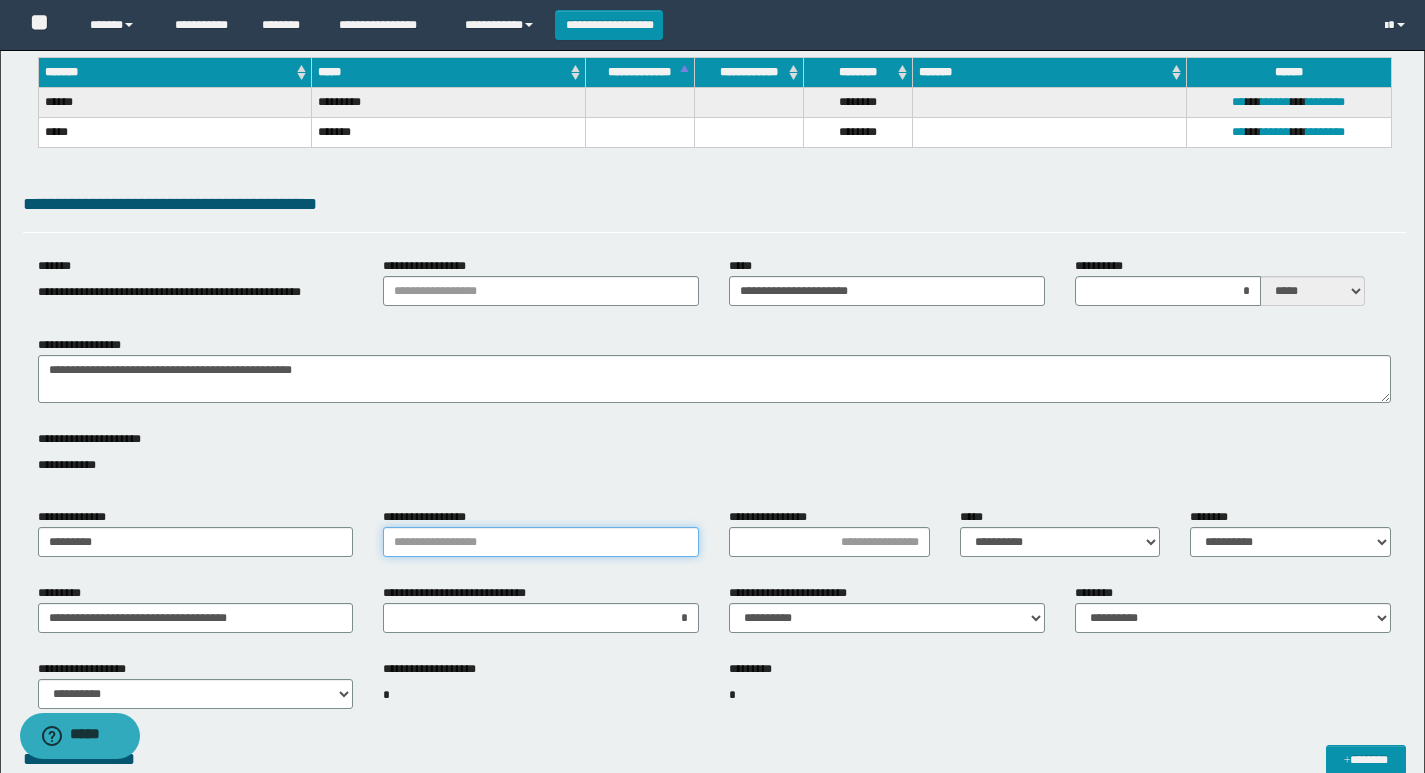 click on "**********" at bounding box center (541, 542) 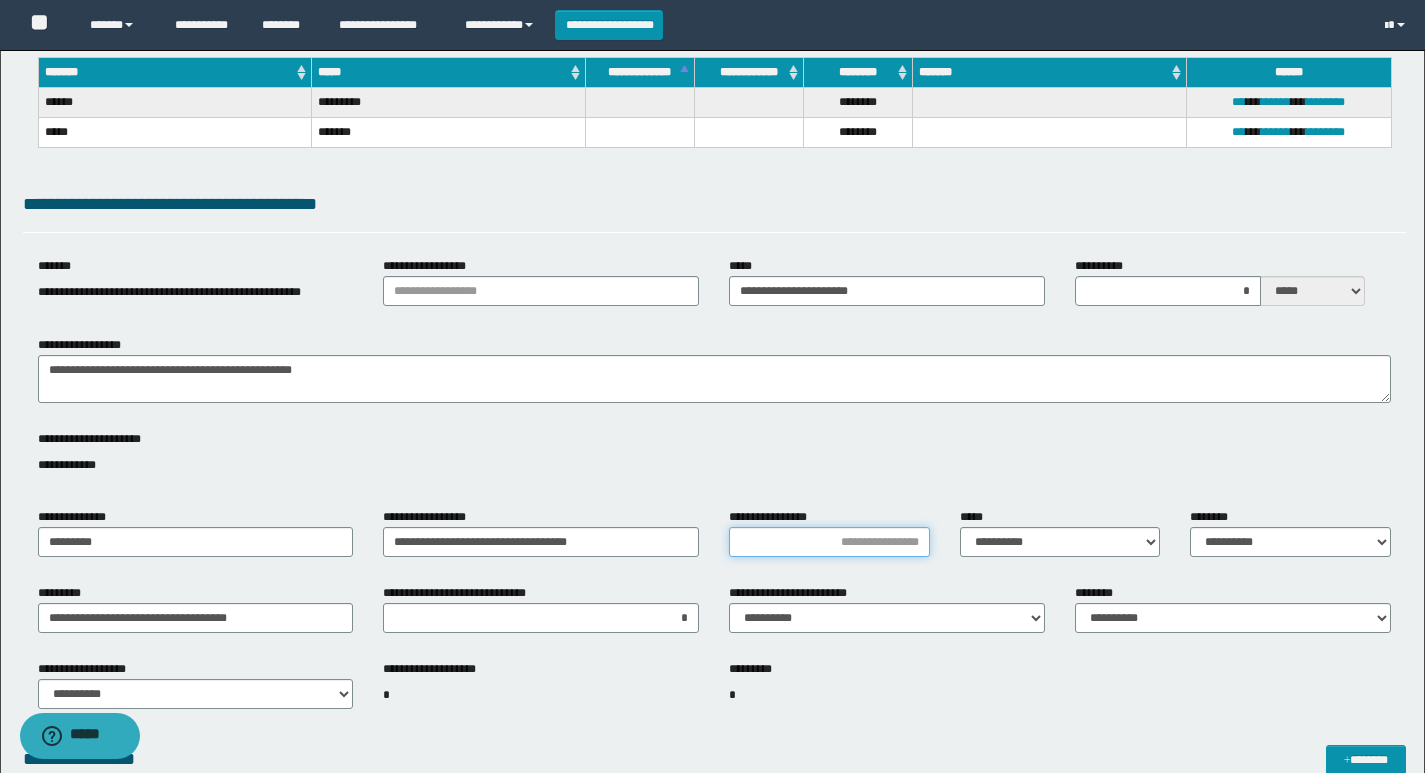 click on "**********" at bounding box center [829, 542] 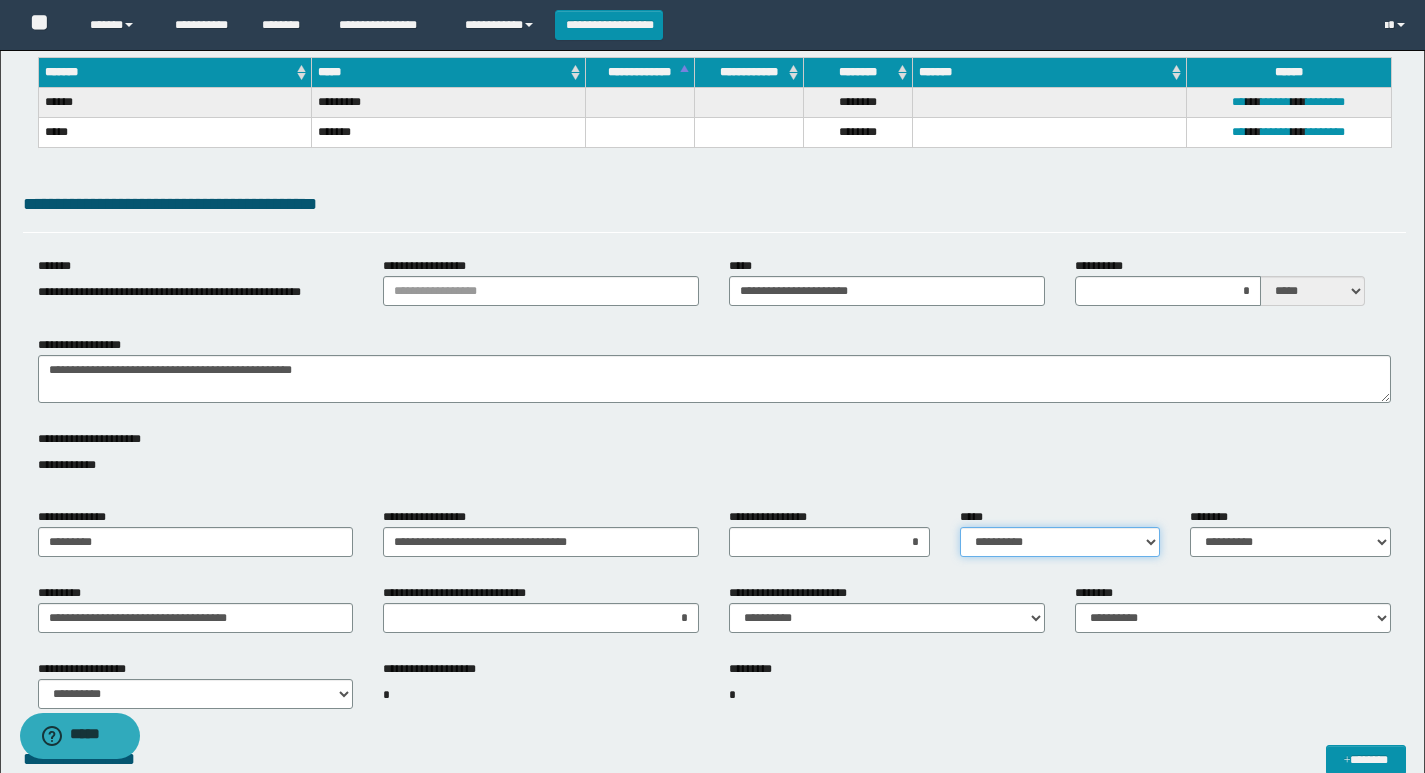 click on "**********" at bounding box center [1060, 542] 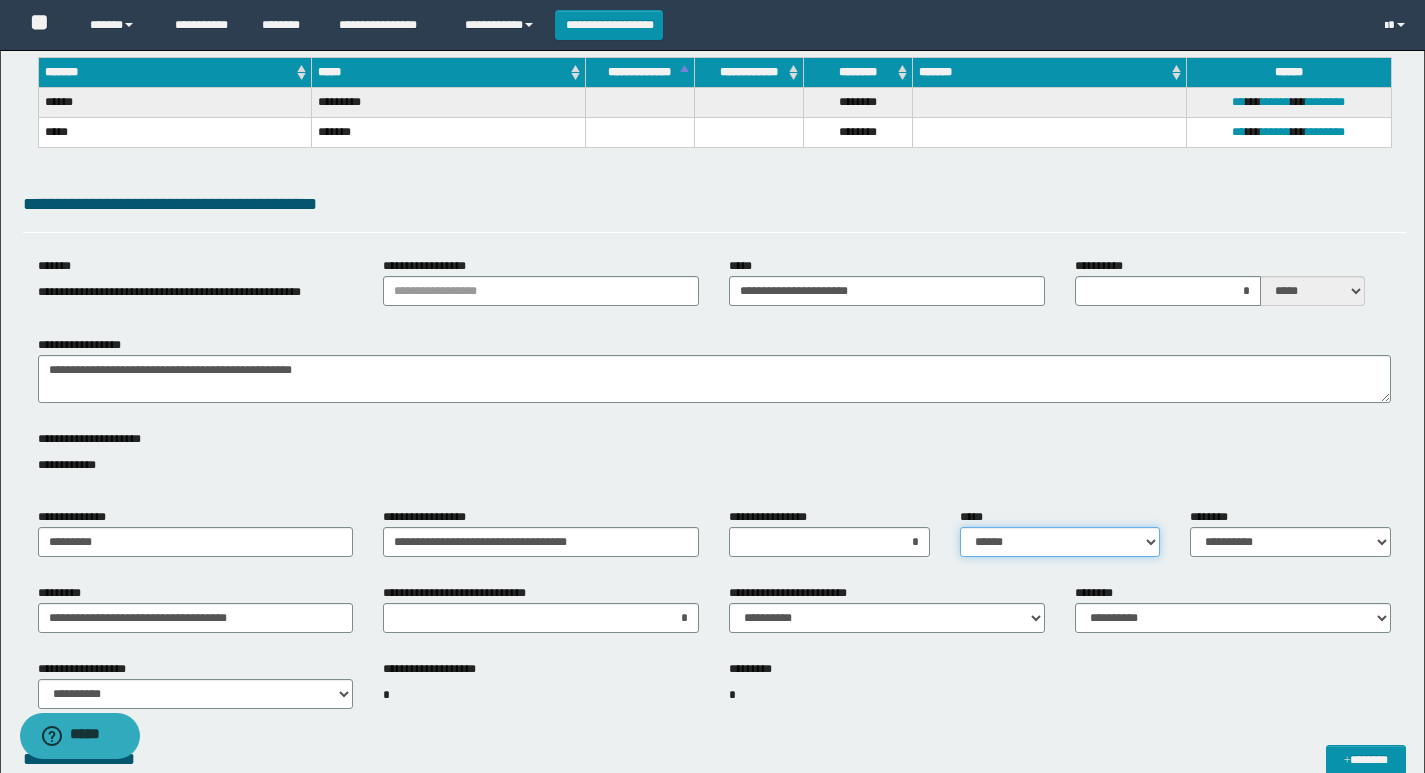 click on "**********" at bounding box center [1060, 542] 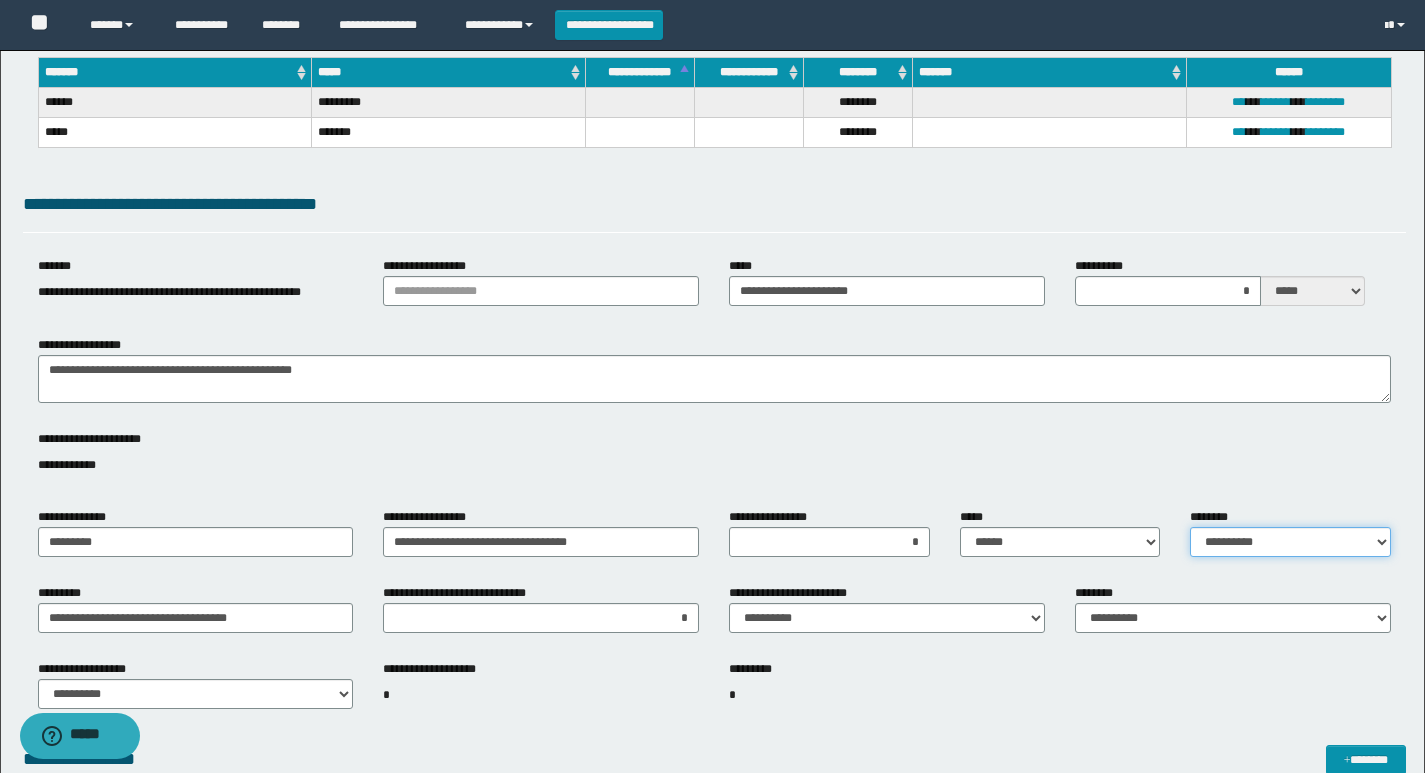 drag, startPoint x: 1323, startPoint y: 542, endPoint x: 1317, endPoint y: 551, distance: 10.816654 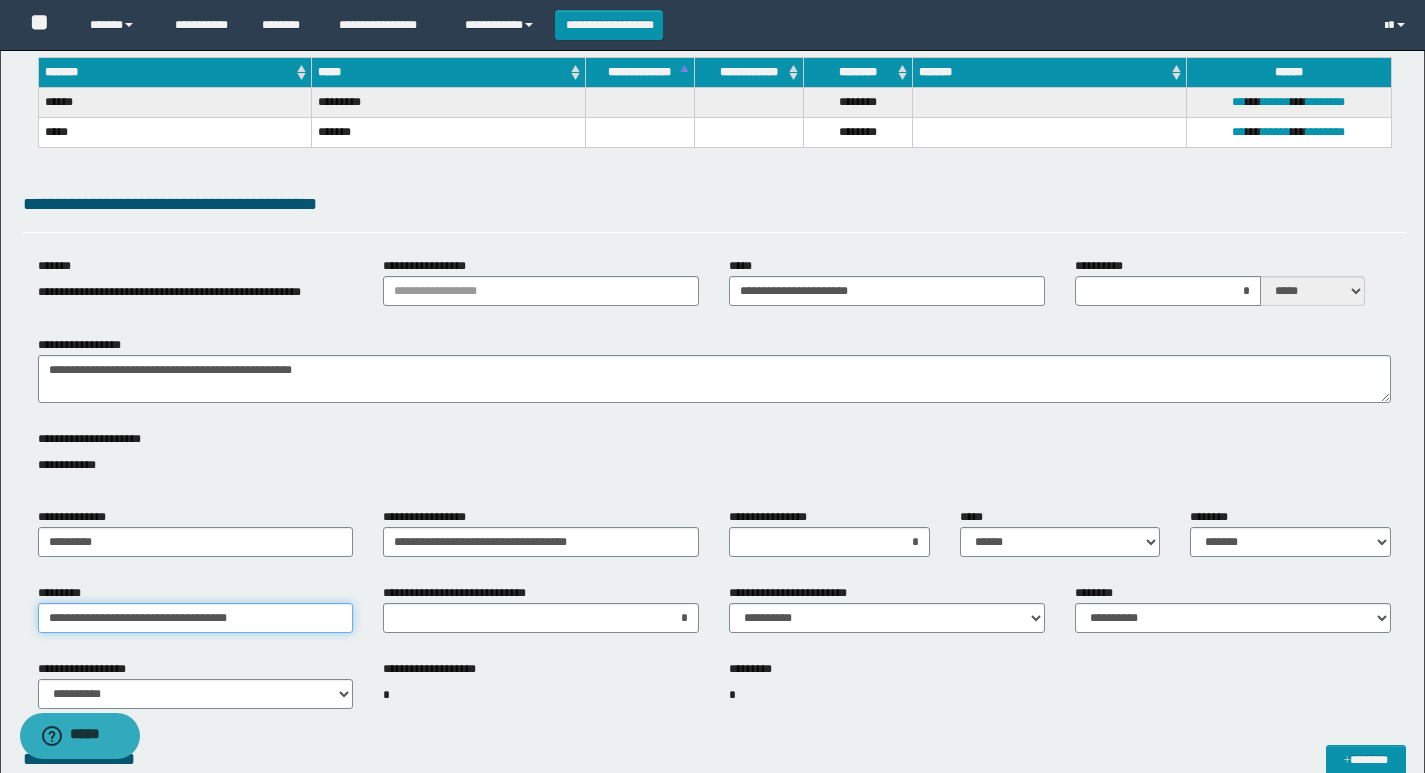 click on "**********" at bounding box center [196, 618] 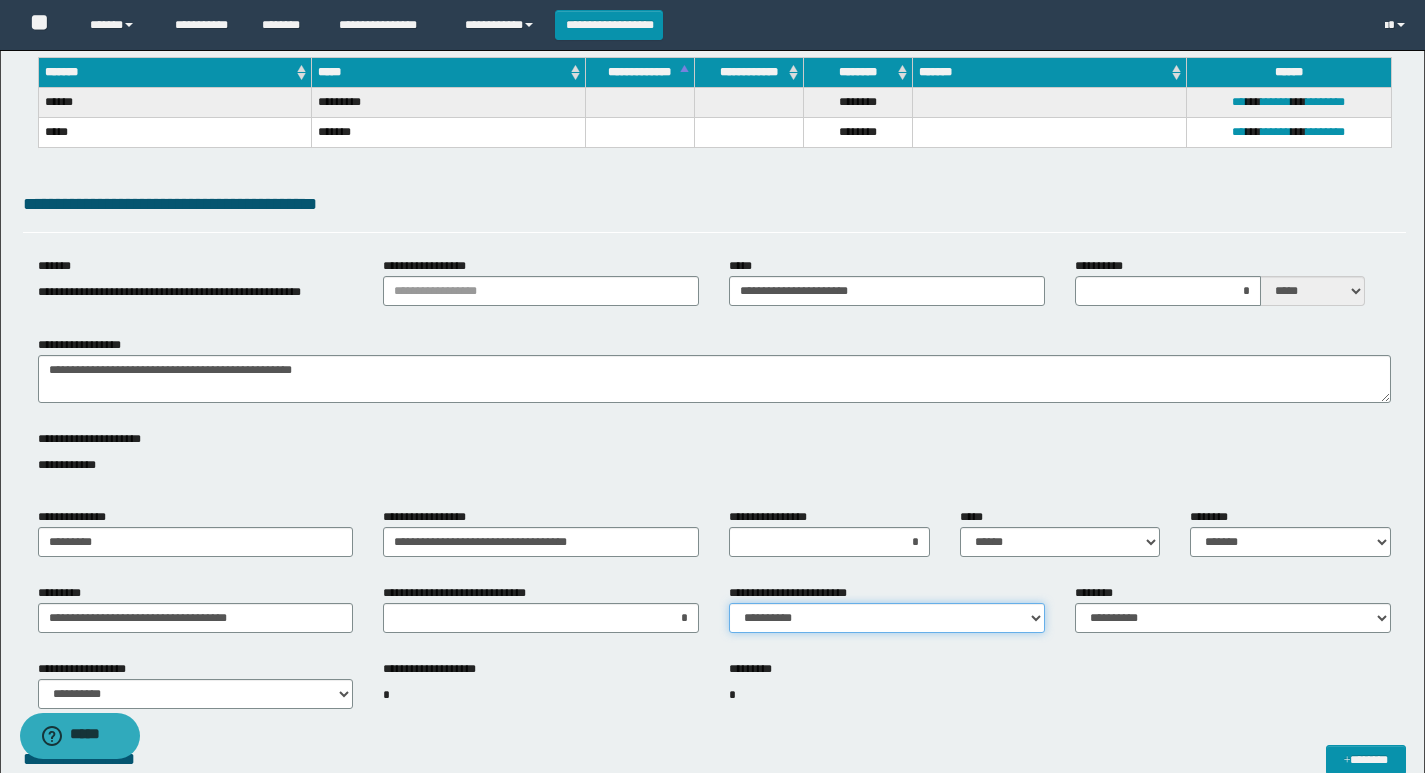 drag, startPoint x: 790, startPoint y: 623, endPoint x: 777, endPoint y: 642, distance: 23.021729 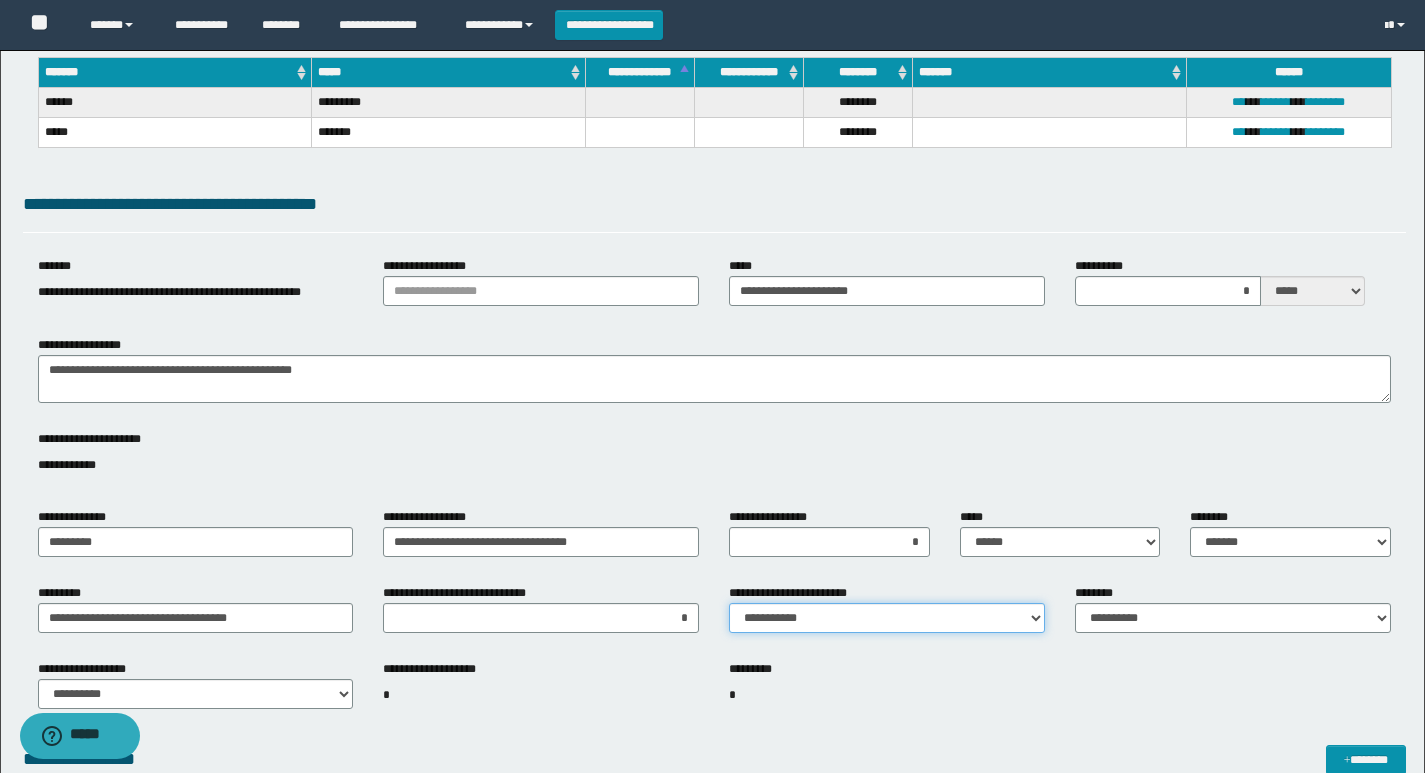 click on "**********" at bounding box center [887, 618] 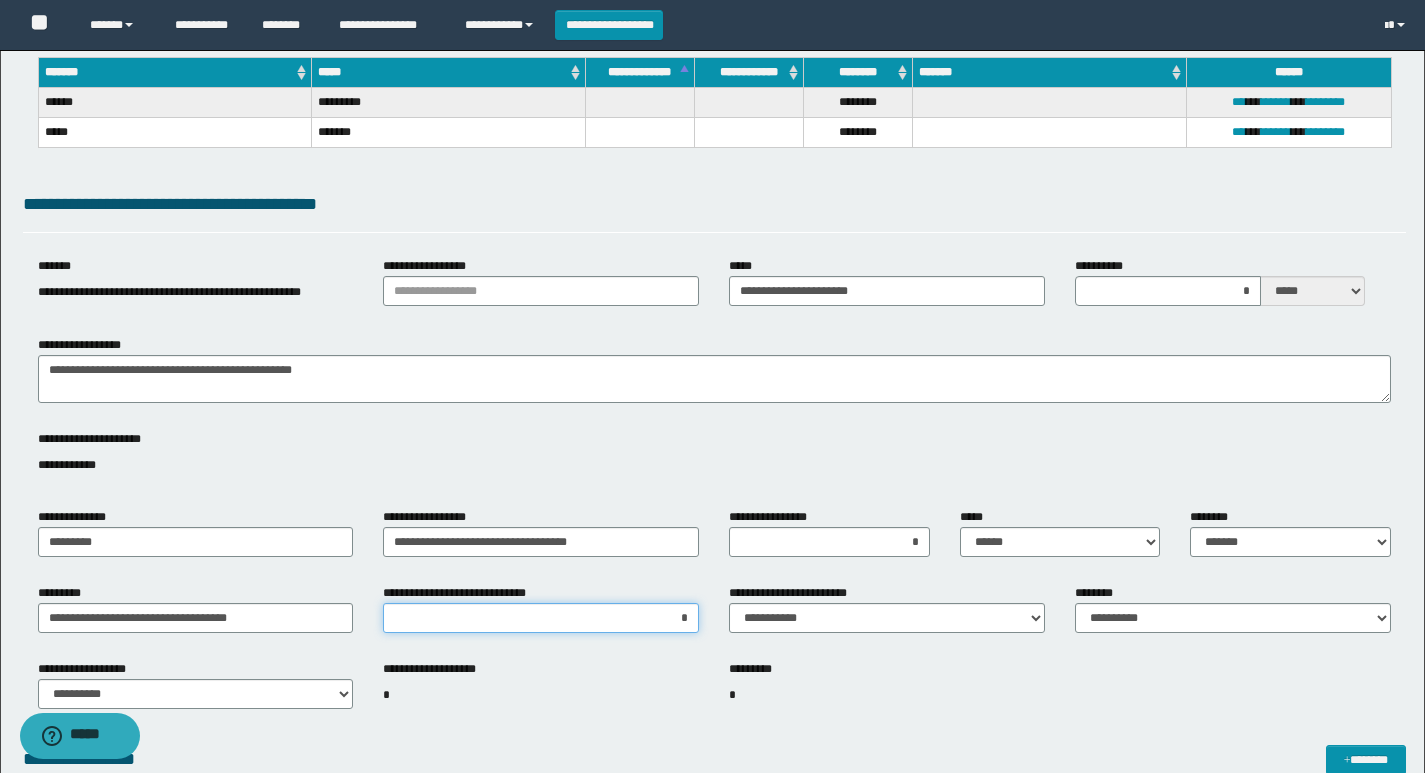drag, startPoint x: 661, startPoint y: 617, endPoint x: 739, endPoint y: 628, distance: 78.77182 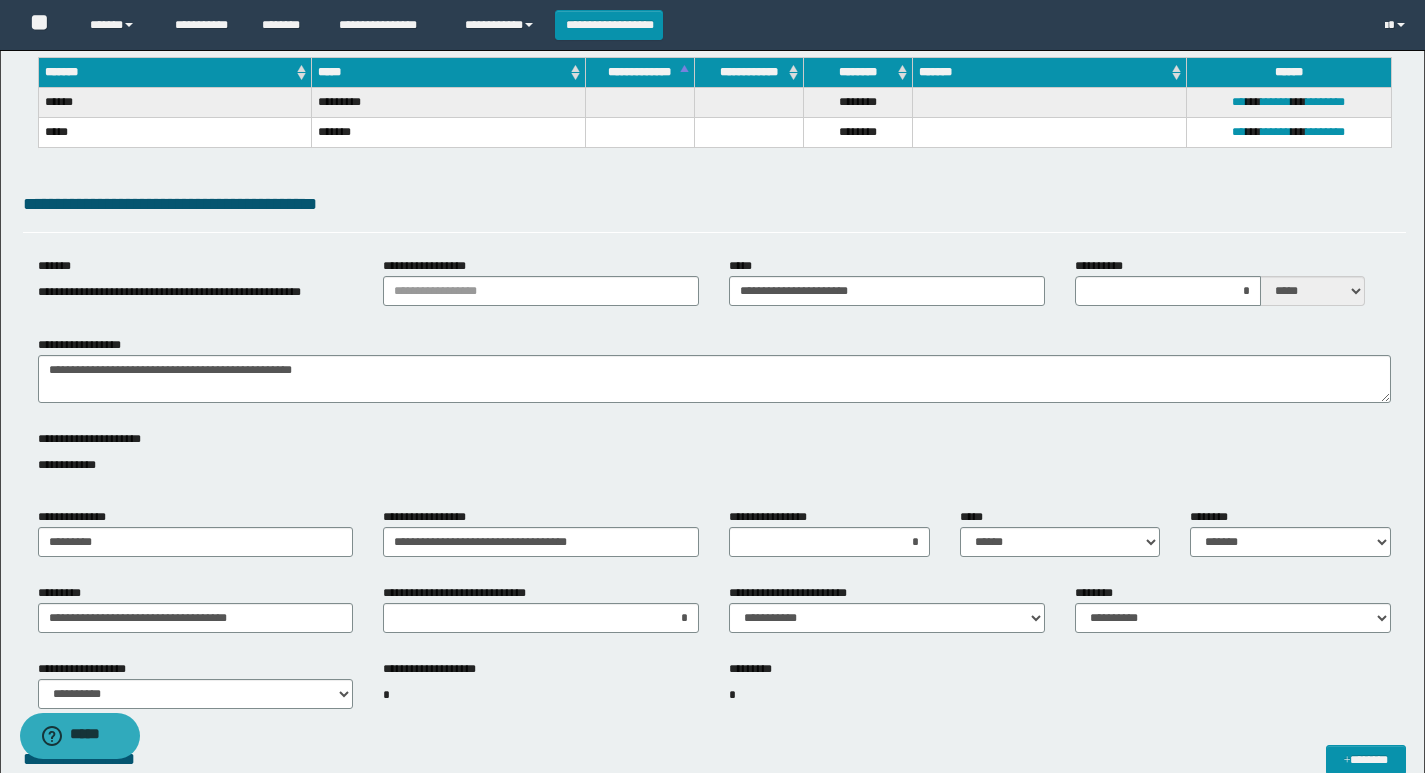 click on "*" at bounding box center (887, 695) 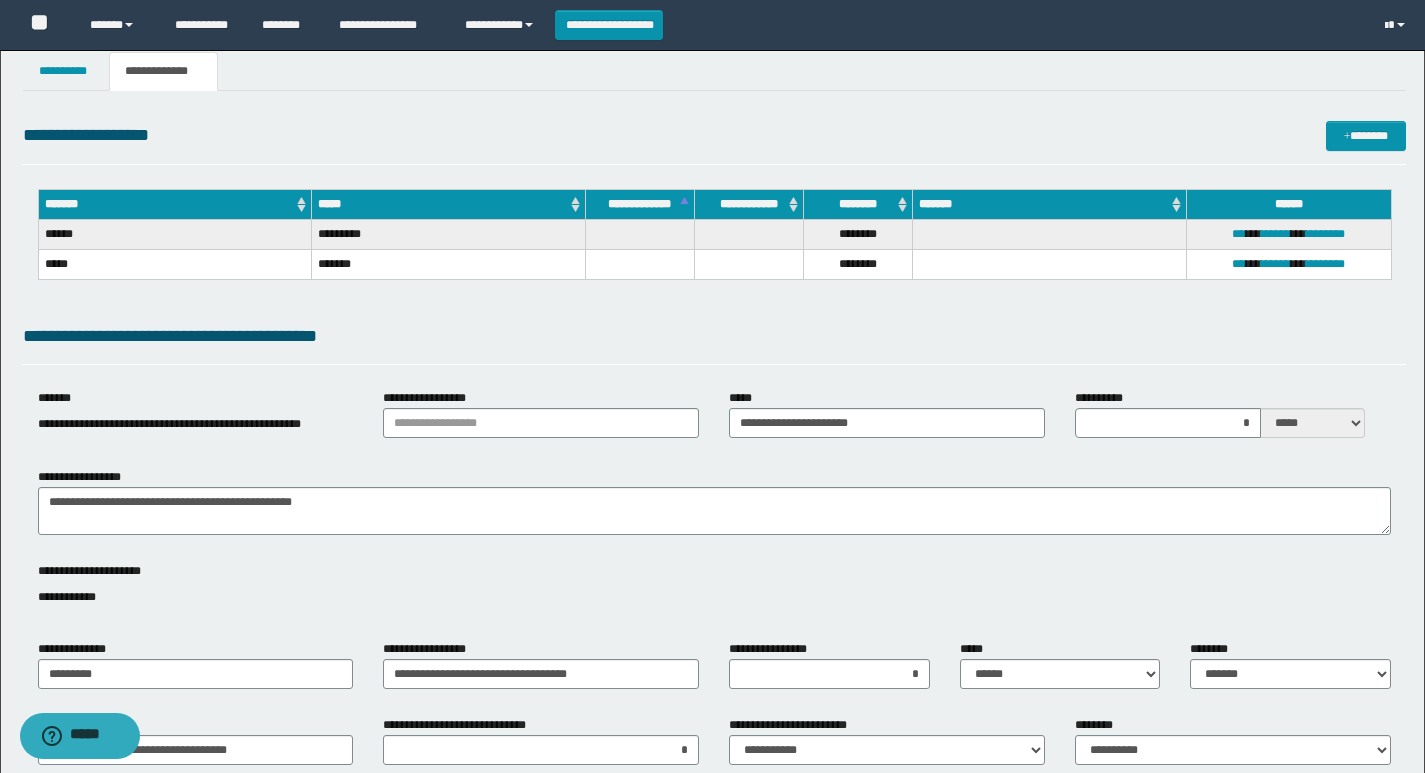 scroll, scrollTop: 0, scrollLeft: 0, axis: both 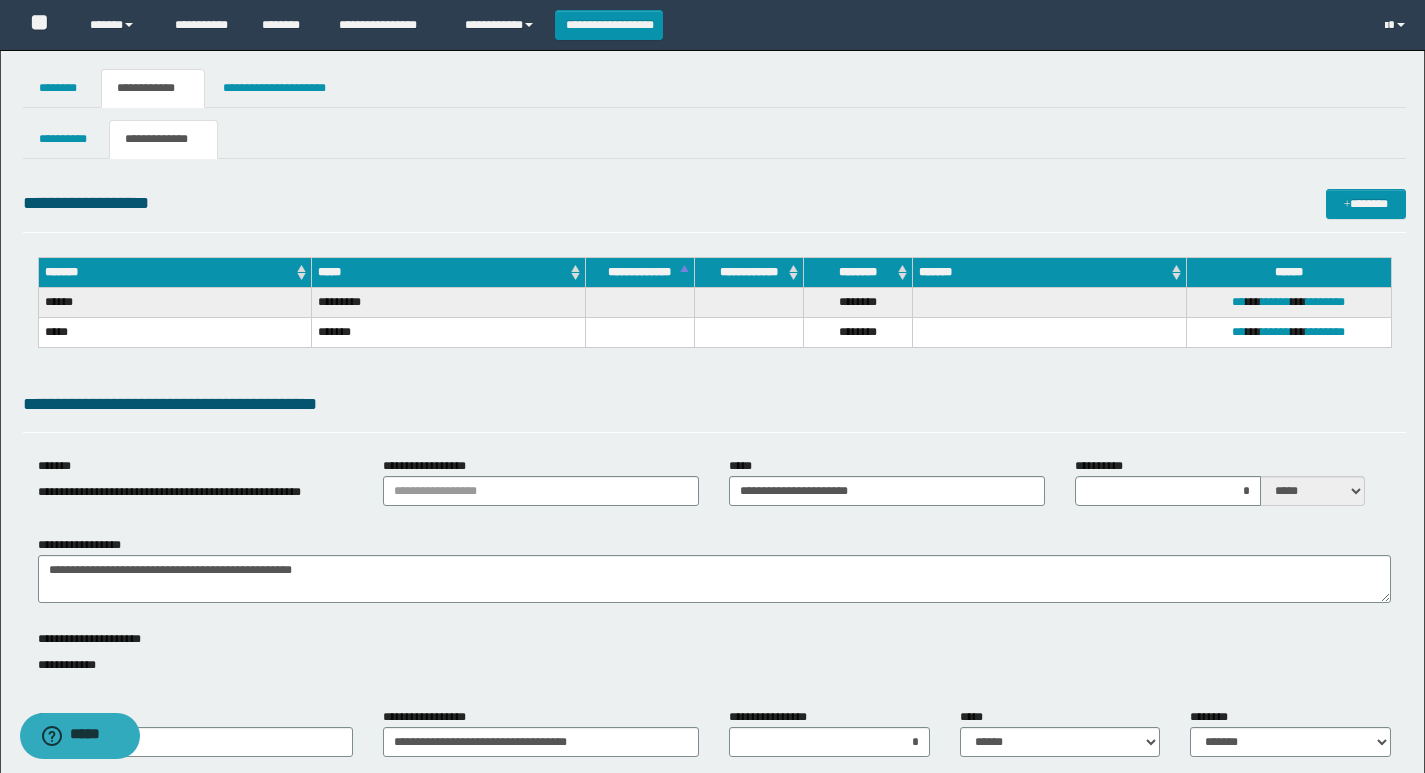 click on "**********" at bounding box center (714, 139) 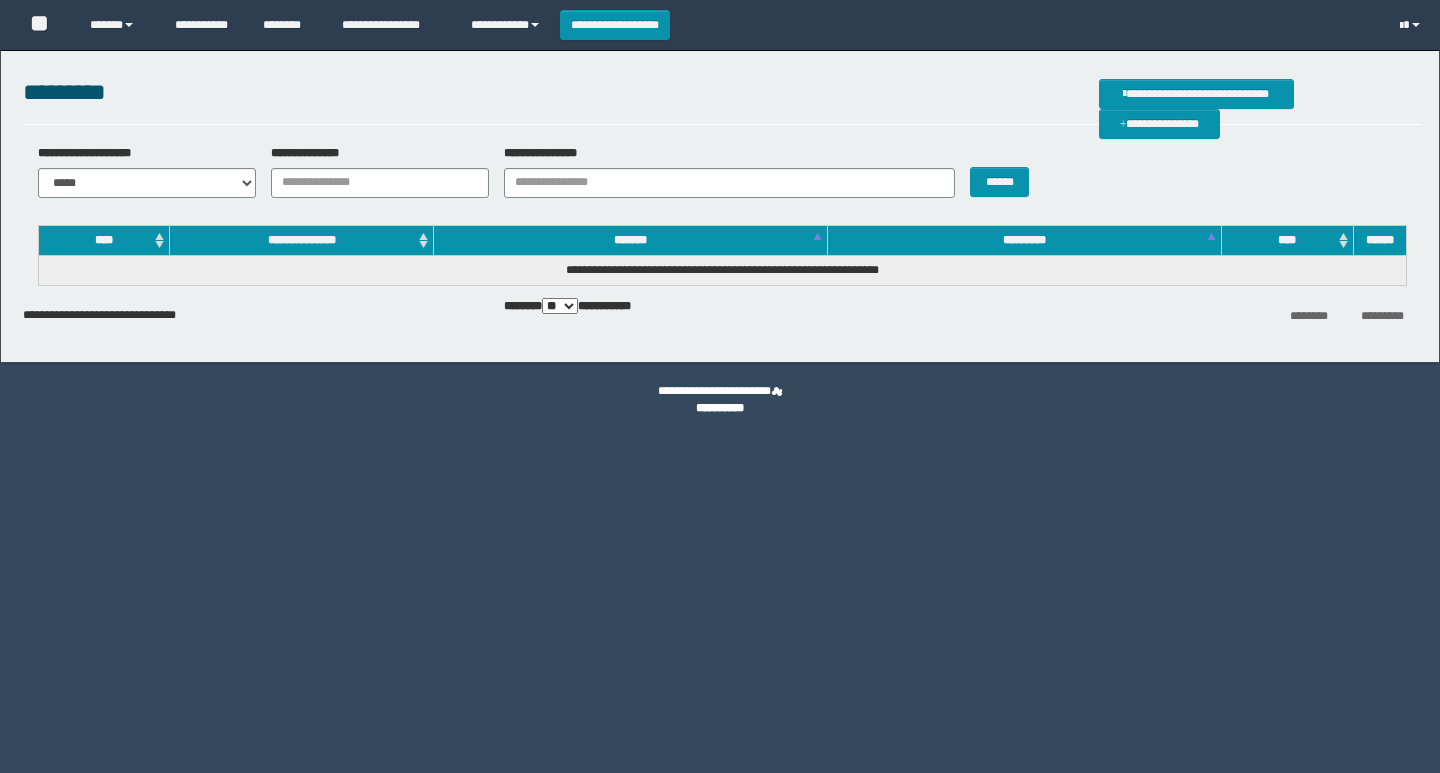 scroll, scrollTop: 0, scrollLeft: 0, axis: both 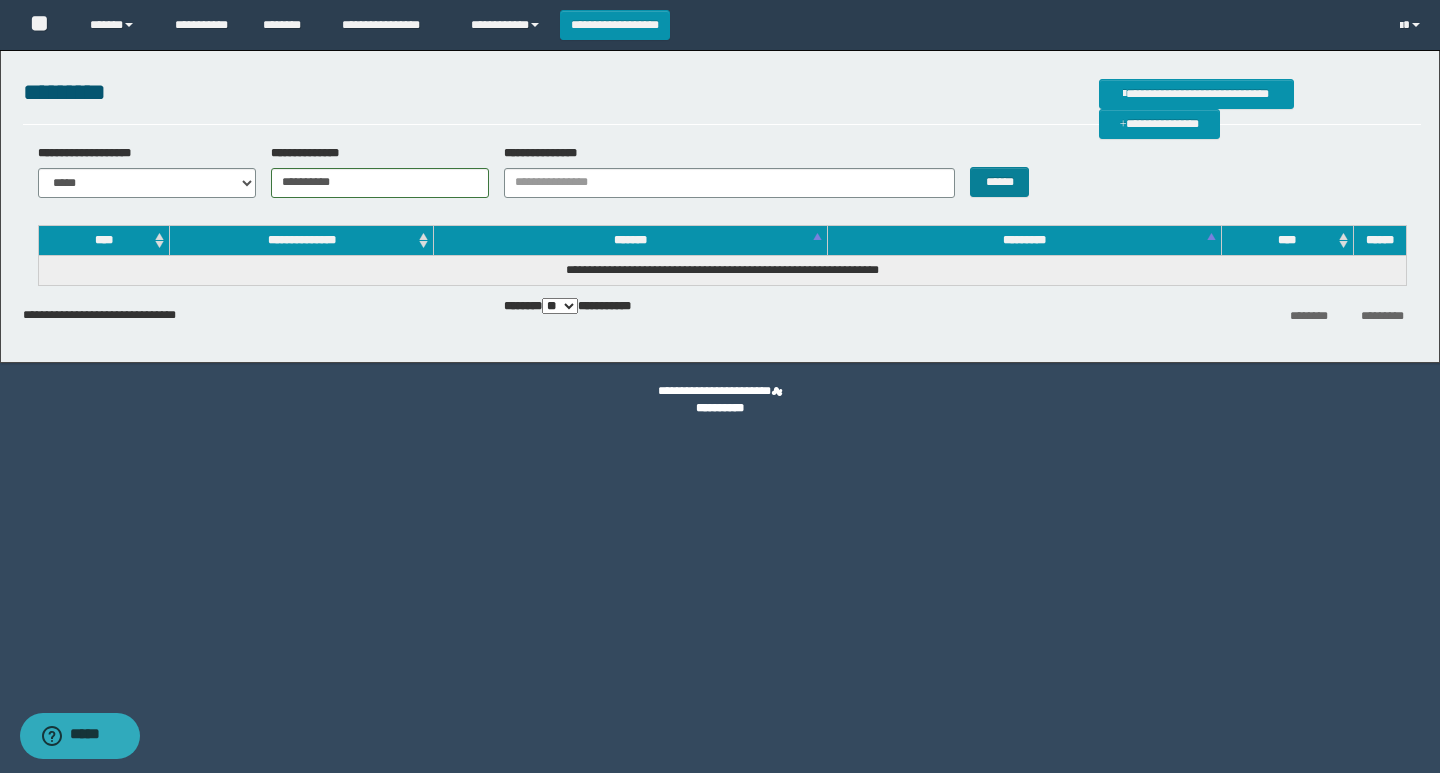 type on "**********" 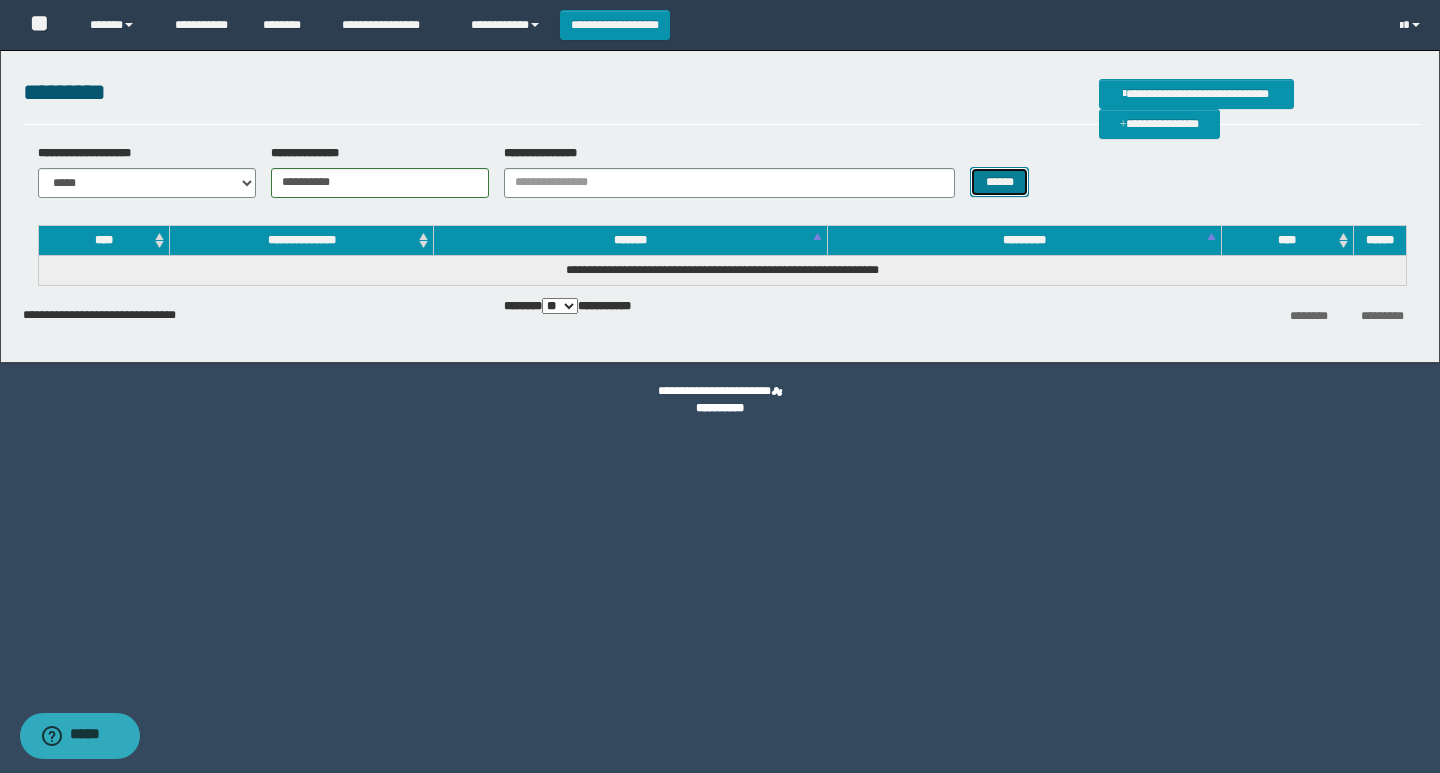 click on "******" at bounding box center (999, 182) 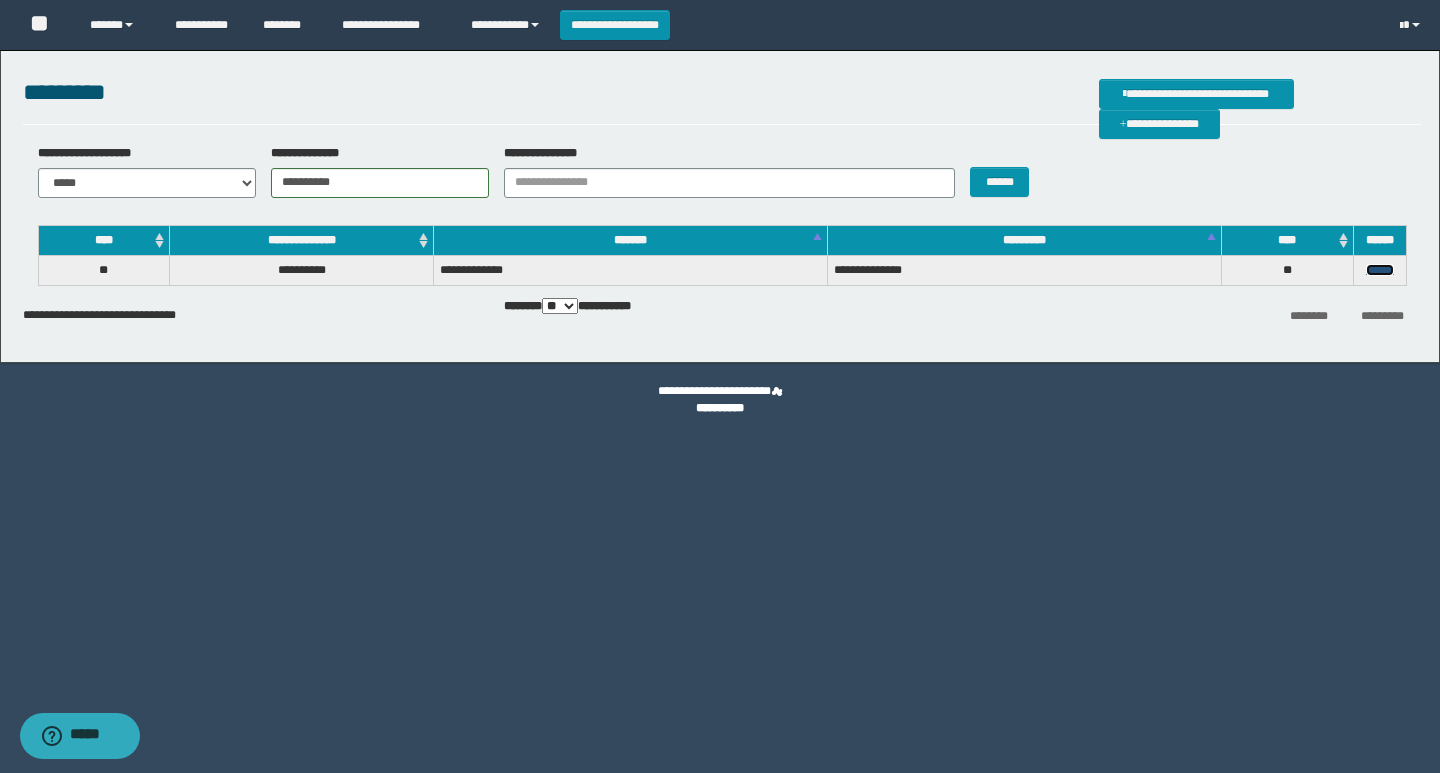click on "******" at bounding box center [1380, 270] 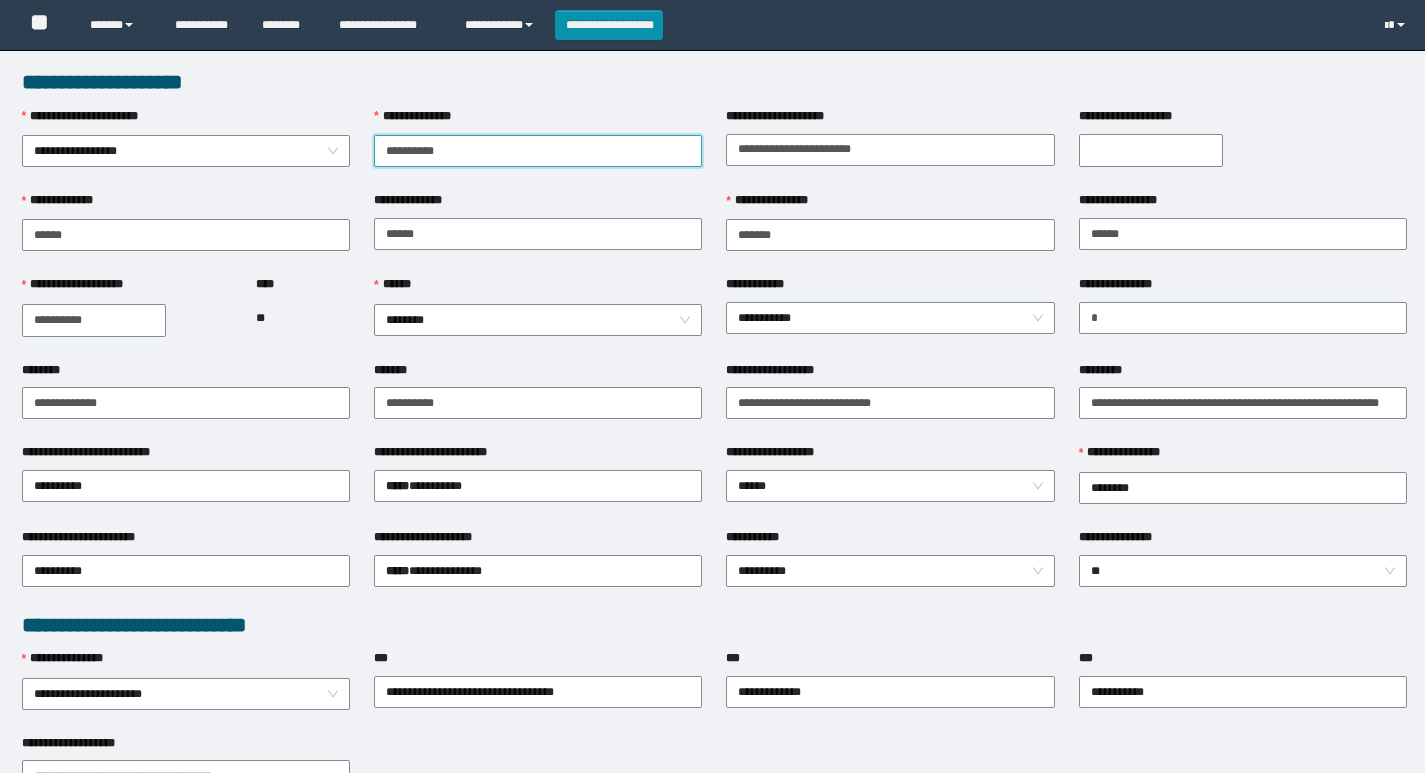 scroll, scrollTop: 0, scrollLeft: 0, axis: both 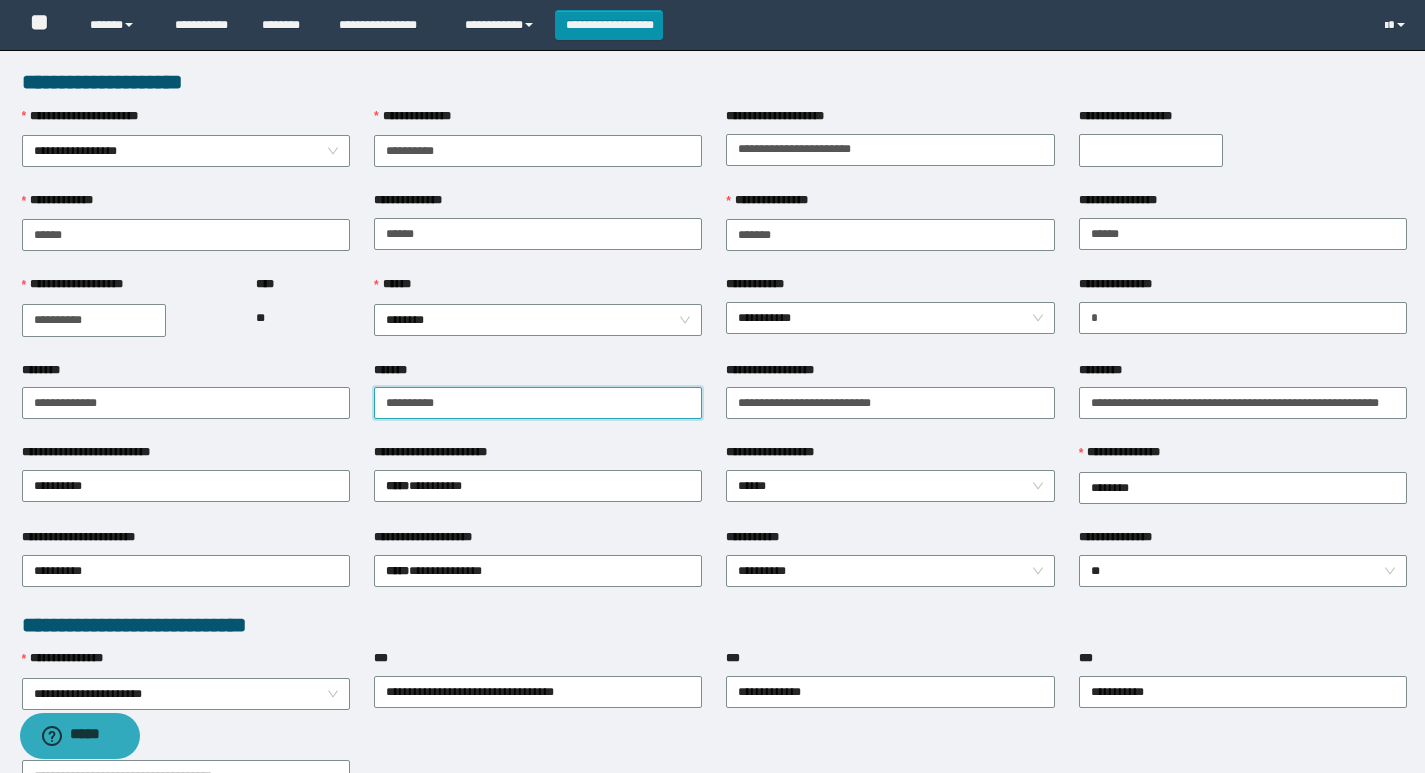 drag, startPoint x: 397, startPoint y: 409, endPoint x: 343, endPoint y: 422, distance: 55.542778 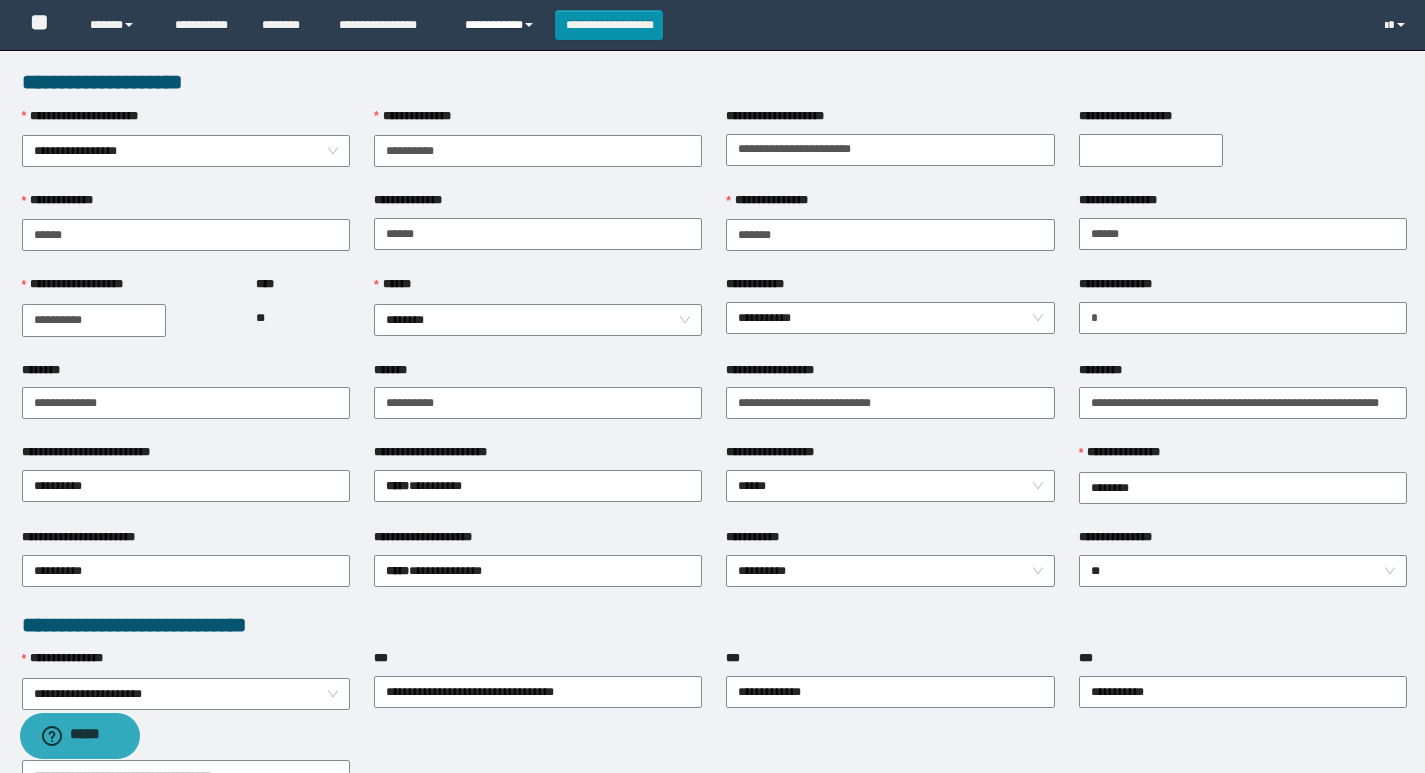 click on "**********" at bounding box center [502, 25] 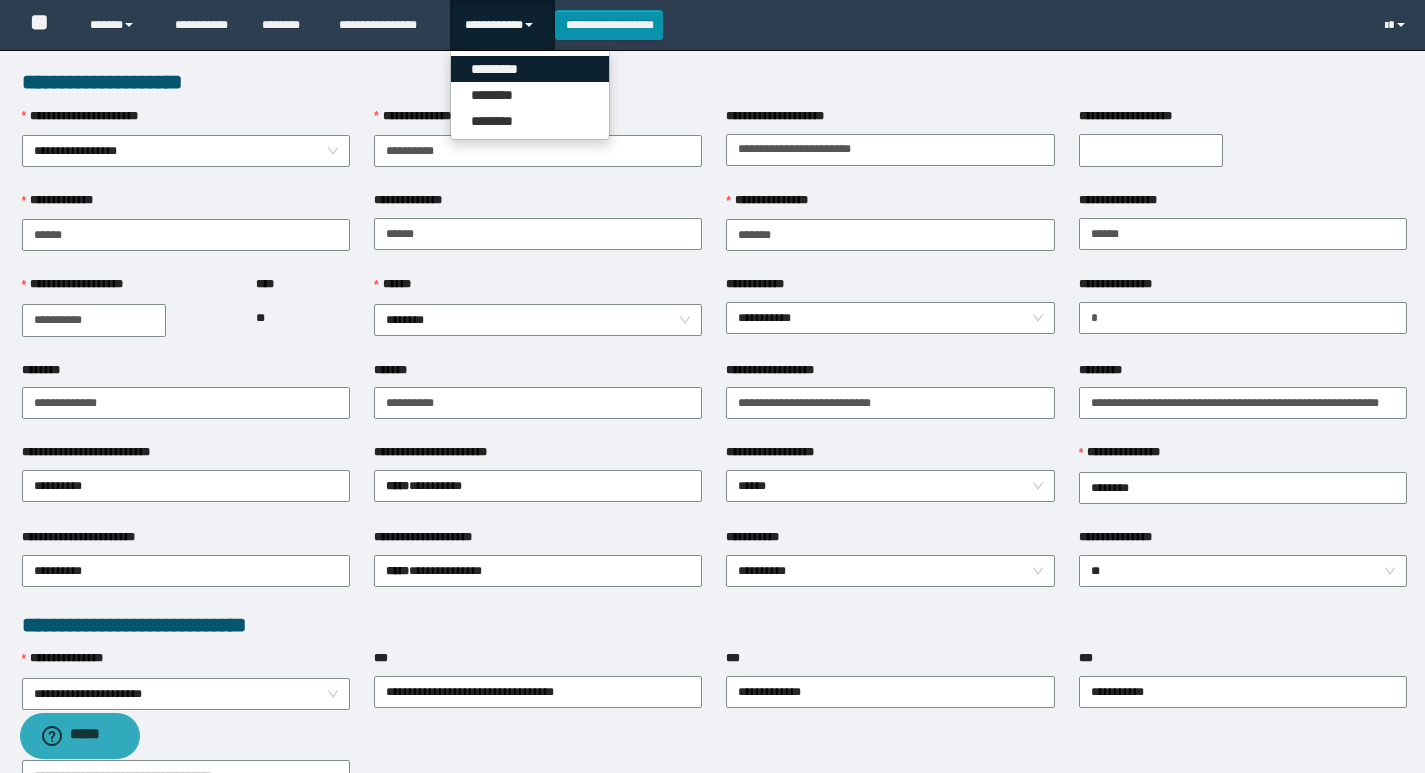 click on "*********" at bounding box center [530, 69] 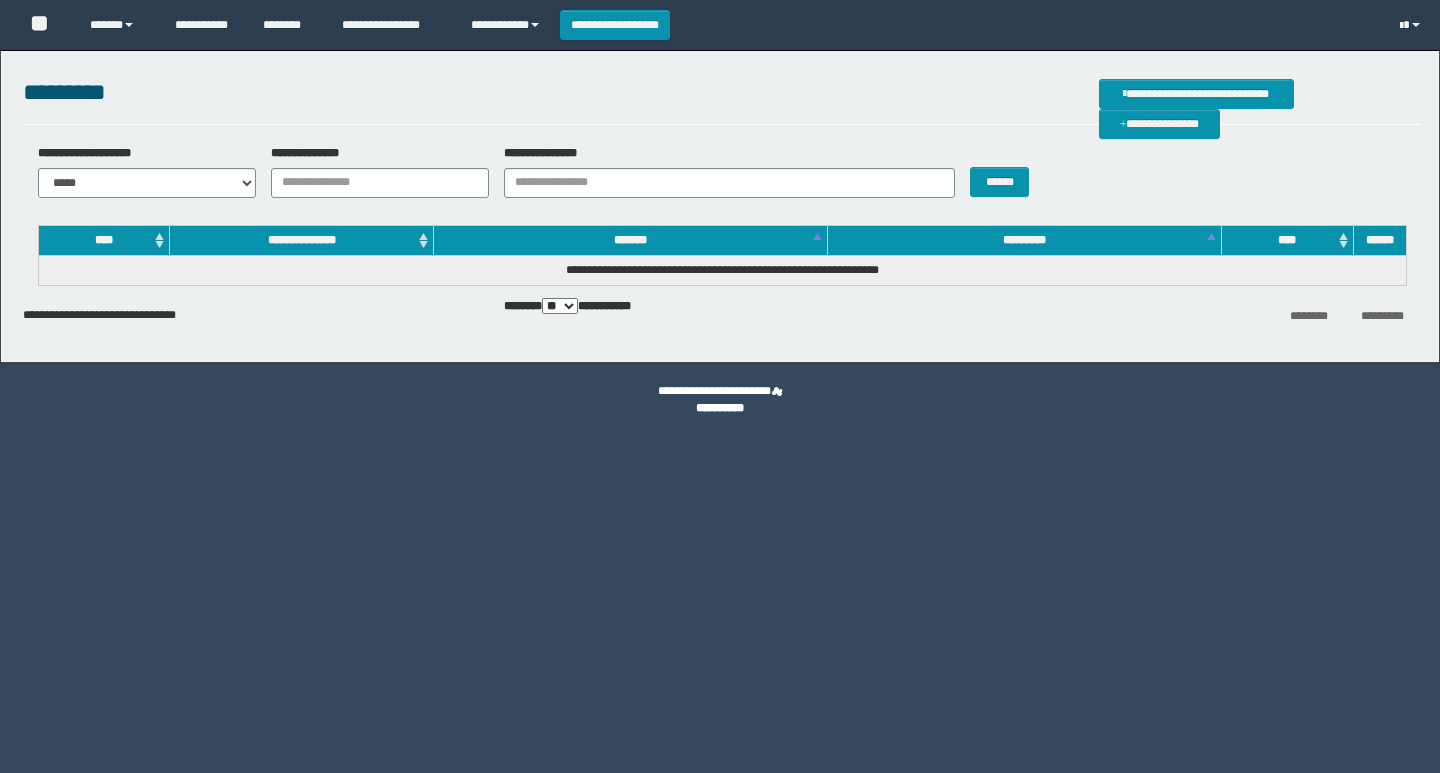 scroll, scrollTop: 0, scrollLeft: 0, axis: both 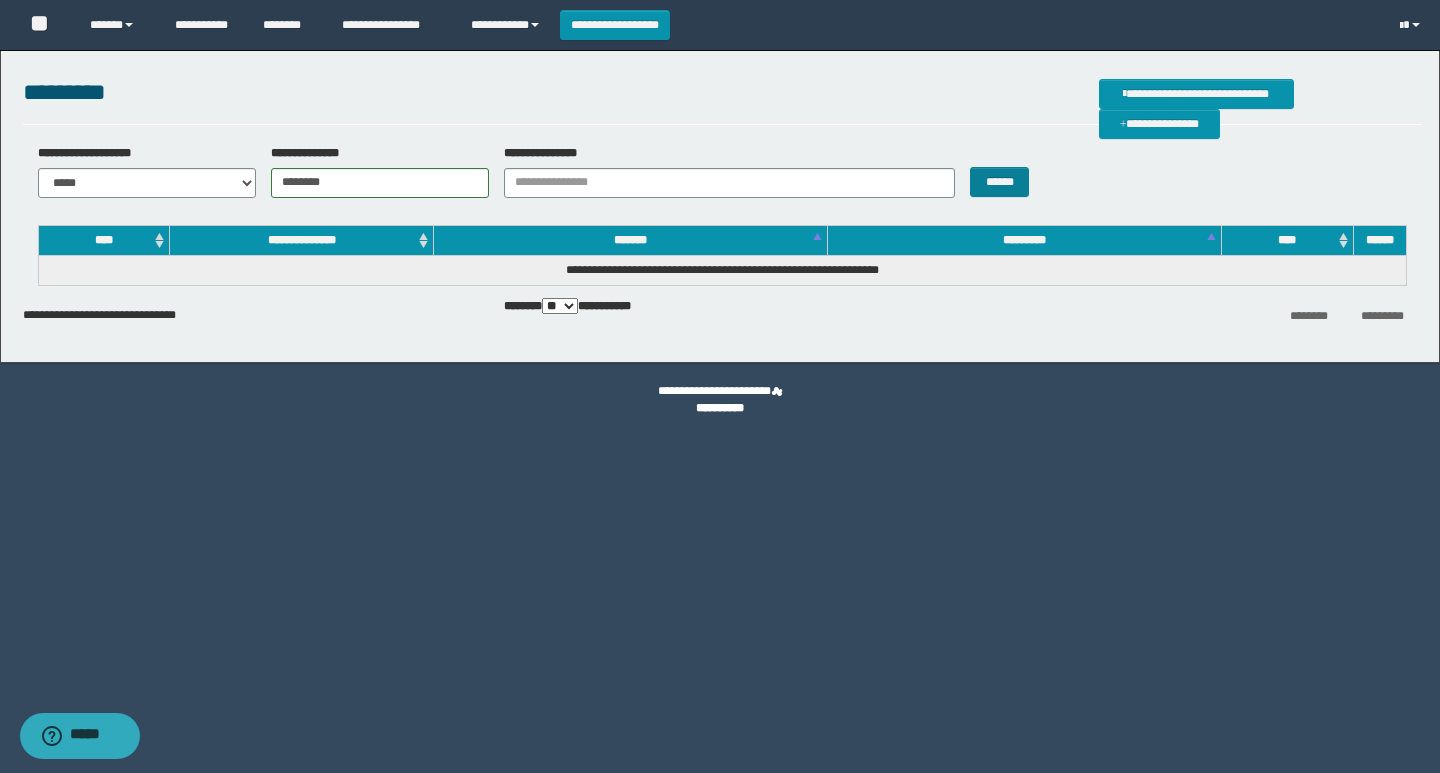 type on "********" 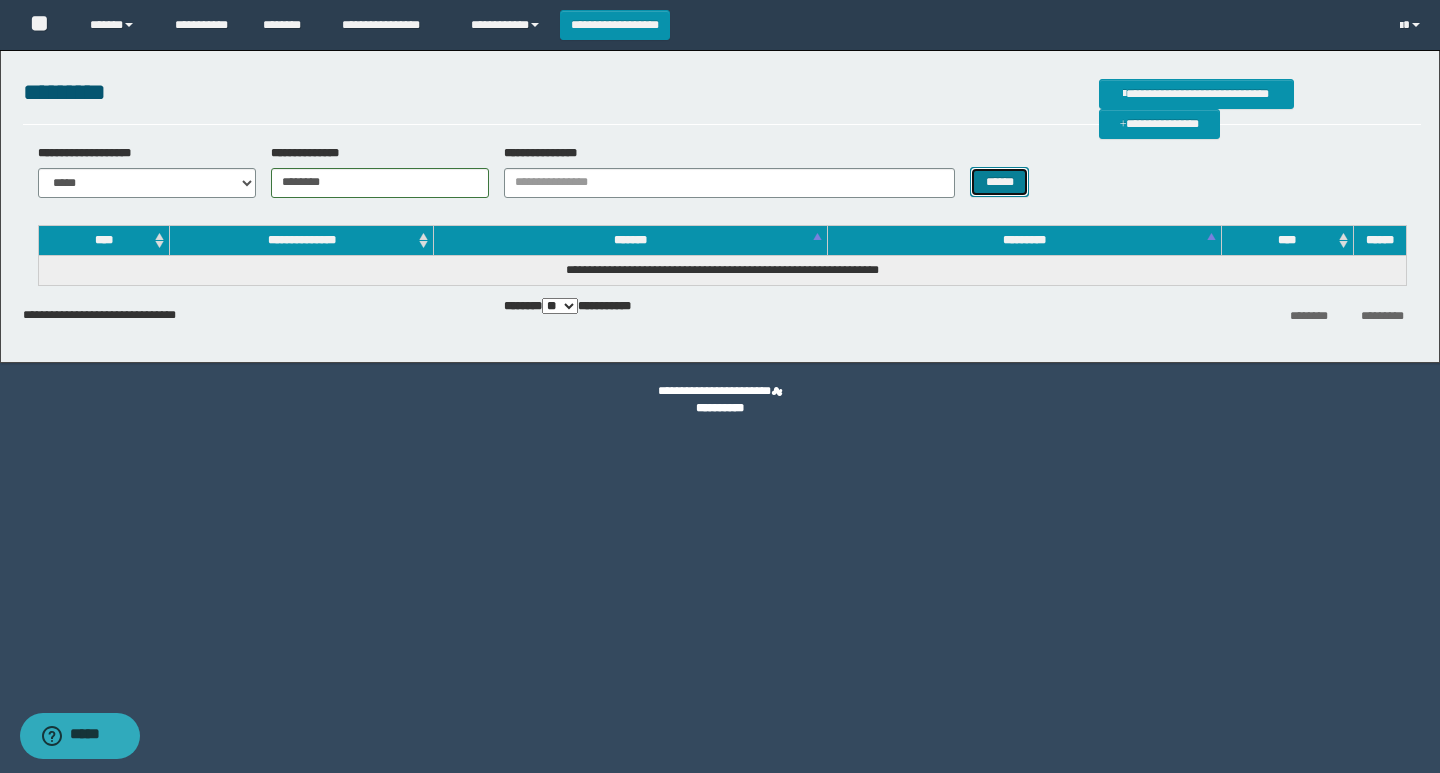 click on "******" at bounding box center (999, 182) 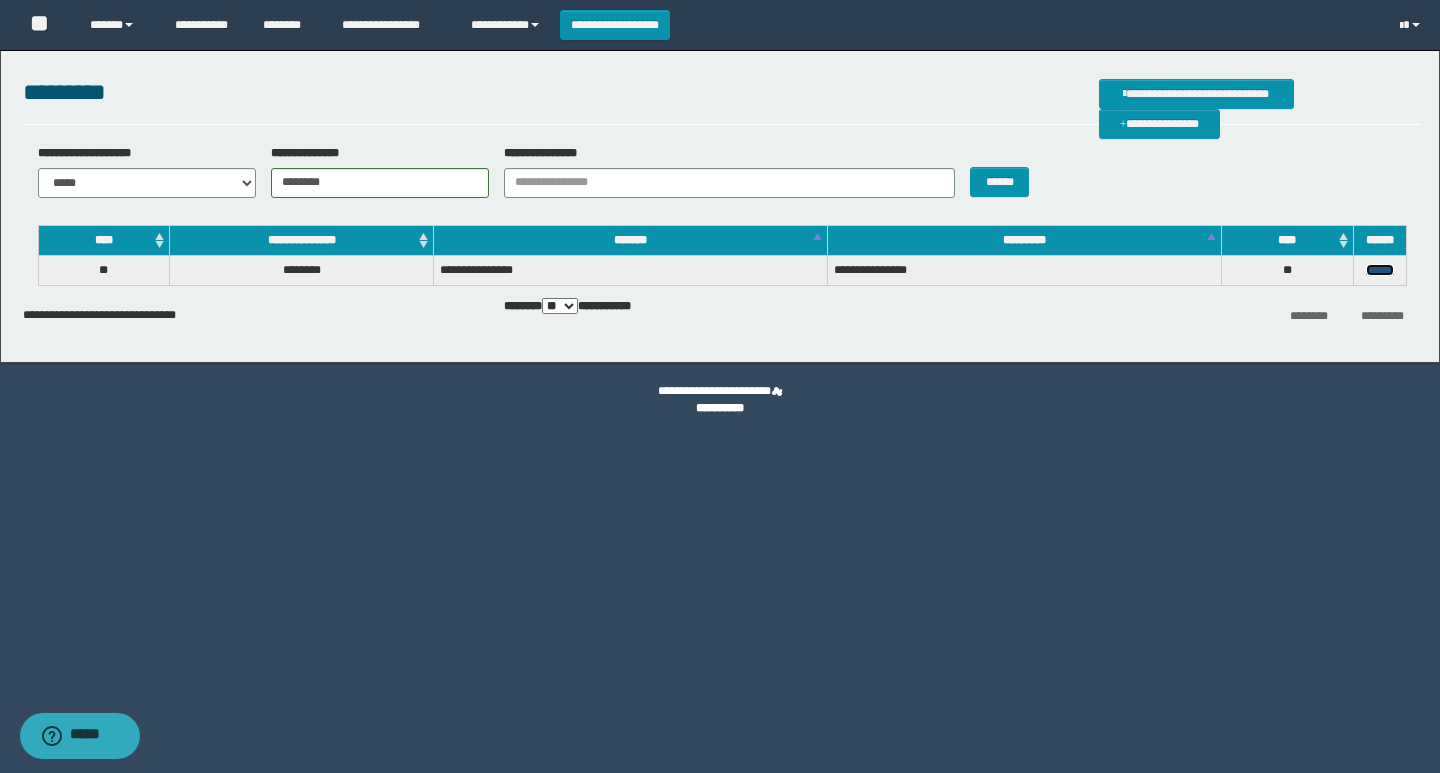 click on "******" at bounding box center (1380, 270) 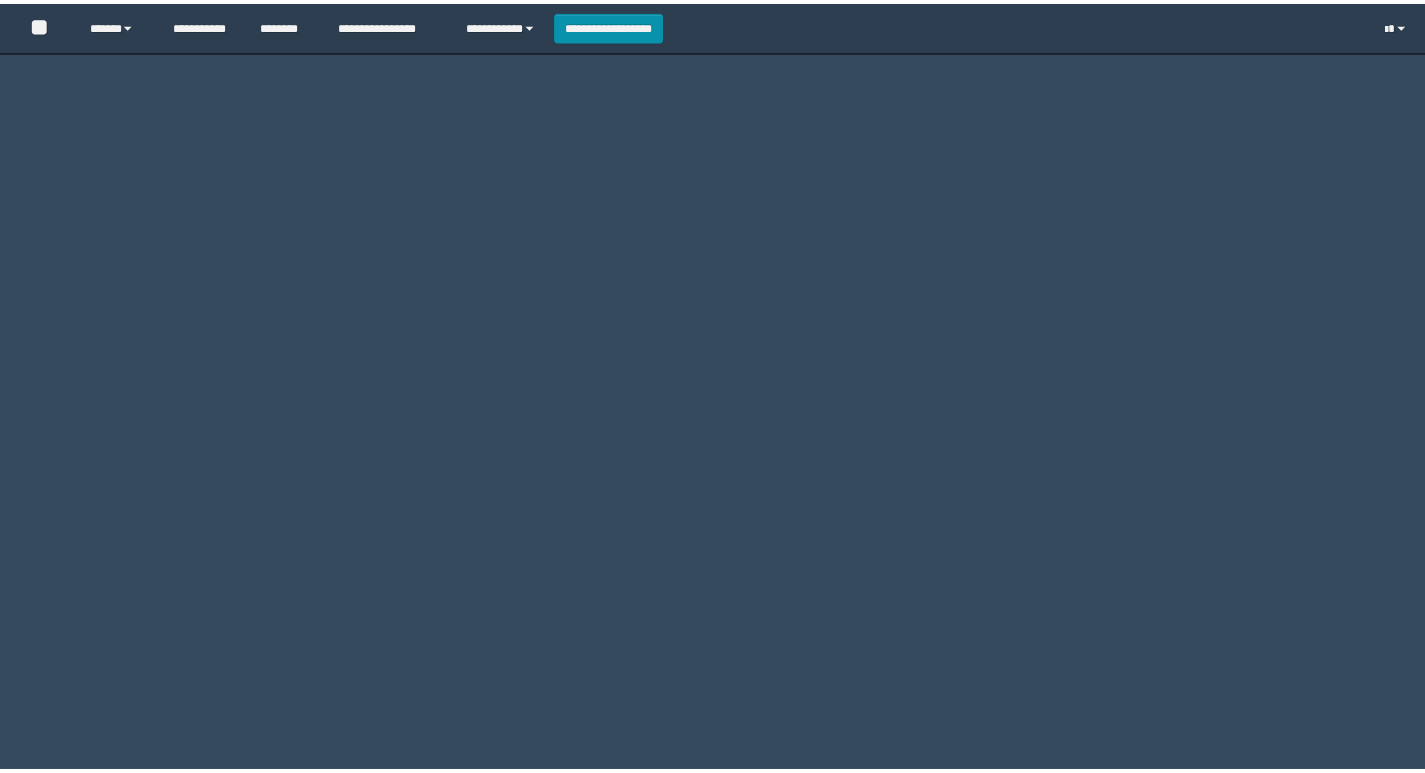 scroll, scrollTop: 0, scrollLeft: 0, axis: both 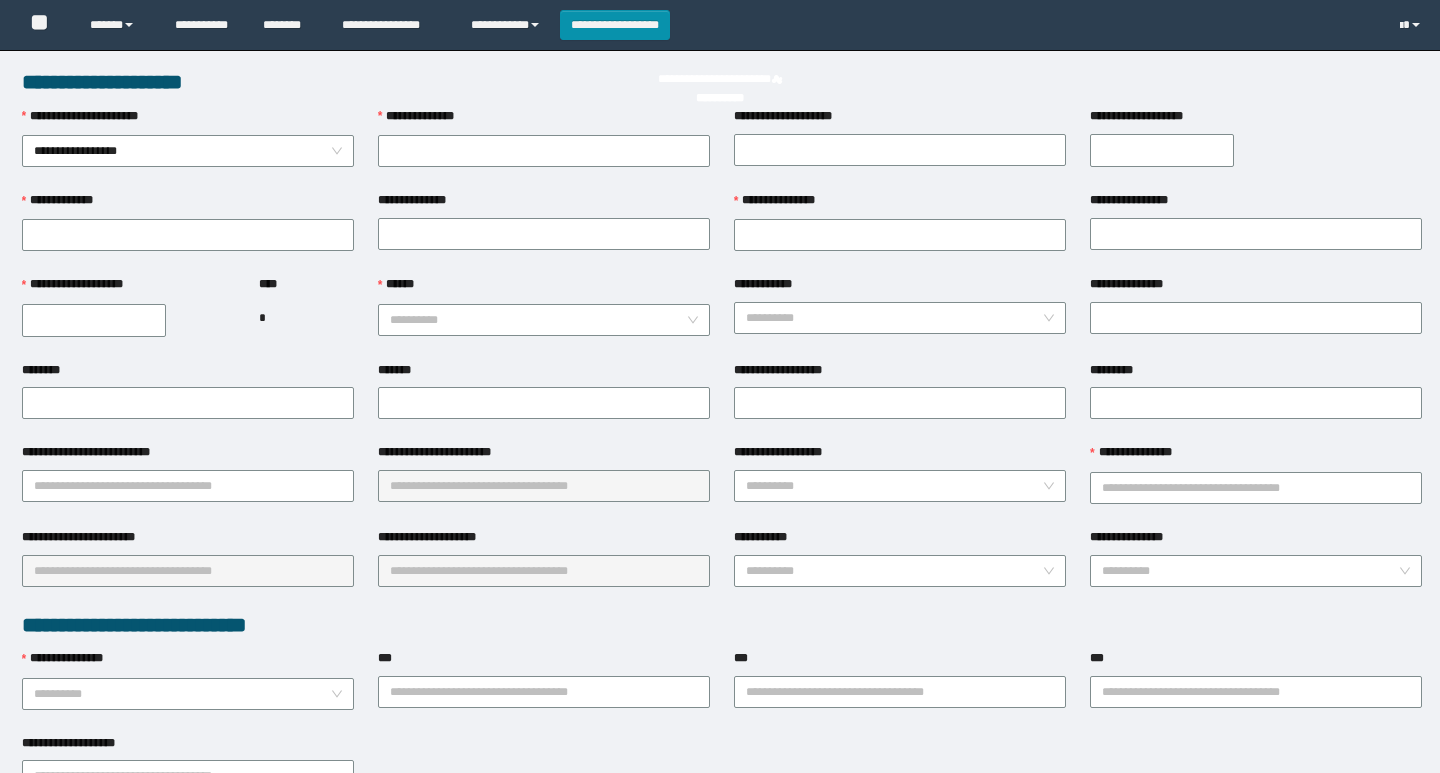 type on "********" 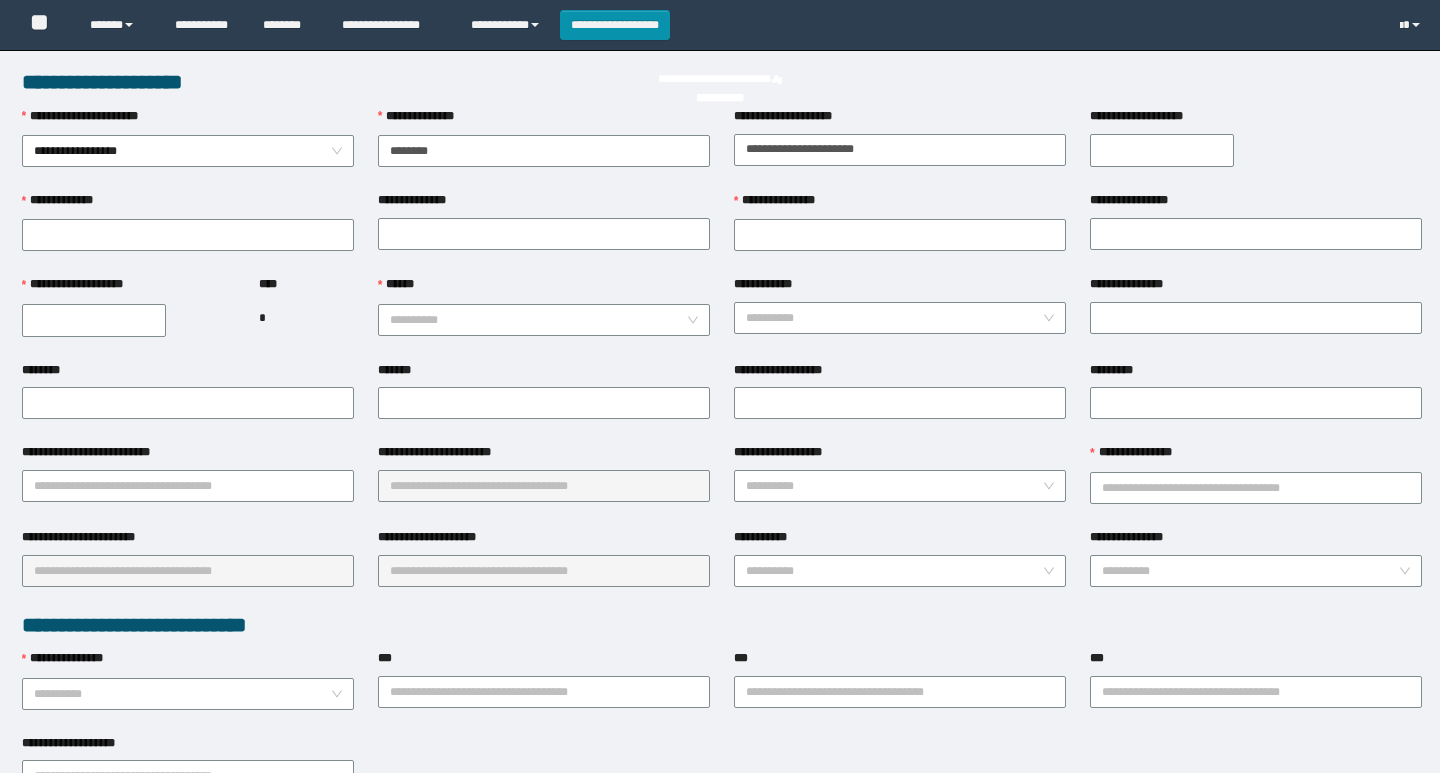 type on "*****" 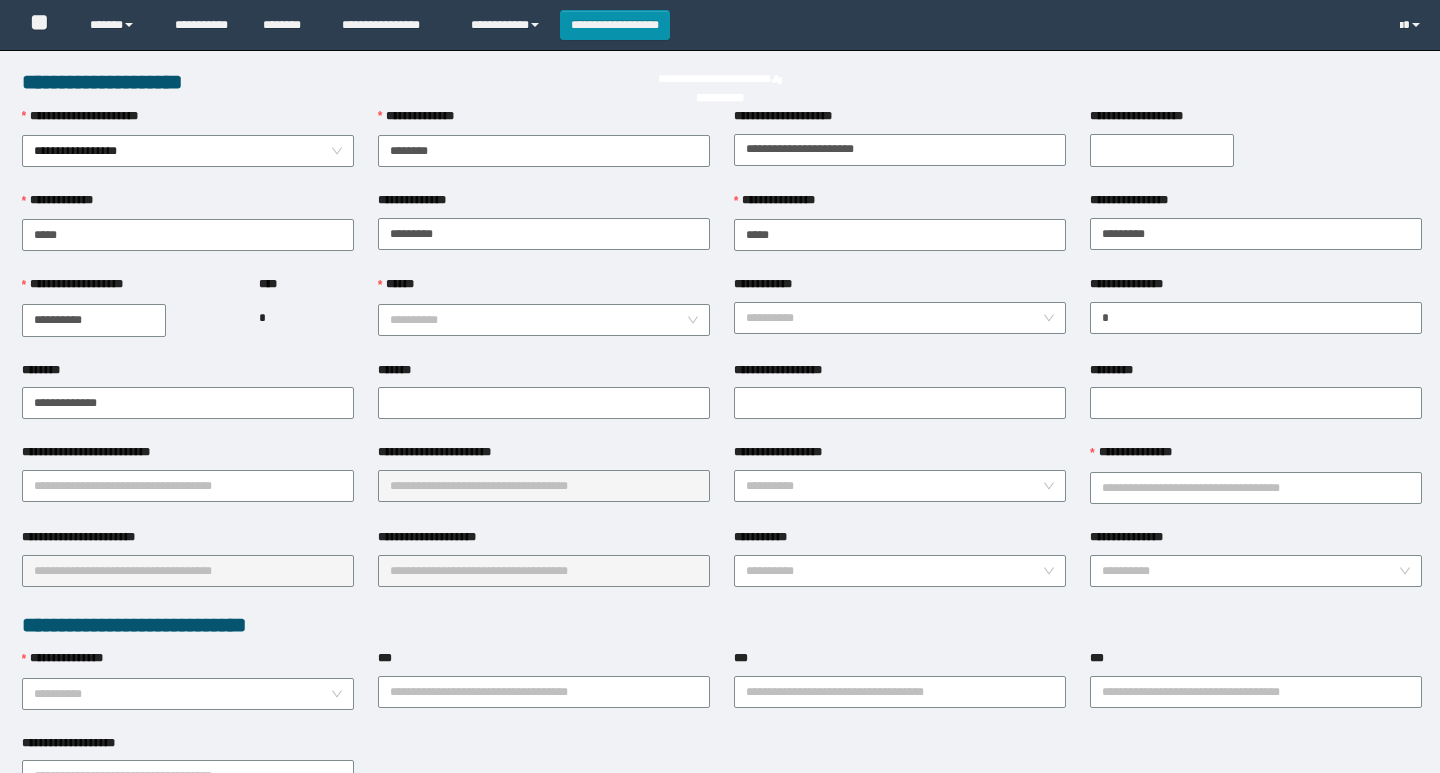 type on "**********" 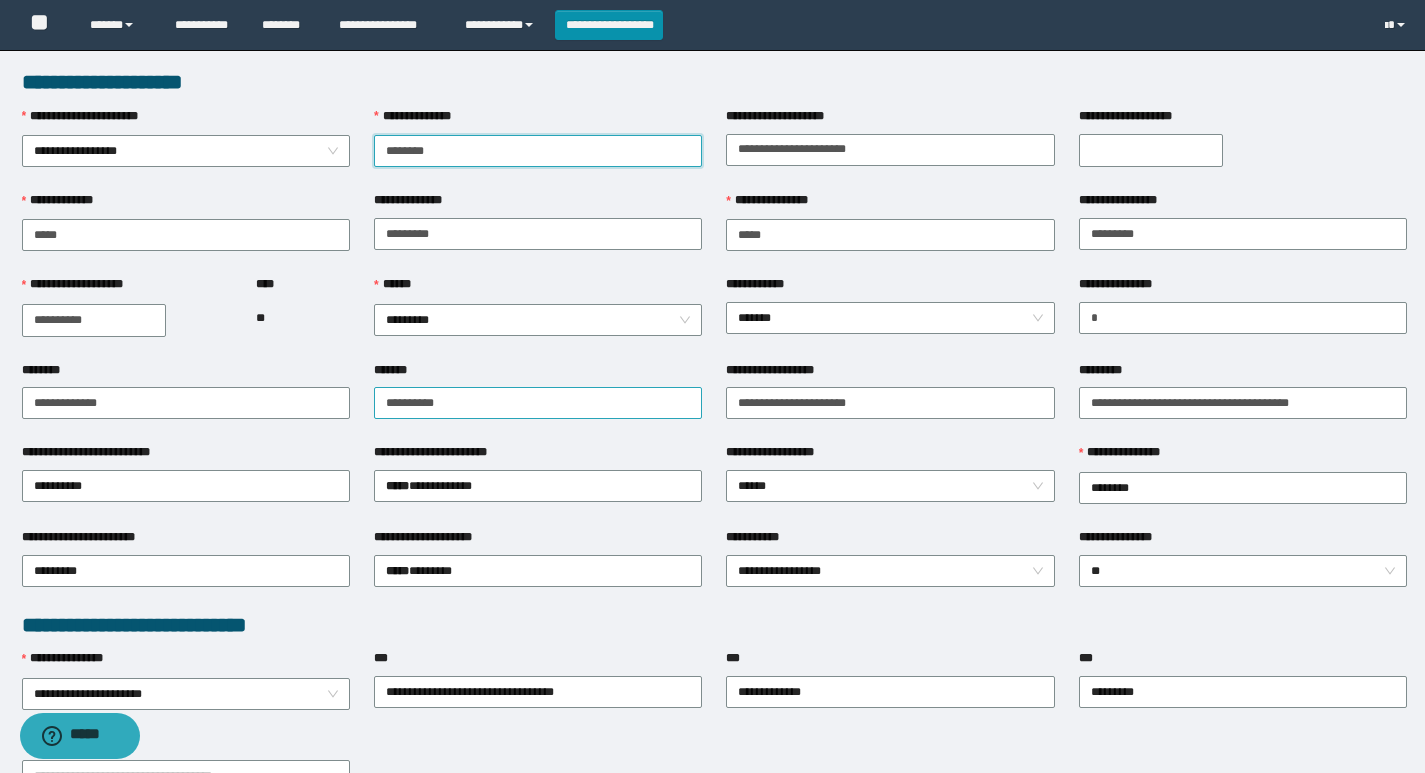 scroll, scrollTop: 0, scrollLeft: 0, axis: both 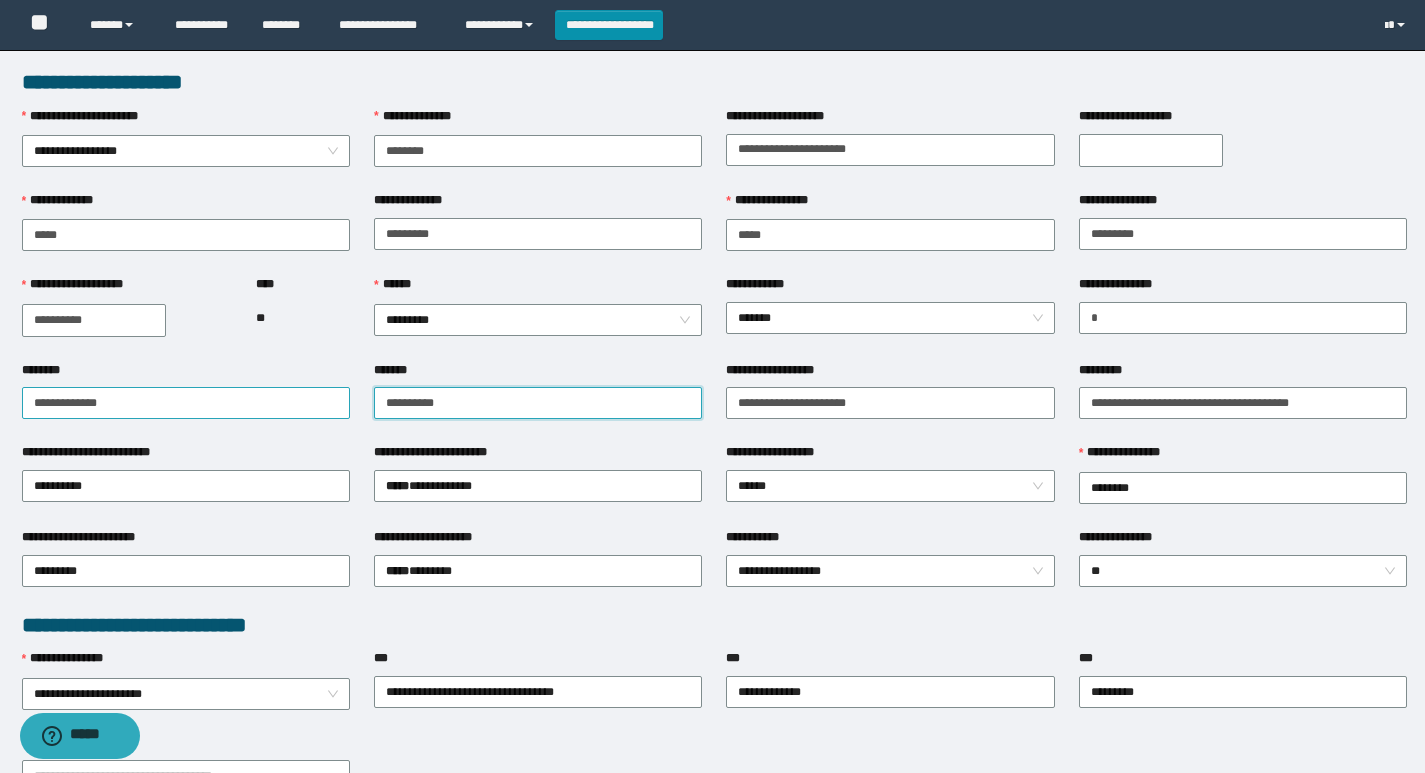 drag, startPoint x: 463, startPoint y: 402, endPoint x: 322, endPoint y: 409, distance: 141.17365 